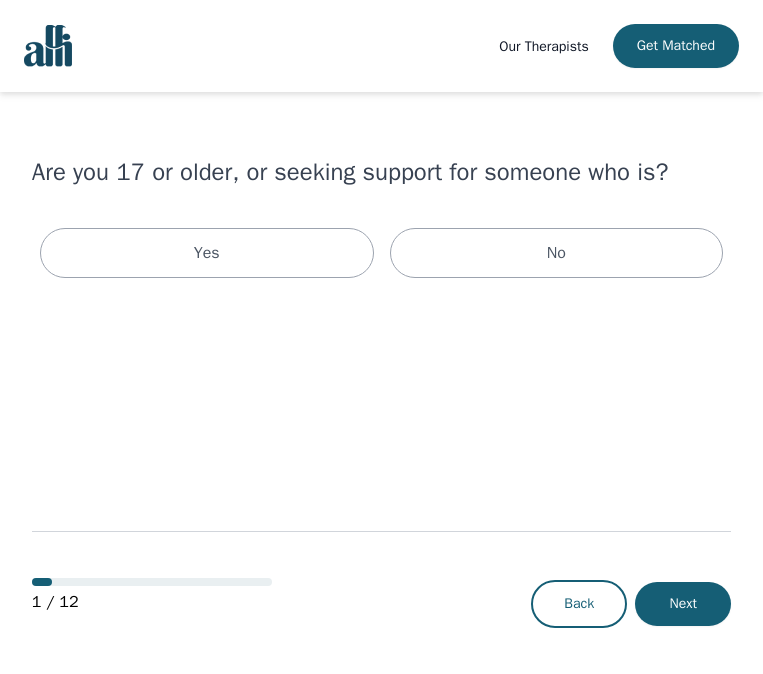 scroll, scrollTop: 0, scrollLeft: 0, axis: both 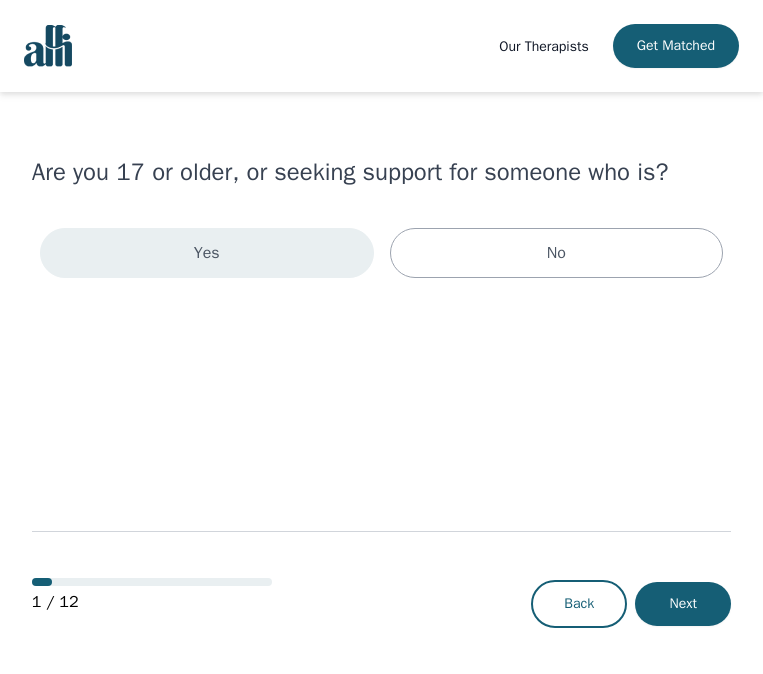 click on "Yes" at bounding box center [207, 253] 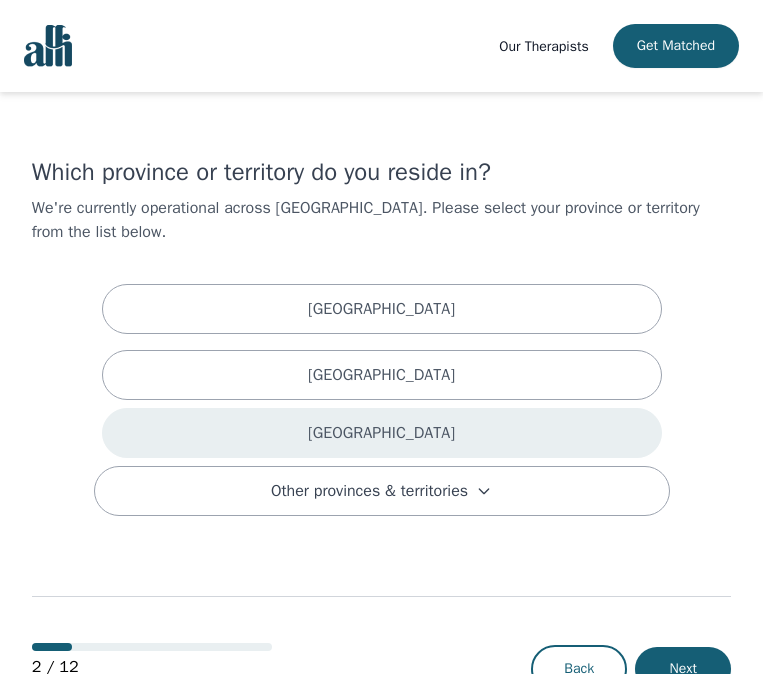 click on "[GEOGRAPHIC_DATA]" at bounding box center (381, 433) 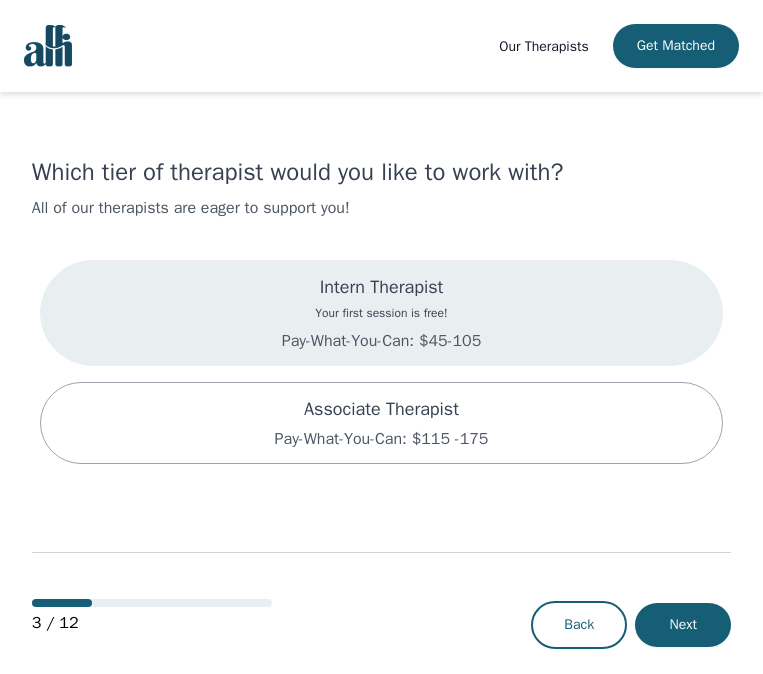 click on "Intern Therapist Your first session is free! Pay-What-You-Can: $45-105" at bounding box center [381, 313] 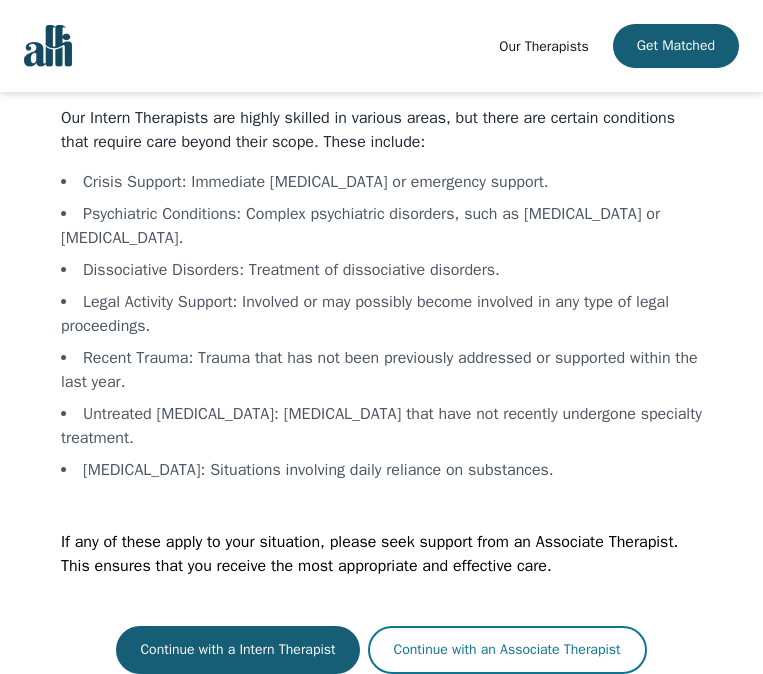 scroll, scrollTop: 110, scrollLeft: 0, axis: vertical 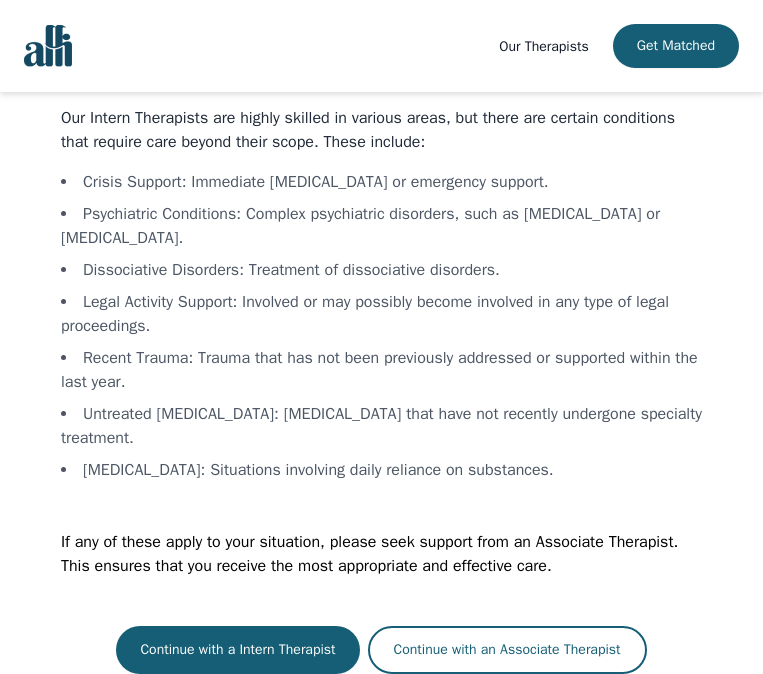 drag, startPoint x: 509, startPoint y: 655, endPoint x: 314, endPoint y: 522, distance: 236.03813 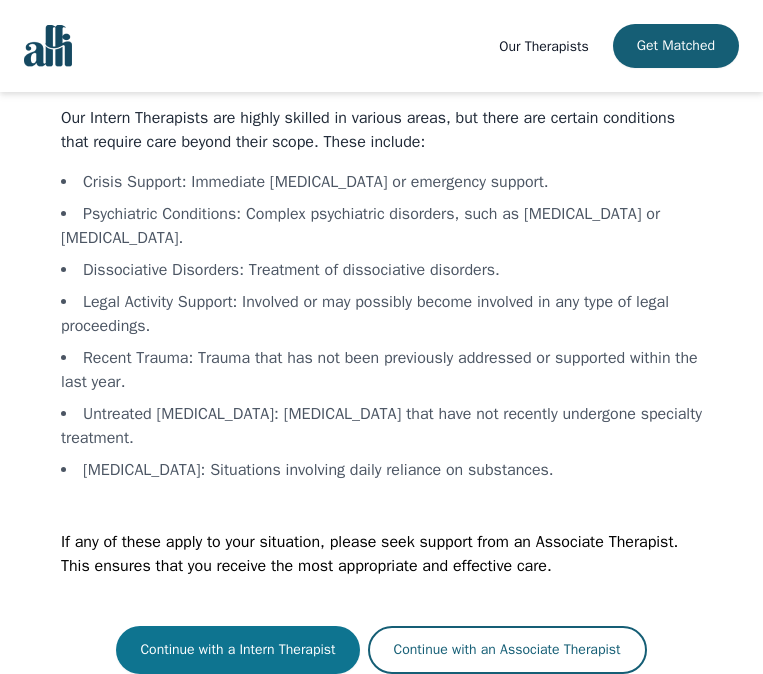 click on "Continue with a Intern Therapist" at bounding box center [237, 650] 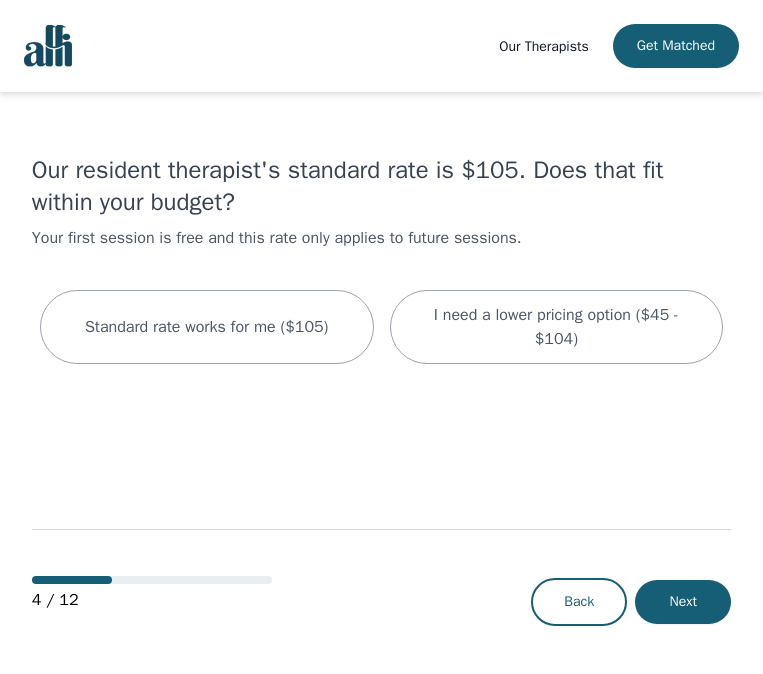 scroll, scrollTop: 0, scrollLeft: 0, axis: both 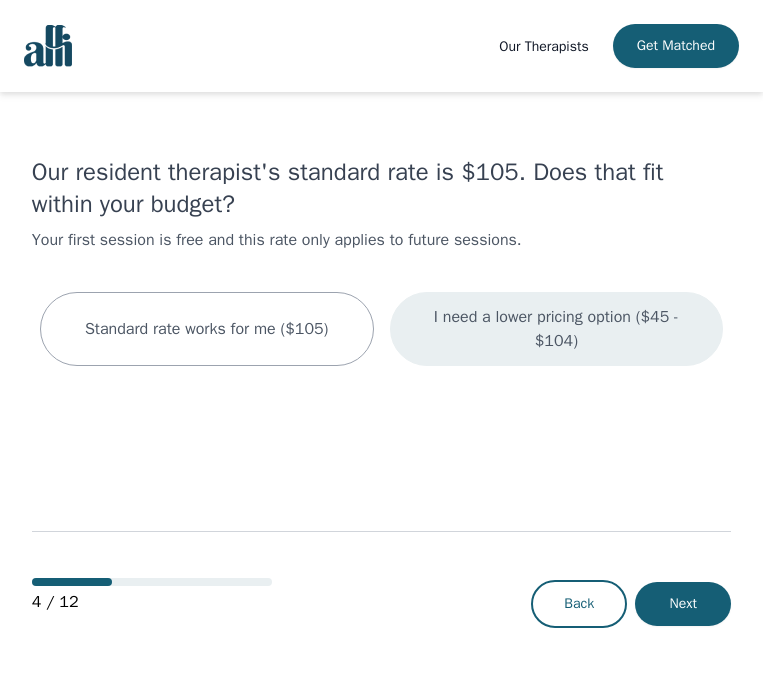 click on "I need a lower pricing option ($45 - $104)" at bounding box center [557, 329] 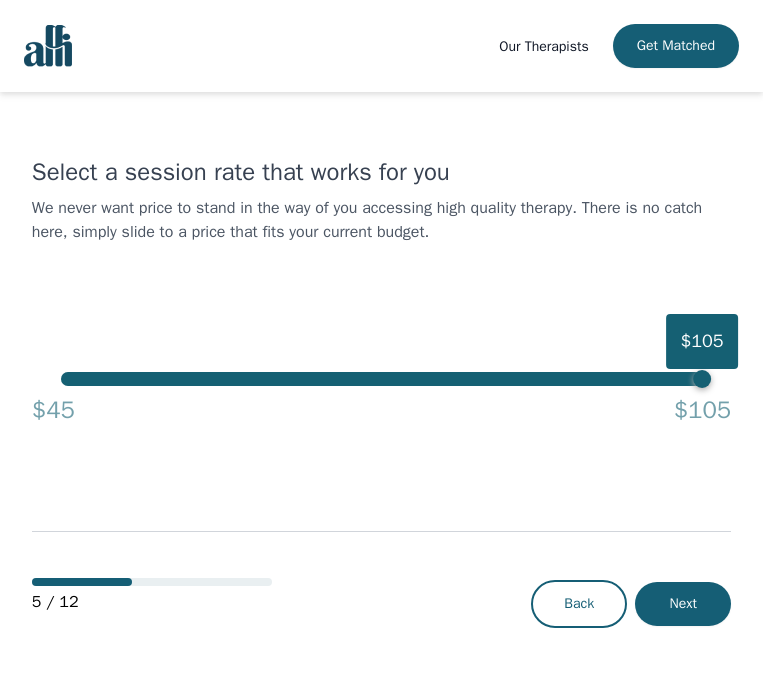 drag, startPoint x: 718, startPoint y: 392, endPoint x: 399, endPoint y: 394, distance: 319.00626 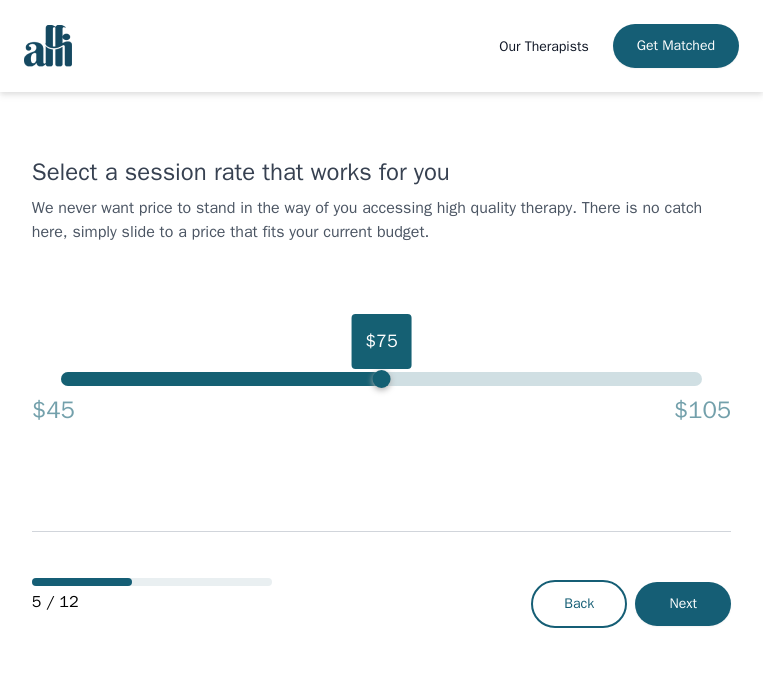 drag, startPoint x: 696, startPoint y: 378, endPoint x: 382, endPoint y: 384, distance: 314.0573 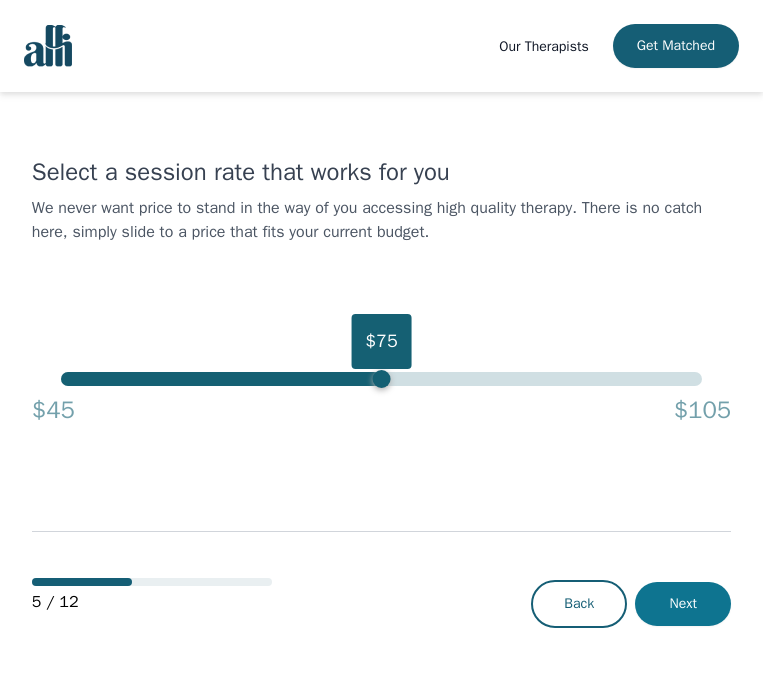 click on "Next" at bounding box center [683, 604] 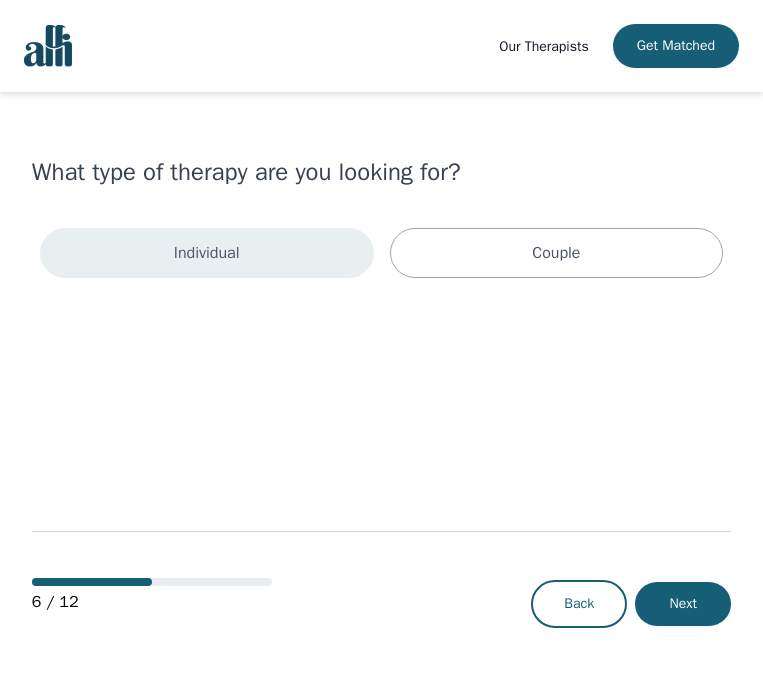 click on "Individual" at bounding box center [207, 253] 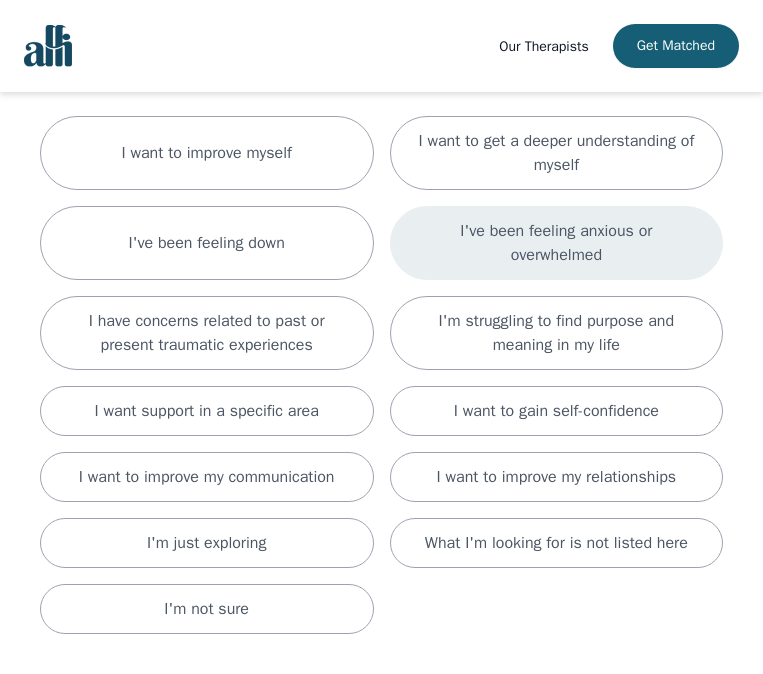 scroll, scrollTop: 141, scrollLeft: 0, axis: vertical 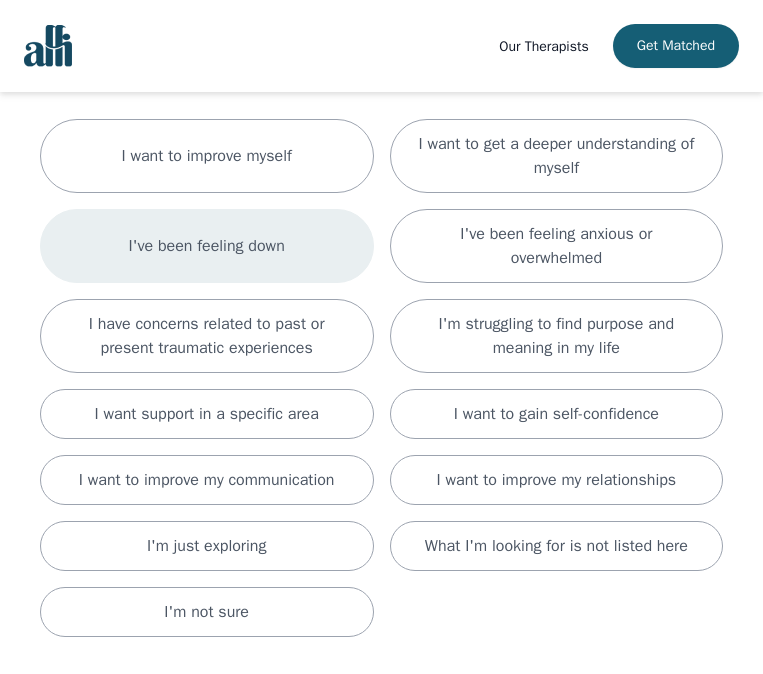click on "I've been feeling down" at bounding box center (207, 246) 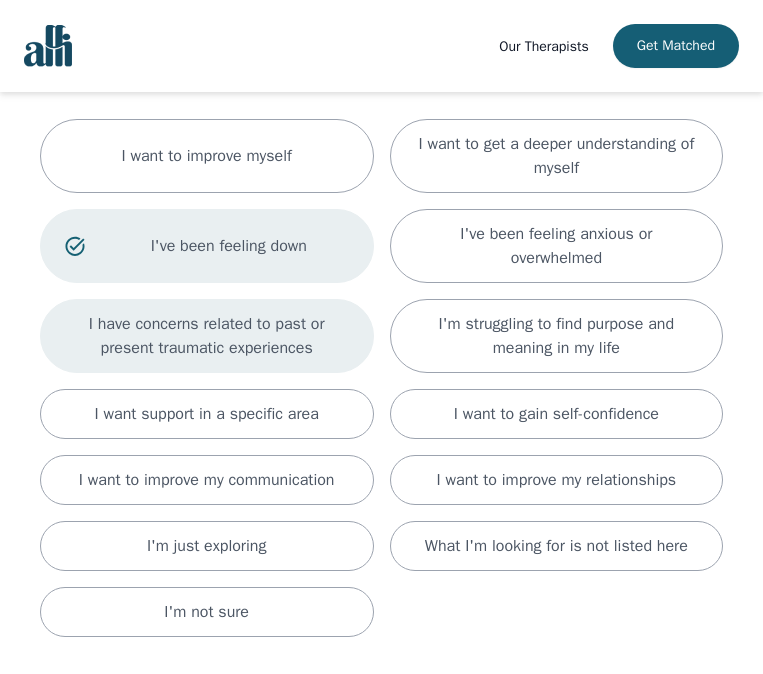 click on "I have concerns related to past or present traumatic experiences" at bounding box center (207, 336) 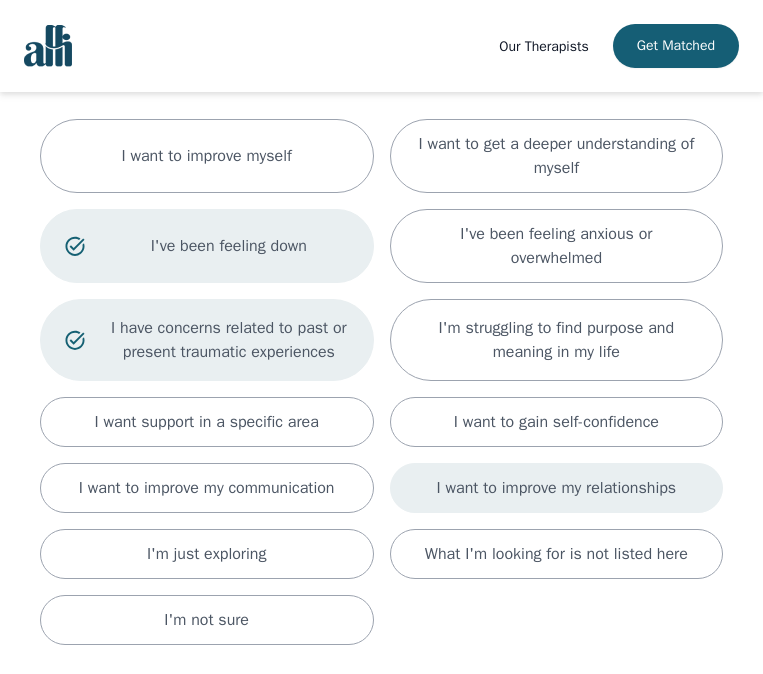 click on "I want to improve my relationships" at bounding box center (557, 488) 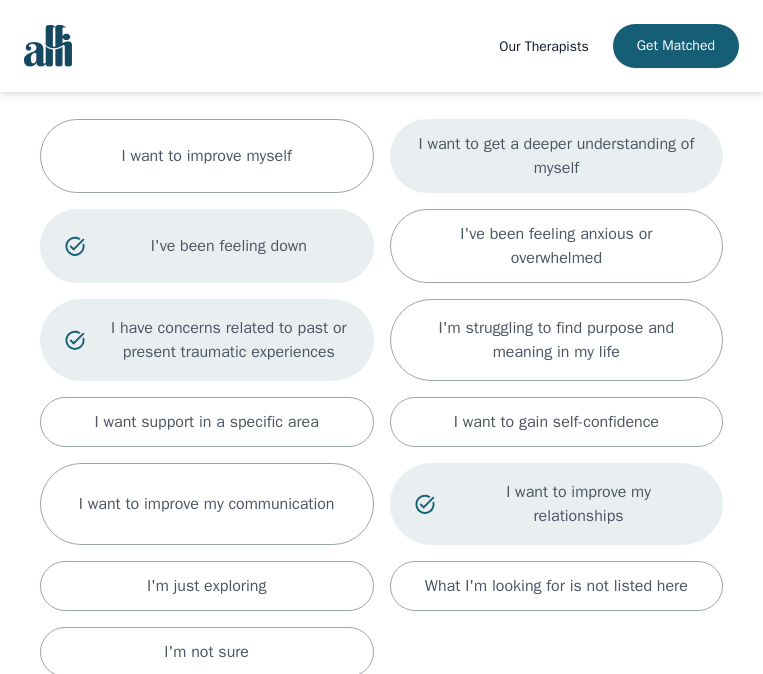 click on "I want to get a deeper understanding of myself" at bounding box center [557, 156] 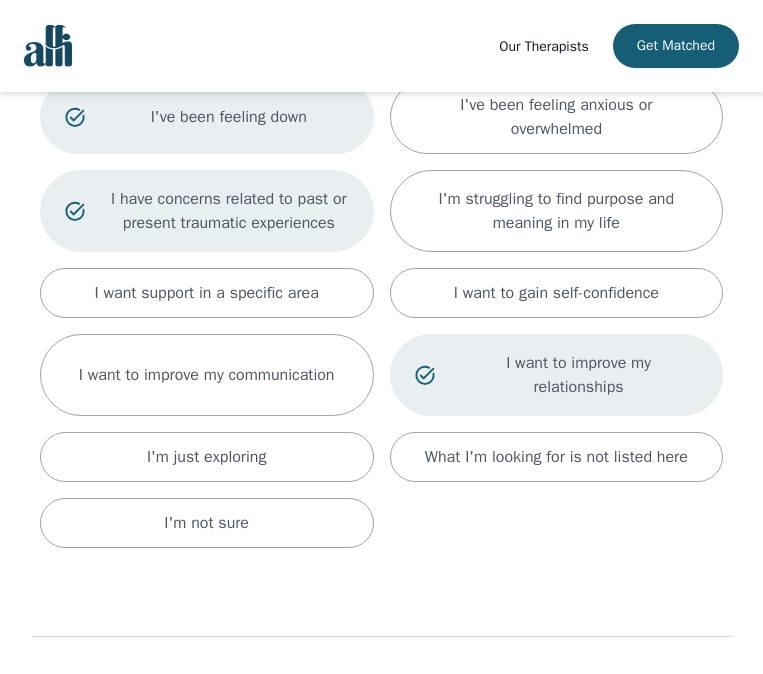 scroll, scrollTop: 386, scrollLeft: 0, axis: vertical 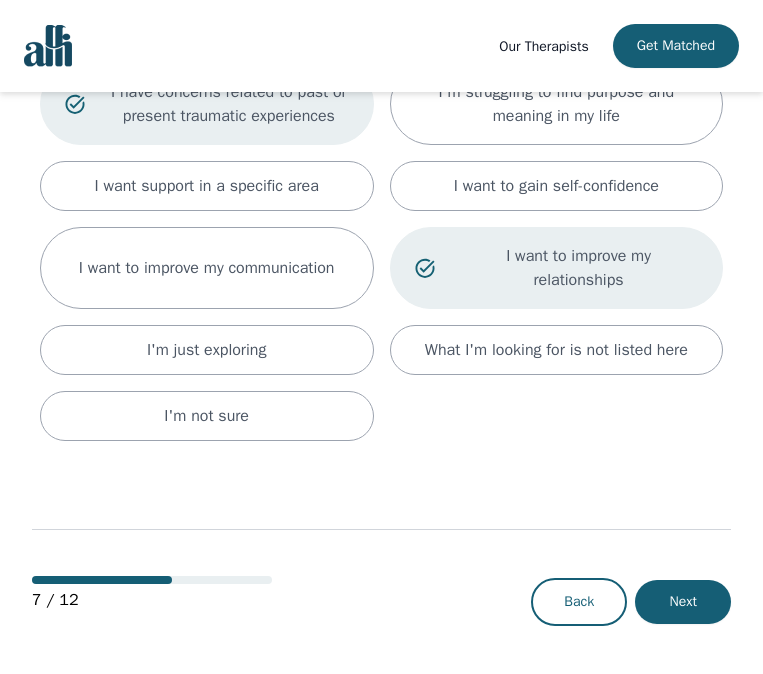 click on "Back Next" at bounding box center [631, 602] 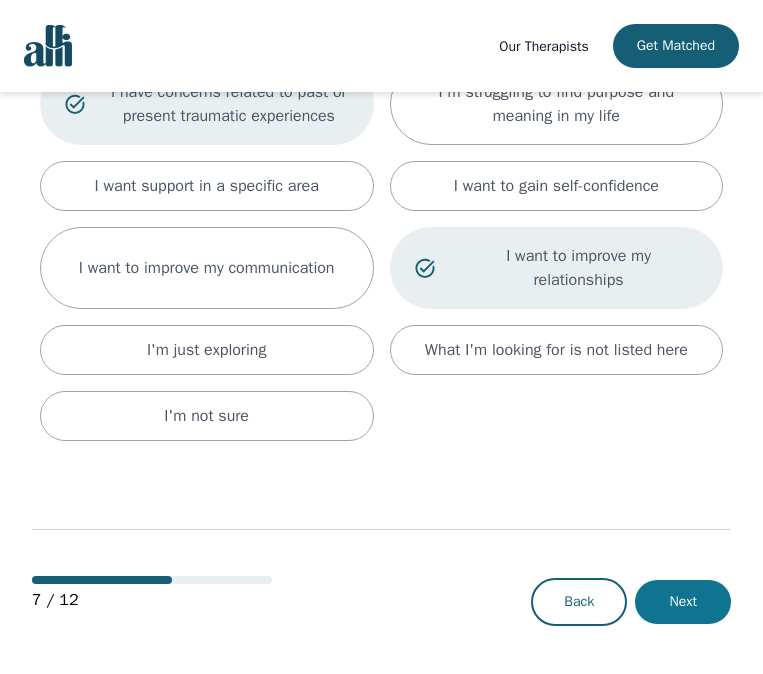 click on "Next" at bounding box center [683, 602] 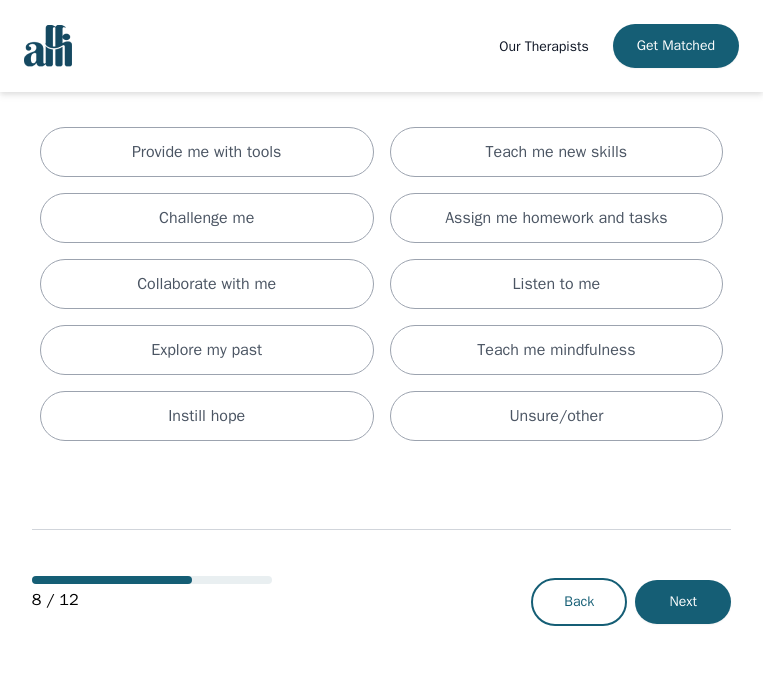 scroll, scrollTop: 0, scrollLeft: 0, axis: both 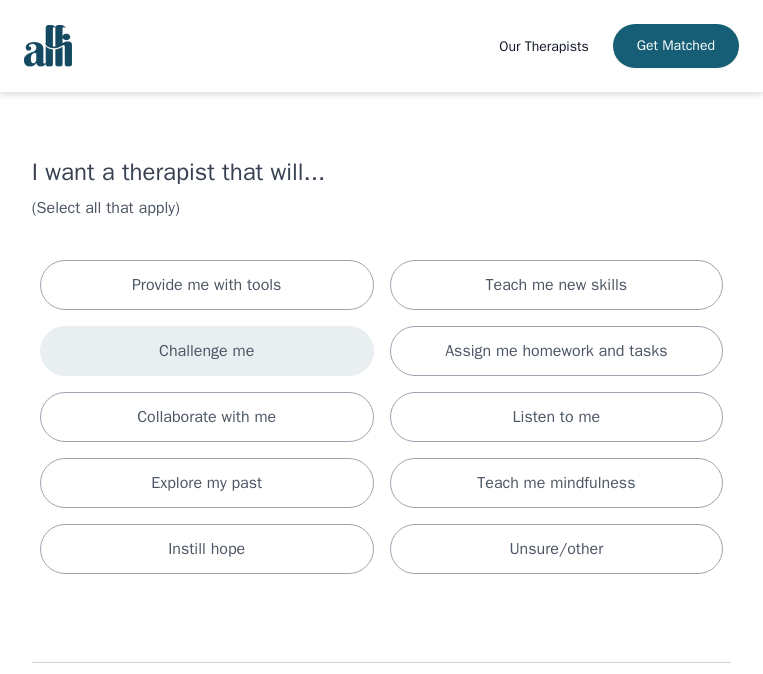 click on "Challenge me" at bounding box center [207, 351] 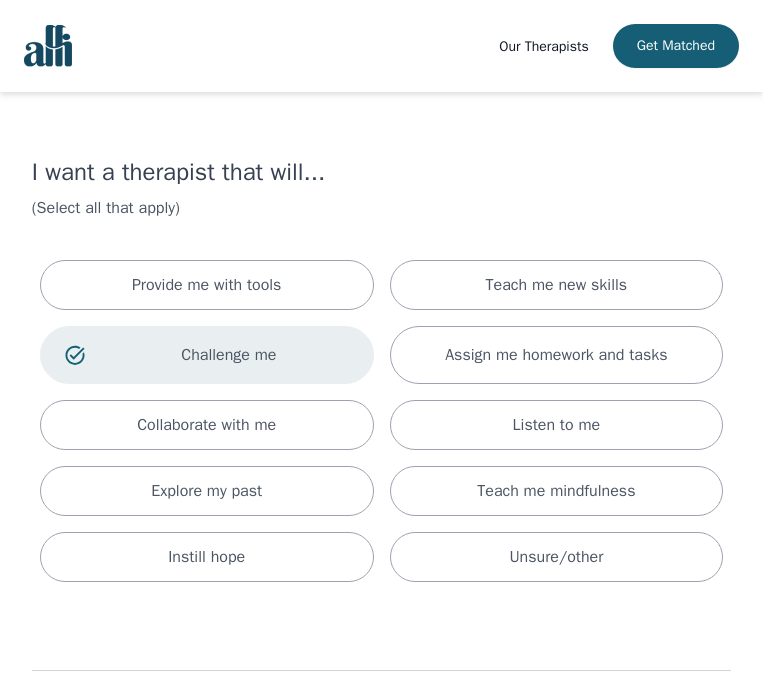 click on "Provide me with tools Teach me new skills Challenge me Assign me homework and tasks Collaborate with me Listen to me Explore my past Teach me mindfulness Instill hope Unsure/other" at bounding box center (381, 421) 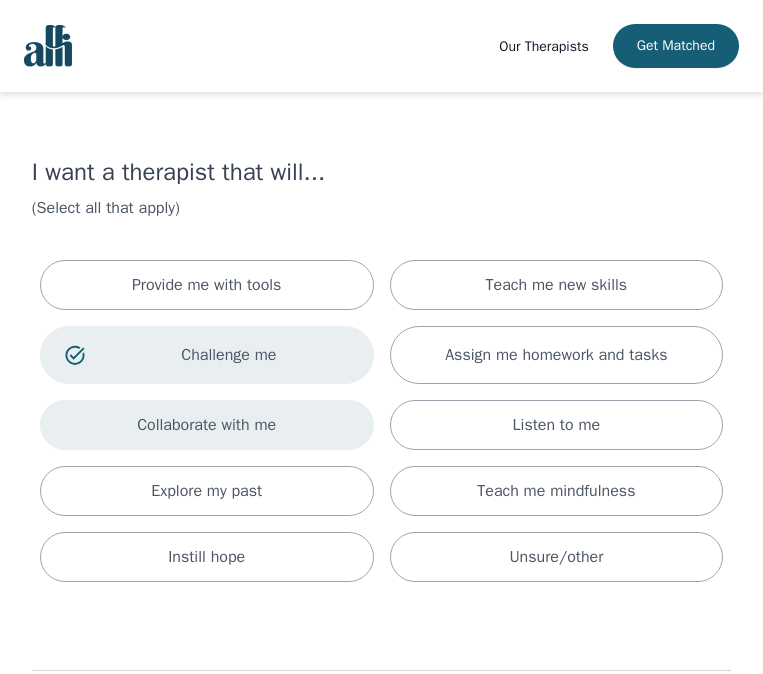 click on "Collaborate with me" at bounding box center [207, 425] 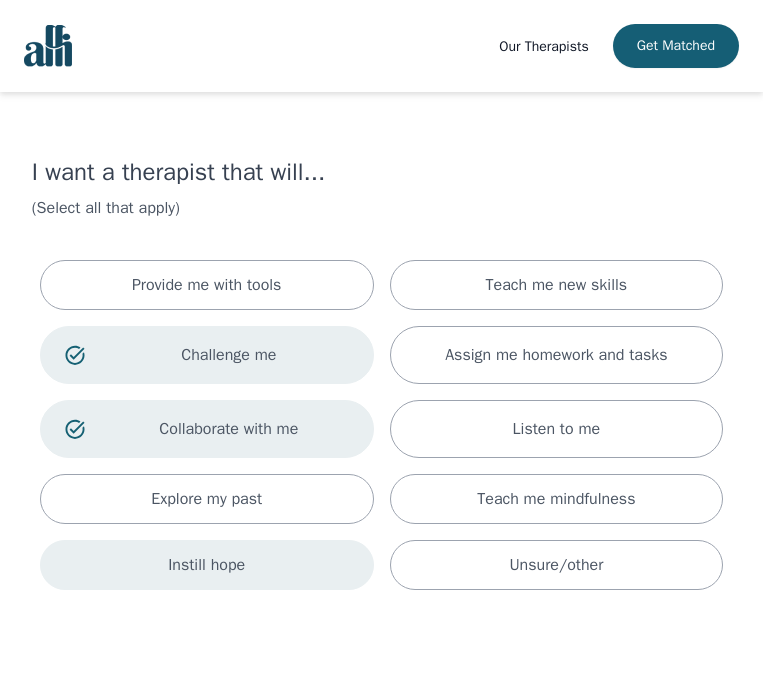 click on "Instill hope" at bounding box center (207, 565) 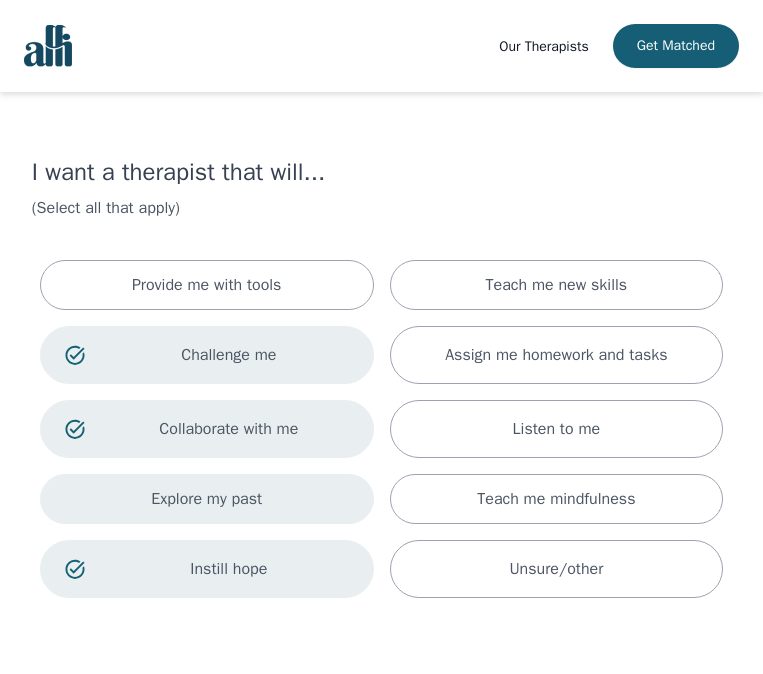 click on "Explore my past" at bounding box center (207, 499) 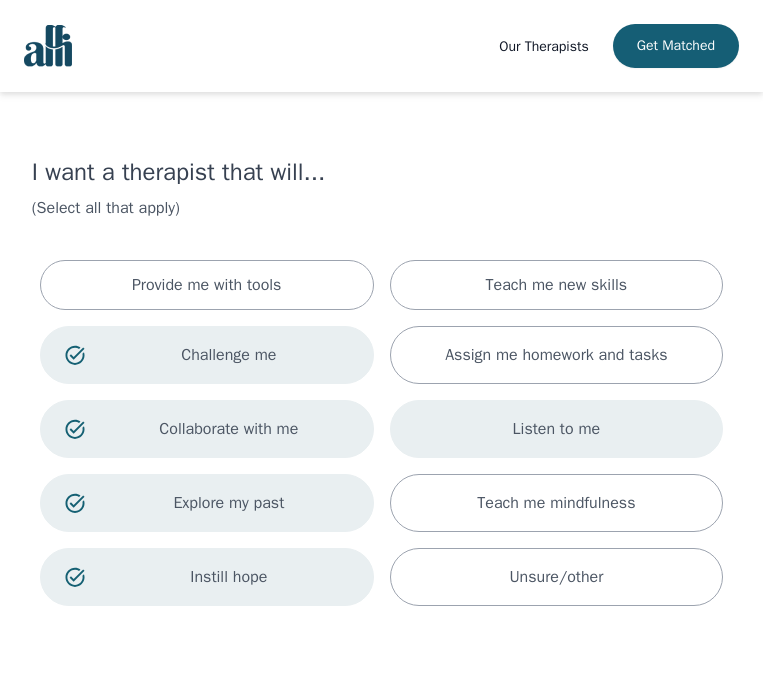 click on "Listen to me" at bounding box center (557, 429) 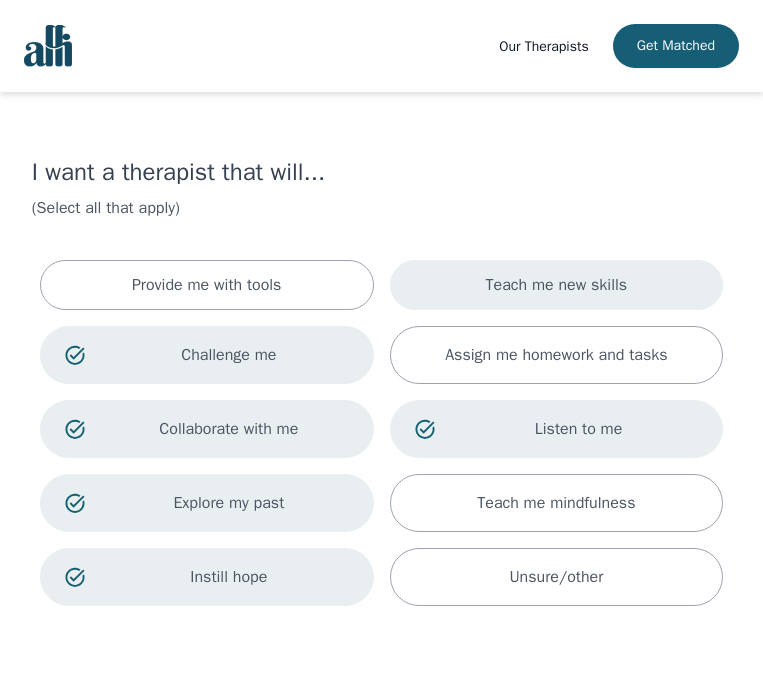 click on "Teach me new skills" at bounding box center (557, 285) 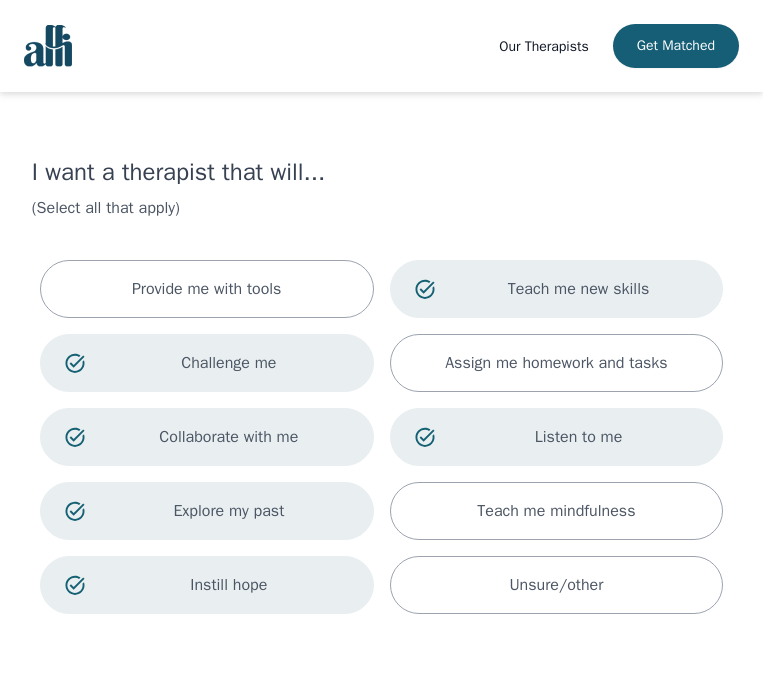 click on "I want a therapist that will..." at bounding box center [381, 172] 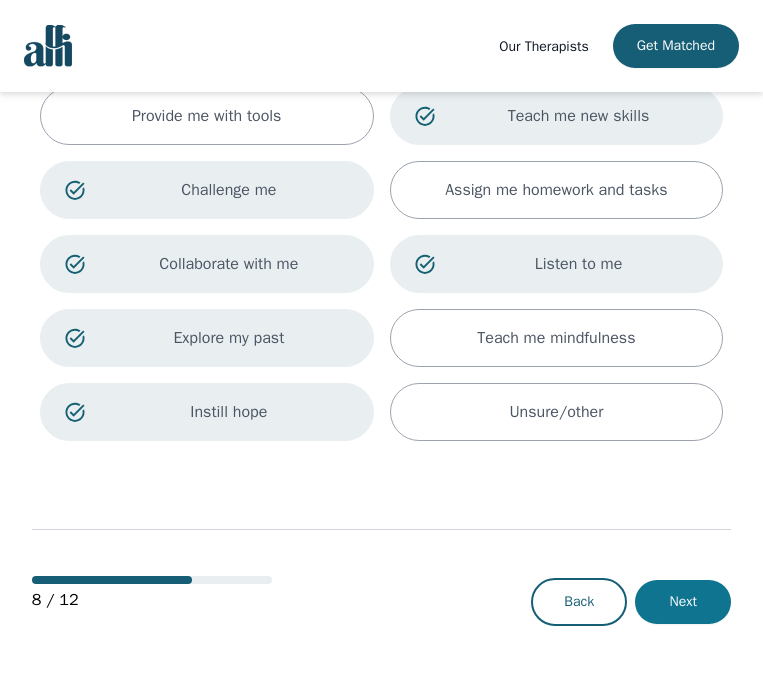 click on "Next" at bounding box center [683, 602] 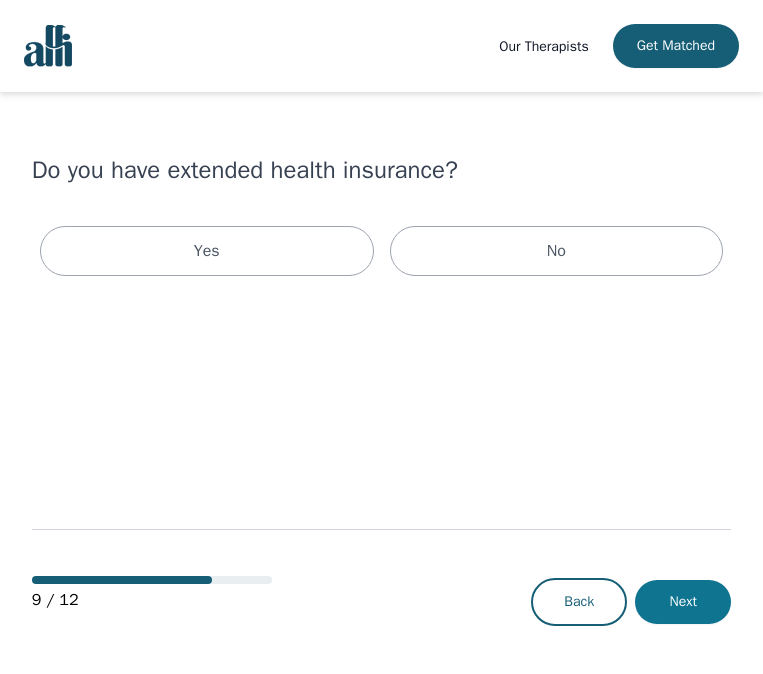 scroll, scrollTop: 0, scrollLeft: 0, axis: both 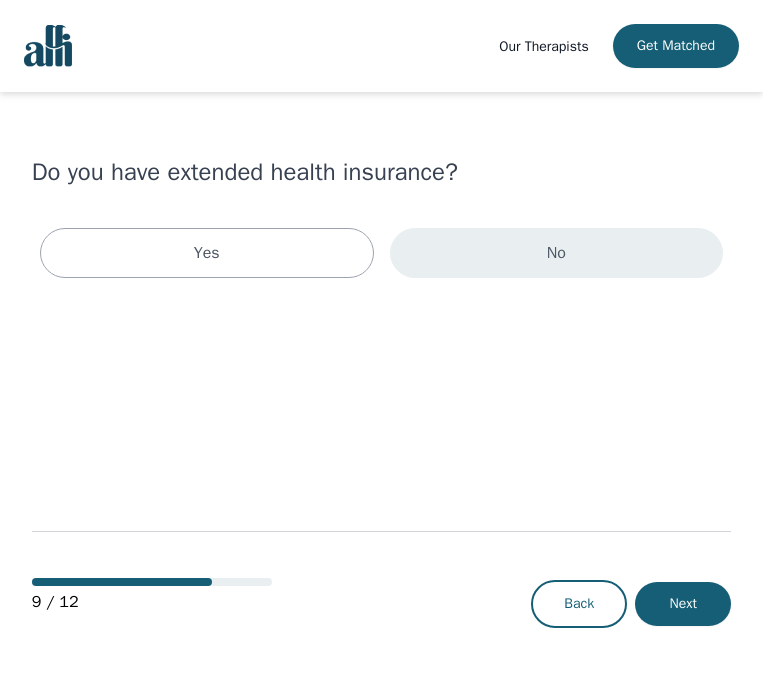 click on "No" at bounding box center [557, 253] 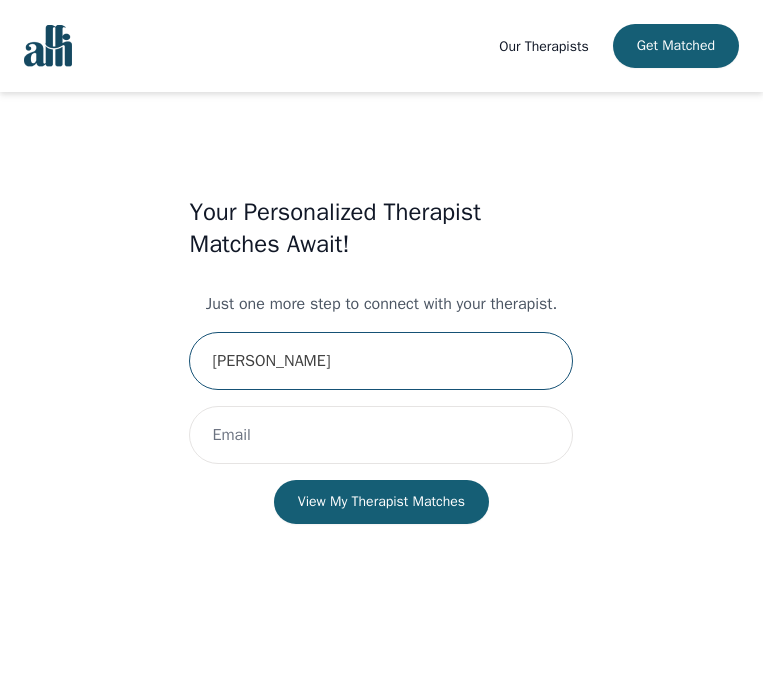 type on "Andrea Sojleva" 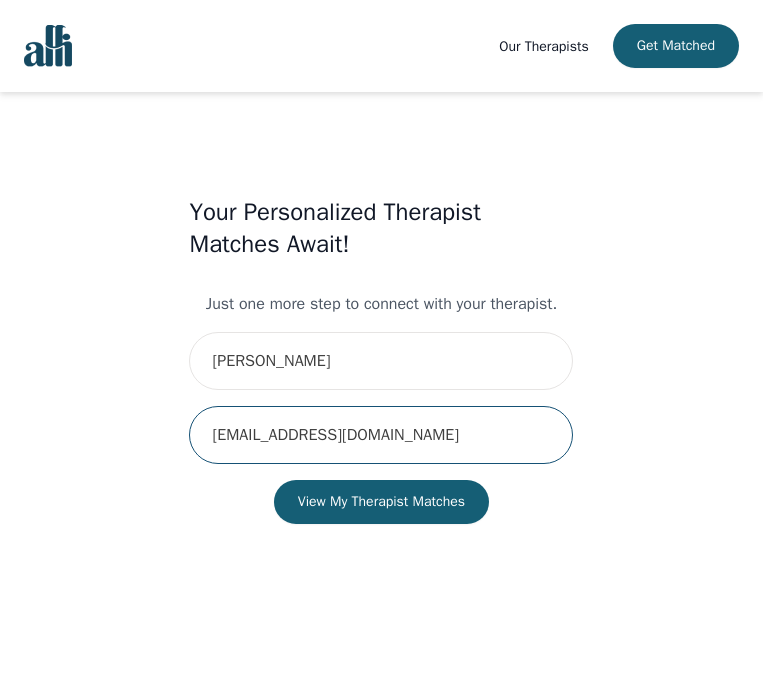 type on "asojleva@gmail.com" 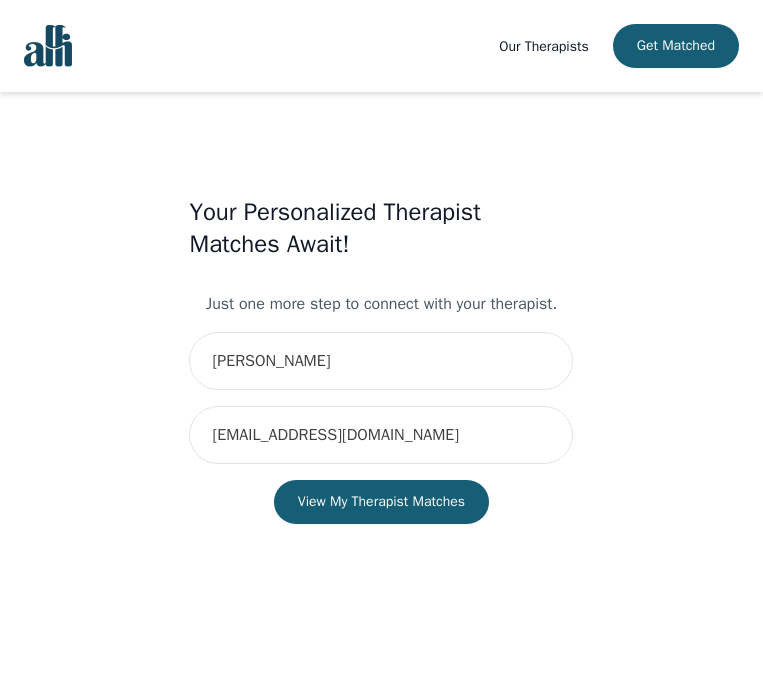 click on "Your Personalized Therapist Matches Await! Just one more step to connect with your therapist. Andrea Sojleva asojleva@gmail.com View My Therapist Matches" at bounding box center (381, 380) 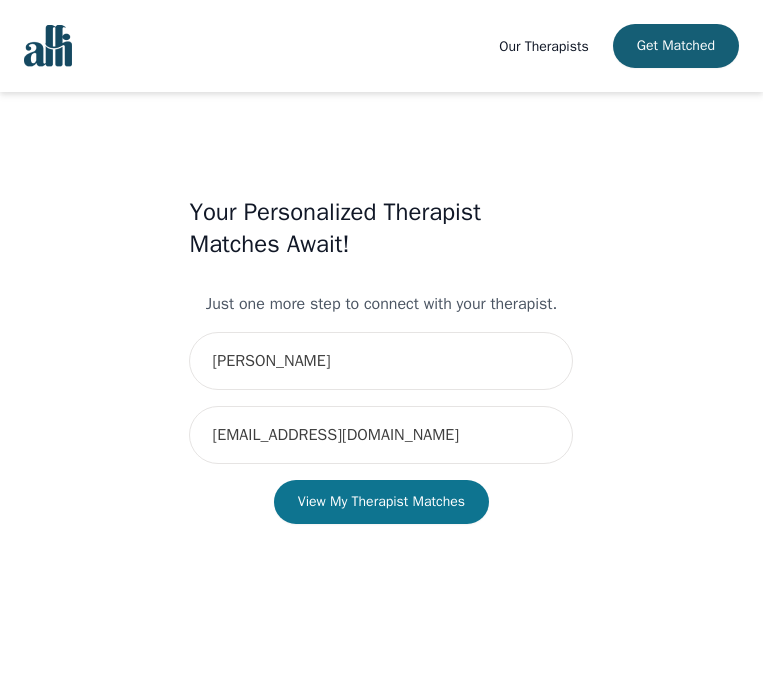 click on "View My Therapist Matches" at bounding box center (381, 502) 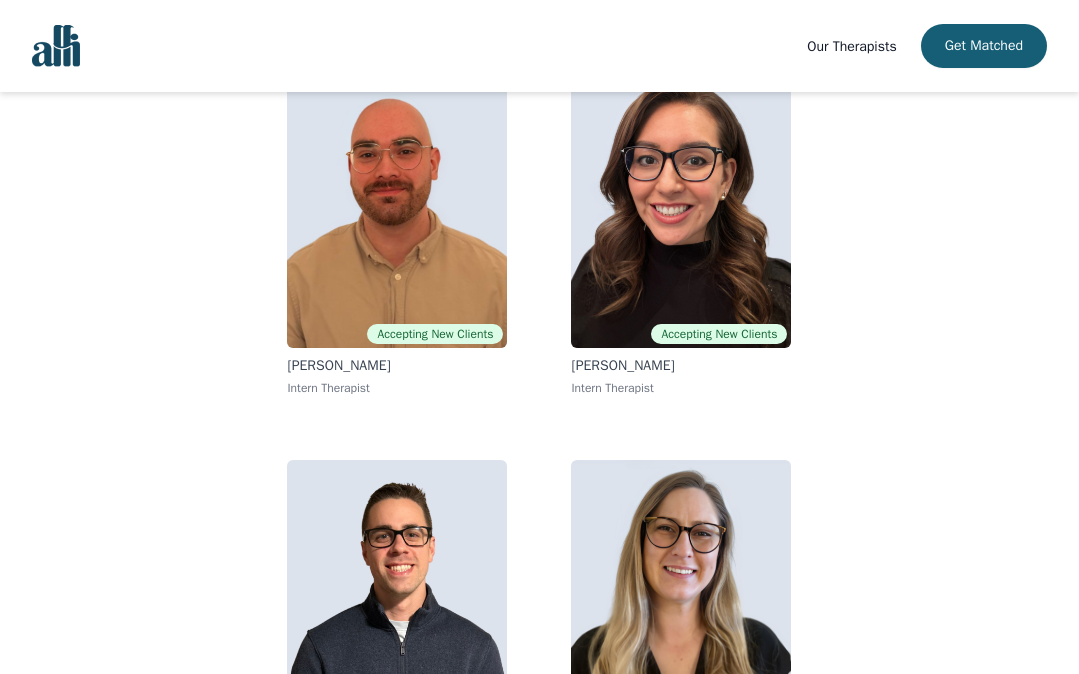scroll, scrollTop: 231, scrollLeft: 0, axis: vertical 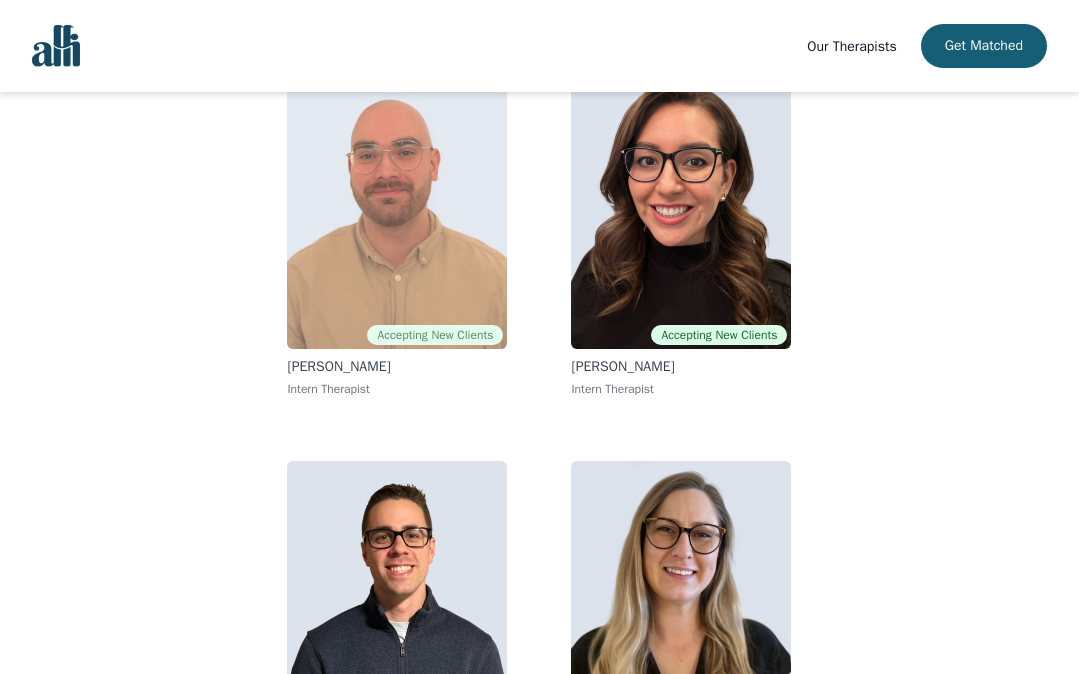 click at bounding box center (397, 205) 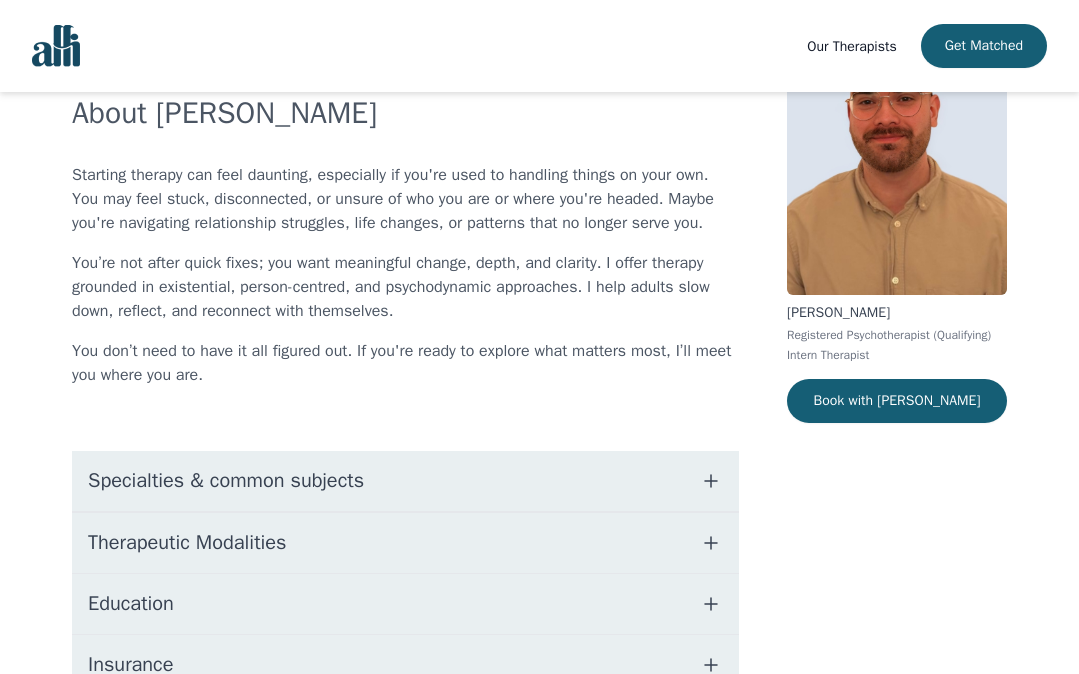 scroll, scrollTop: 142, scrollLeft: 0, axis: vertical 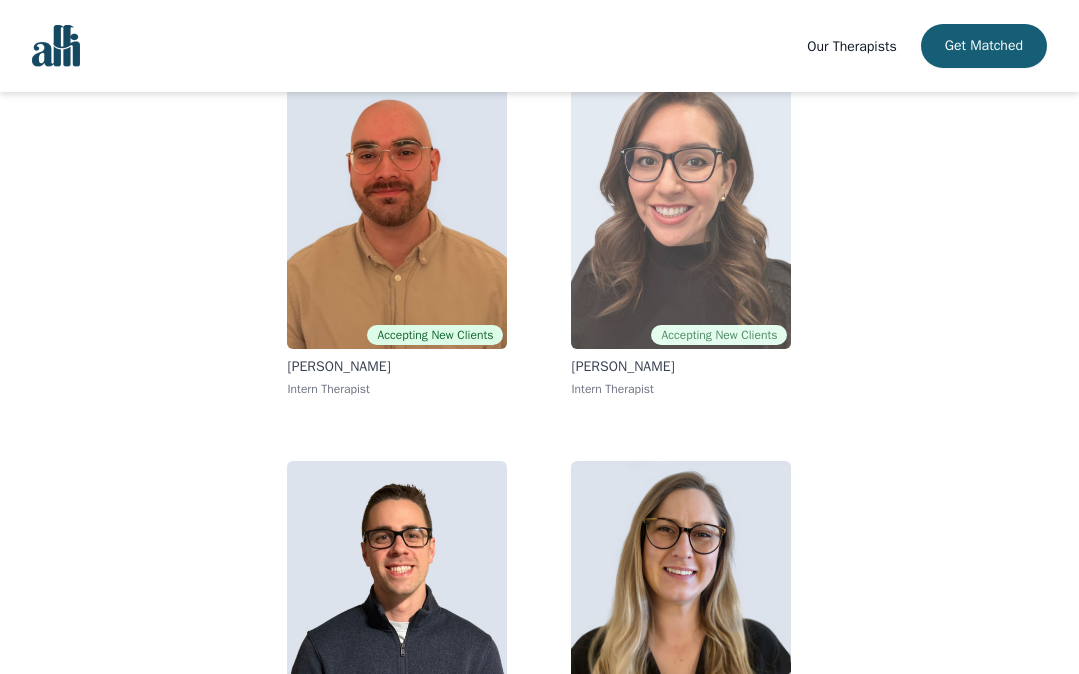 click at bounding box center [681, 205] 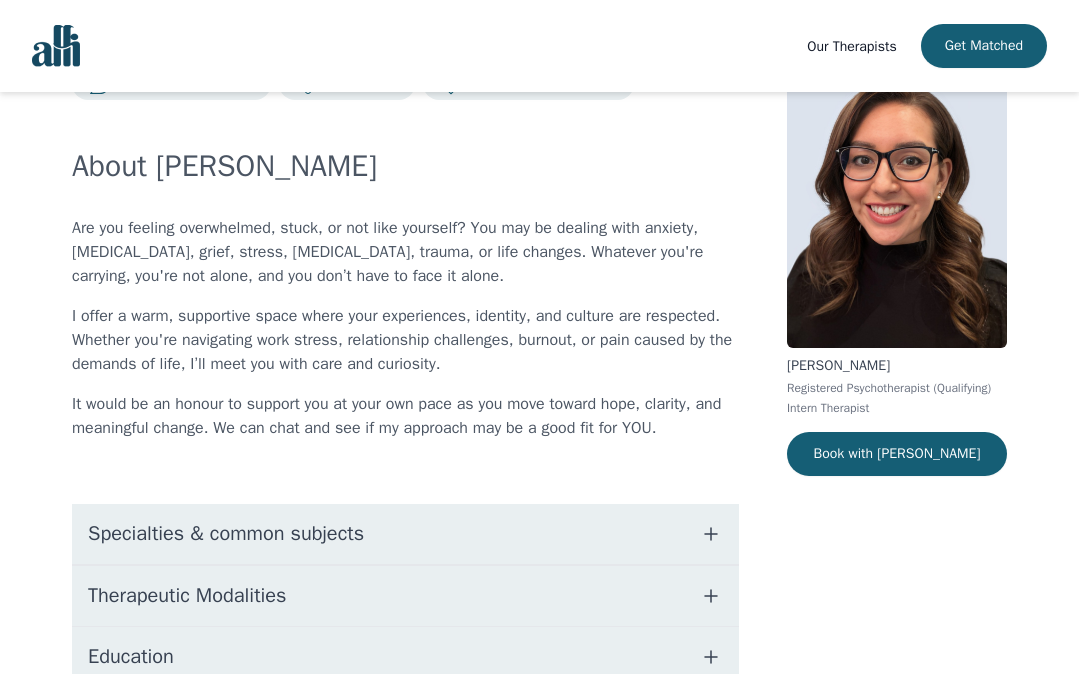 scroll, scrollTop: 99, scrollLeft: 0, axis: vertical 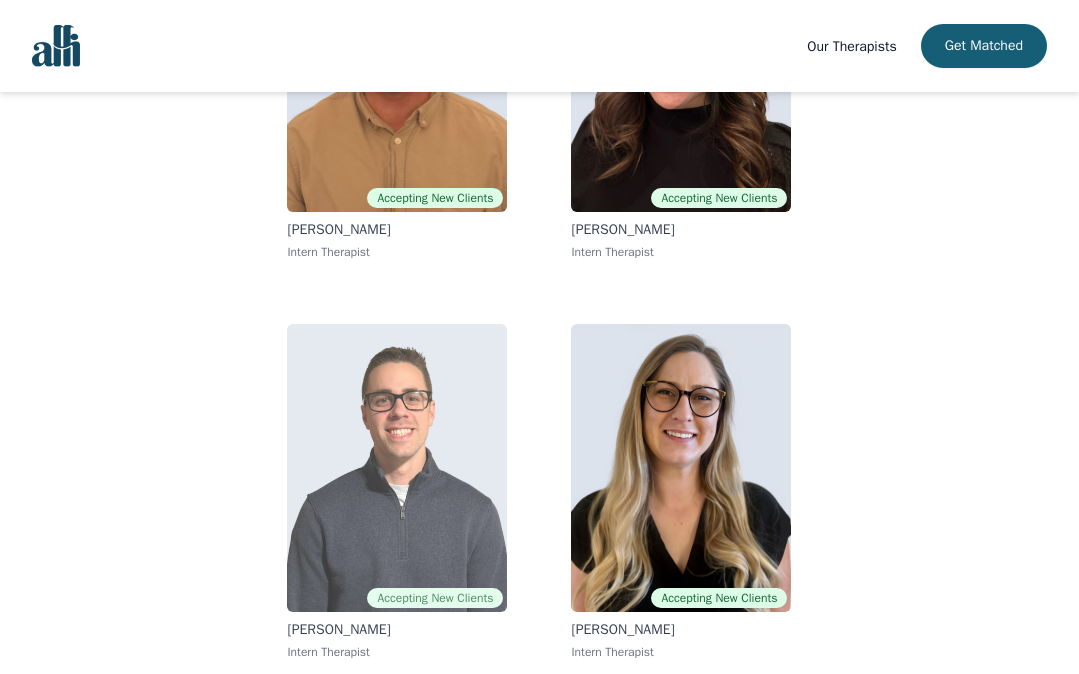click at bounding box center [397, 468] 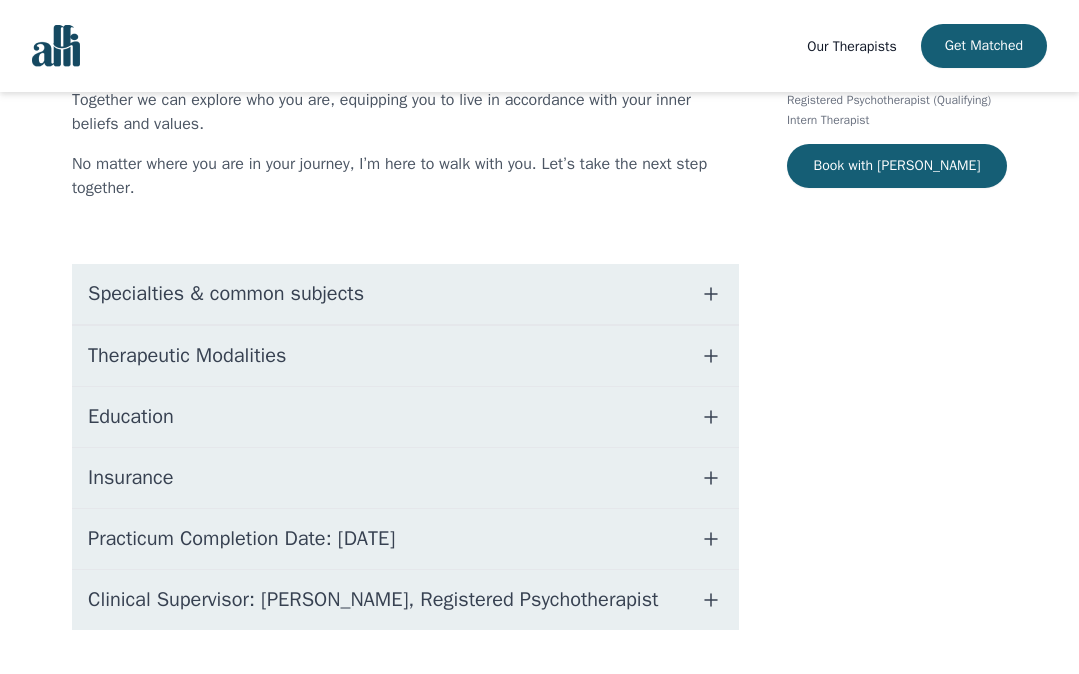 scroll, scrollTop: 0, scrollLeft: 0, axis: both 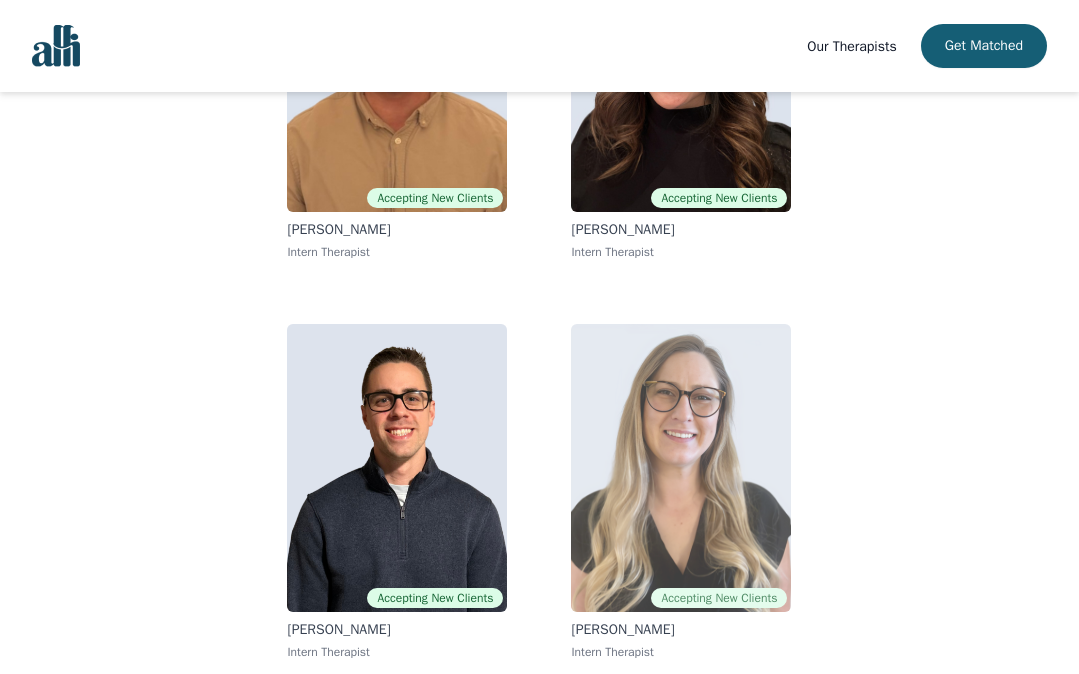 click at bounding box center (681, 468) 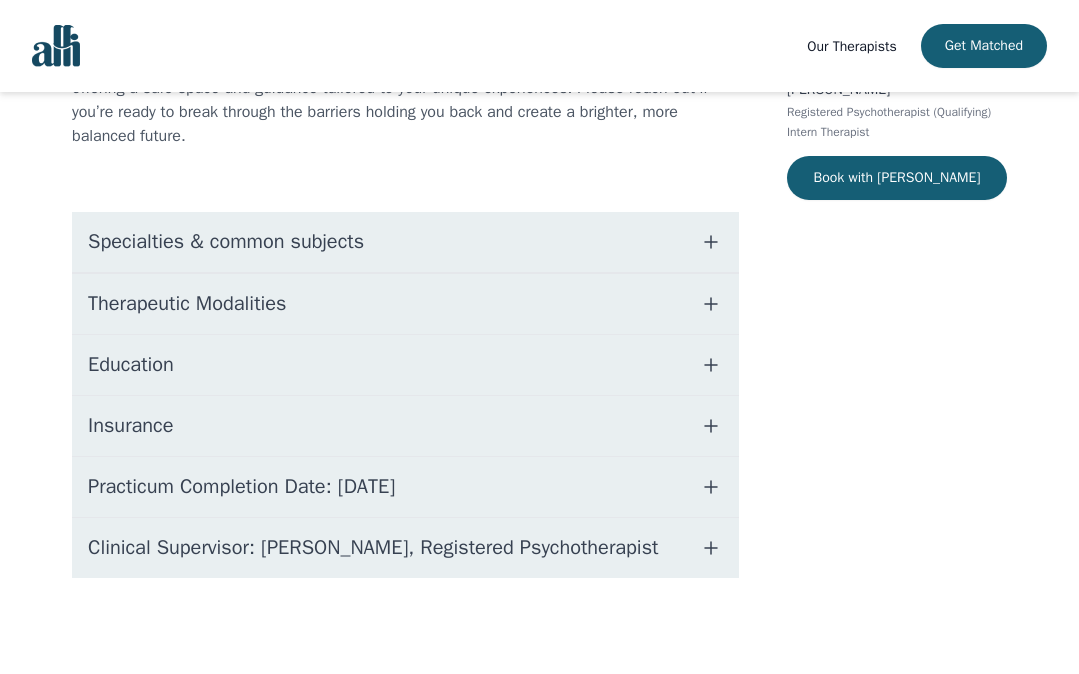 scroll, scrollTop: 0, scrollLeft: 0, axis: both 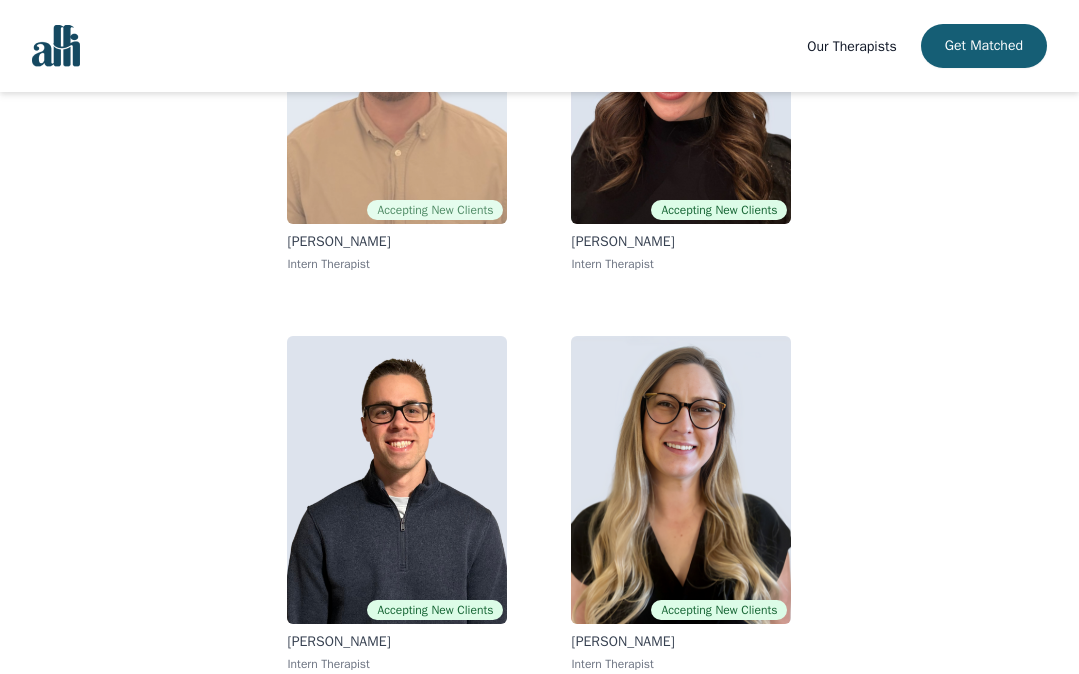 click at bounding box center [397, 80] 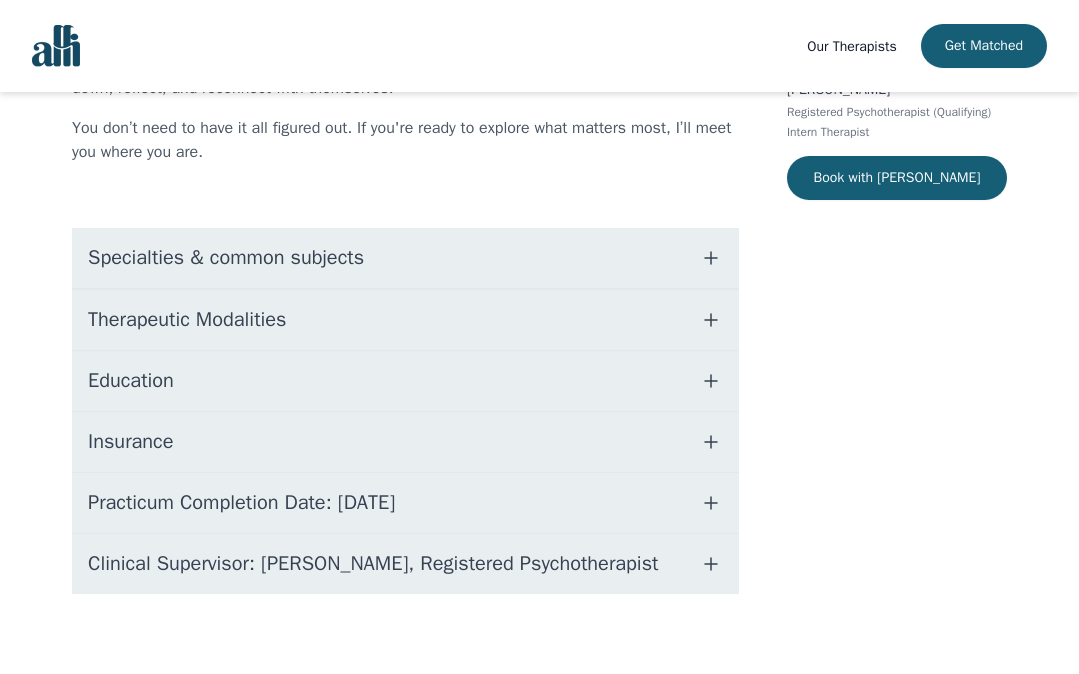 scroll, scrollTop: 0, scrollLeft: 0, axis: both 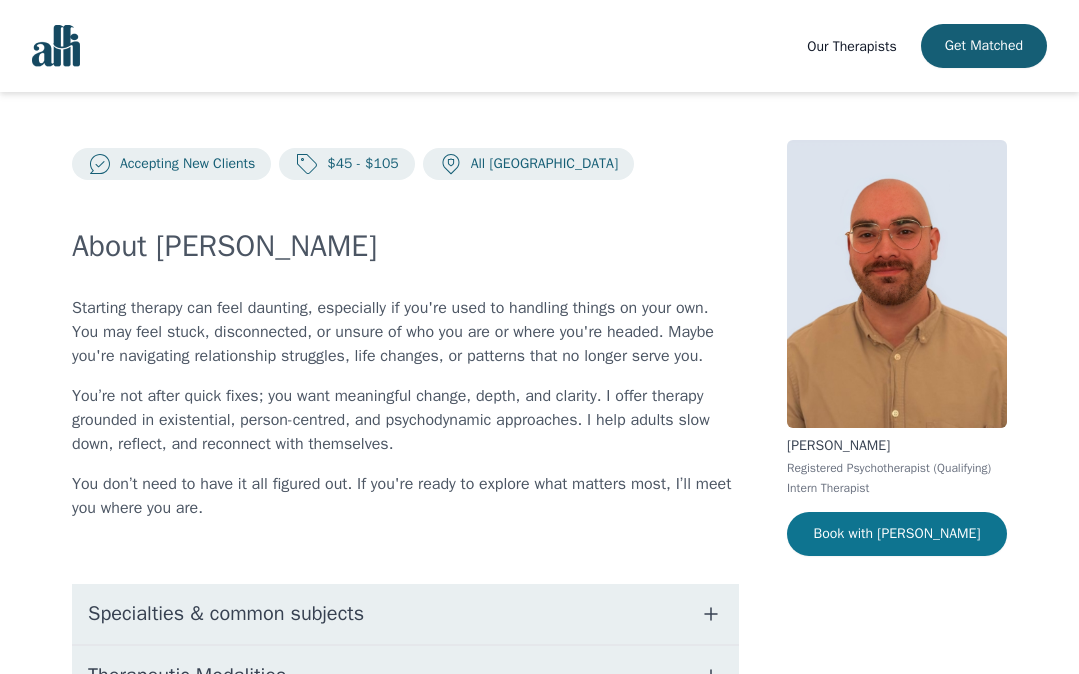 click on "Book with Ryan" at bounding box center [897, 534] 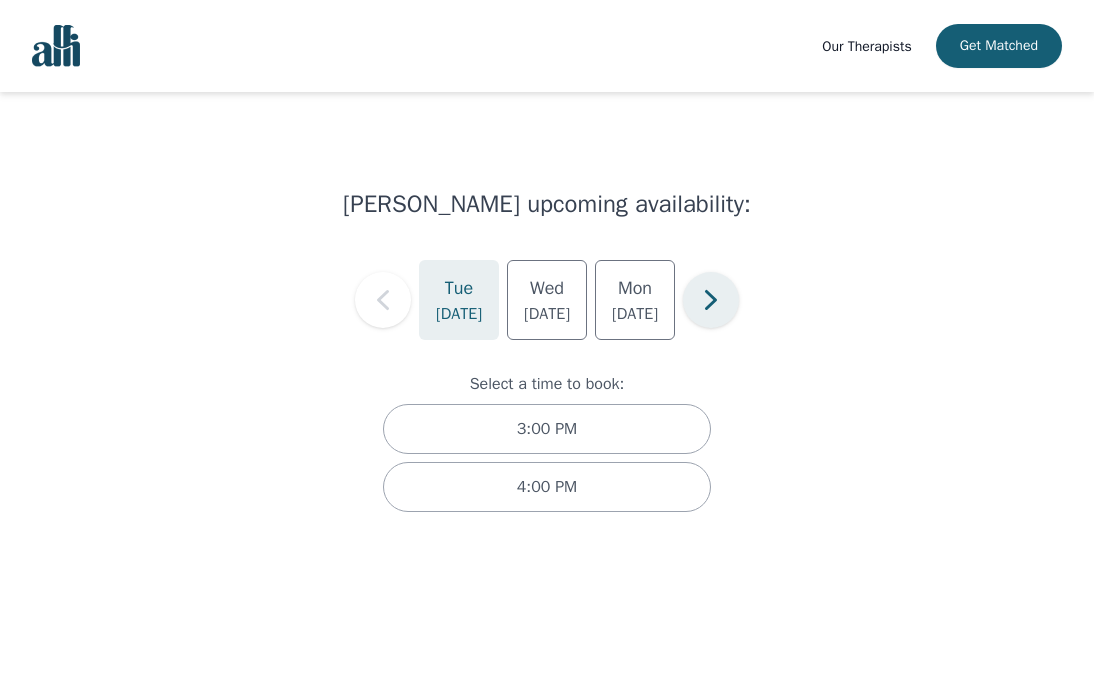 click 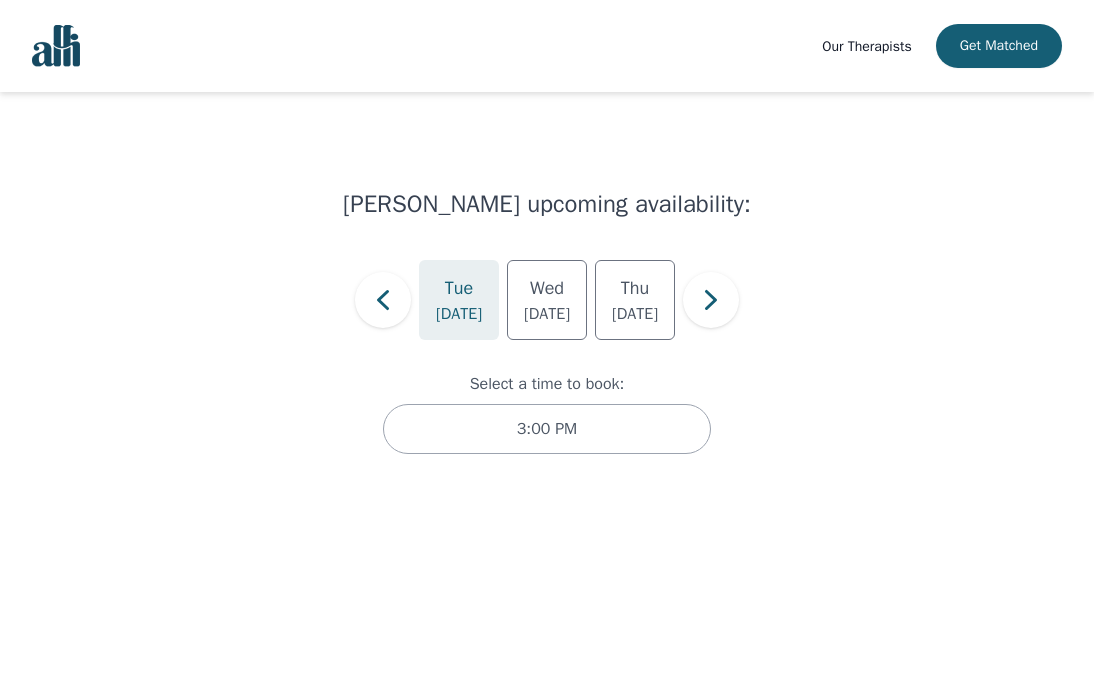 click on "Tue Aug 5 Wed Aug 6 Thu Aug 7" at bounding box center [547, 300] 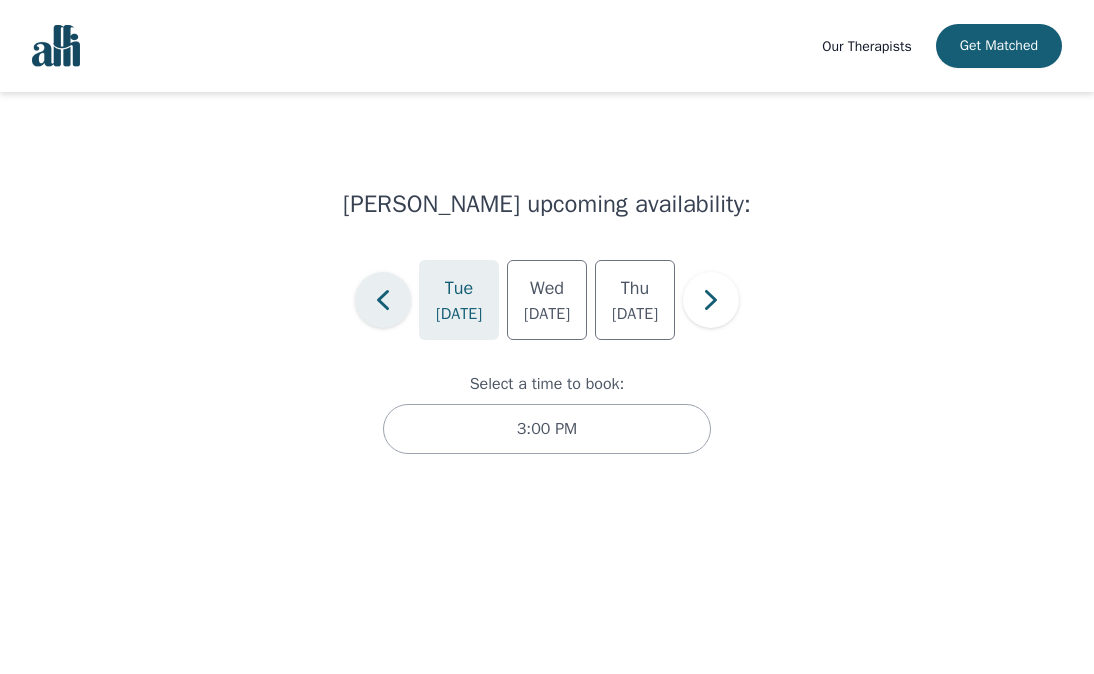 click 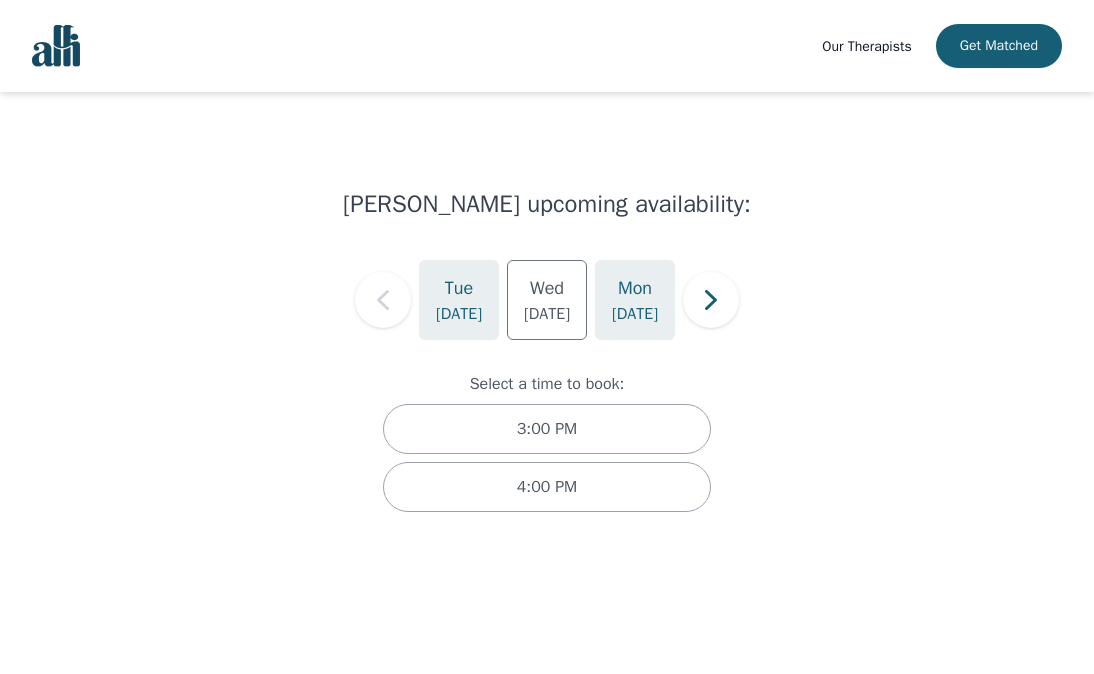 click on "Aug 4" at bounding box center [635, 314] 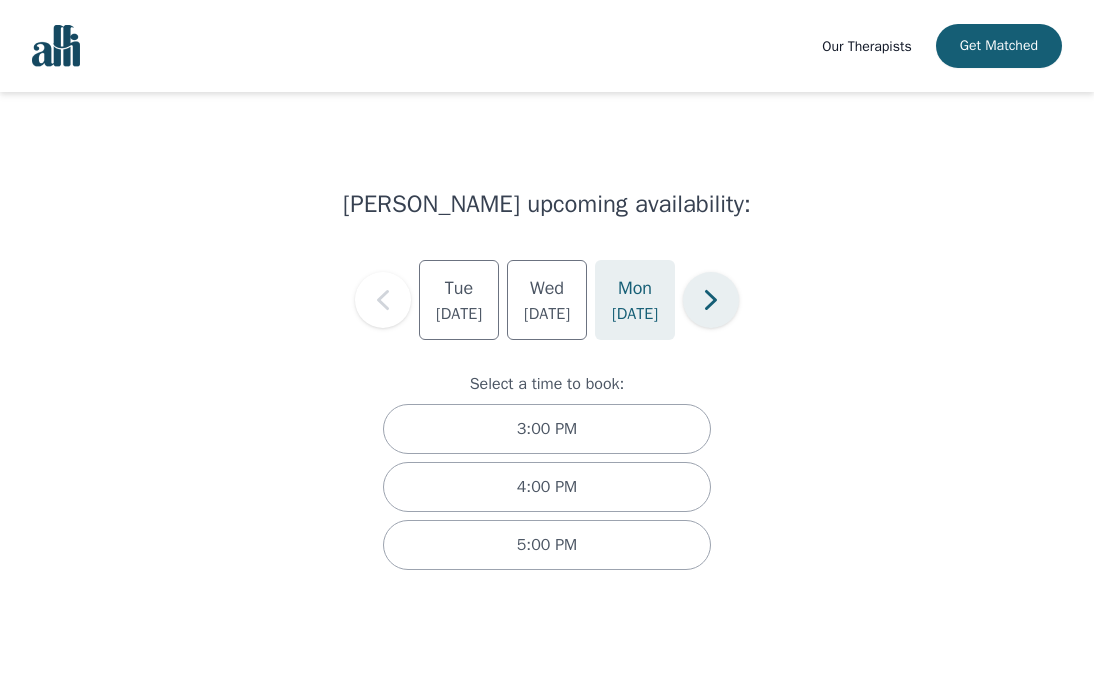 click 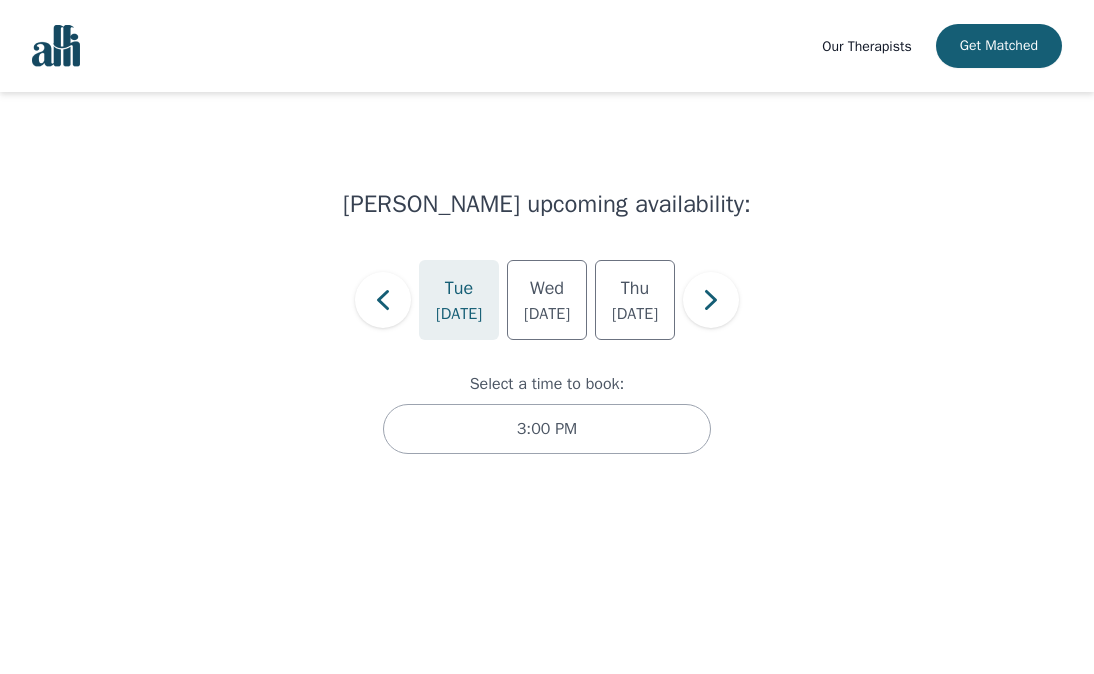 click on "Aug 5" at bounding box center [459, 314] 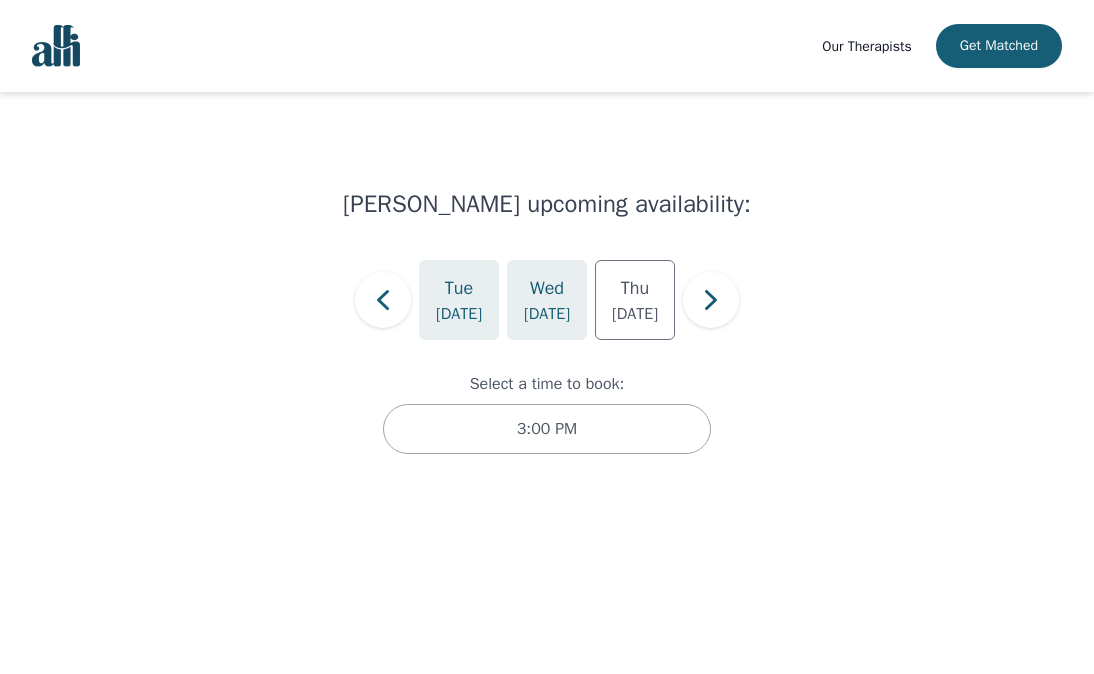 click on "Aug 6" at bounding box center (547, 314) 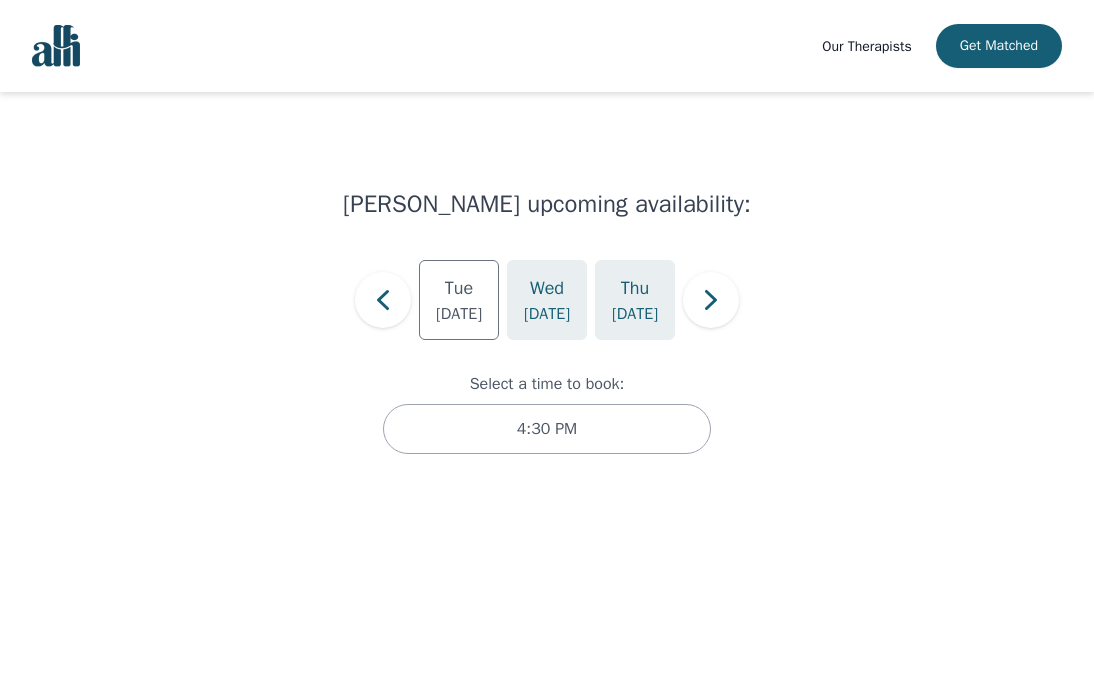 click on "Aug 7" at bounding box center [635, 314] 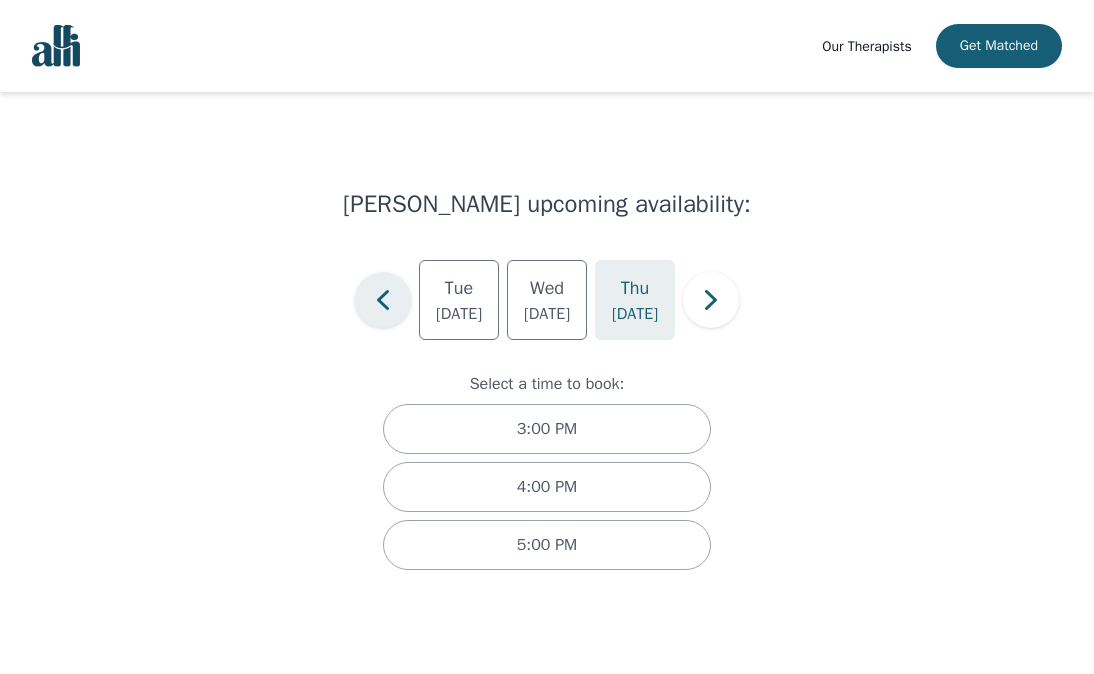 click 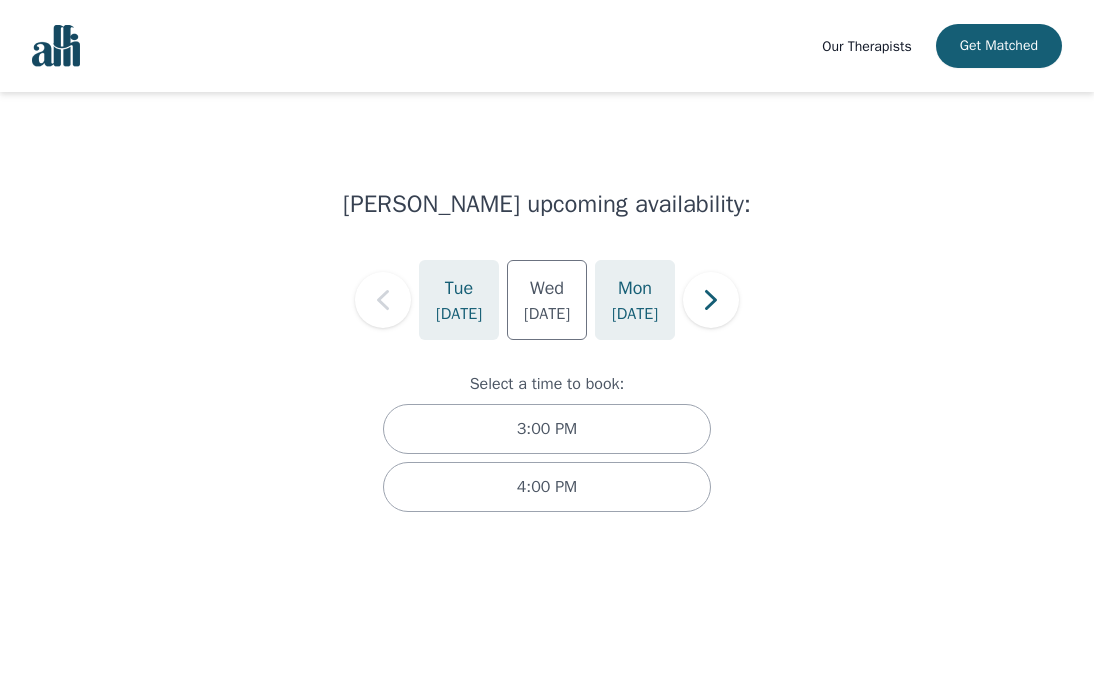 click on "Mon Aug 4" at bounding box center [635, 300] 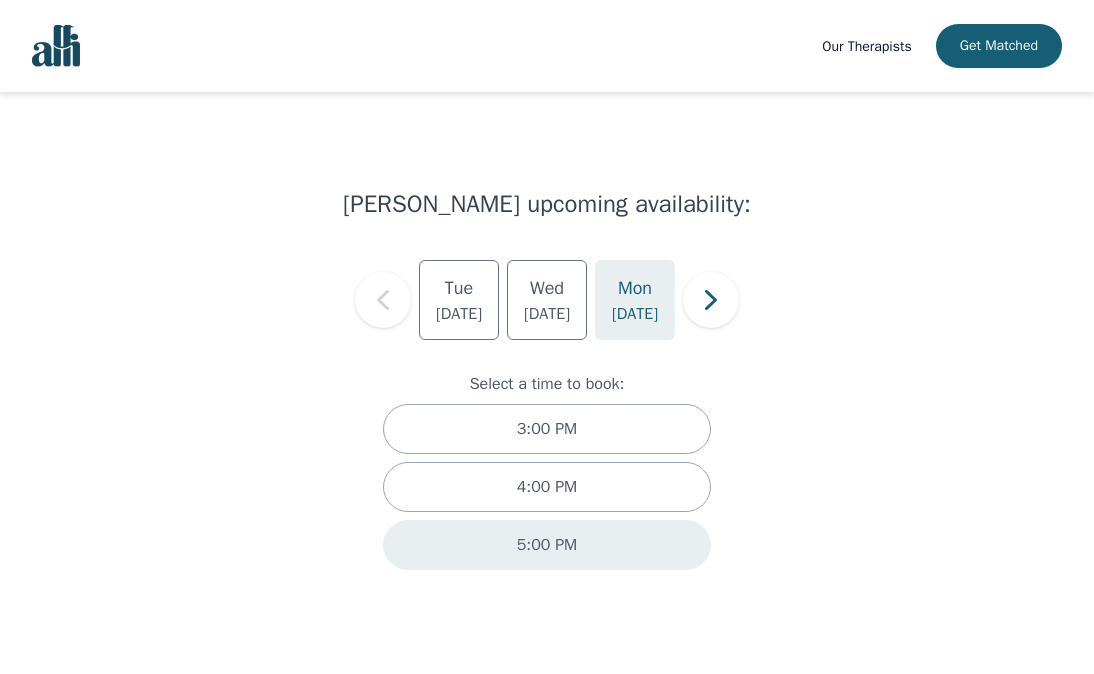 click on "5:00 PM" at bounding box center [547, 545] 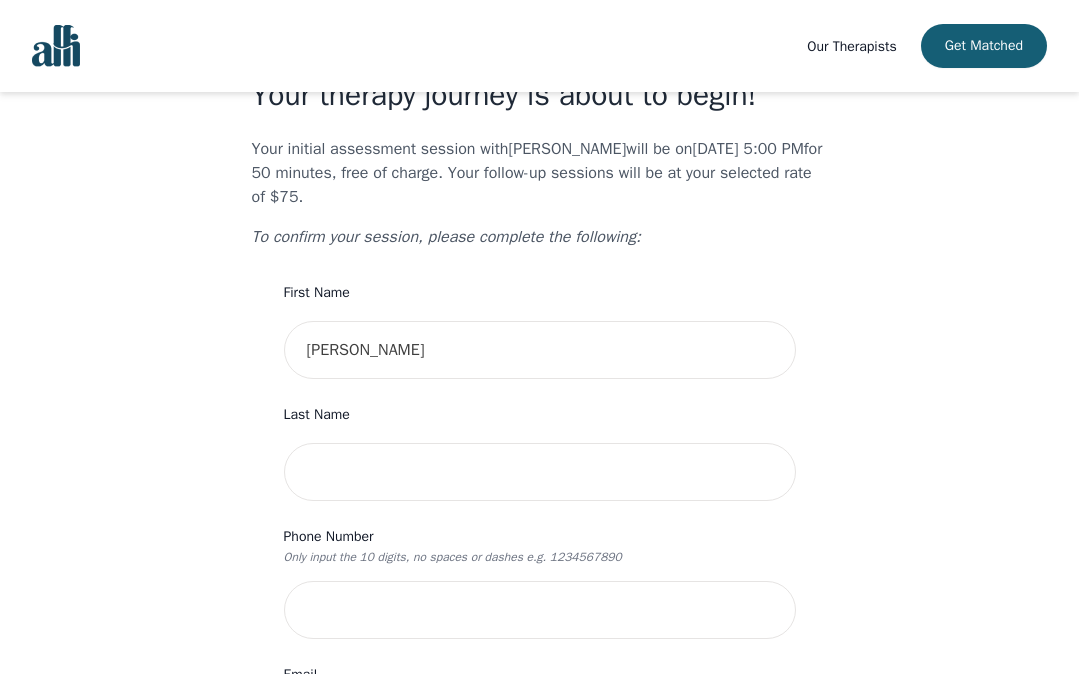 scroll, scrollTop: 85, scrollLeft: 0, axis: vertical 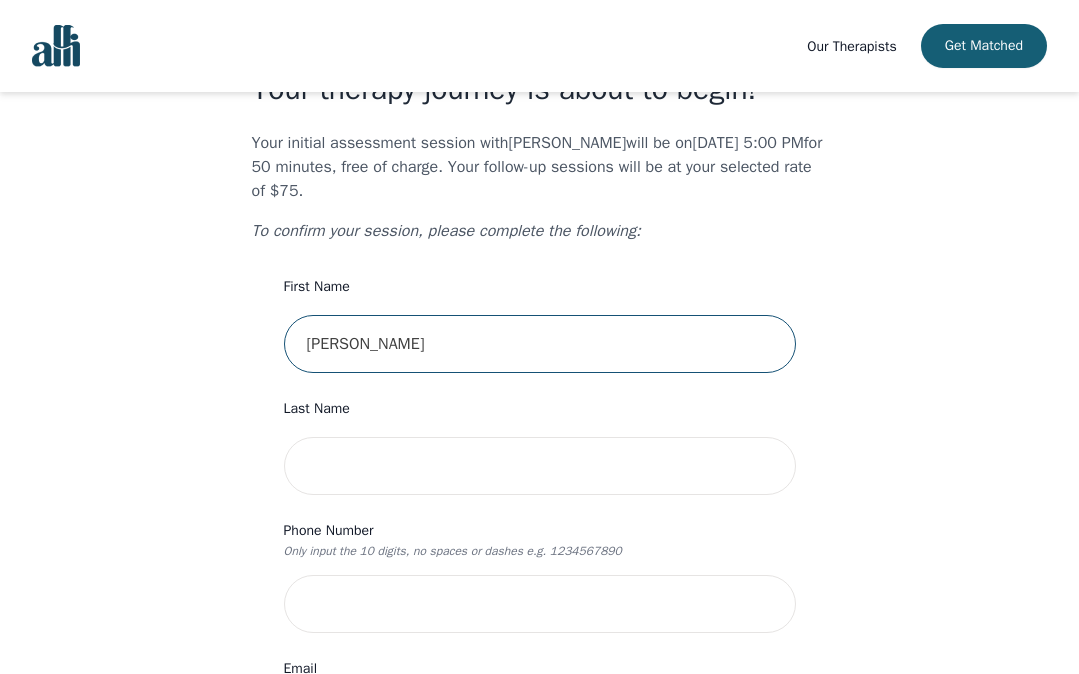 drag, startPoint x: 663, startPoint y: 367, endPoint x: 365, endPoint y: 345, distance: 298.81097 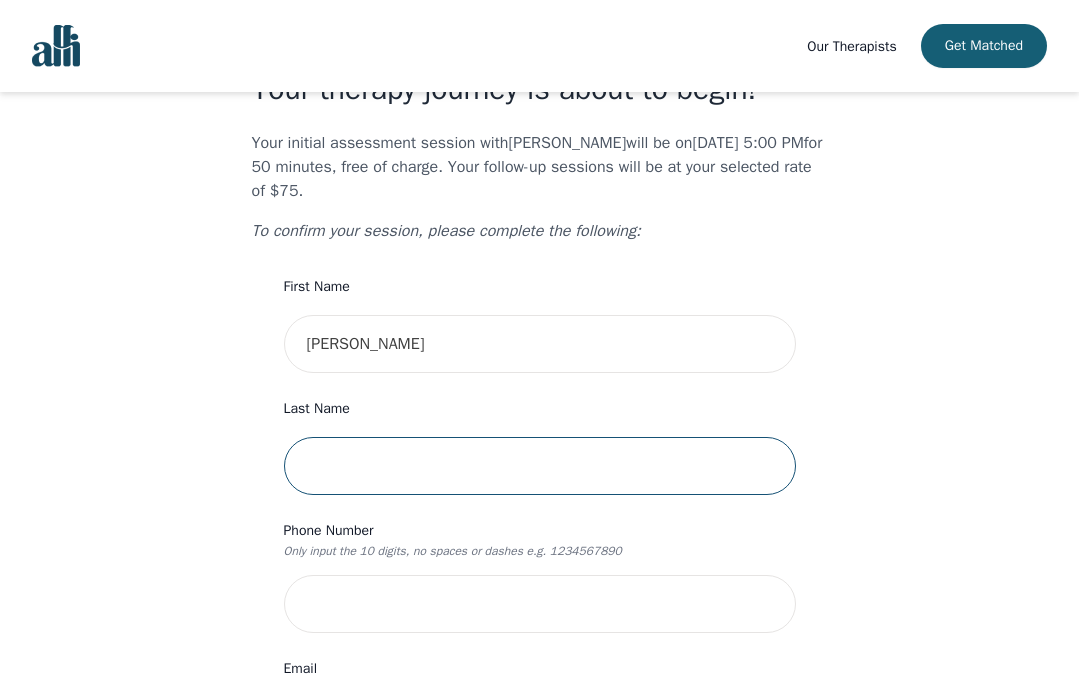 paste on "Sojleva" 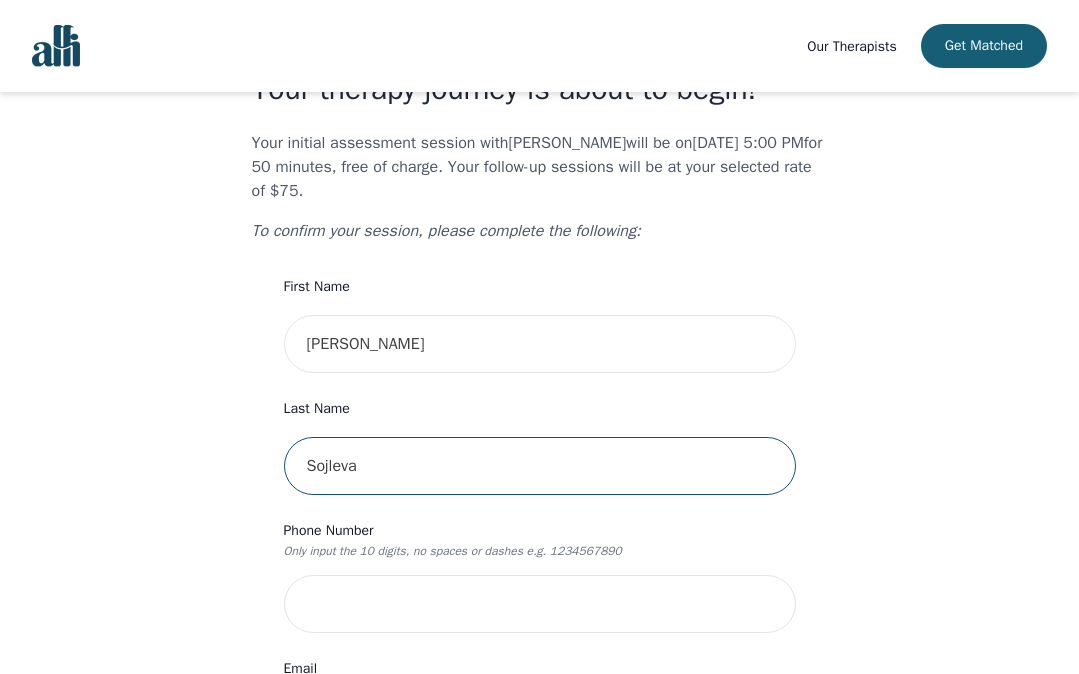 type on "Sojleva" 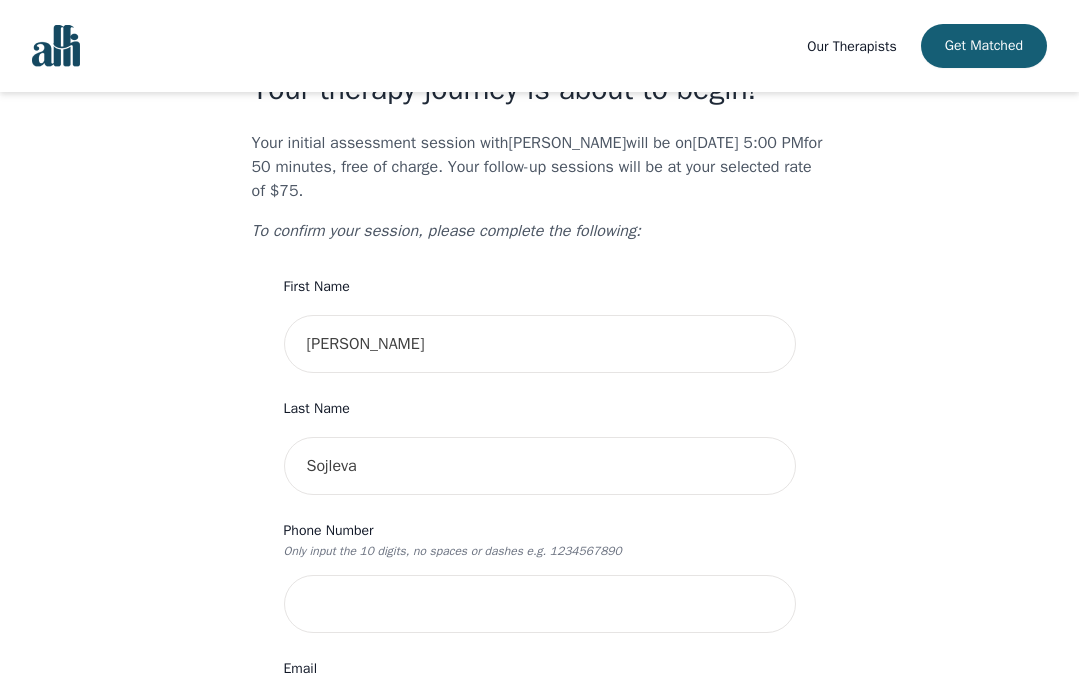 click on "Your therapy journey is about to begin! Your initial assessment session with   Ryan Ingleby  will be on  2025-08-04 @ 5:00 PM  for 50 minutes , free of charge. Your follow-up sessions will be at your selected rate of $75. To confirm your session, please complete the following: First Name Andrea Last Name Sojleva Phone Number Only input the 10 digits, no spaces or dashes e.g. 1234567890 Email asojleva@gmail.com Address Unit Number (Optional) Emergency Contact Name Emergency Contact Phone Number I have a promo code I have read and accept the  consent to counselling and psychotherapy services I have read and accept  Alli's Terms of Services I understand that I will be charged the full session rate if I cancel within 24 hours of my scheduled appointment or if I miss it all together. (*Note: This does not apply to your very first session with Alli. You may cancel your first session at any time without incurring fees). Submit" at bounding box center [540, 862] 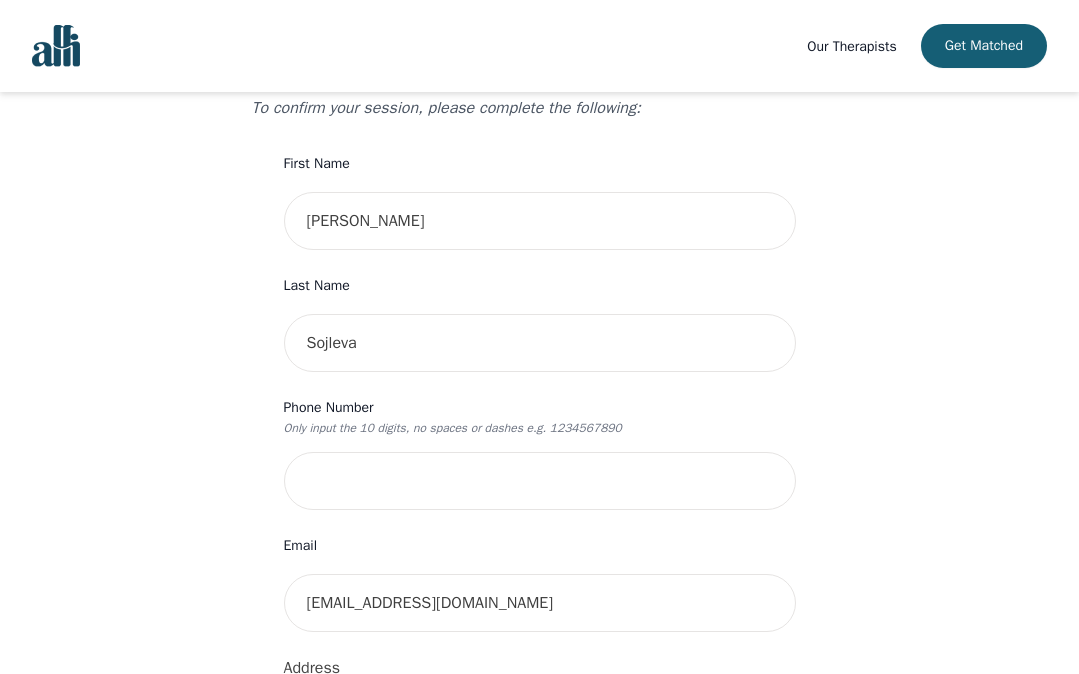 scroll, scrollTop: 290, scrollLeft: 0, axis: vertical 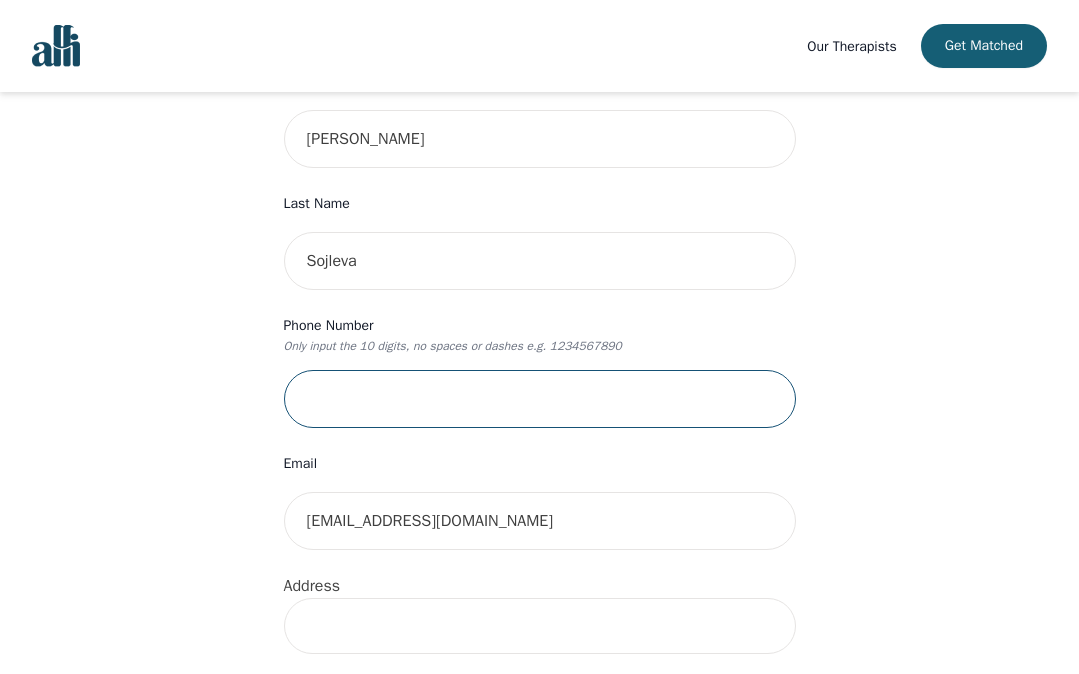 click at bounding box center [540, 399] 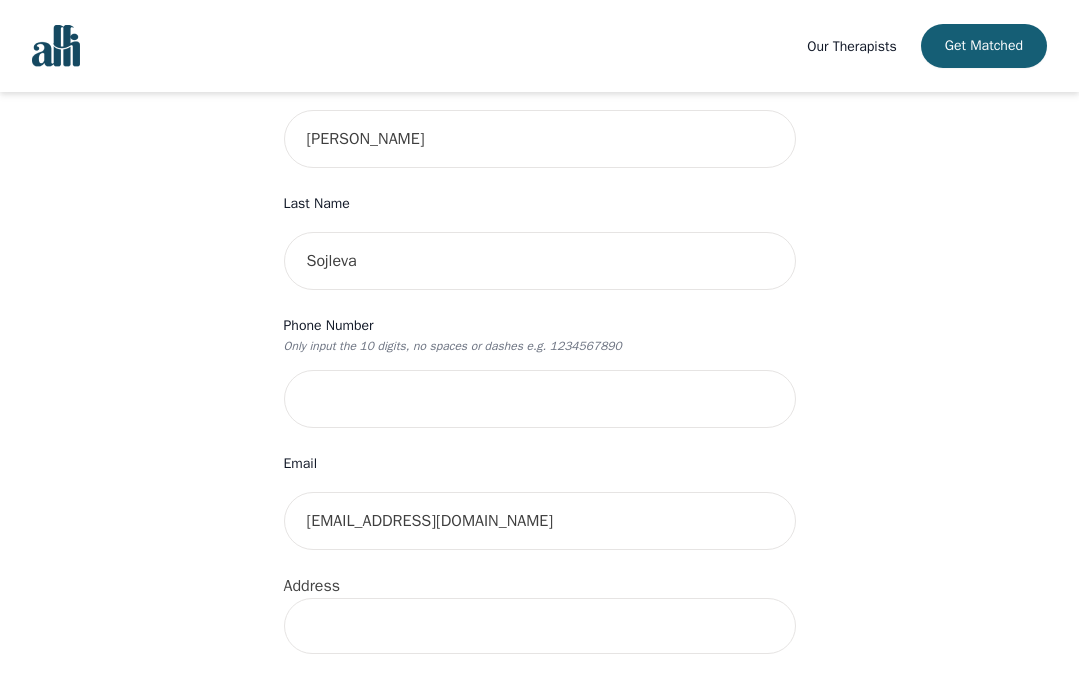 click on "Your therapy journey is about to begin! Your initial assessment session with   Ryan Ingleby  will be on  2025-08-04 @ 5:00 PM  for 50 minutes , free of charge. Your follow-up sessions will be at your selected rate of $75. To confirm your session, please complete the following: First Name Andrea Last Name Sojleva Phone Number Only input the 10 digits, no spaces or dashes e.g. 1234567890 Email asojleva@gmail.com Address Unit Number (Optional) Emergency Contact Name Emergency Contact Phone Number I have a promo code I have read and accept the  consent to counselling and psychotherapy services I have read and accept  Alli's Terms of Services I understand that I will be charged the full session rate if I cancel within 24 hours of my scheduled appointment or if I miss it all together. (*Note: This does not apply to your very first session with Alli. You may cancel your first session at any time without incurring fees). Submit" at bounding box center (539, 657) 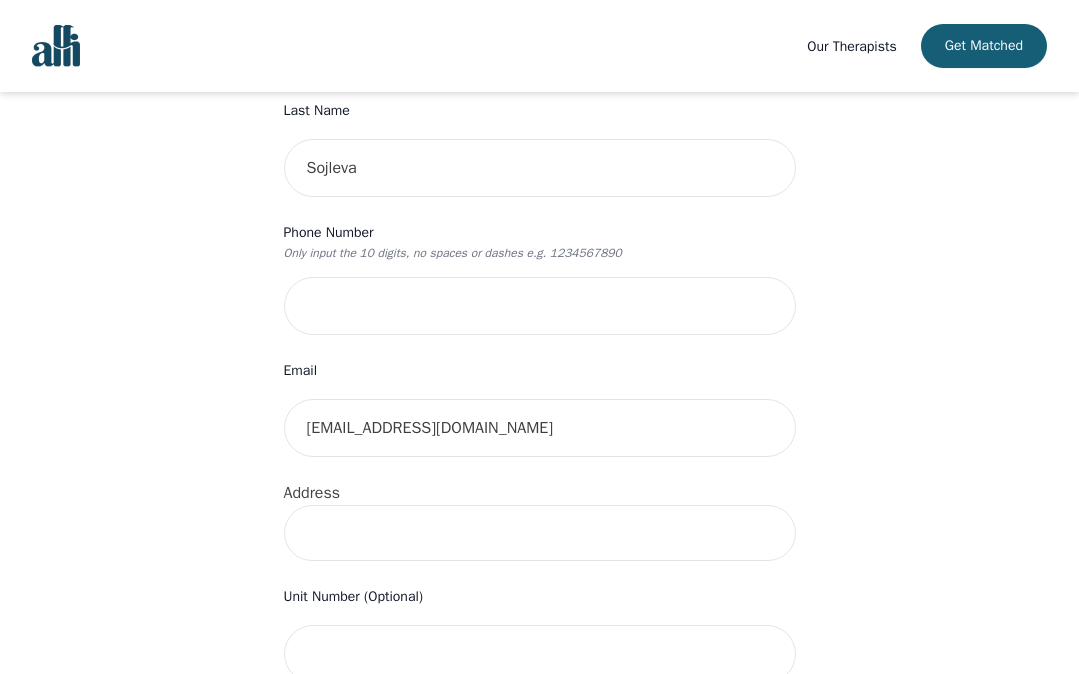 scroll, scrollTop: 394, scrollLeft: 0, axis: vertical 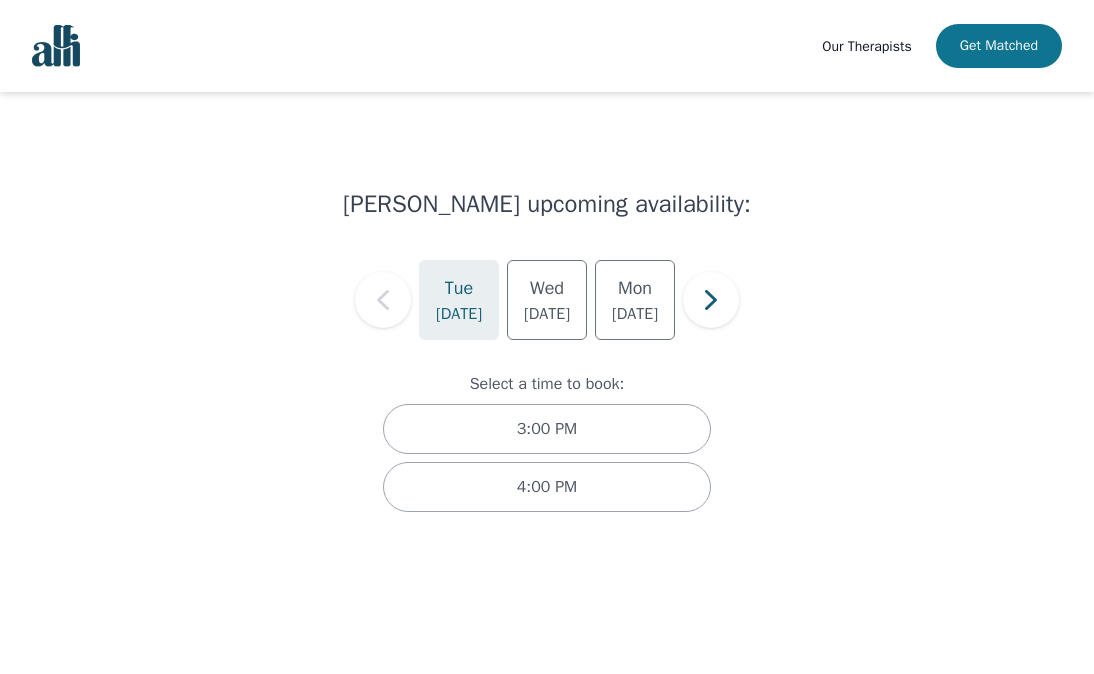 click on "Get Matched" at bounding box center [999, 46] 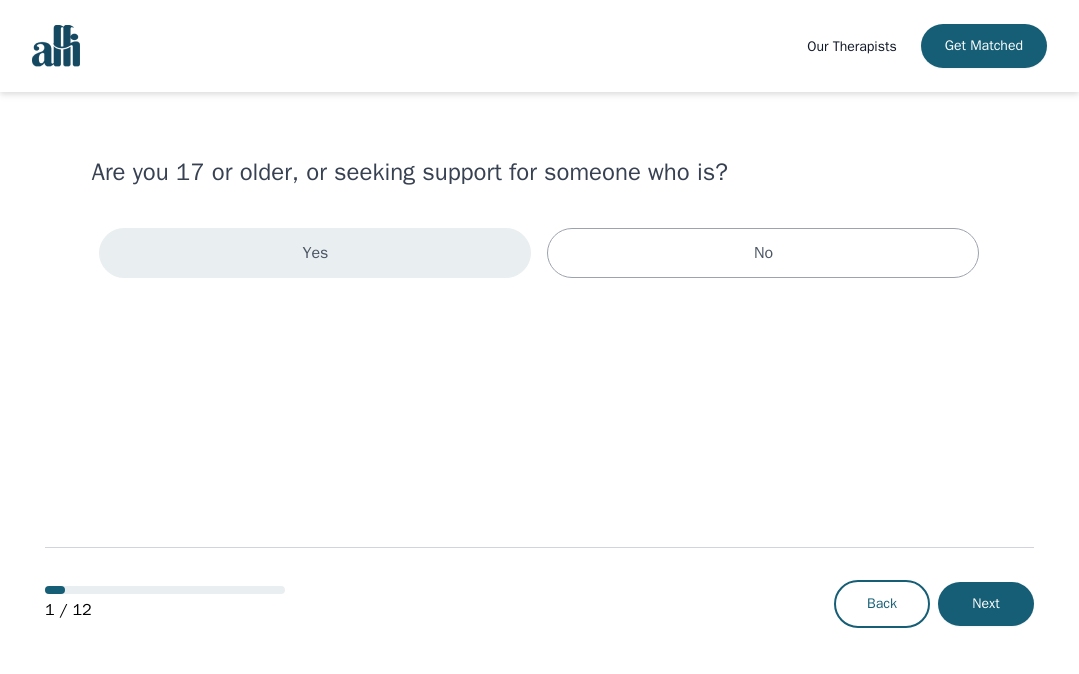 click on "Yes" at bounding box center [315, 253] 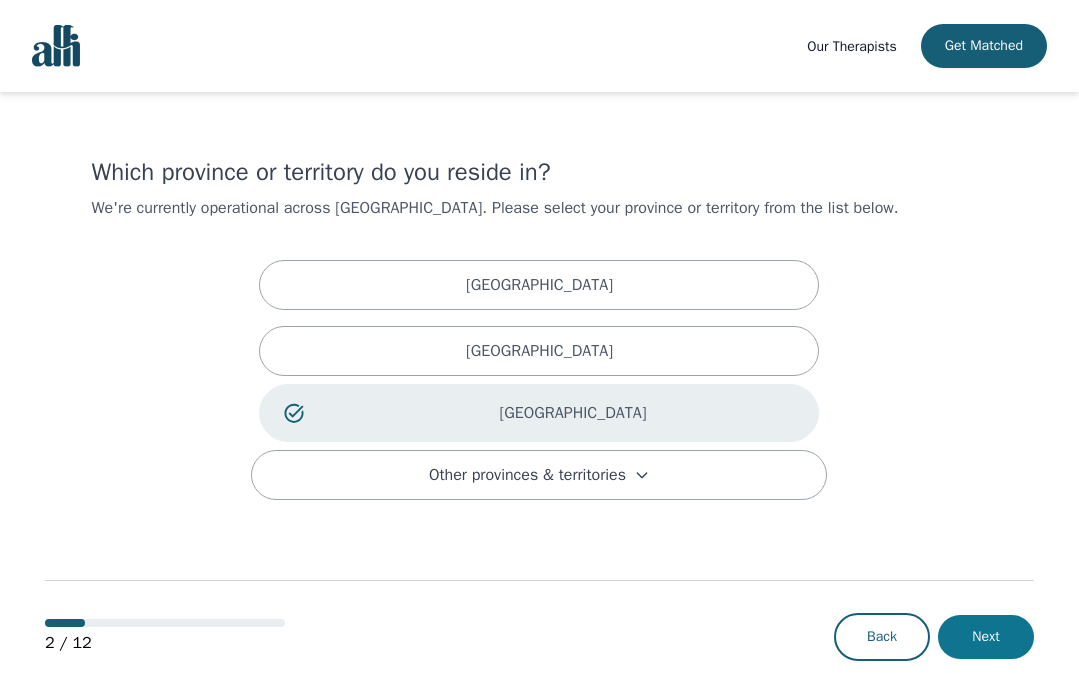 click on "Next" at bounding box center (986, 637) 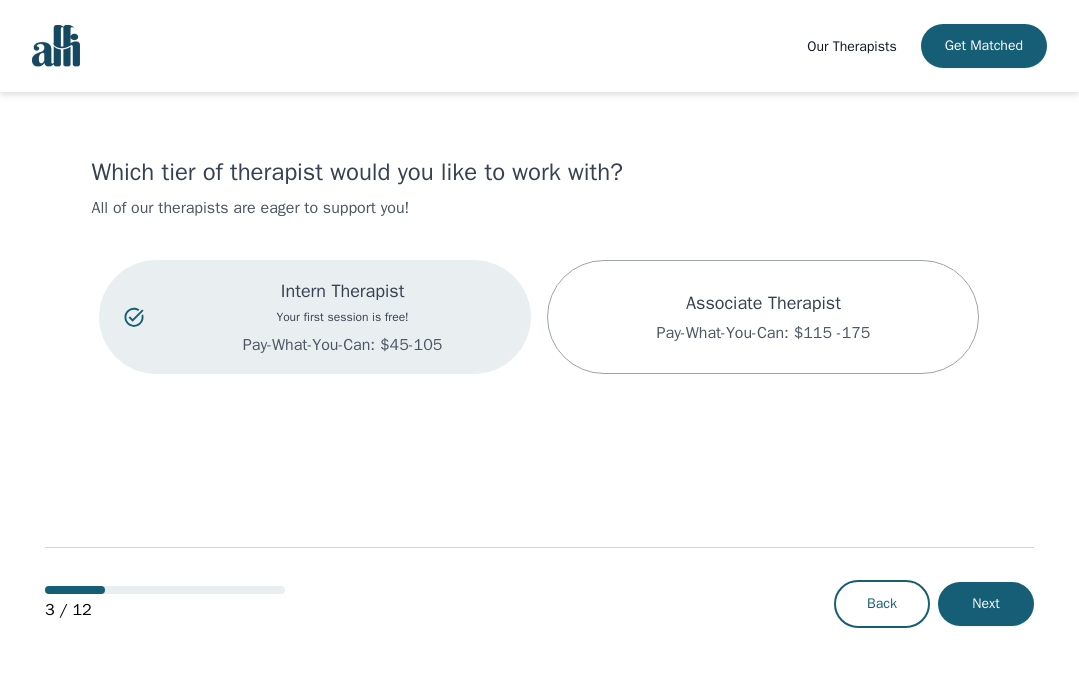 click on "Your first session is free!" at bounding box center (343, 317) 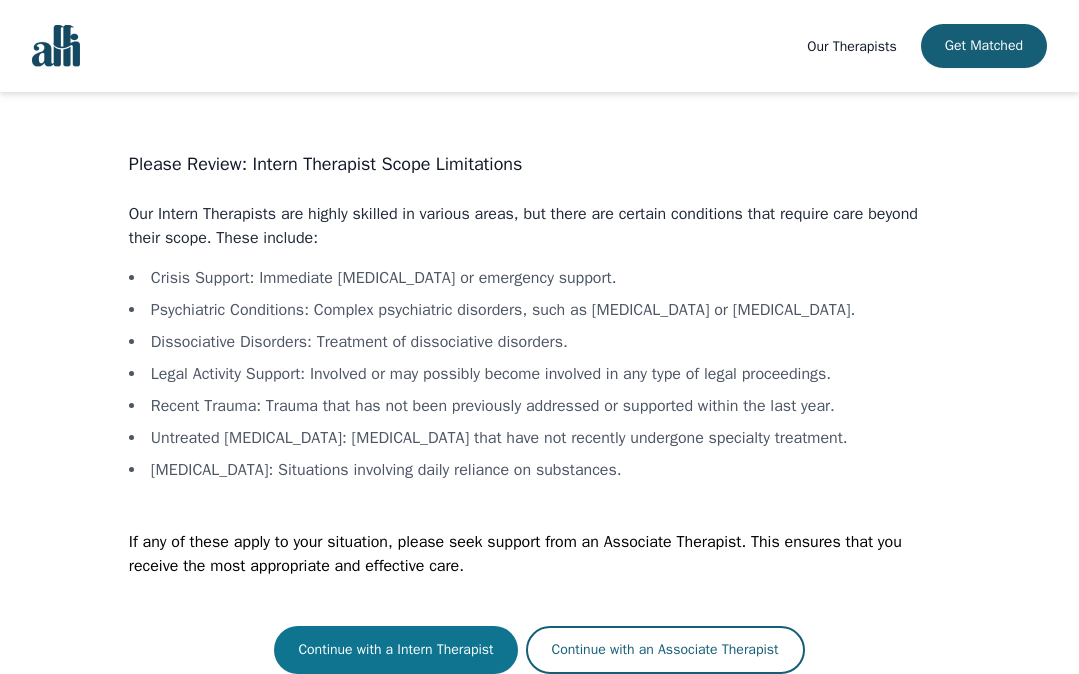 click on "Continue with a Intern Therapist" at bounding box center [395, 650] 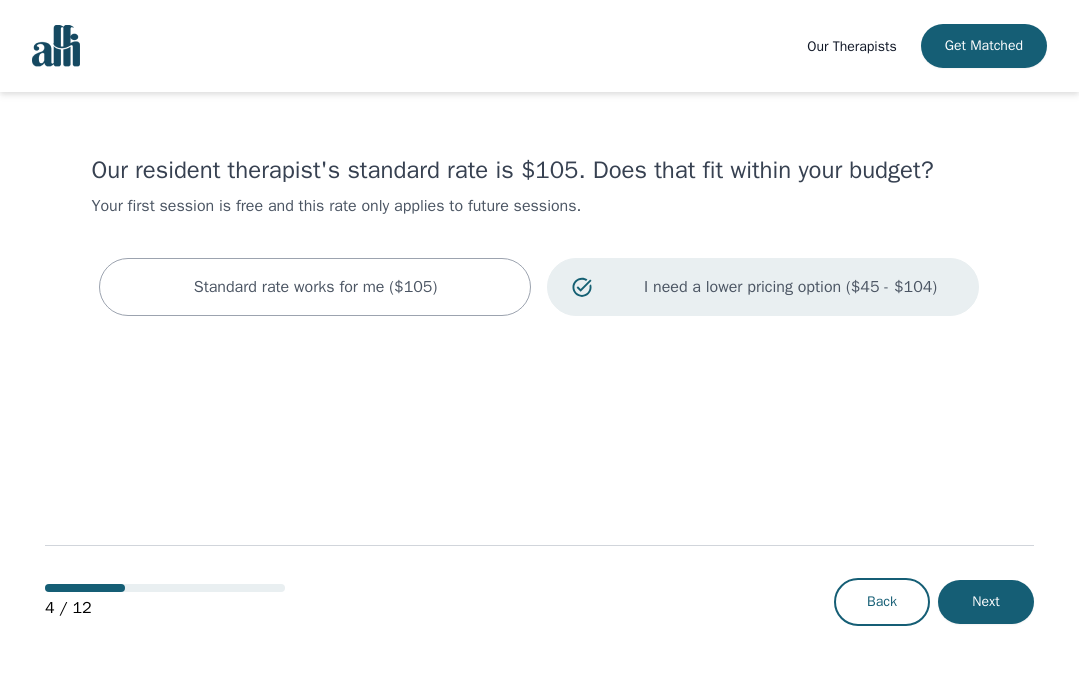 scroll, scrollTop: 0, scrollLeft: 0, axis: both 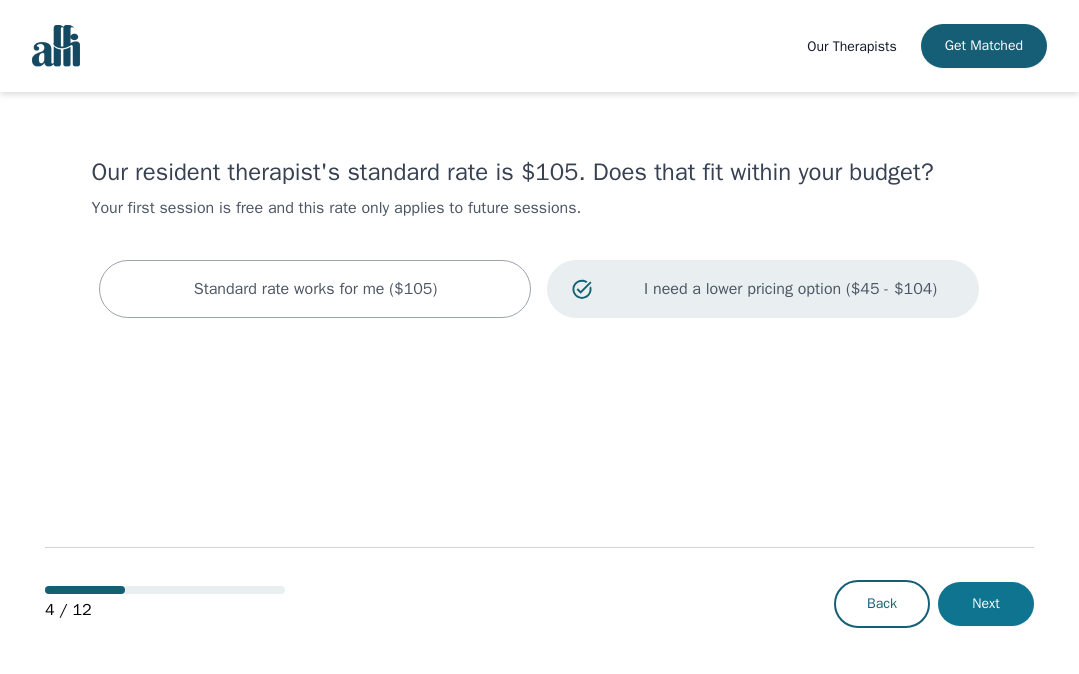 click on "Next" at bounding box center [986, 604] 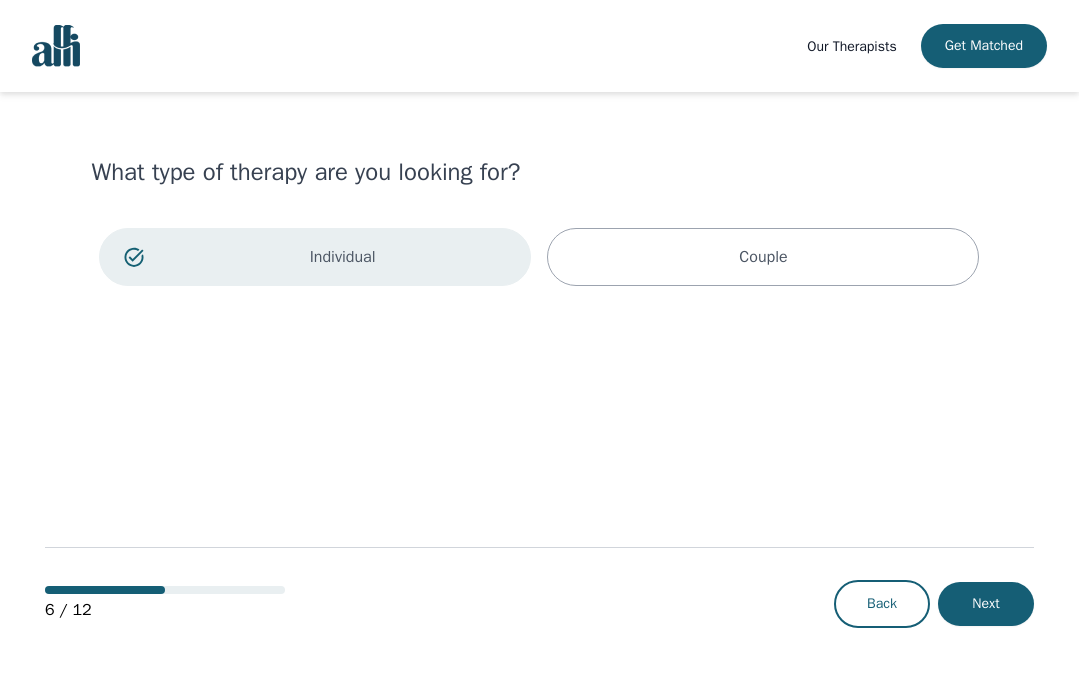 click on "Next" at bounding box center (986, 604) 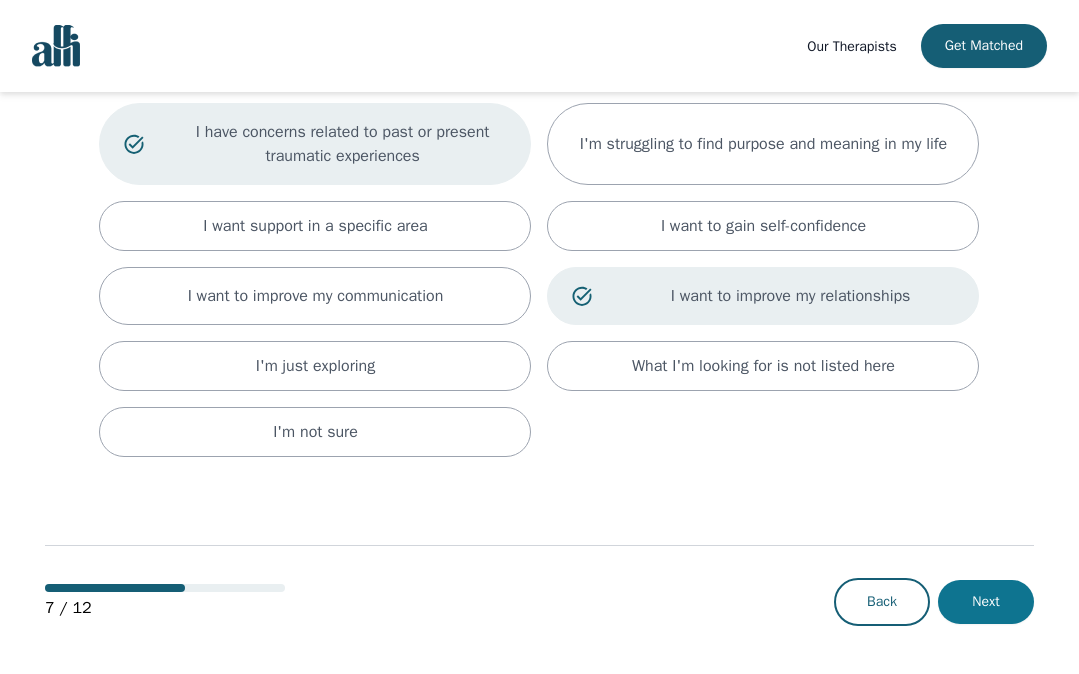 click on "Next" at bounding box center [986, 602] 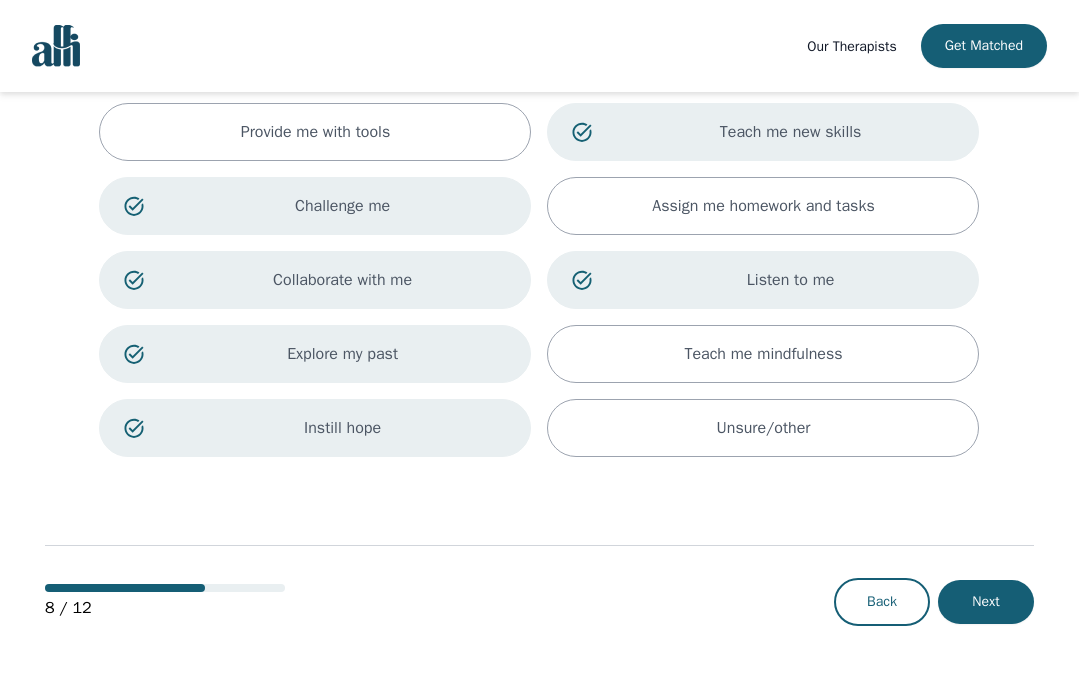 scroll, scrollTop: 0, scrollLeft: 0, axis: both 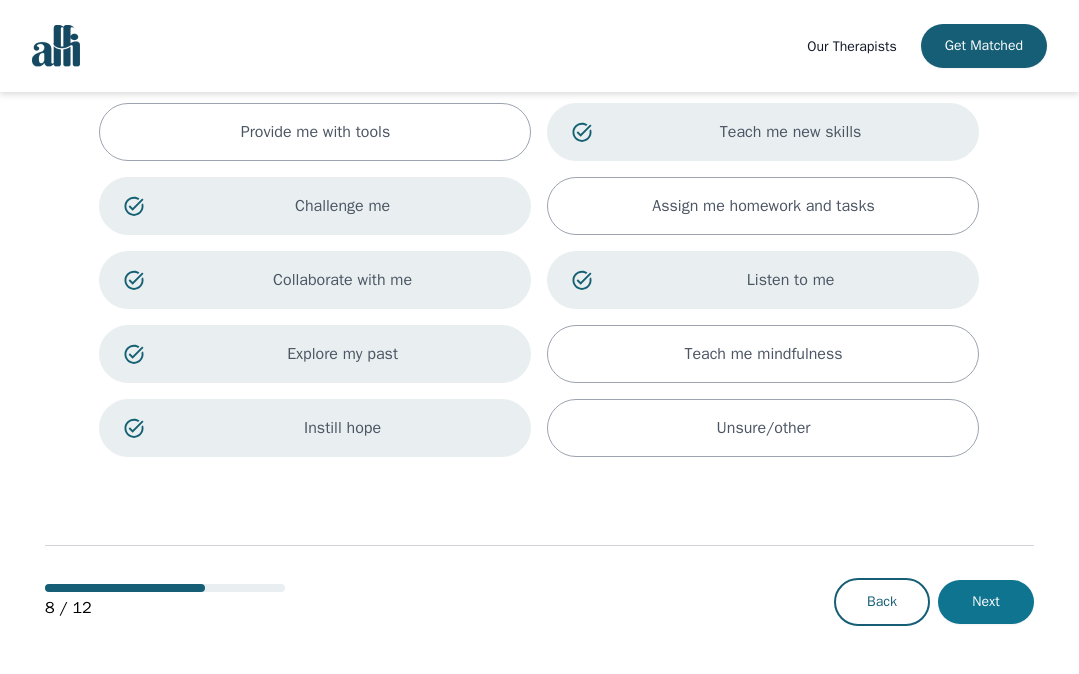 click on "Next" at bounding box center (986, 602) 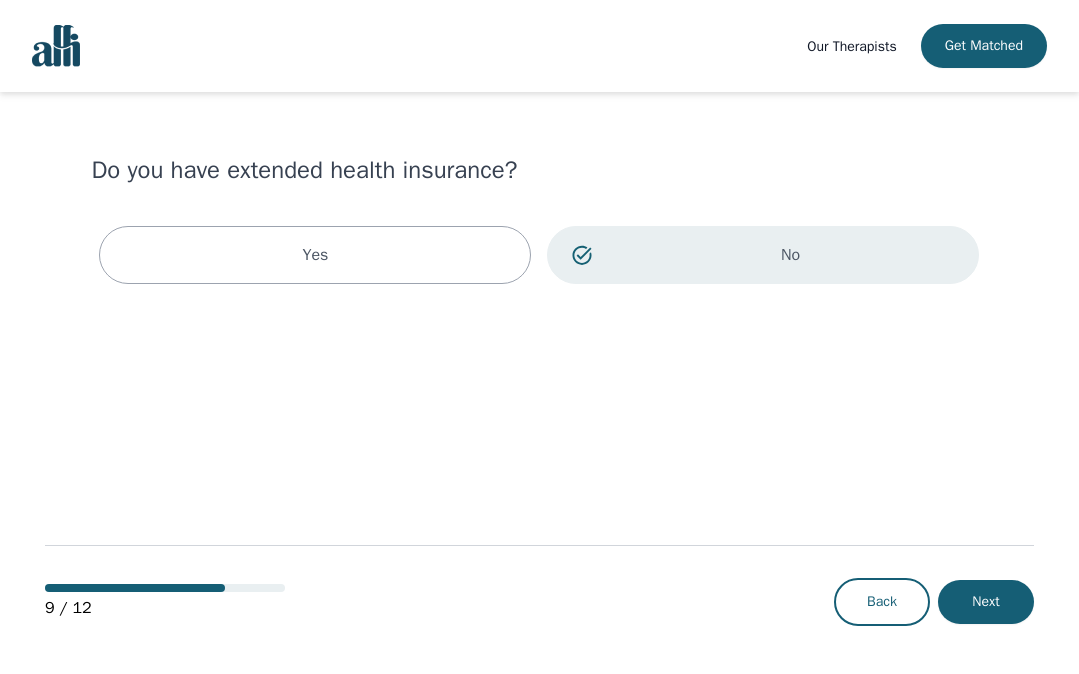 scroll, scrollTop: 0, scrollLeft: 0, axis: both 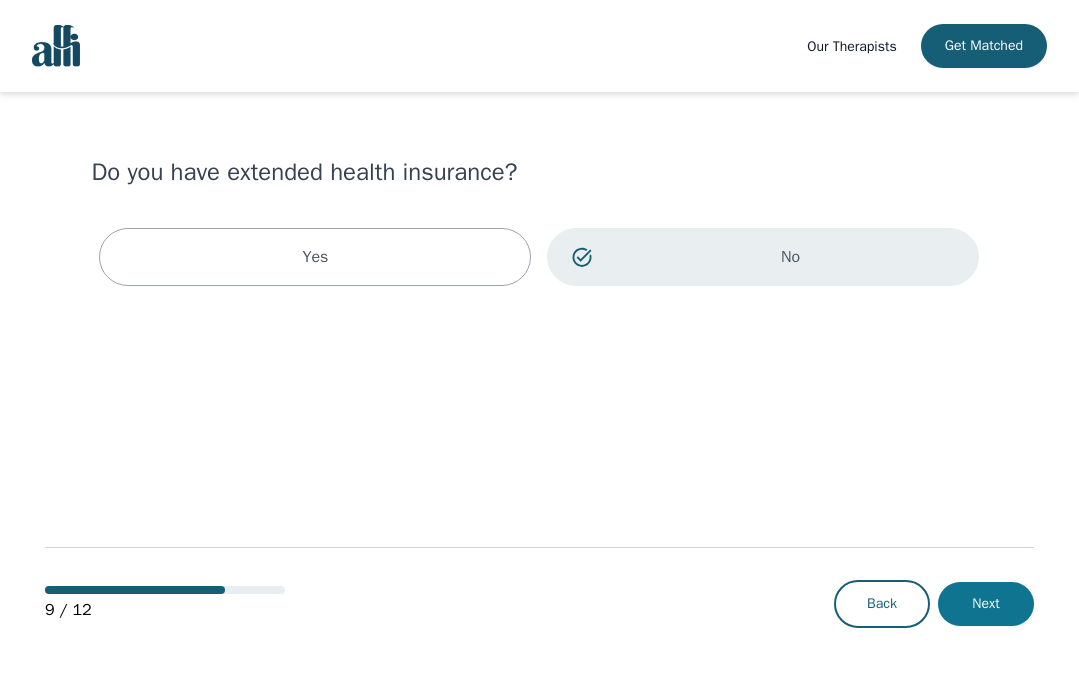 click on "Next" at bounding box center [986, 604] 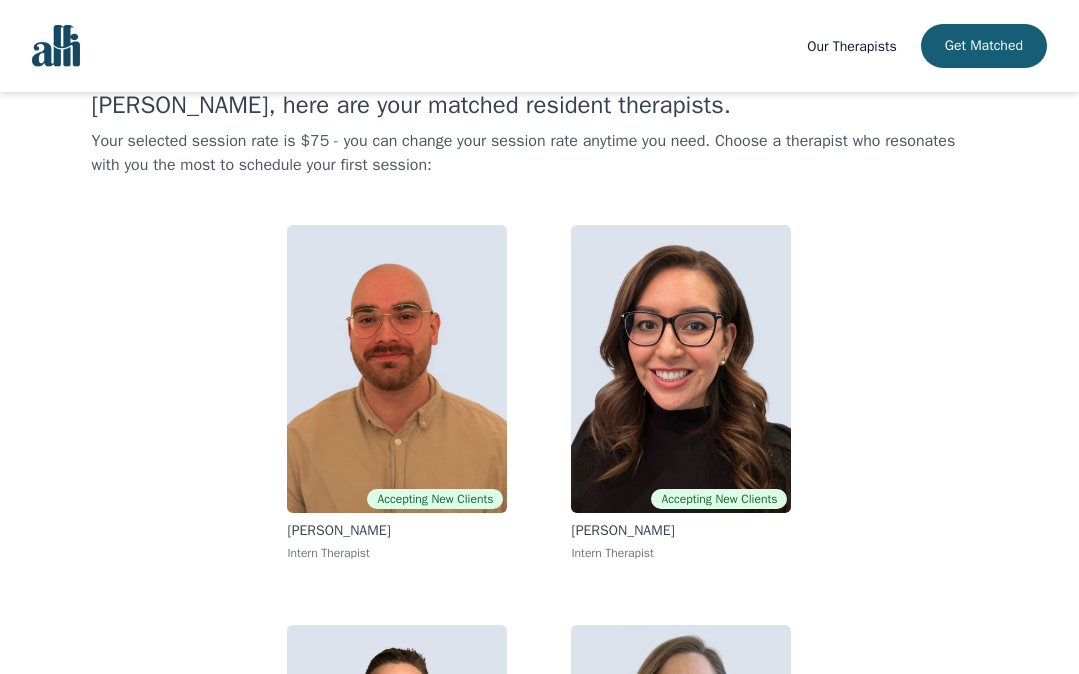 scroll, scrollTop: 54, scrollLeft: 0, axis: vertical 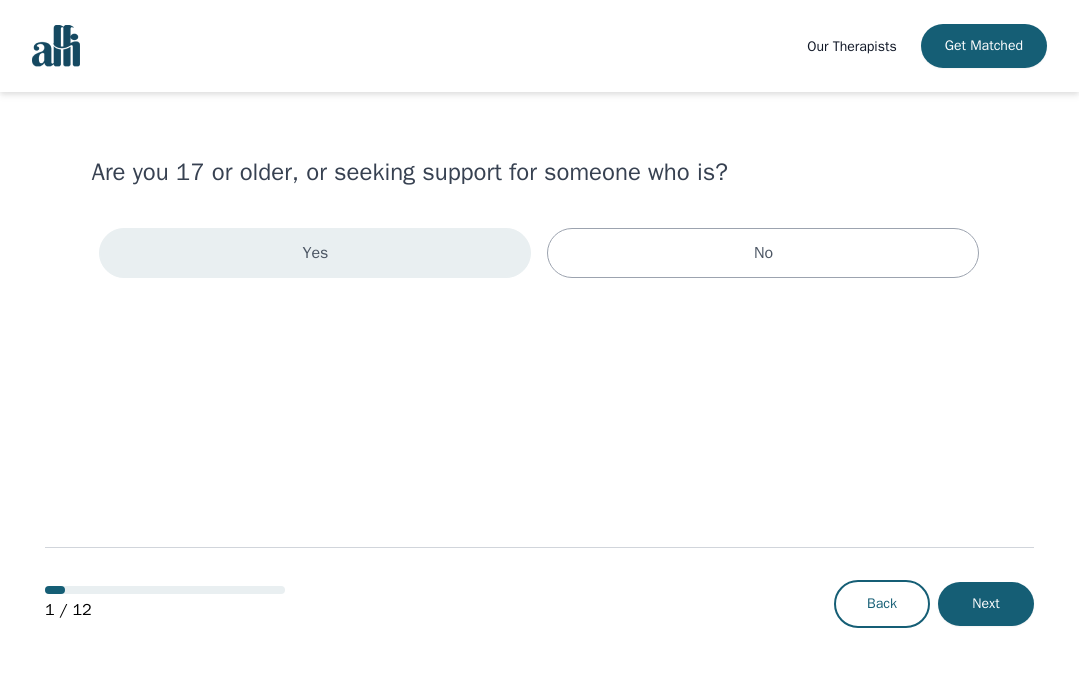 click on "Yes" at bounding box center (315, 253) 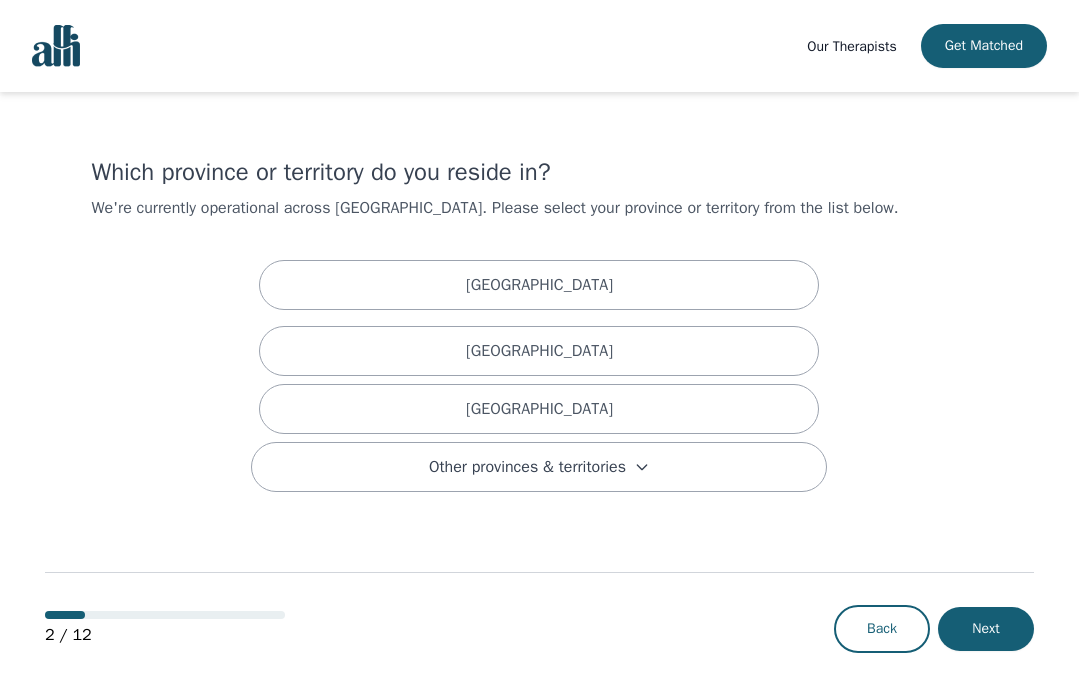 click on "Which province or territory do you reside in? We're currently operational across Canada. Please select your province or territory from the list below. Alberta British Columbia Ontario Other provinces & territories" at bounding box center (539, 324) 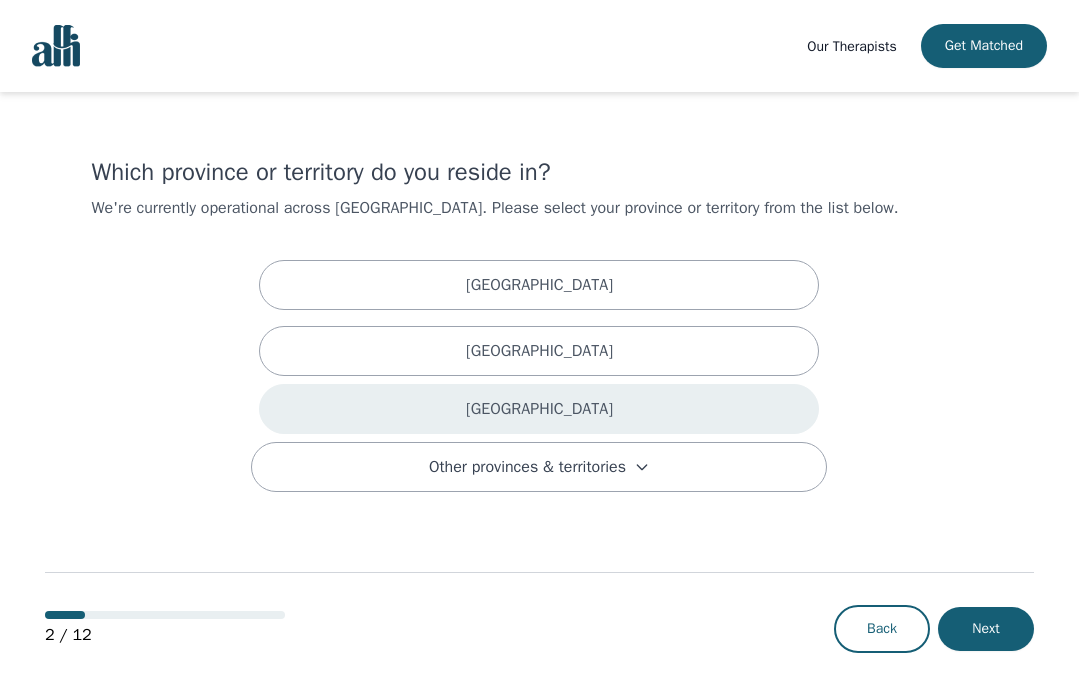 click on "Ontario" at bounding box center (539, 409) 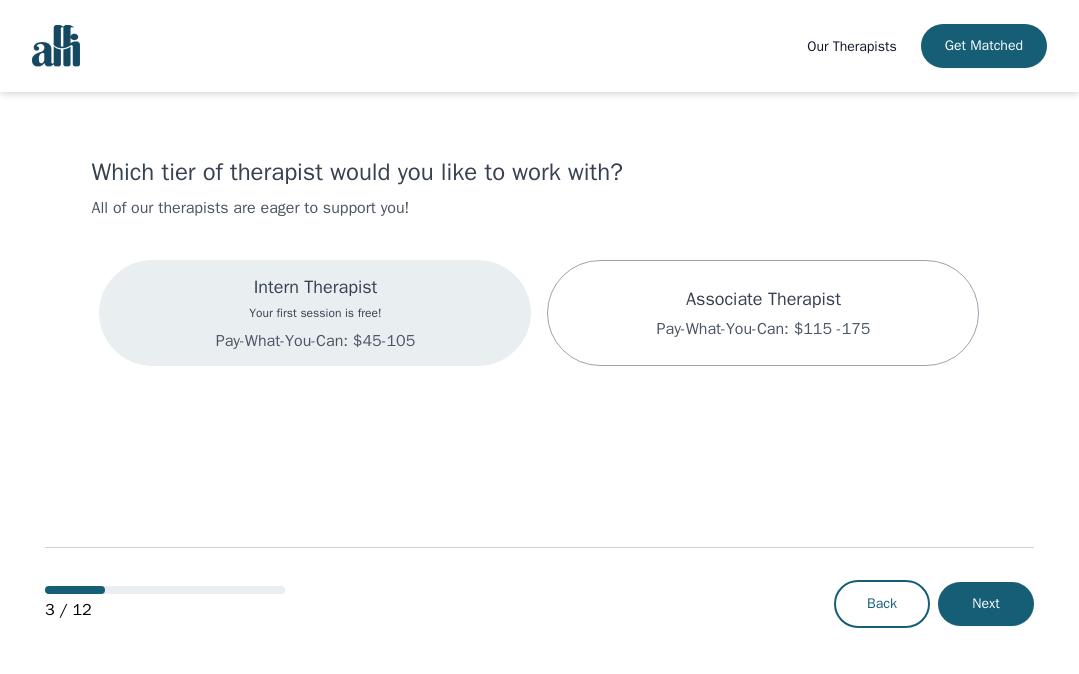 click on "Intern Therapist Your first session is free! Pay-What-You-Can: $45-105" at bounding box center [315, 313] 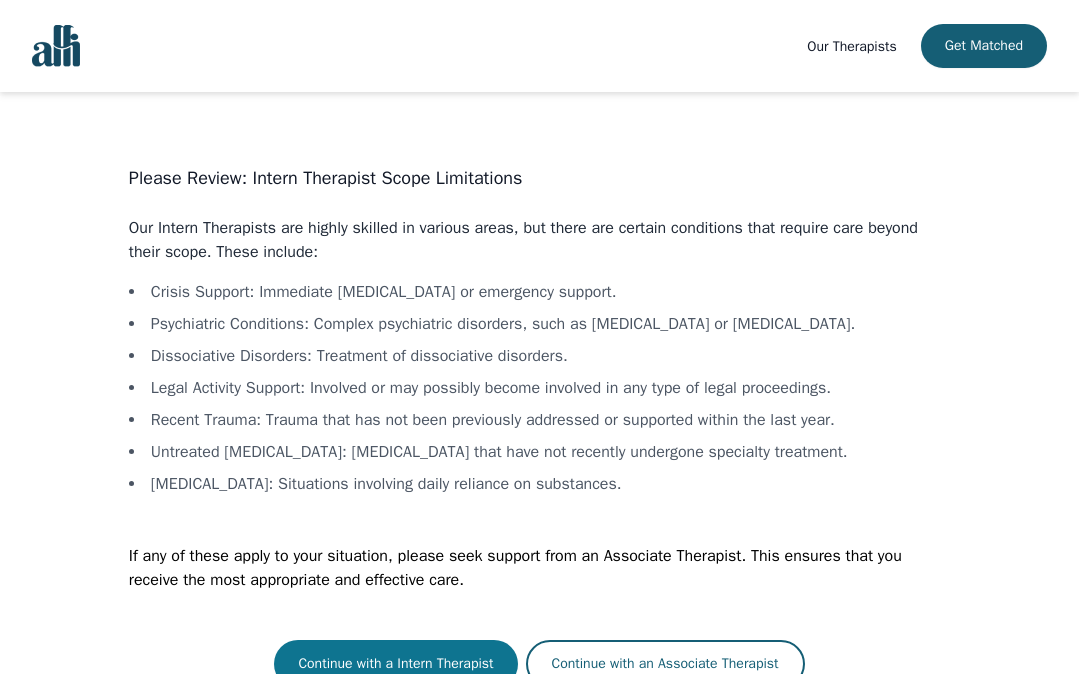 click on "Continue with a Intern Therapist" at bounding box center [395, 664] 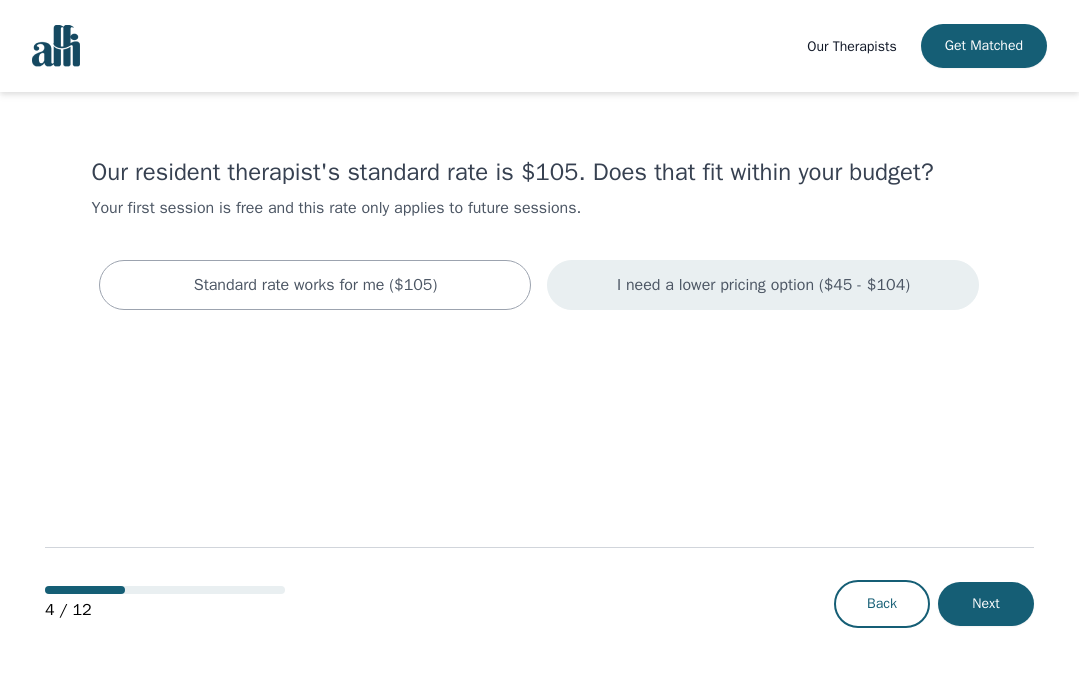 click on "I need a lower pricing option ($45 - $104)" at bounding box center [763, 285] 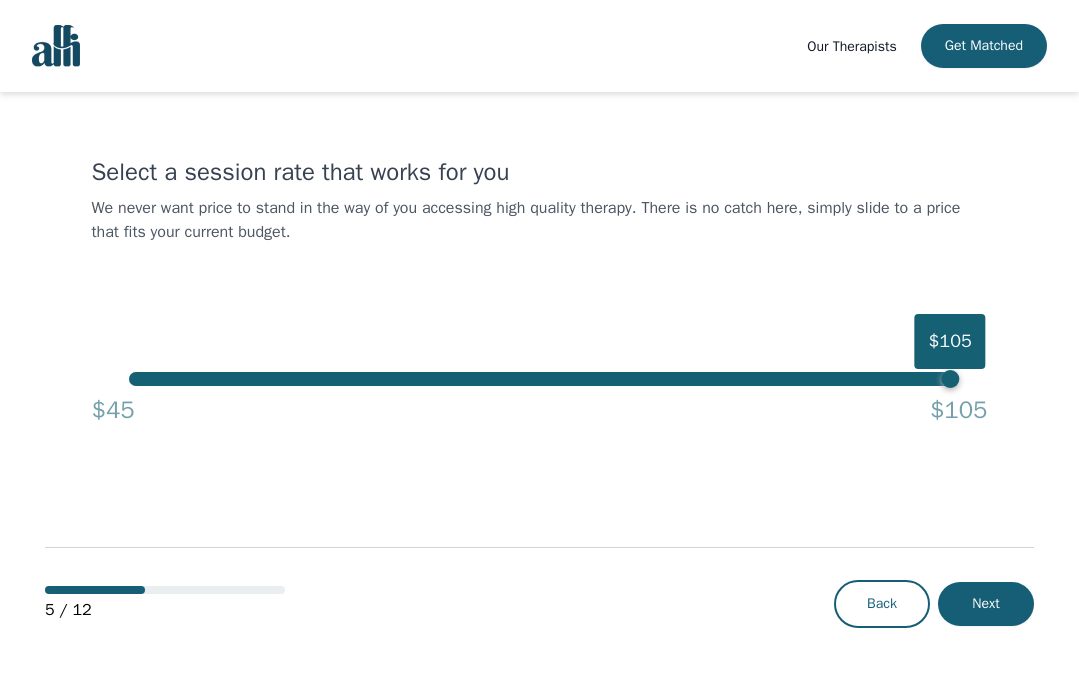 click on "Select a session rate that works for you We never want price to stand in the way of you accessing high quality therapy. There is no catch here, simply slide to a price that fits your current budget. $105 $45 $105" at bounding box center (539, 291) 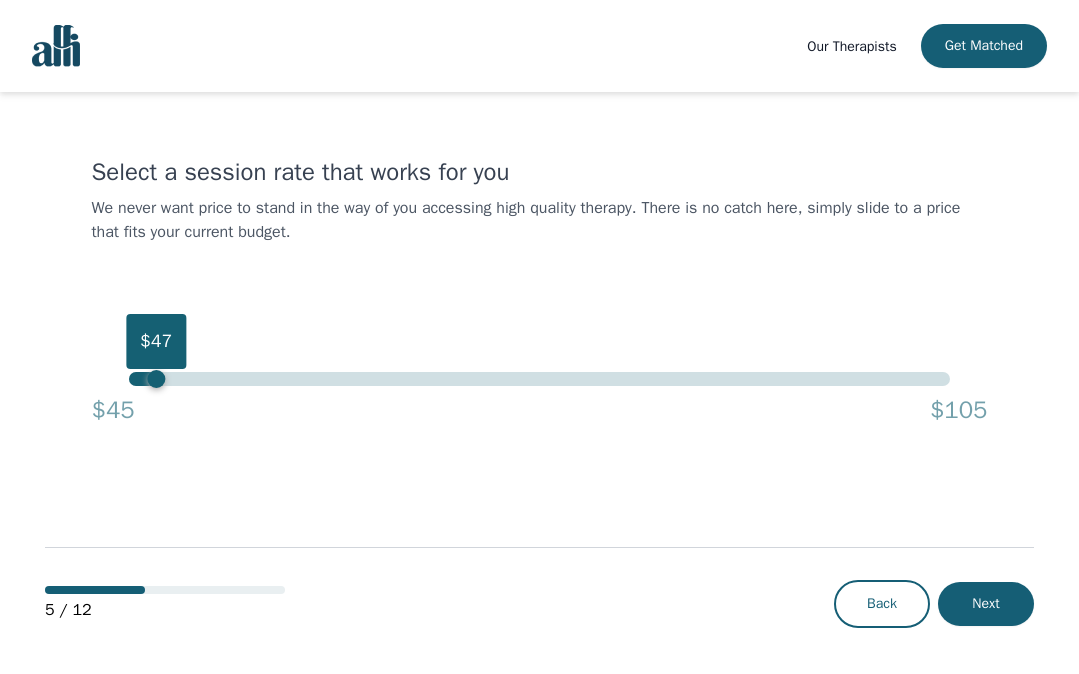 drag, startPoint x: 210, startPoint y: 379, endPoint x: 13, endPoint y: 376, distance: 197.02284 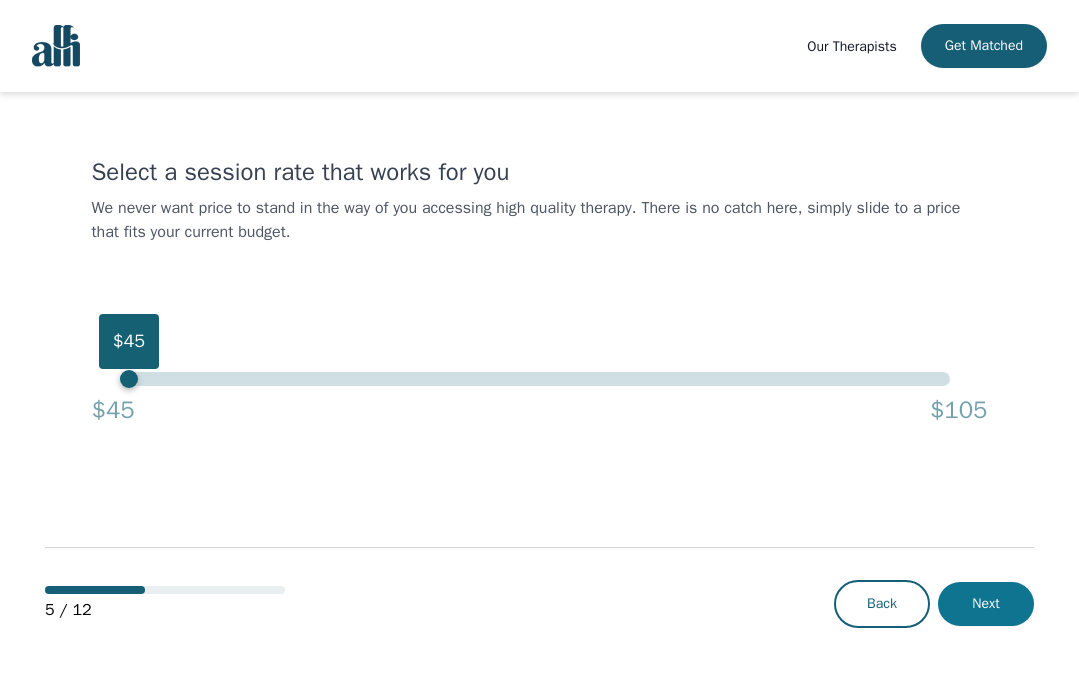 click on "Next" at bounding box center (986, 604) 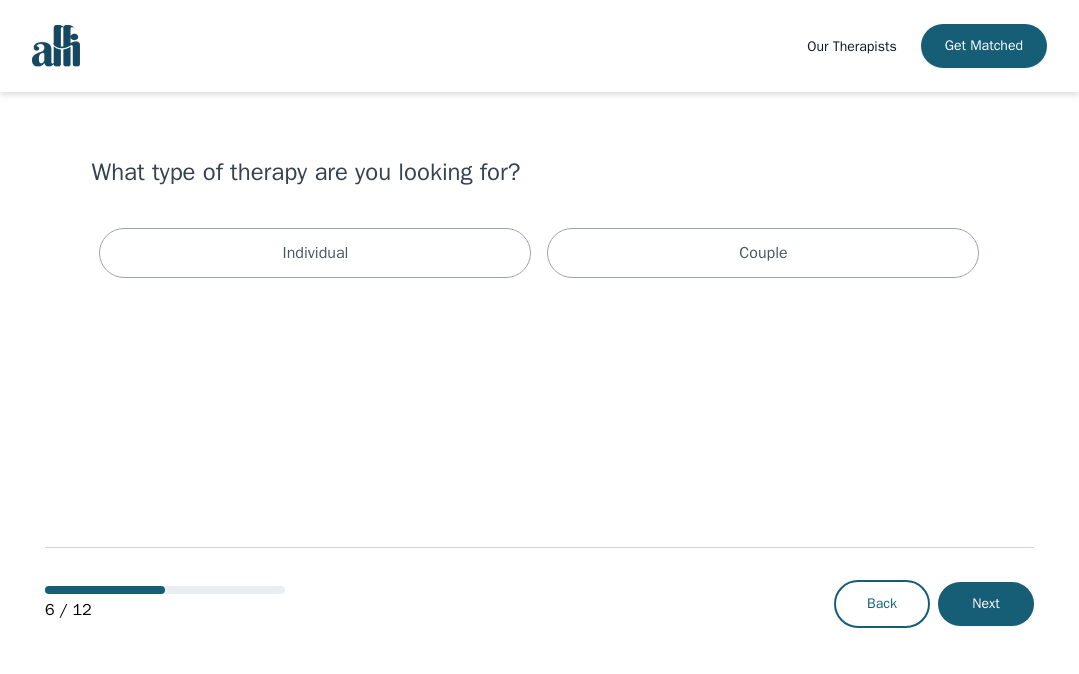 click on "Individual Couple" at bounding box center [539, 253] 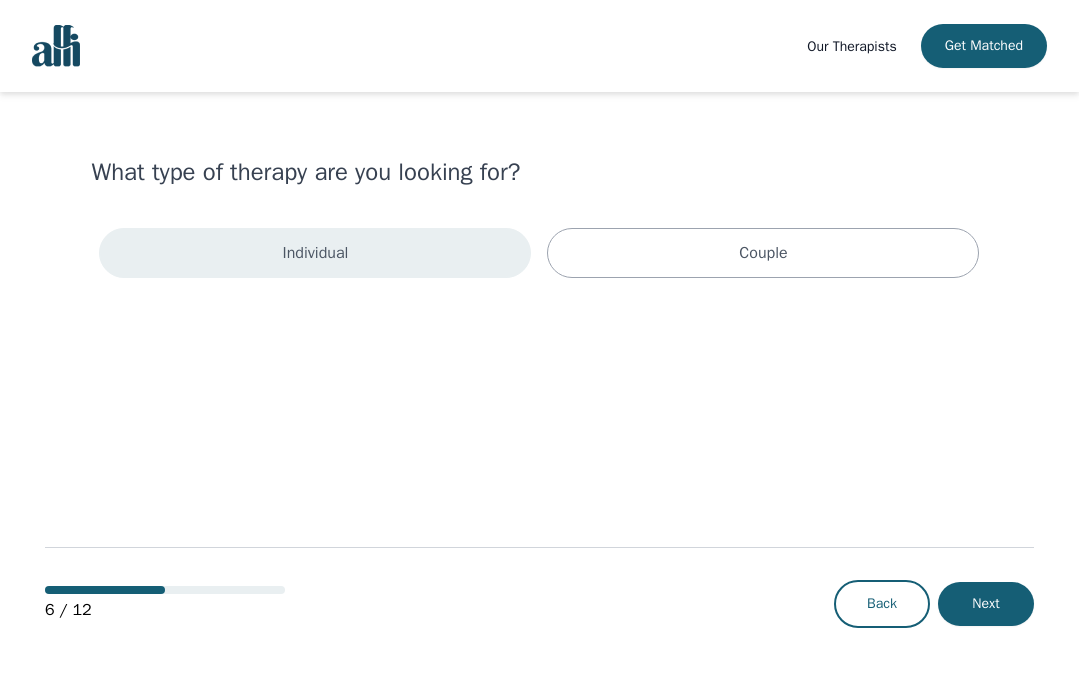 click on "Individual" at bounding box center [315, 253] 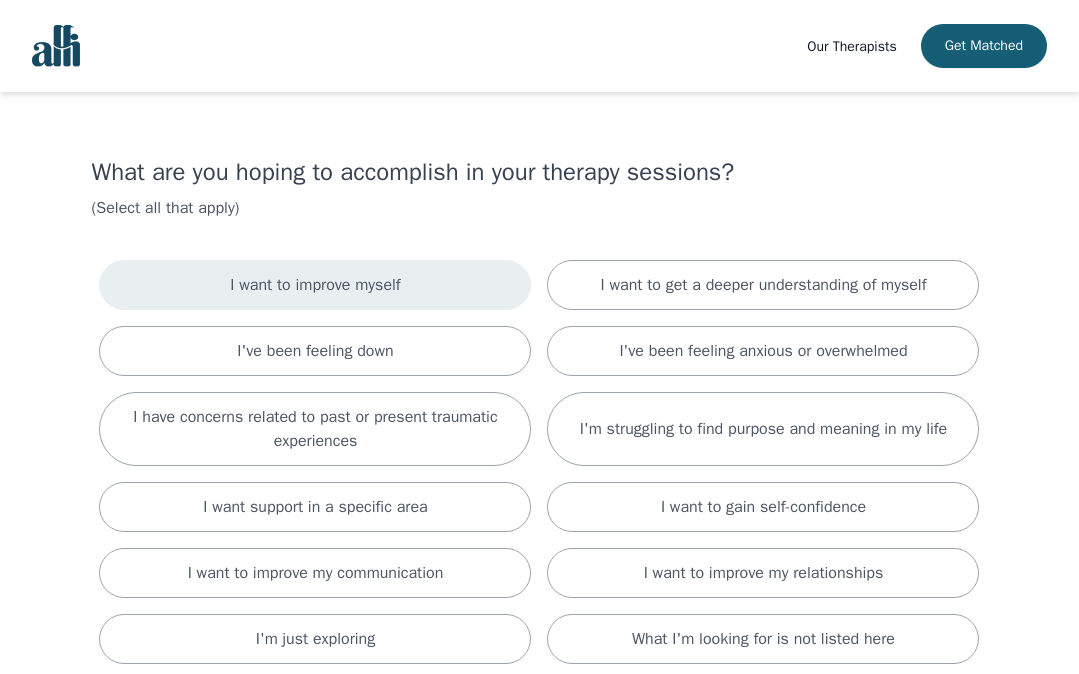 click on "I want to improve myself" at bounding box center [315, 285] 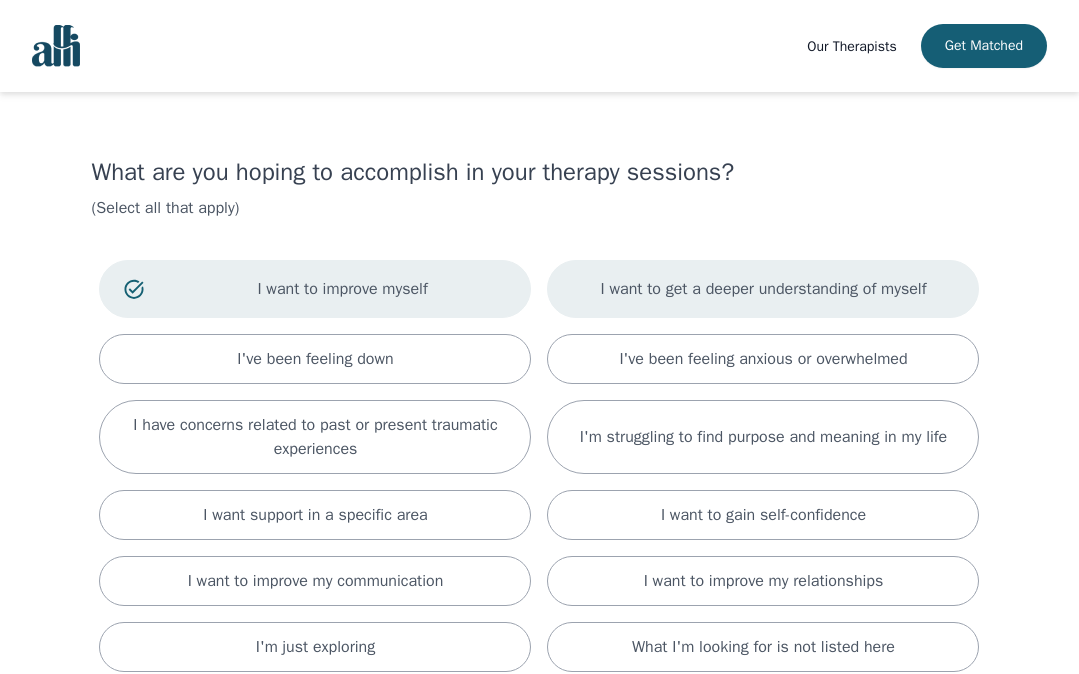 click on "I want to get a deeper understanding of myself" at bounding box center [764, 289] 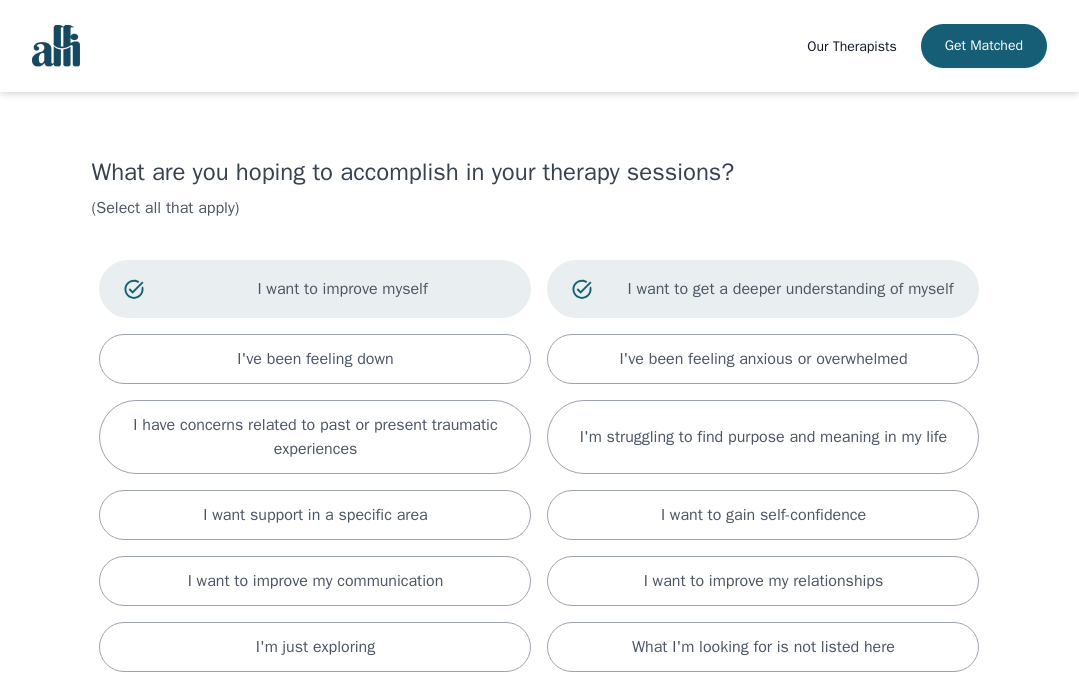 click on "(Select all that apply)" at bounding box center (539, 208) 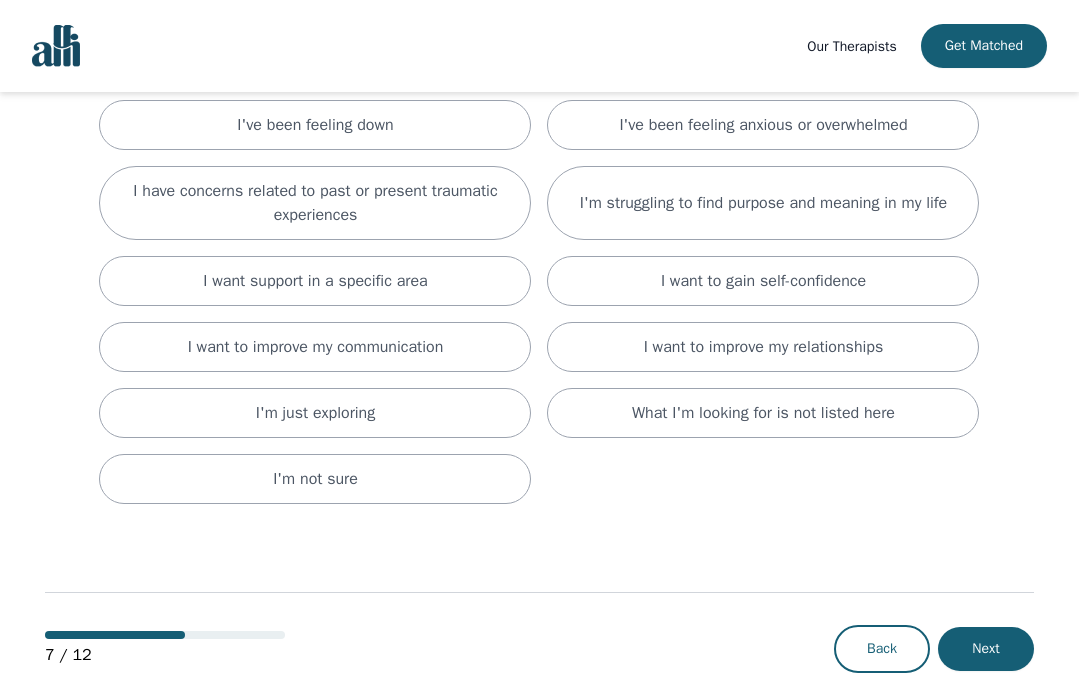 scroll, scrollTop: 237, scrollLeft: 0, axis: vertical 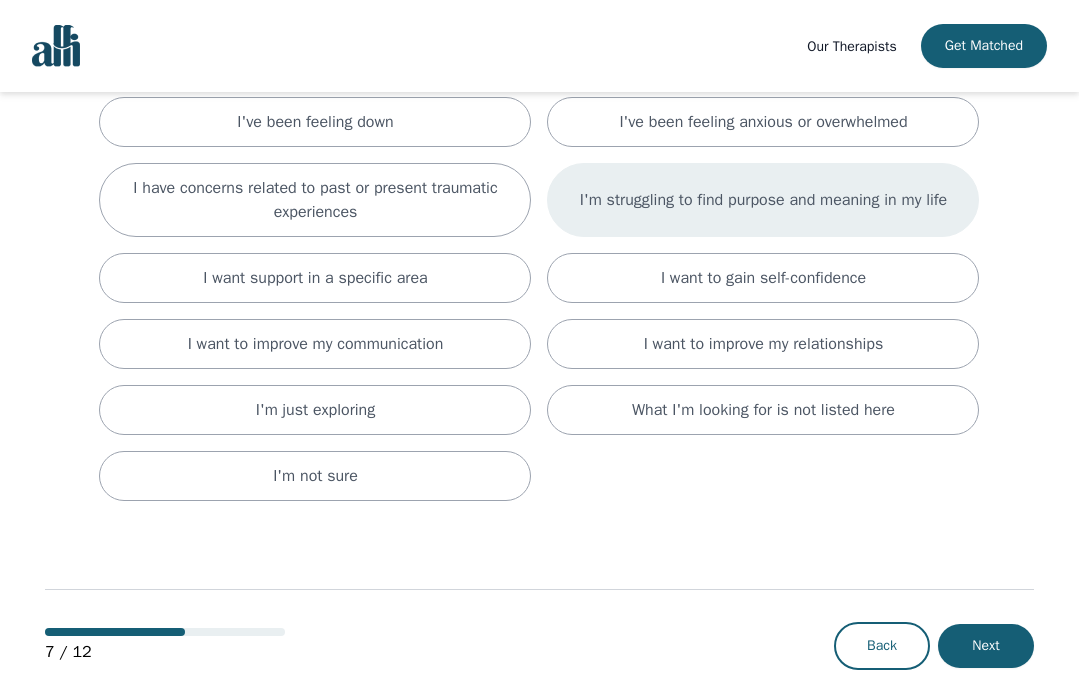 click on "I'm struggling to find purpose and meaning in my life" at bounding box center [764, 200] 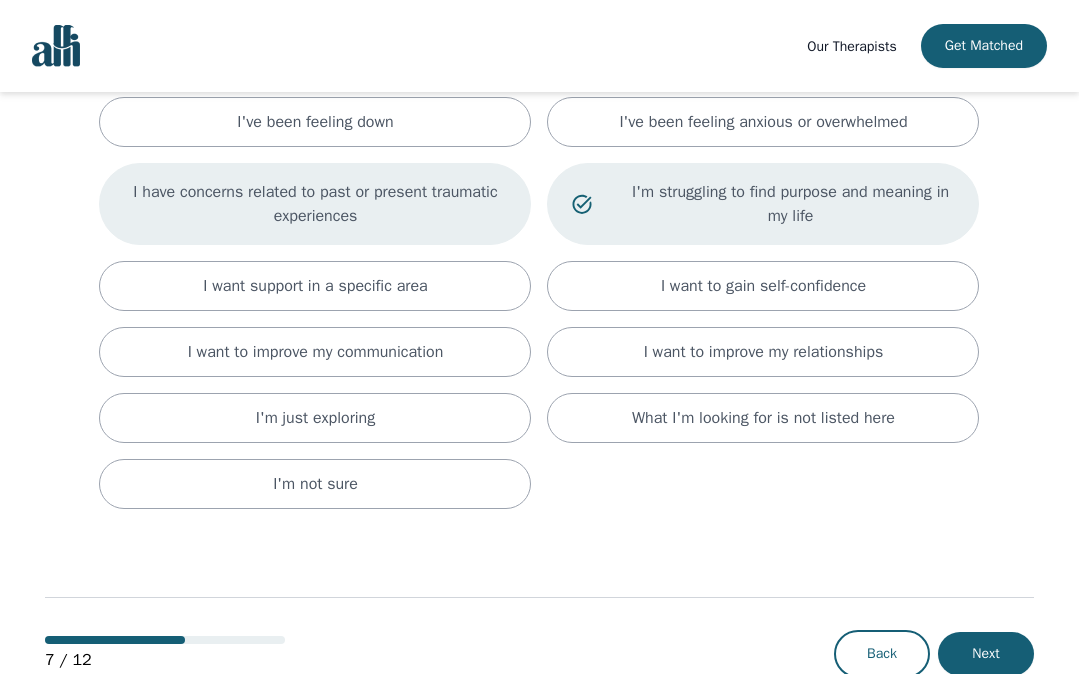 click on "I have concerns related to past or present traumatic experiences" at bounding box center (315, 204) 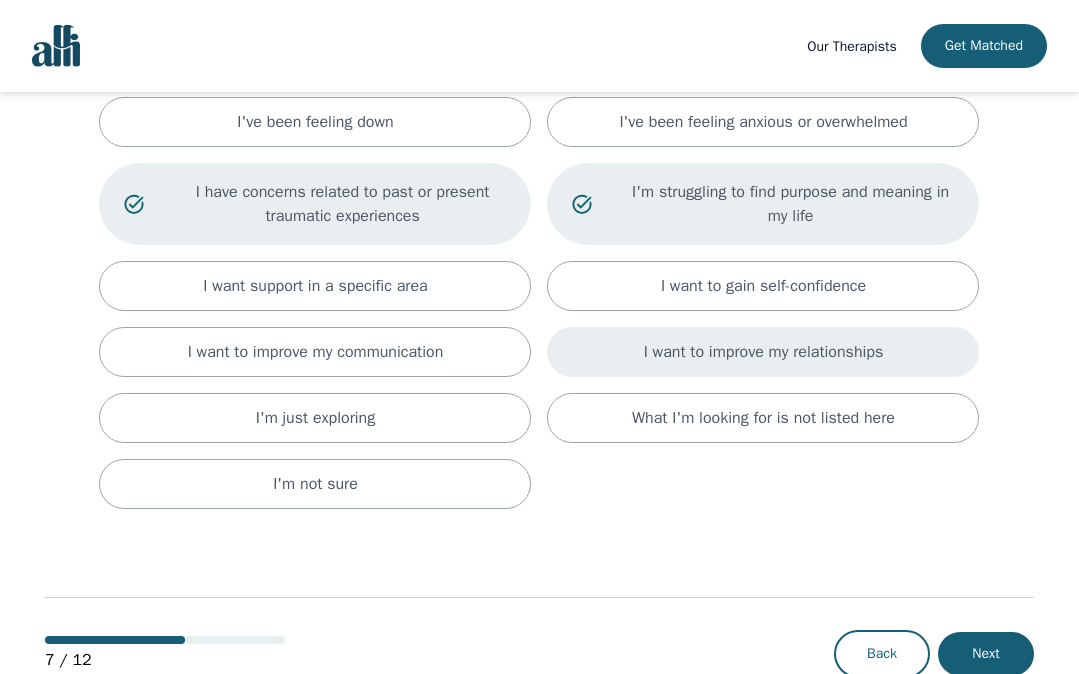 click on "I want to improve my relationships" at bounding box center [764, 352] 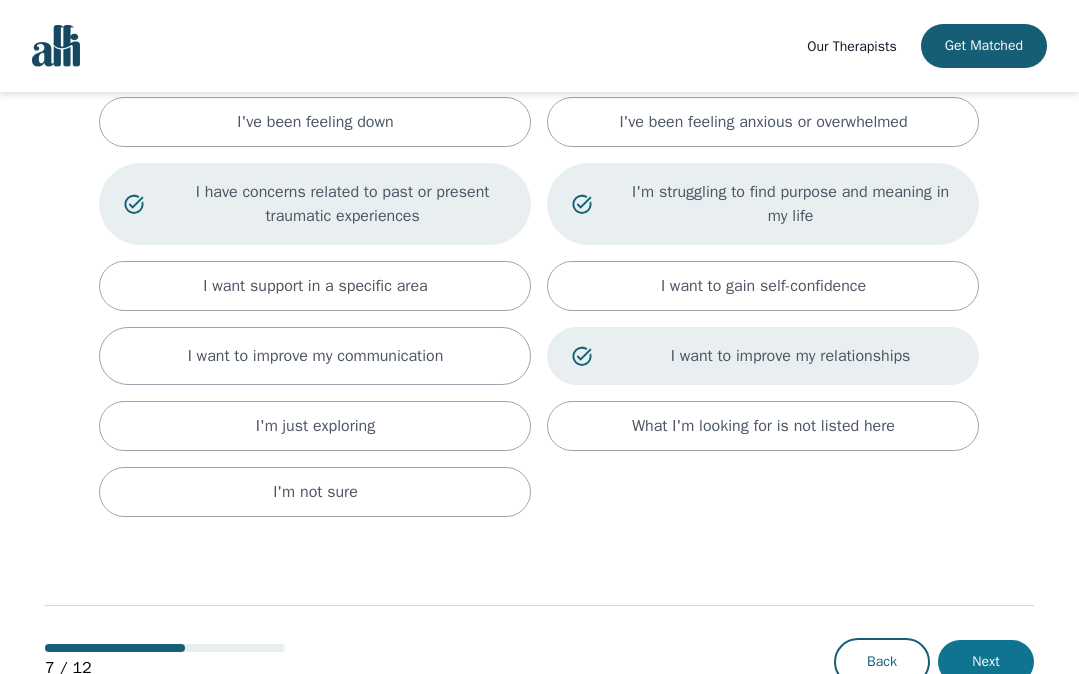 click on "Next" at bounding box center (986, 662) 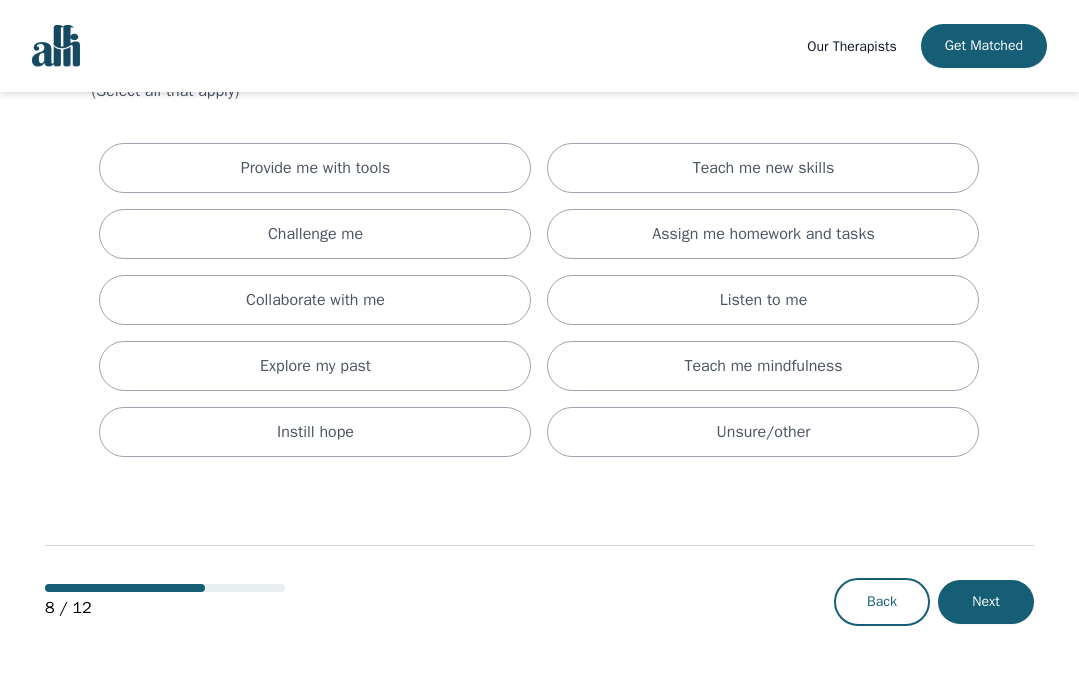 scroll, scrollTop: 0, scrollLeft: 0, axis: both 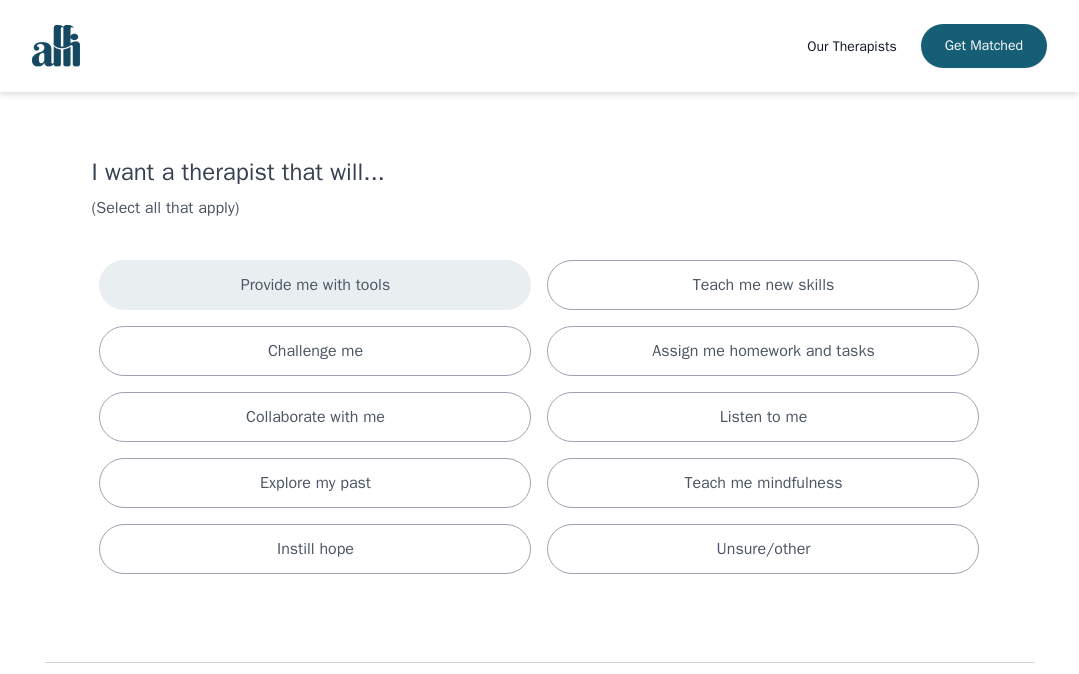 click on "Provide me with tools" at bounding box center [315, 285] 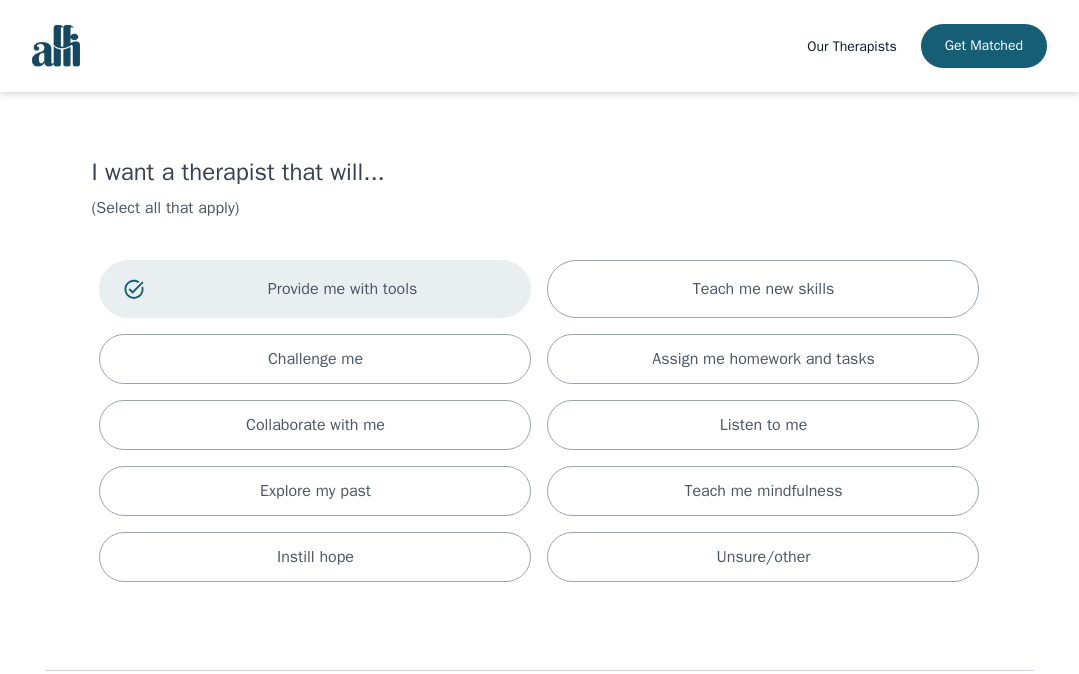 click on "Provide me with tools" at bounding box center (315, 289) 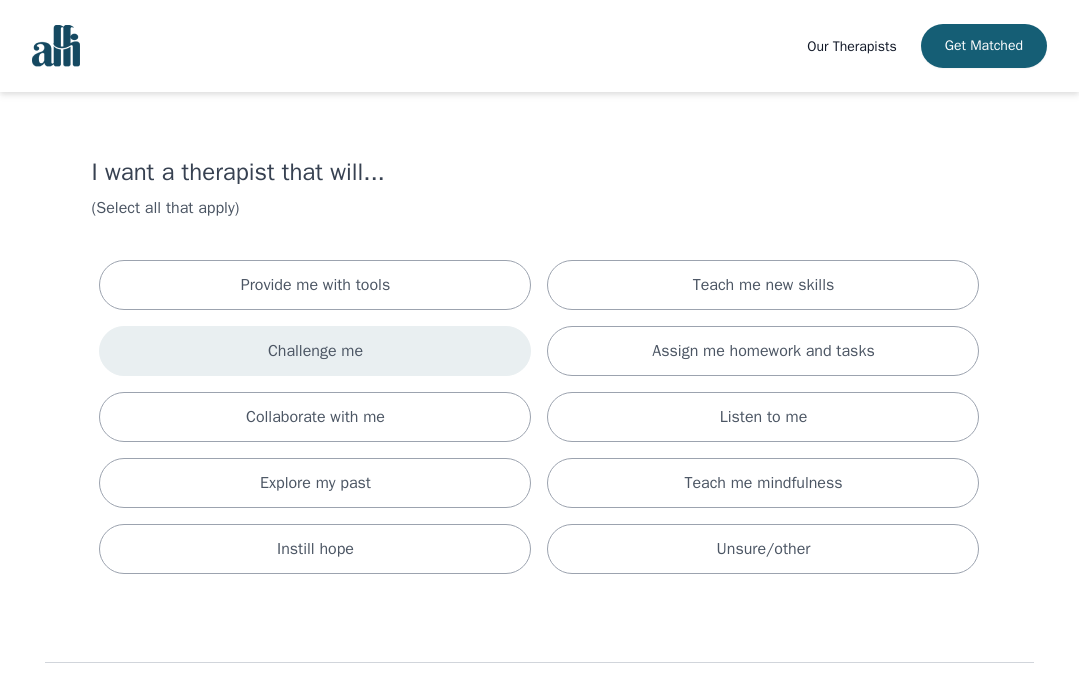 drag, startPoint x: 398, startPoint y: 339, endPoint x: 398, endPoint y: 364, distance: 25 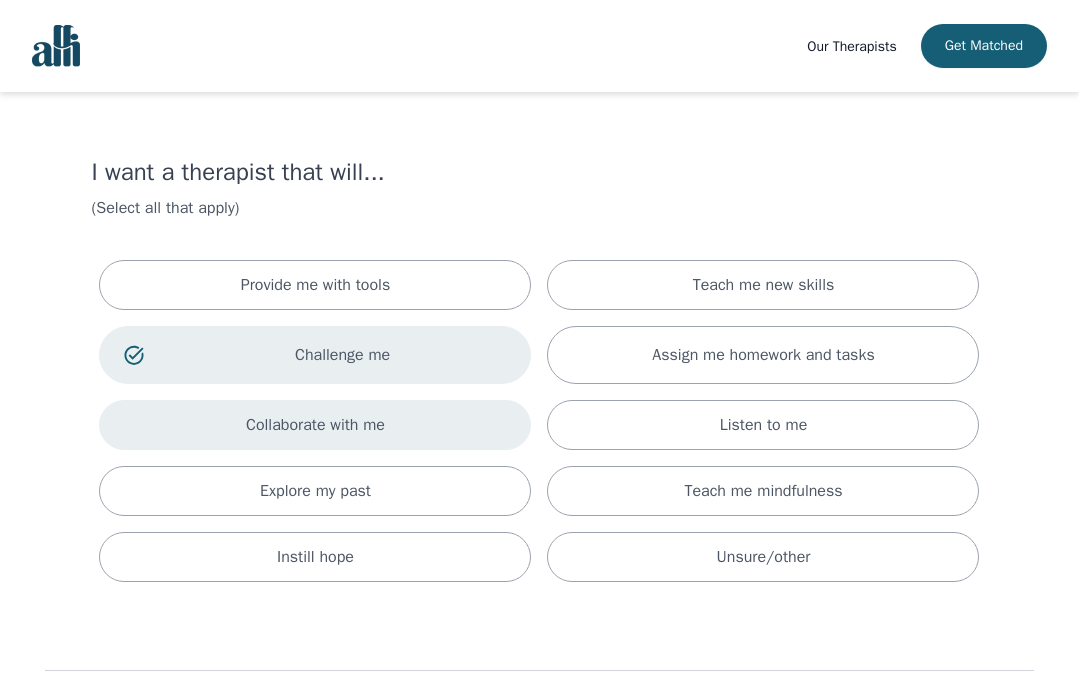 click on "Collaborate with me" at bounding box center (315, 425) 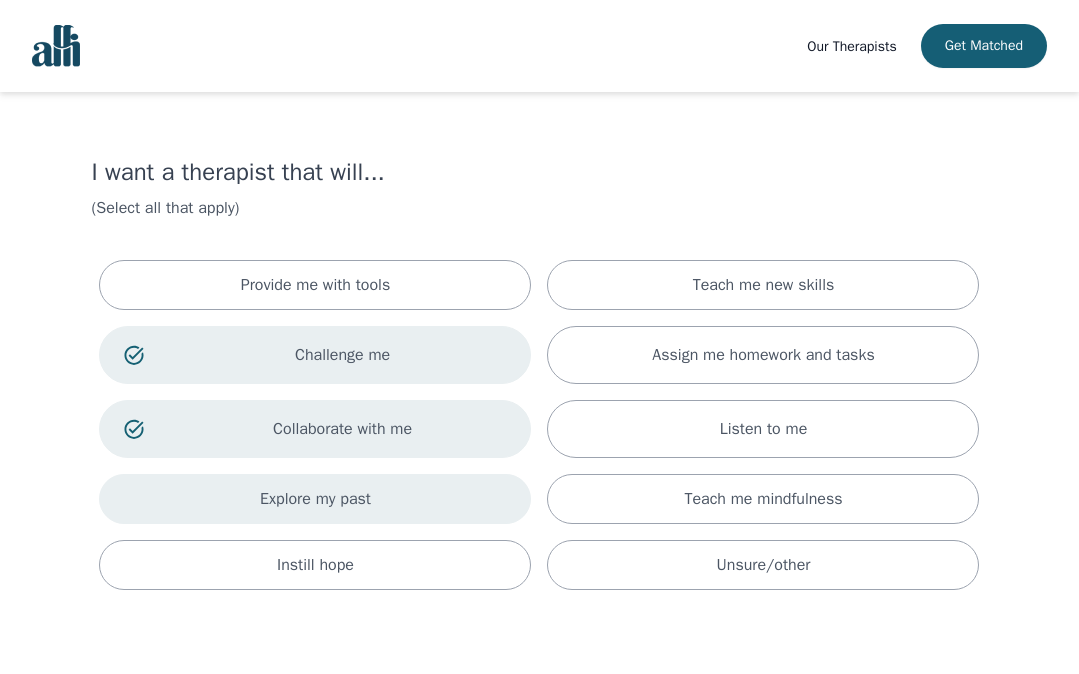 click on "Explore my past" at bounding box center [315, 499] 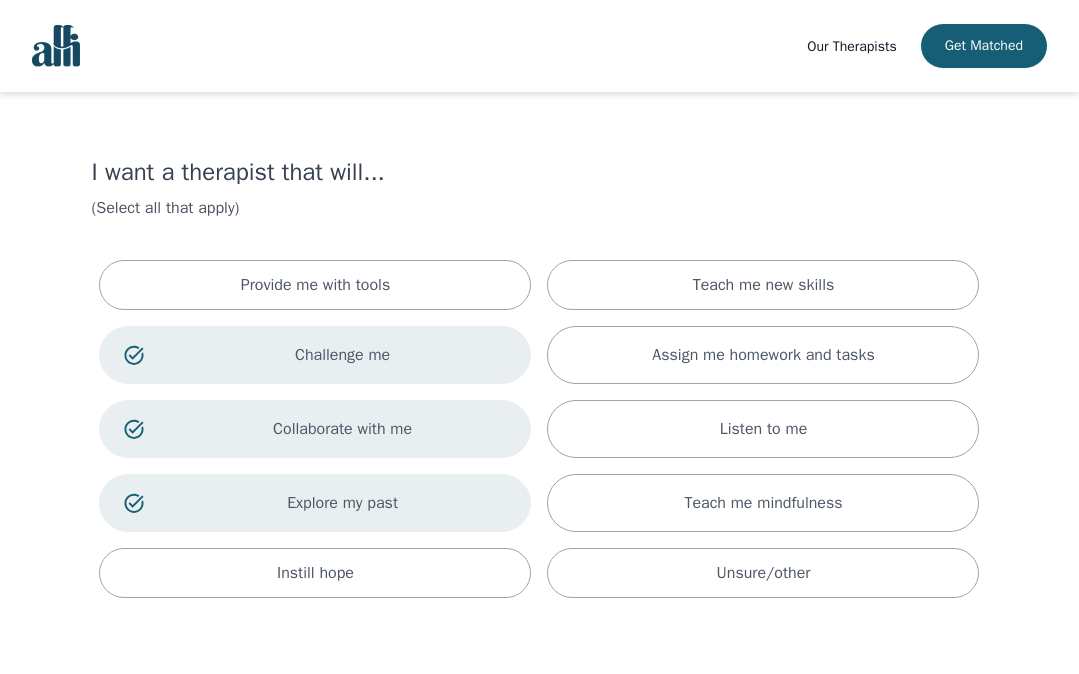 click on "Provide me with tools Teach me new skills Challenge me Assign me homework and tasks Collaborate with me Listen to me Explore my past Teach me mindfulness Instill hope Unsure/other" at bounding box center (539, 429) 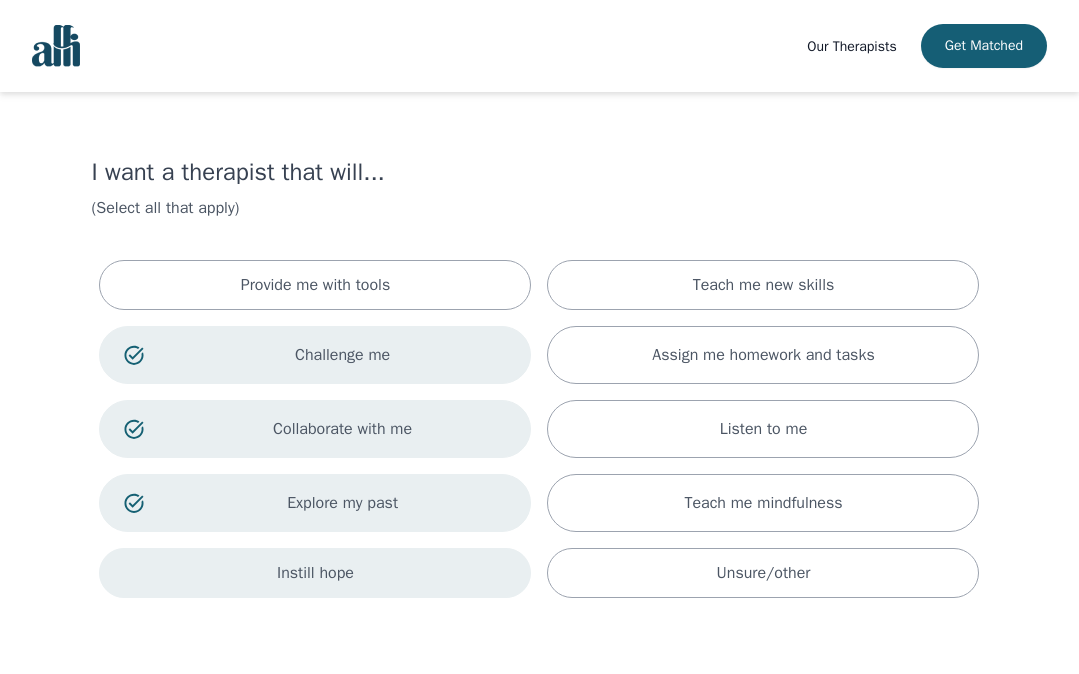 click on "Instill hope" at bounding box center [315, 573] 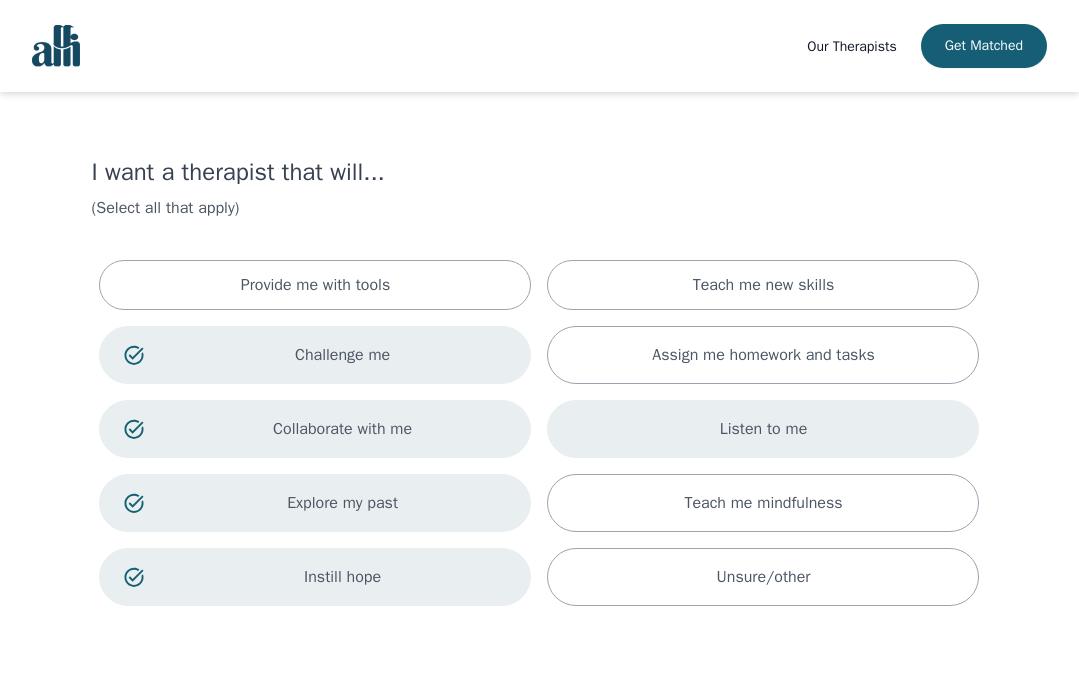 click on "Listen to me" at bounding box center [763, 429] 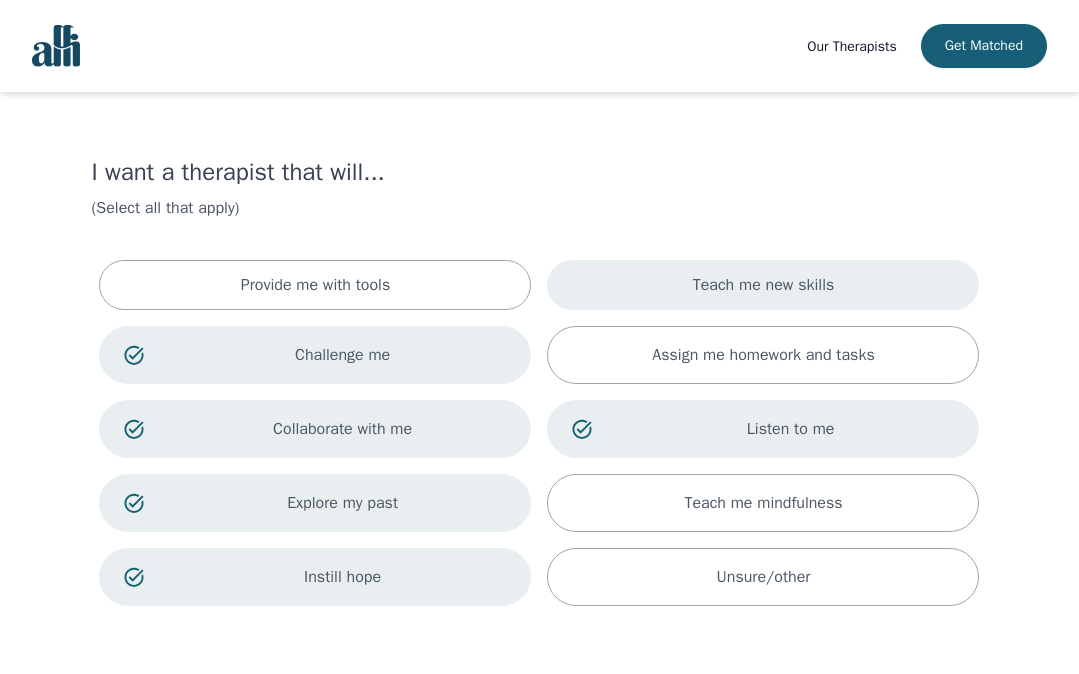 click on "Teach me new skills" at bounding box center [763, 285] 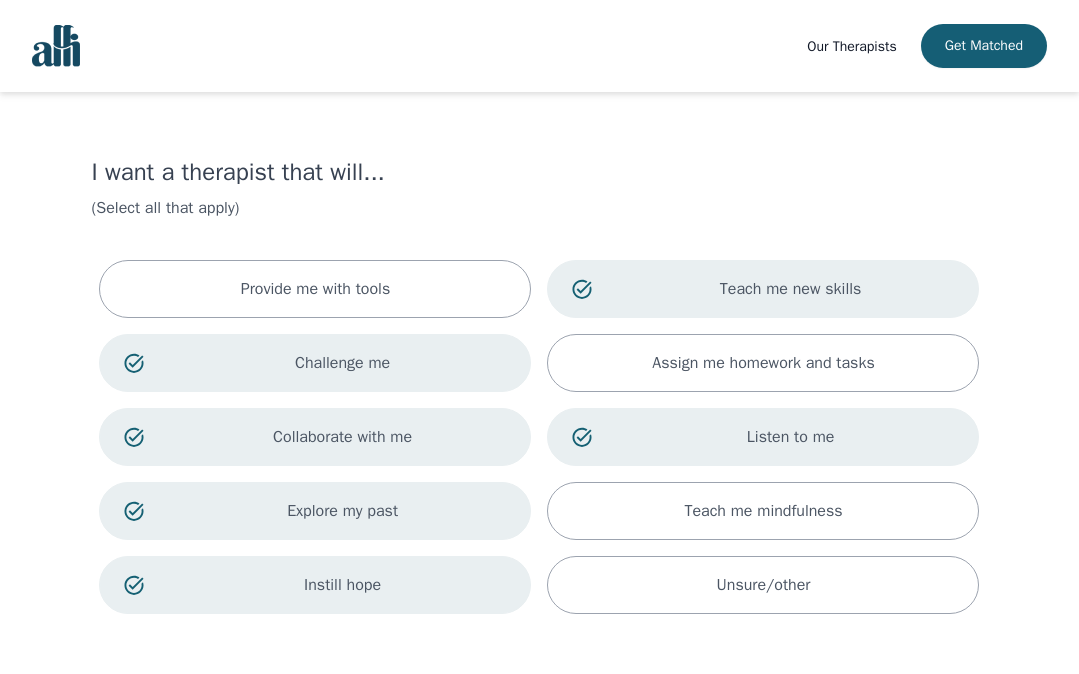 click on "(Select all that apply)" at bounding box center [539, 208] 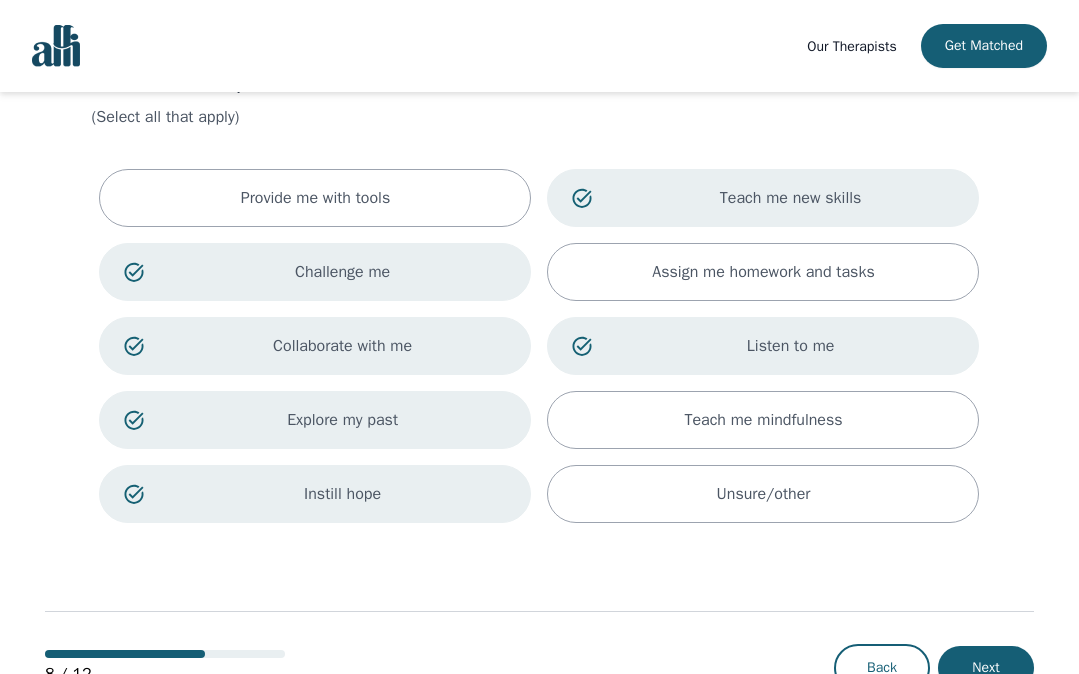 scroll, scrollTop: 157, scrollLeft: 0, axis: vertical 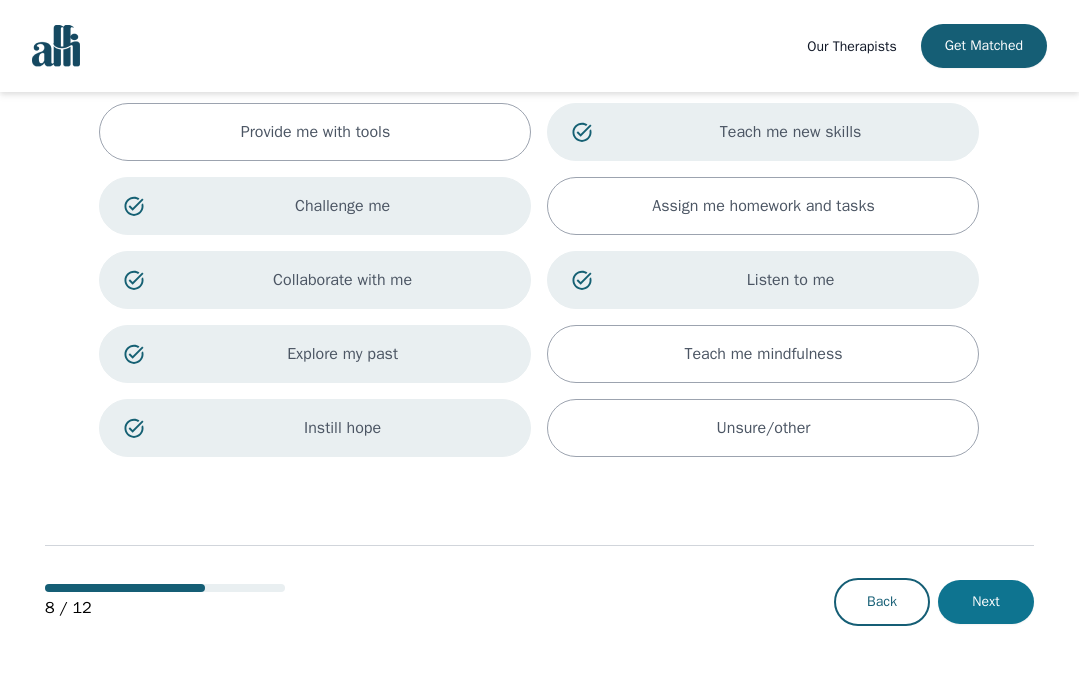 click on "Next" at bounding box center (986, 602) 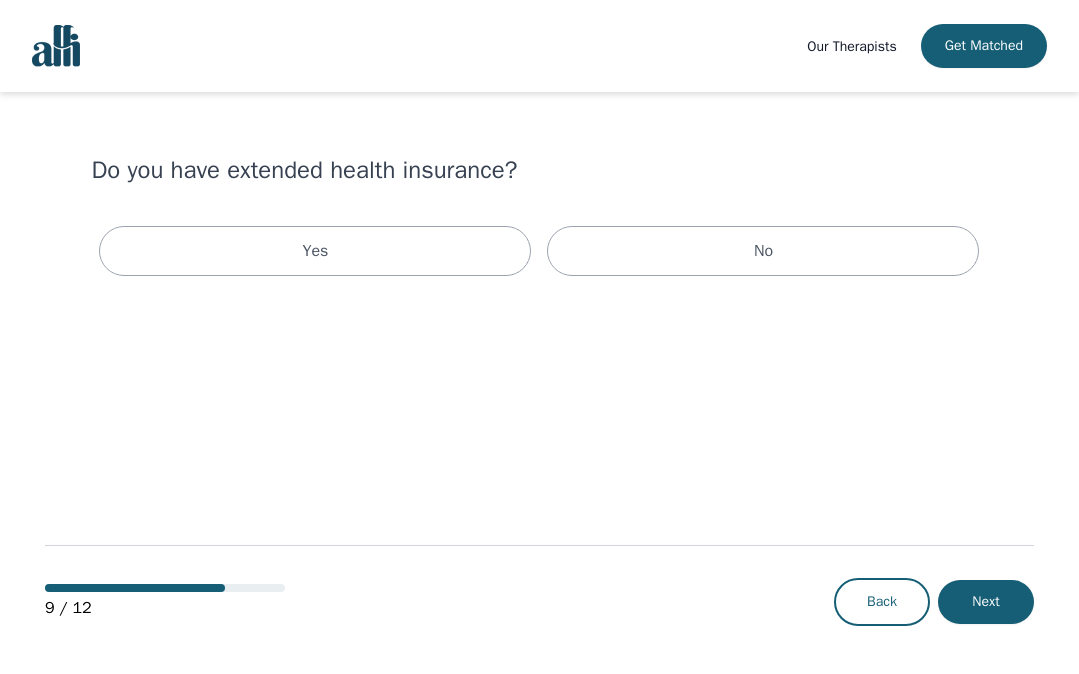 scroll, scrollTop: 0, scrollLeft: 0, axis: both 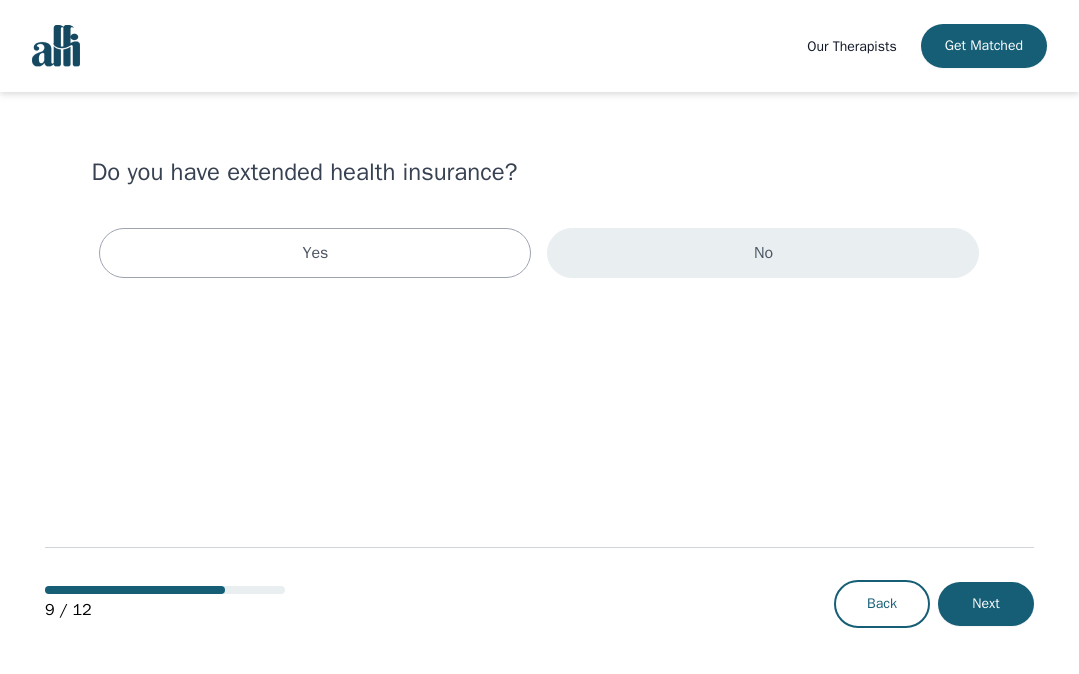 click on "No" at bounding box center [763, 253] 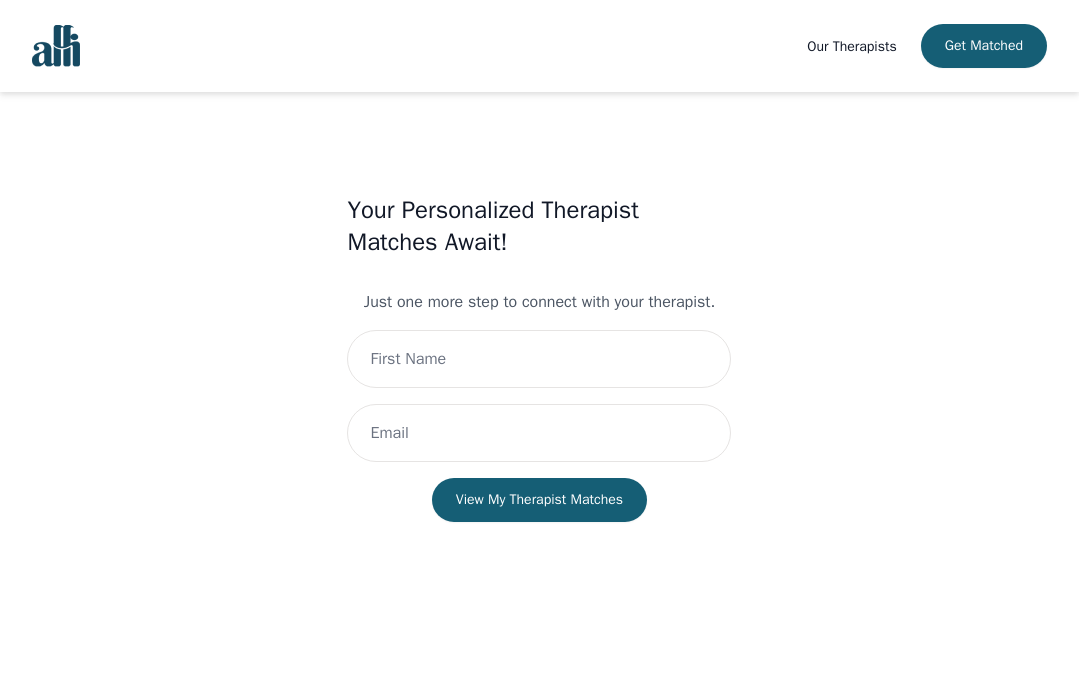 scroll, scrollTop: 2, scrollLeft: 0, axis: vertical 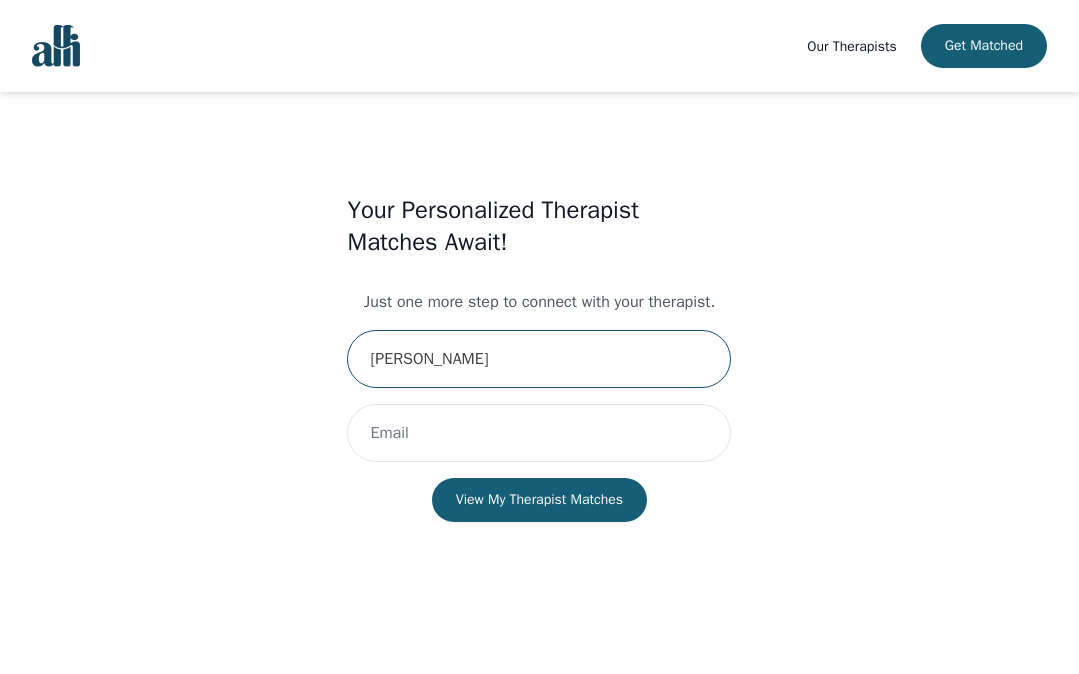 type on "Andrea" 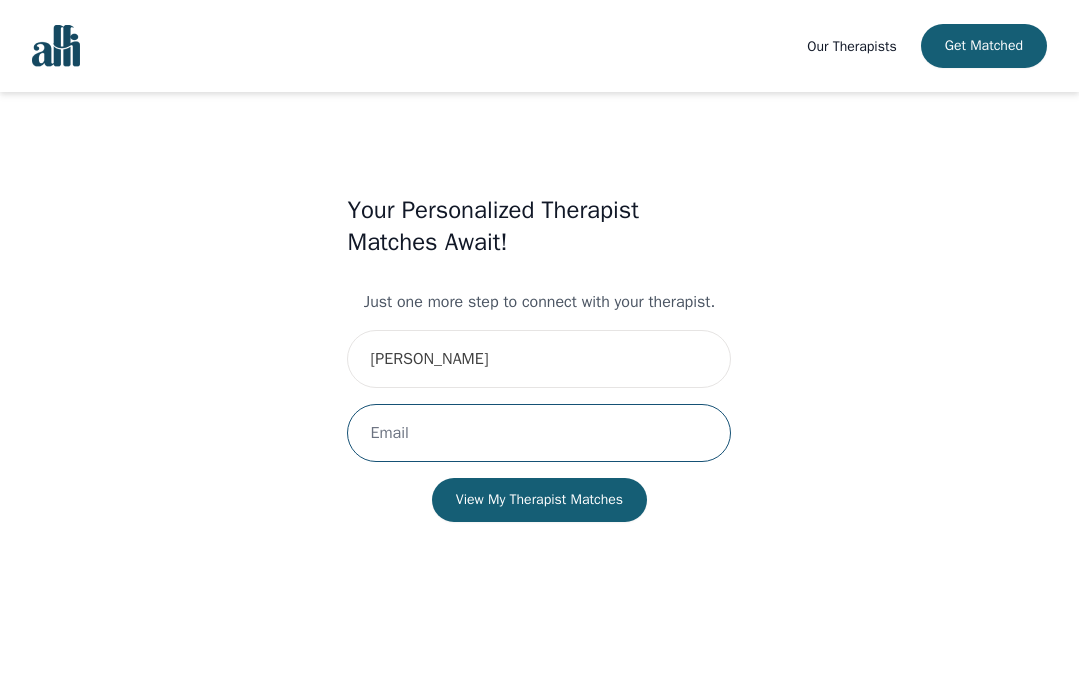 type on "S" 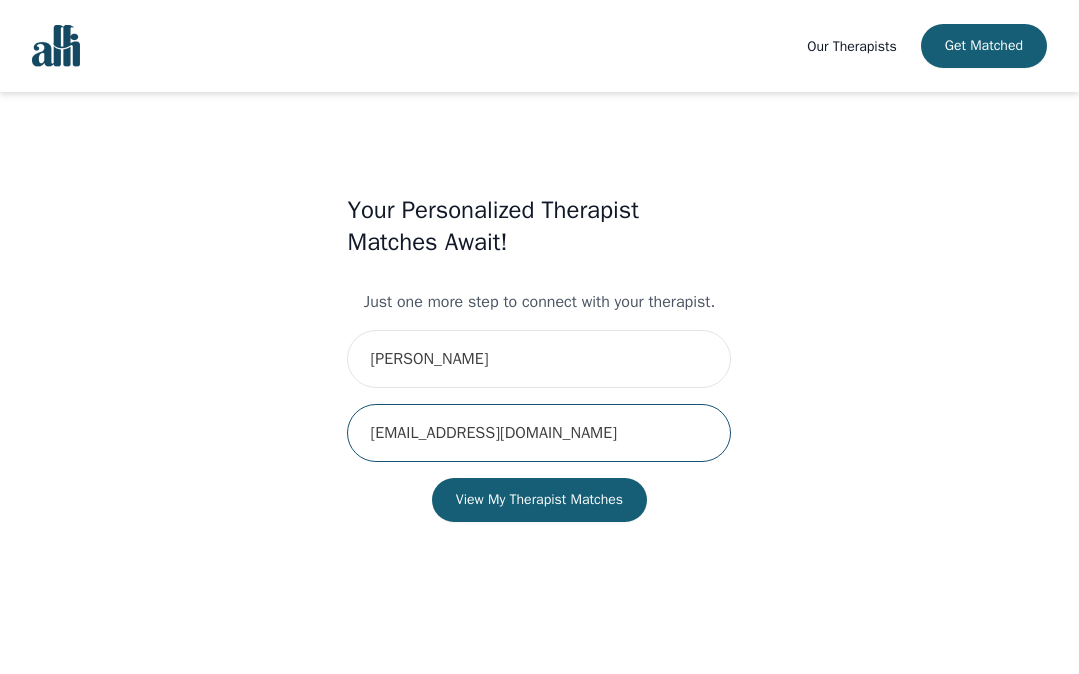 type on "asojleva@gmail.com" 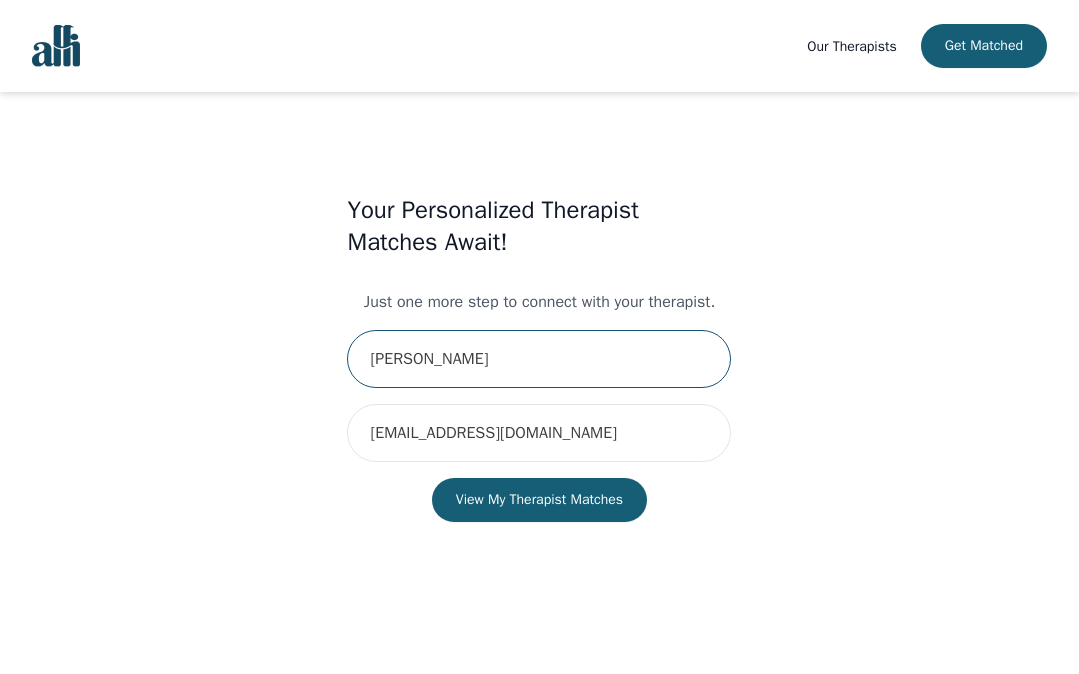 click on "Andrea" at bounding box center [539, 359] 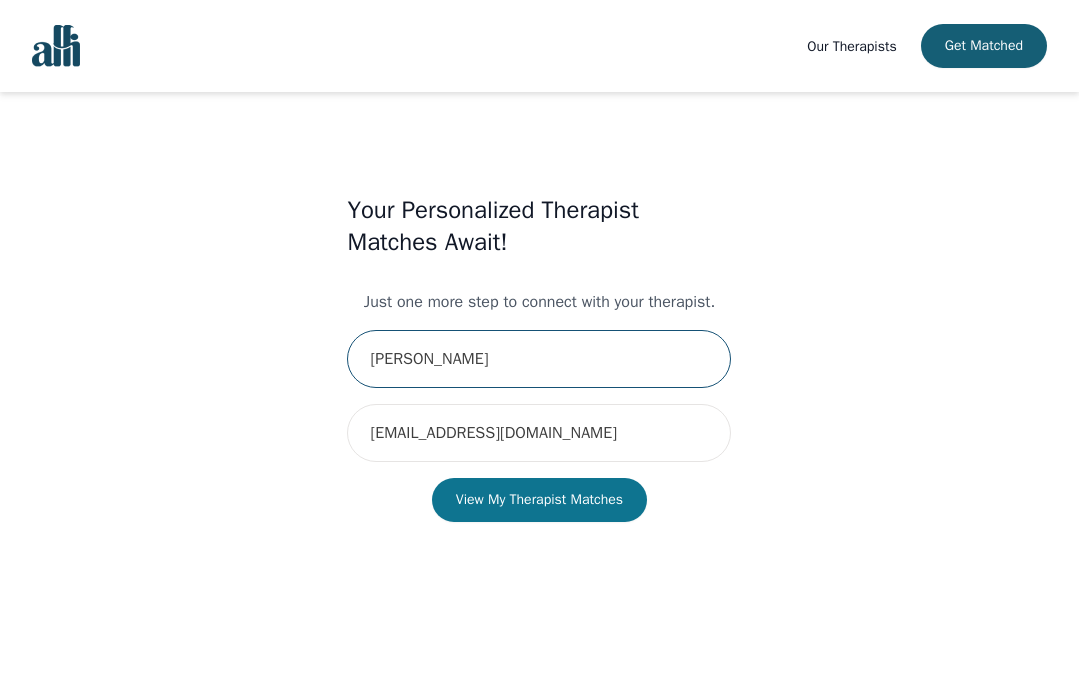 type on "Andrea Sojleva" 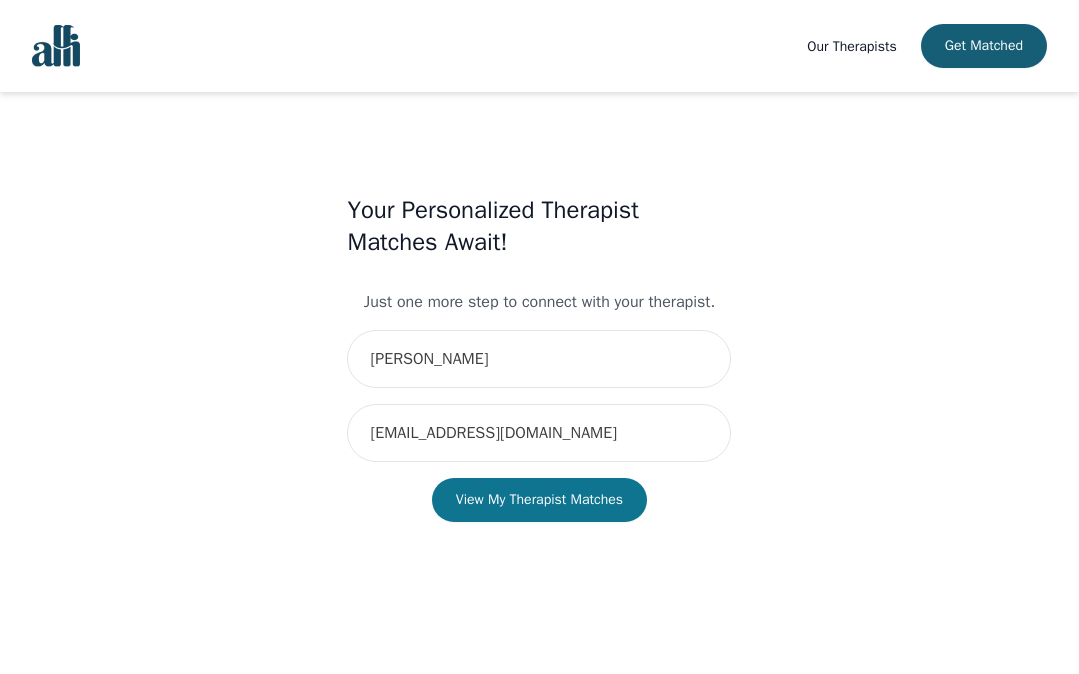 click on "View My Therapist Matches" at bounding box center (539, 500) 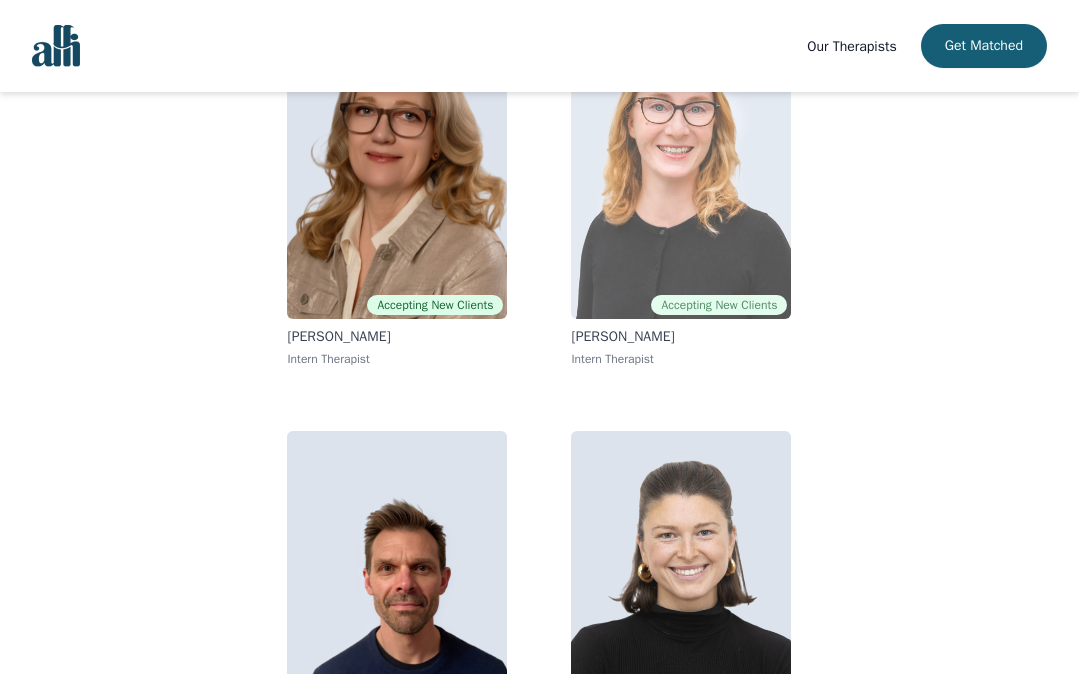 scroll, scrollTop: 373, scrollLeft: 0, axis: vertical 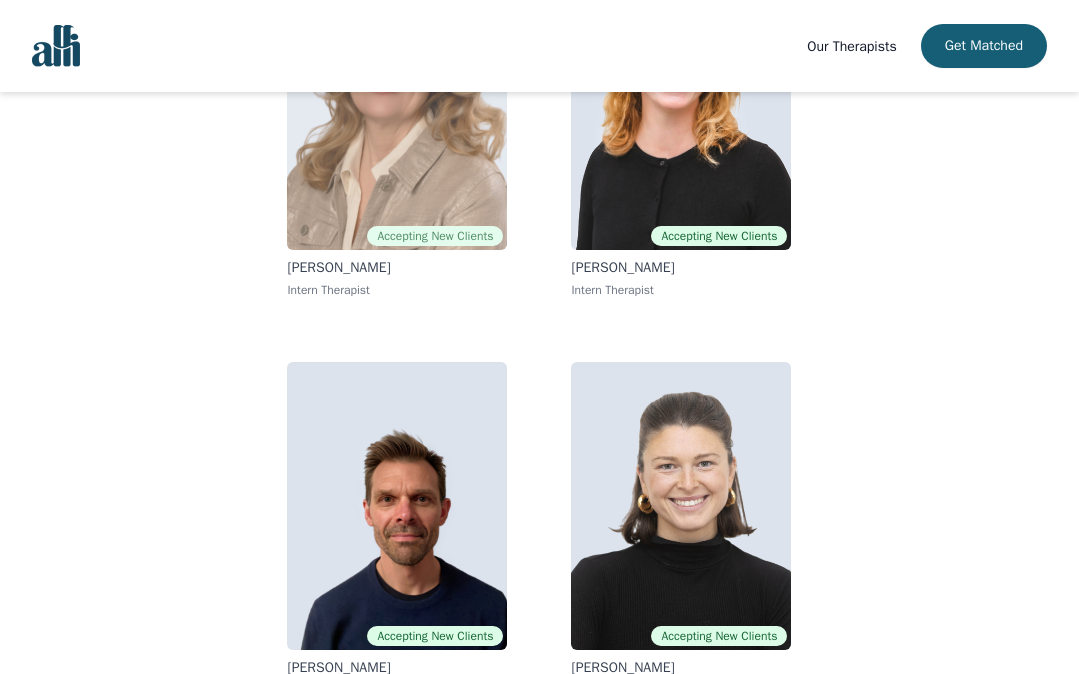 click at bounding box center (397, 106) 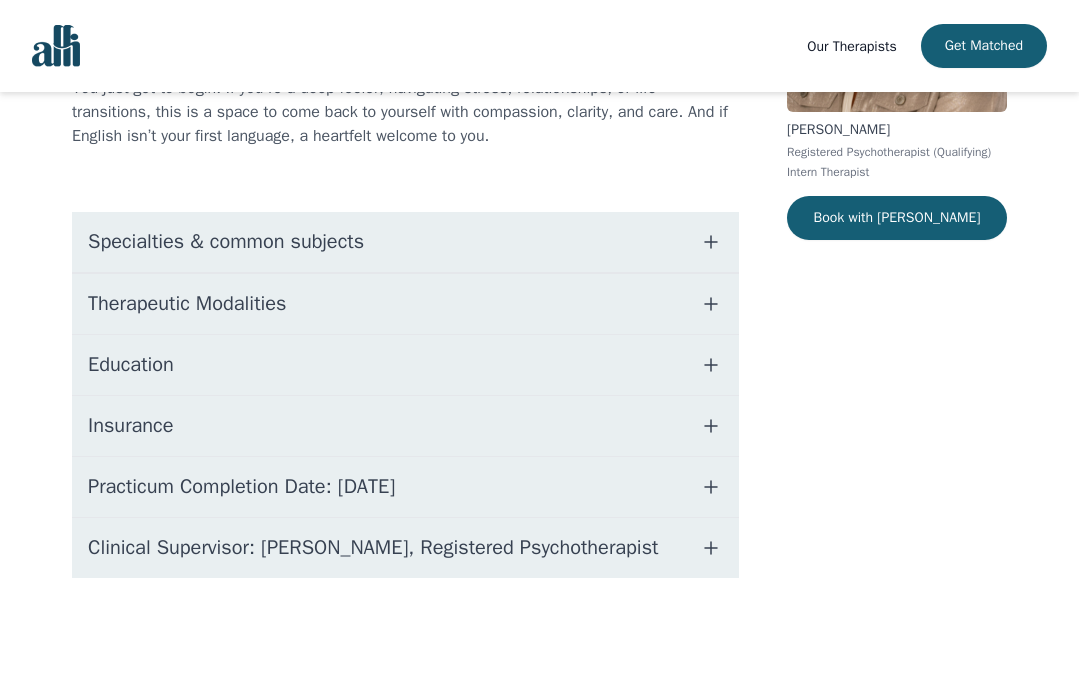 scroll, scrollTop: 0, scrollLeft: 0, axis: both 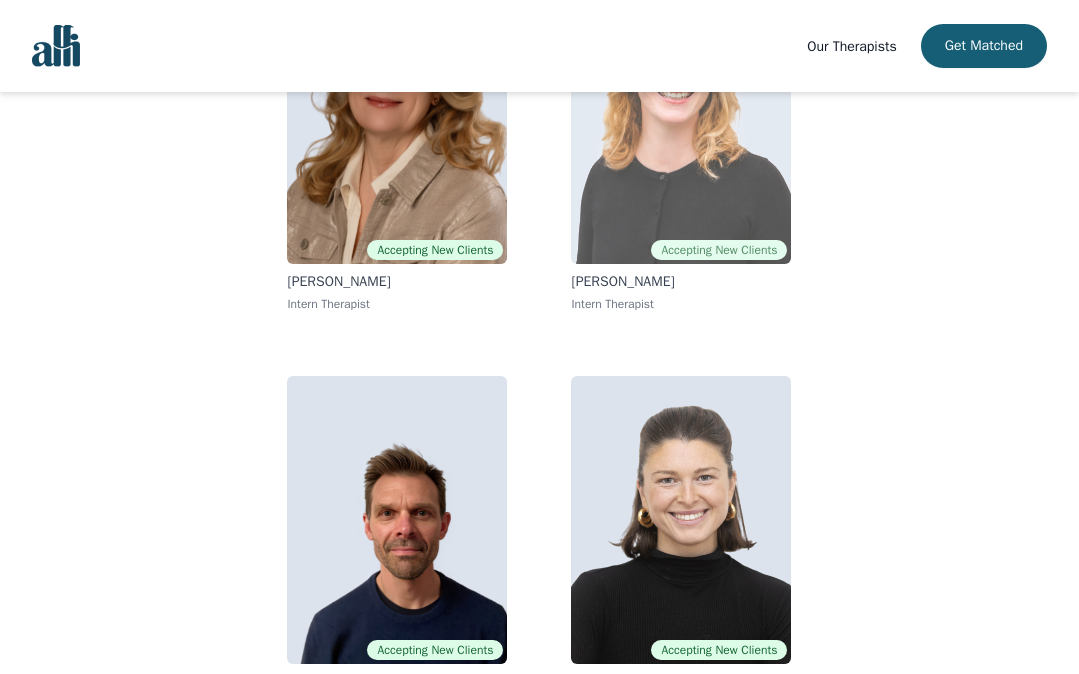 click at bounding box center [681, 120] 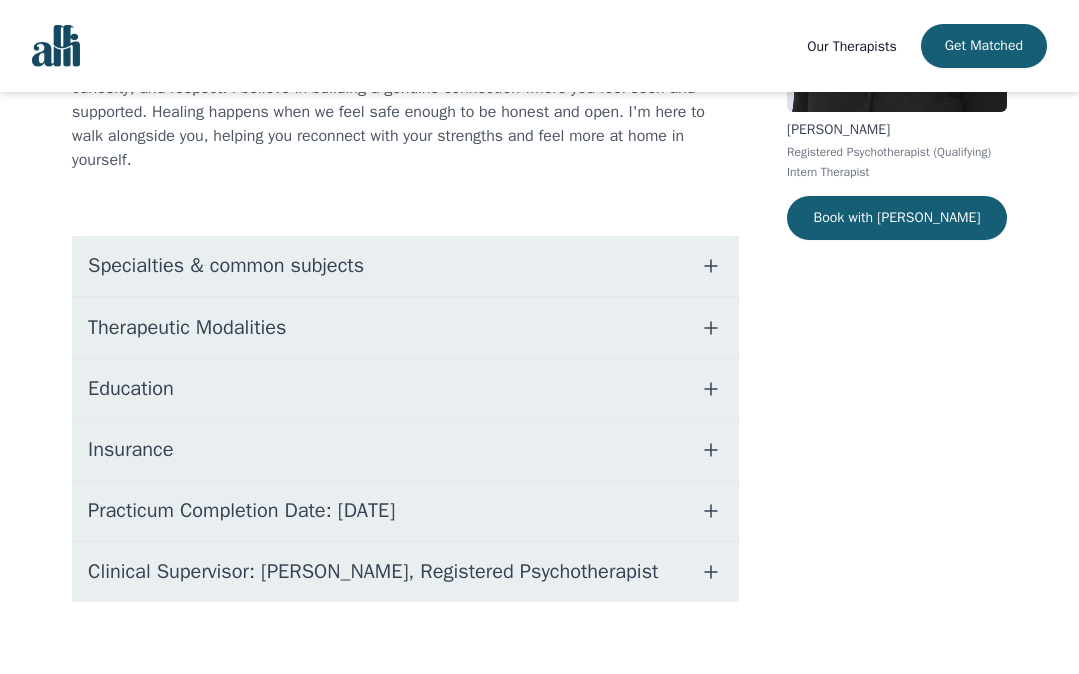 scroll, scrollTop: 0, scrollLeft: 0, axis: both 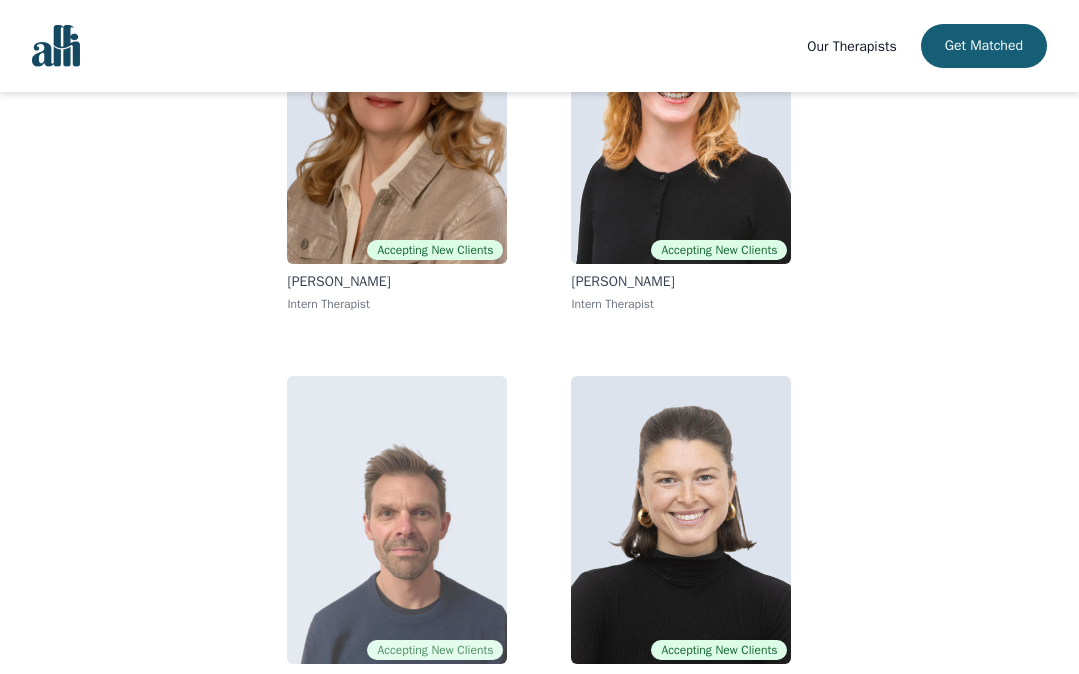 click at bounding box center (397, 520) 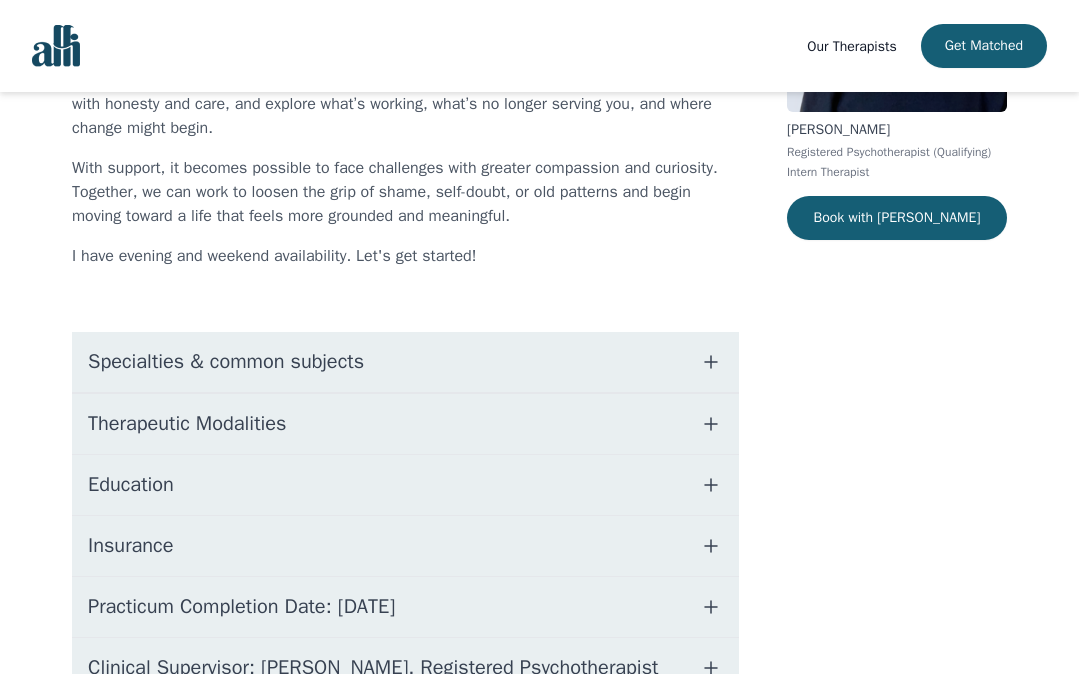 scroll, scrollTop: 0, scrollLeft: 0, axis: both 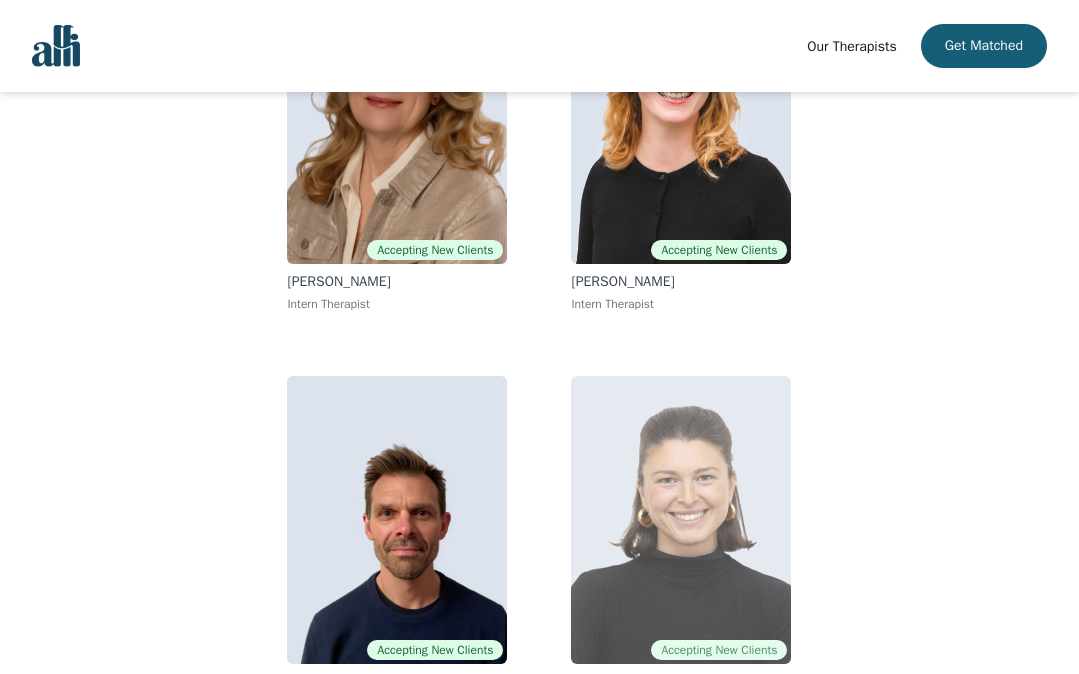 click at bounding box center (681, 520) 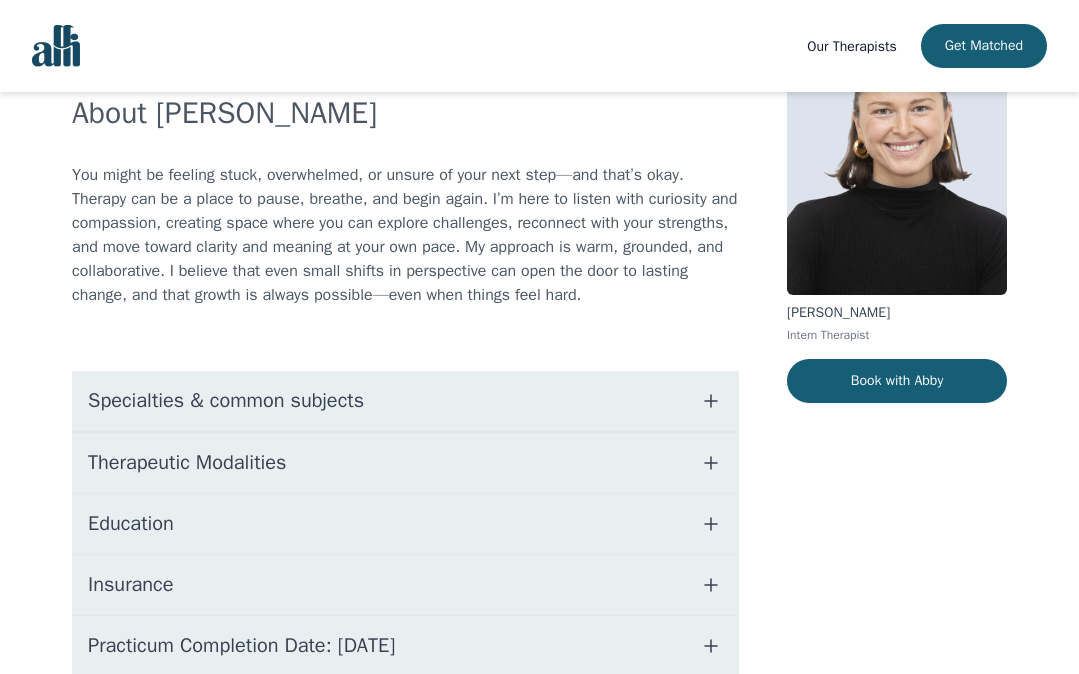 scroll, scrollTop: 137, scrollLeft: 0, axis: vertical 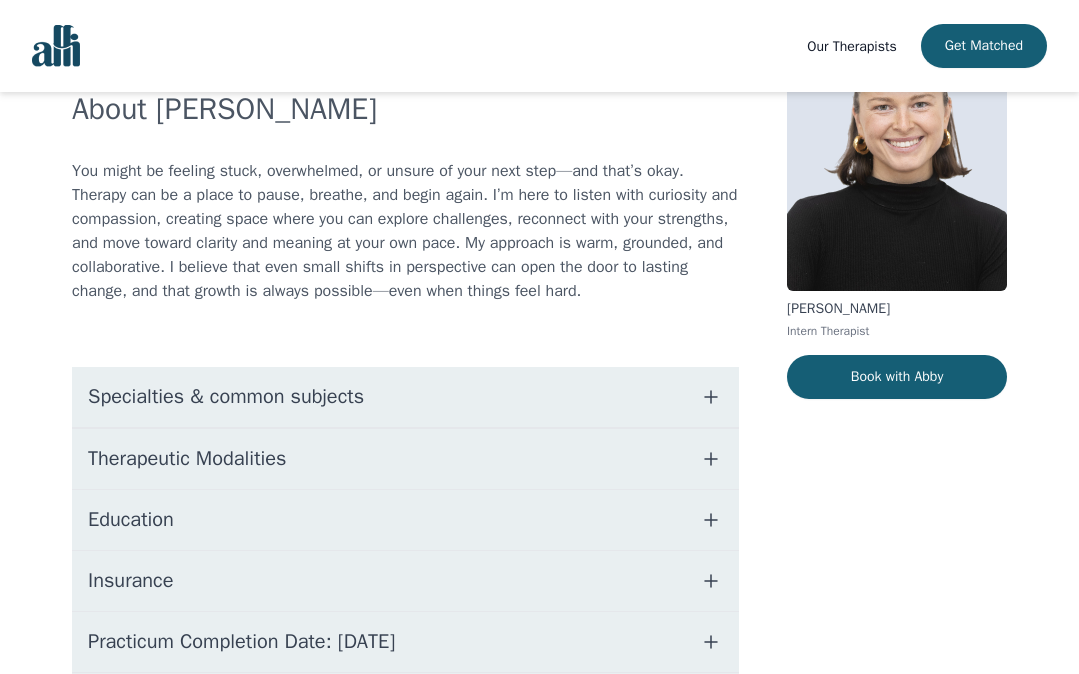 click on "Therapeutic Modalities" at bounding box center [405, 459] 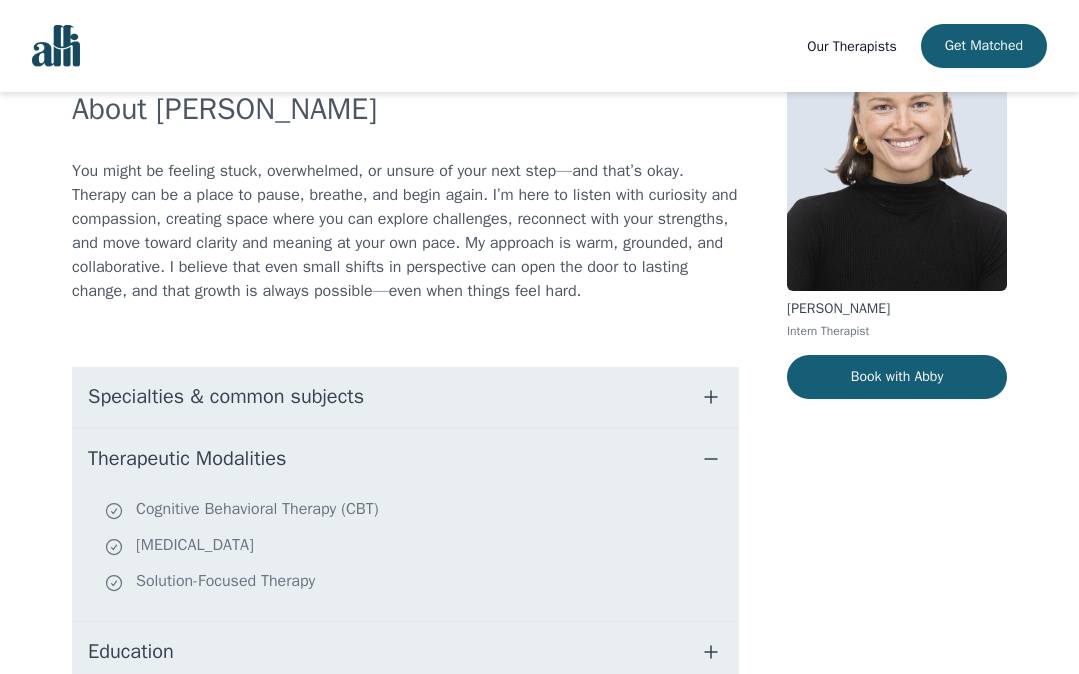 click on "Therapeutic Modalities" at bounding box center (405, 459) 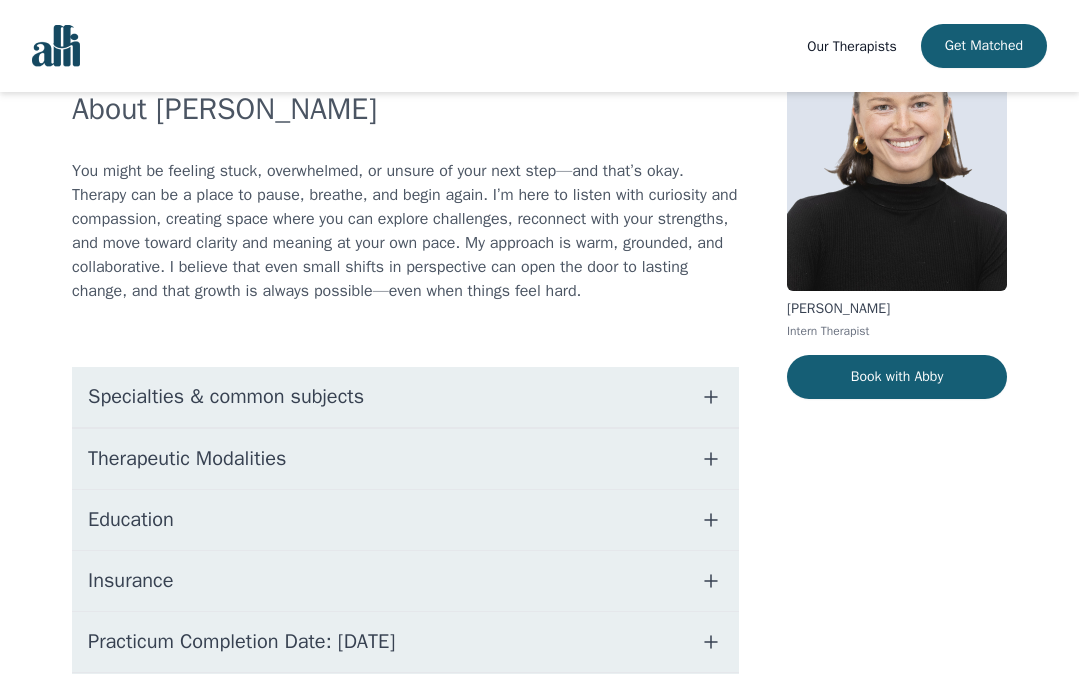 click on "Specialties & common subjects" at bounding box center (405, 397) 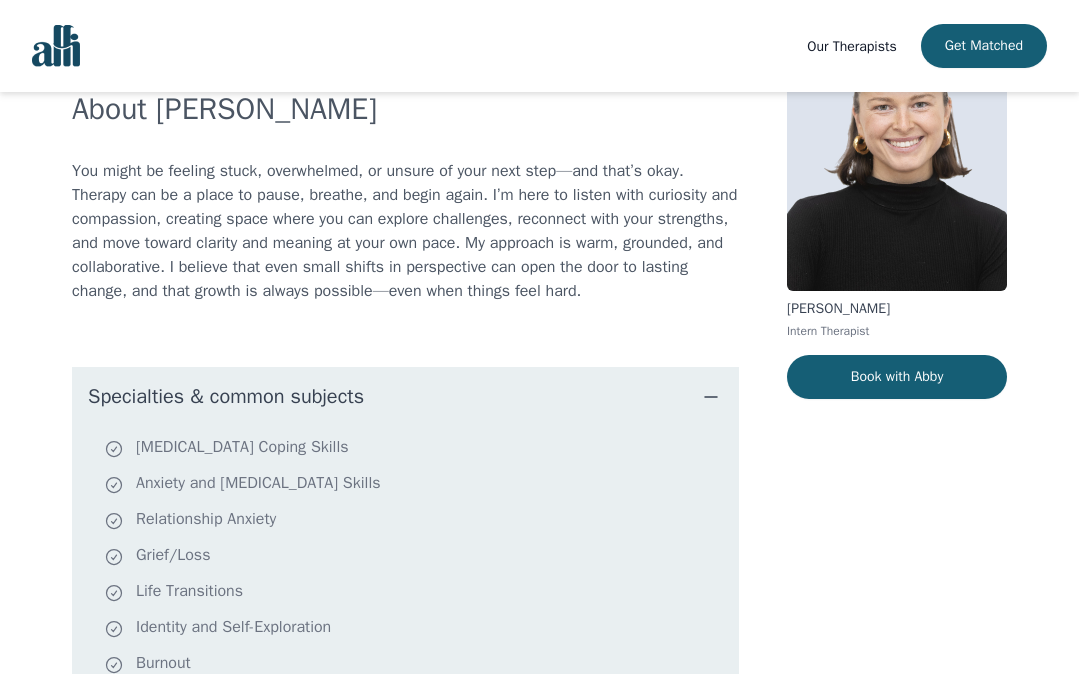 click on "Specialties & common subjects" at bounding box center [405, 397] 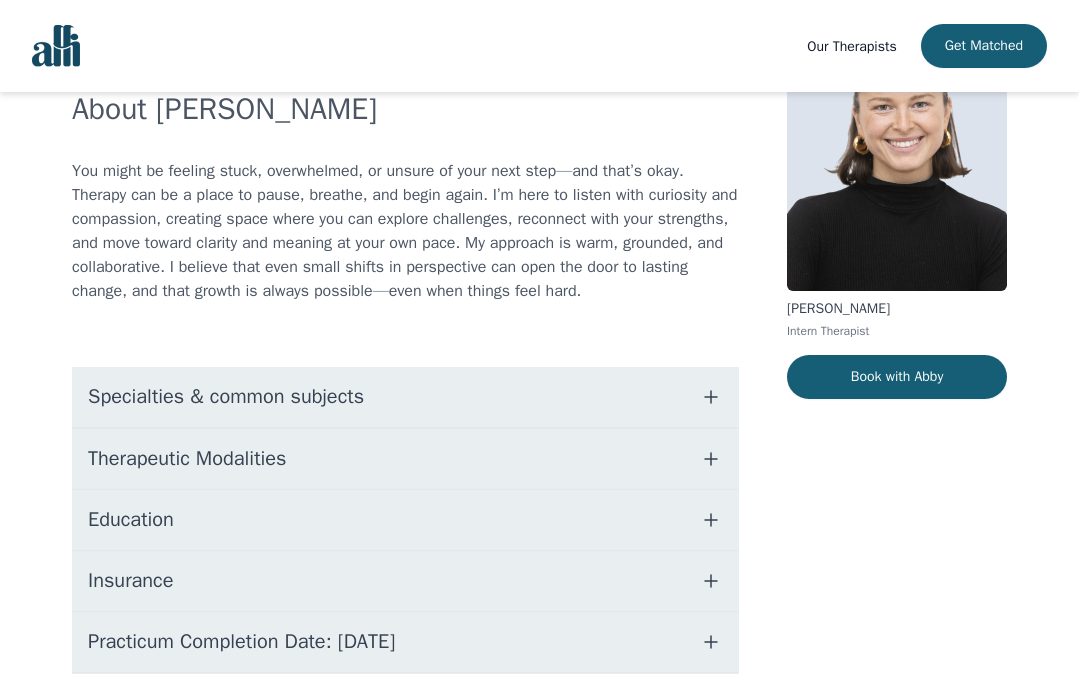 click on "Education" at bounding box center (405, 520) 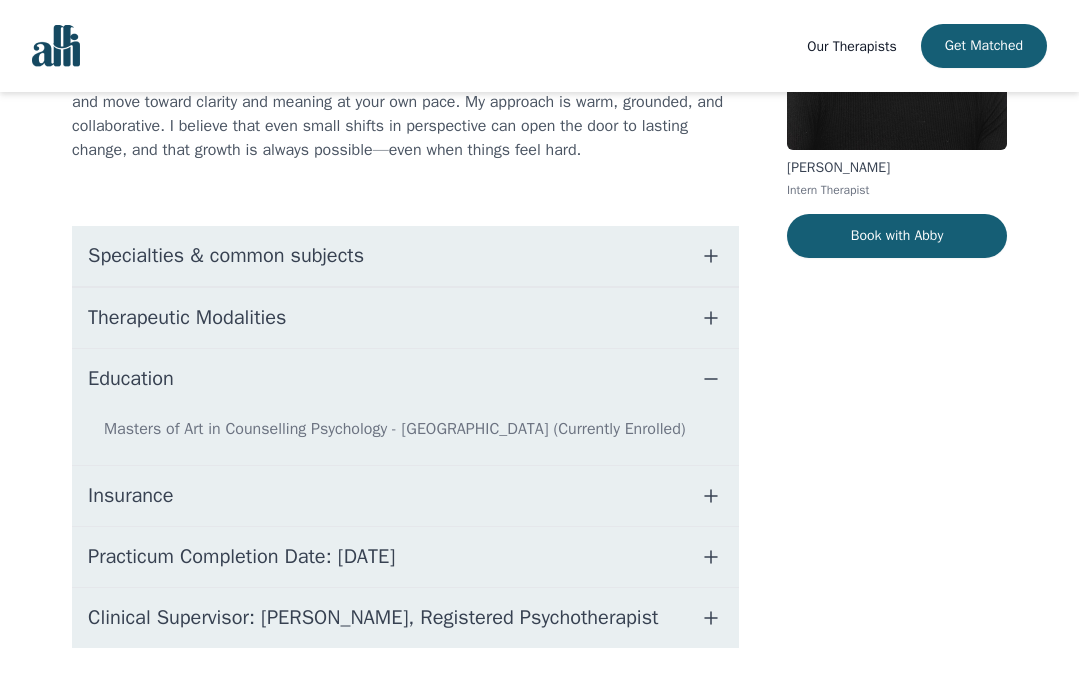 scroll, scrollTop: 285, scrollLeft: 0, axis: vertical 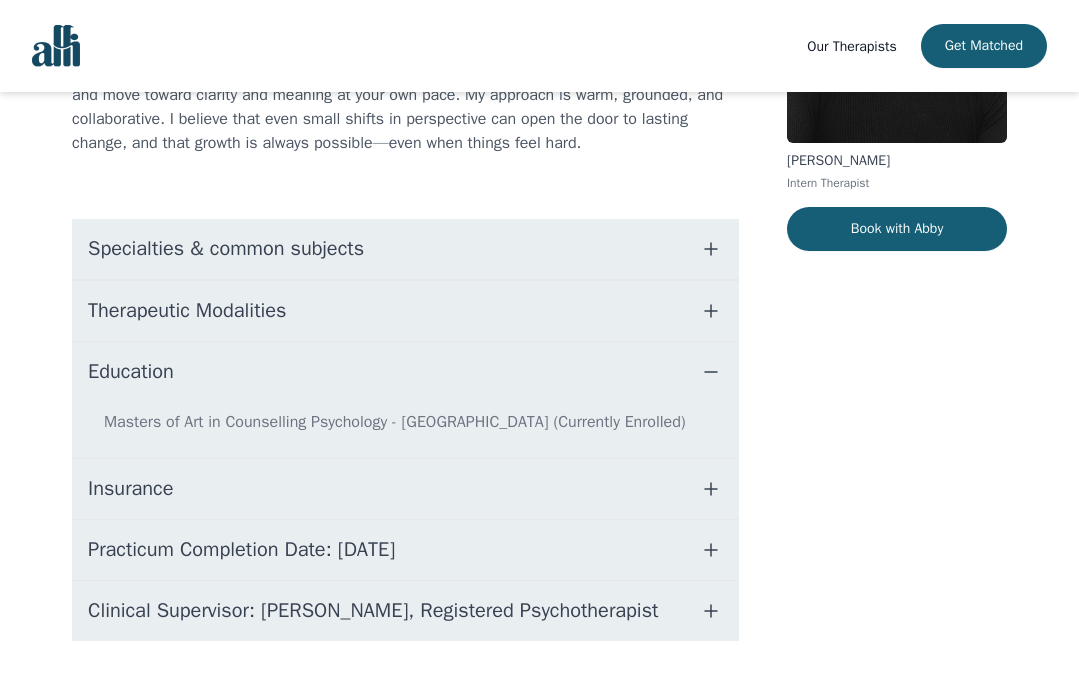 click on "Practicum Completion Date: 2025-12-19" at bounding box center [405, 550] 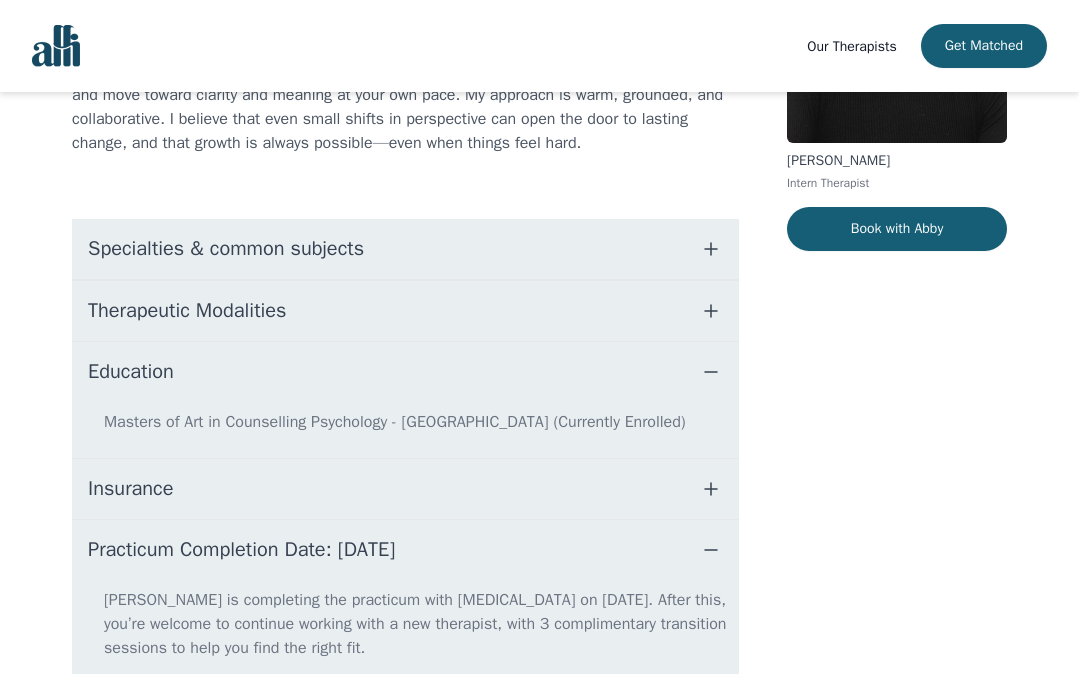 click on "Practicum Completion Date: 2025-12-19" at bounding box center [405, 550] 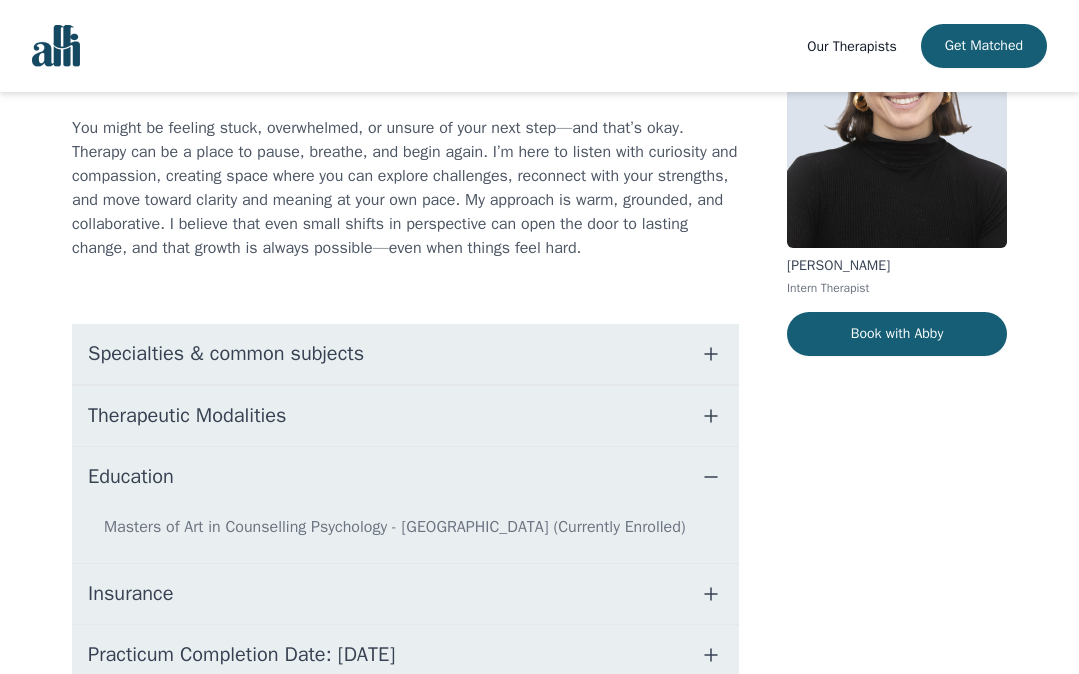 scroll, scrollTop: 149, scrollLeft: 0, axis: vertical 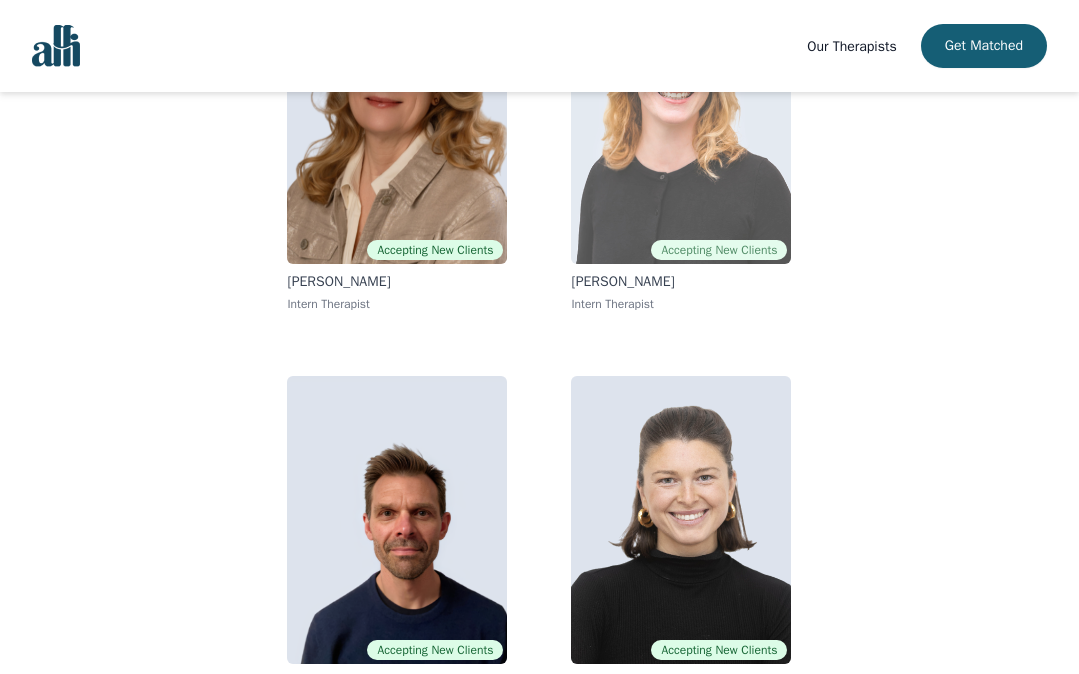 click at bounding box center [681, 120] 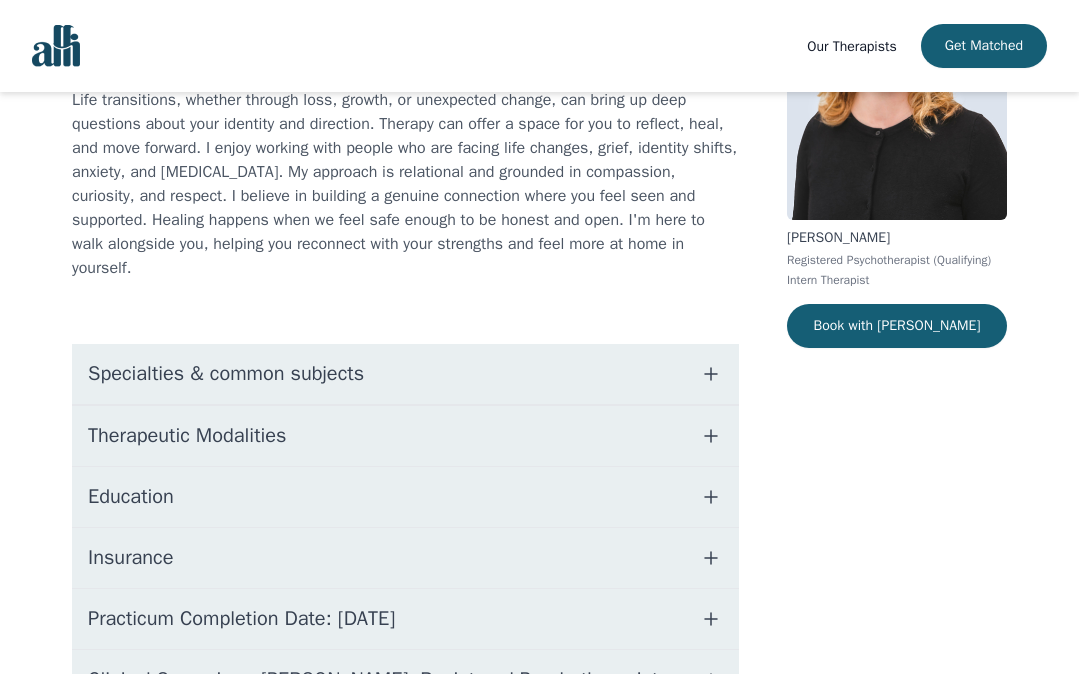 scroll, scrollTop: 209, scrollLeft: 0, axis: vertical 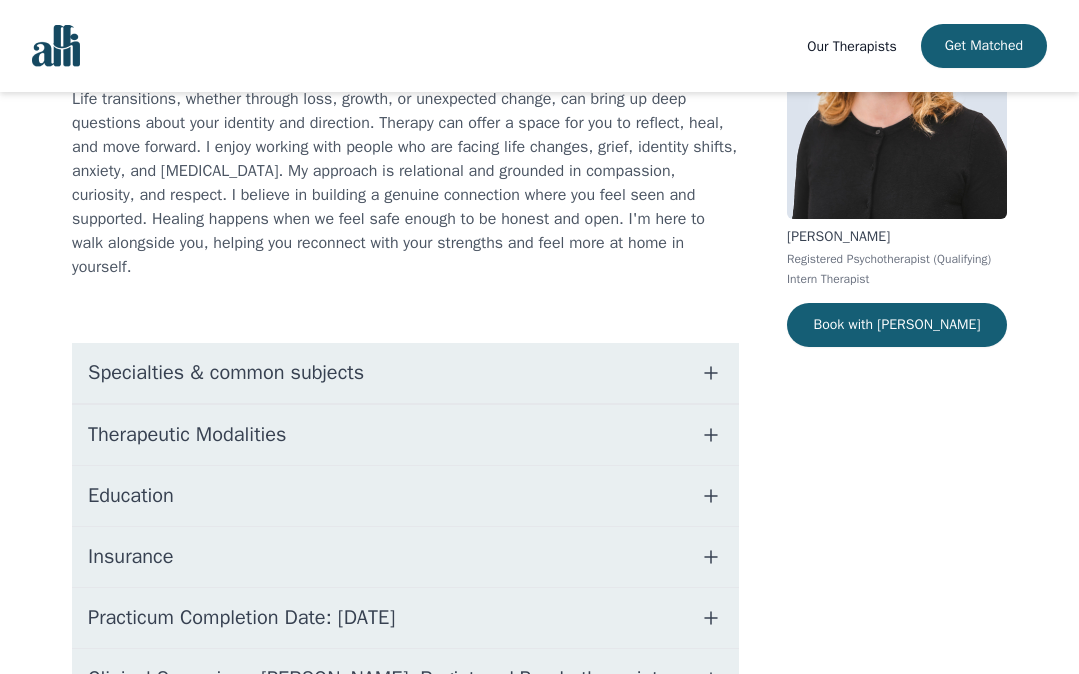click on "Education" at bounding box center (405, 496) 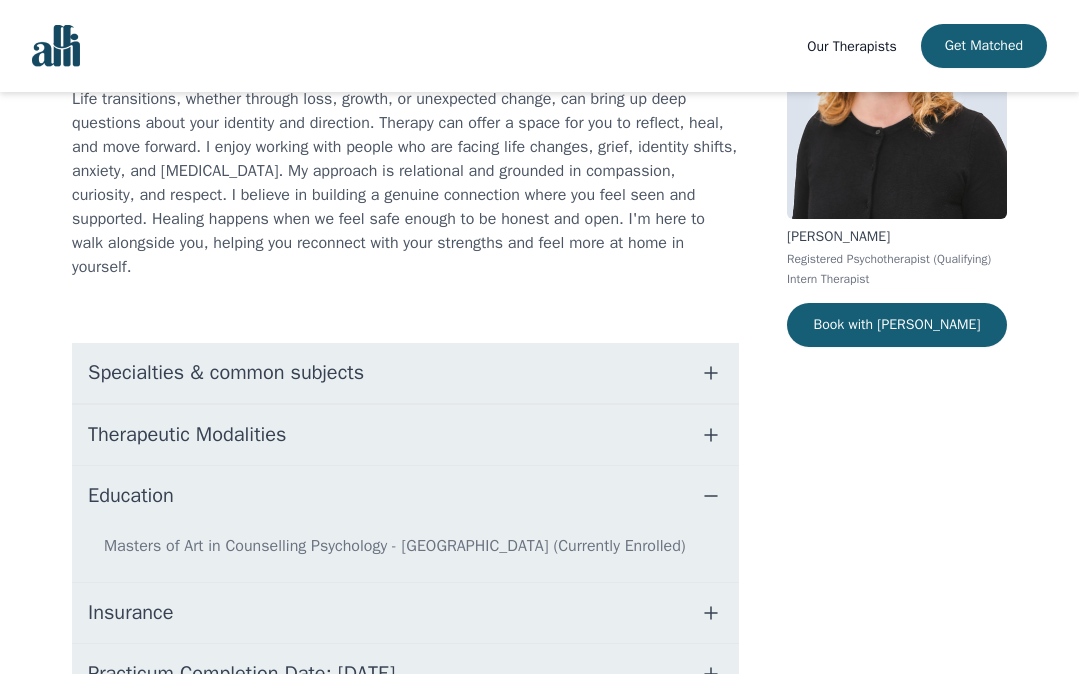click on "Education" at bounding box center [405, 496] 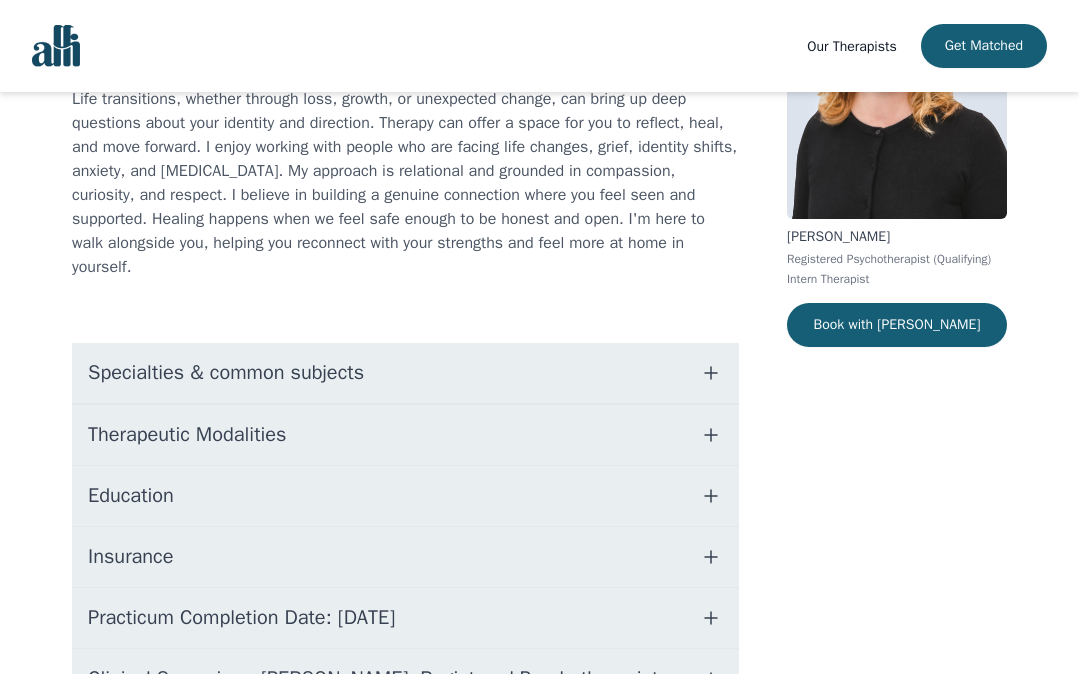 click on "Insurance" at bounding box center (405, 557) 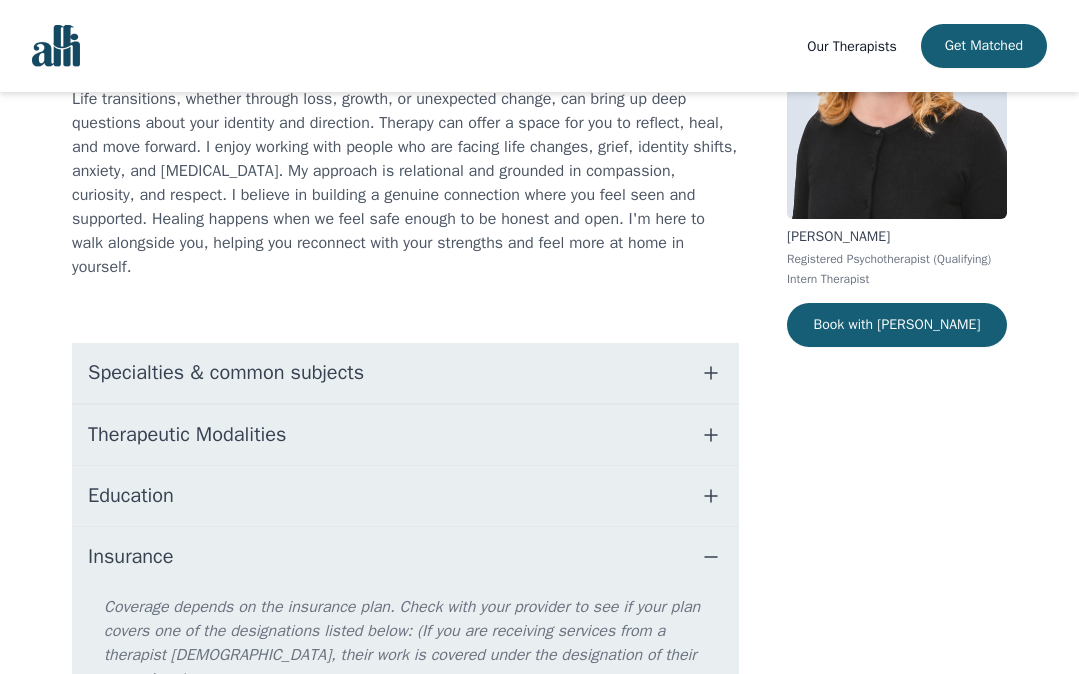 click on "Insurance" at bounding box center [405, 557] 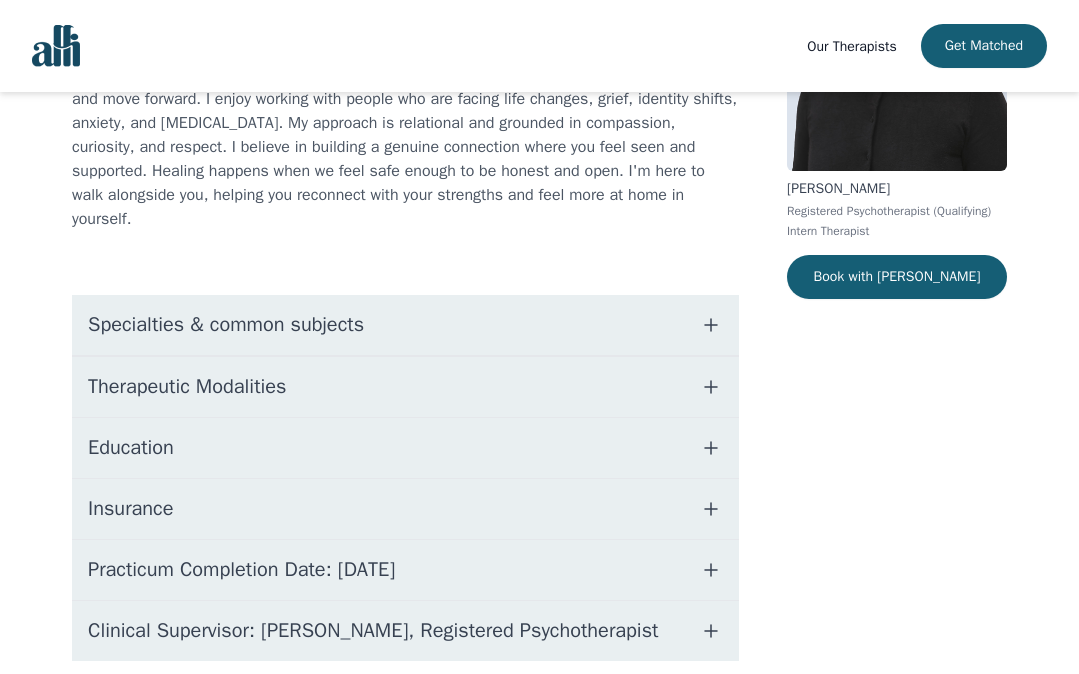 scroll, scrollTop: 251, scrollLeft: 0, axis: vertical 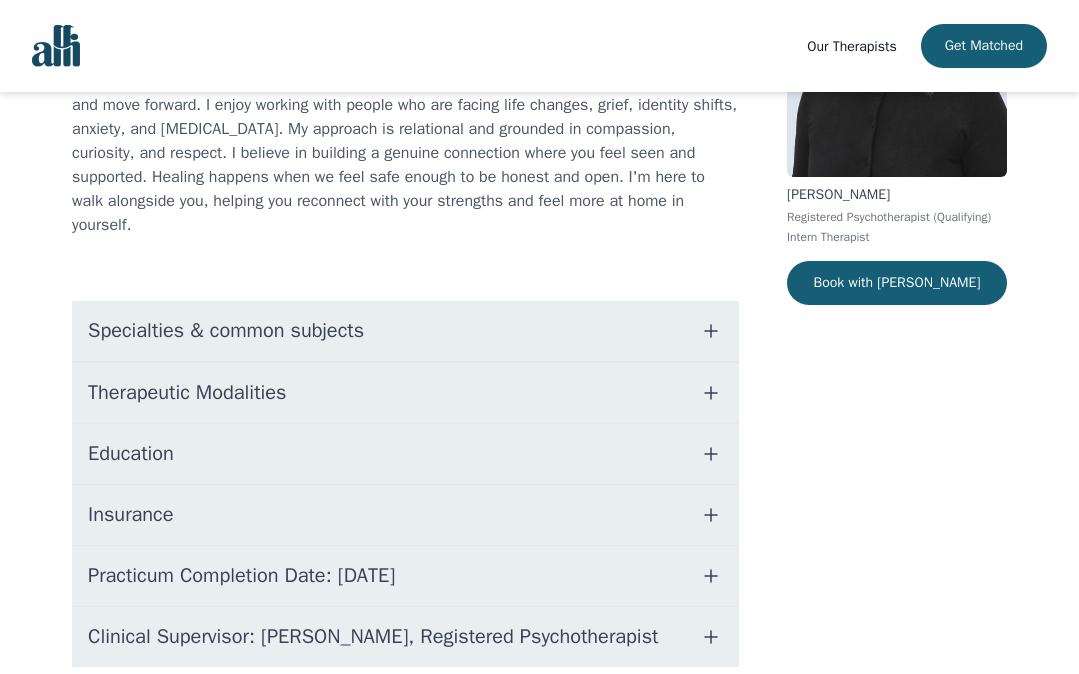 click on "Specialties & common subjects" at bounding box center [405, 331] 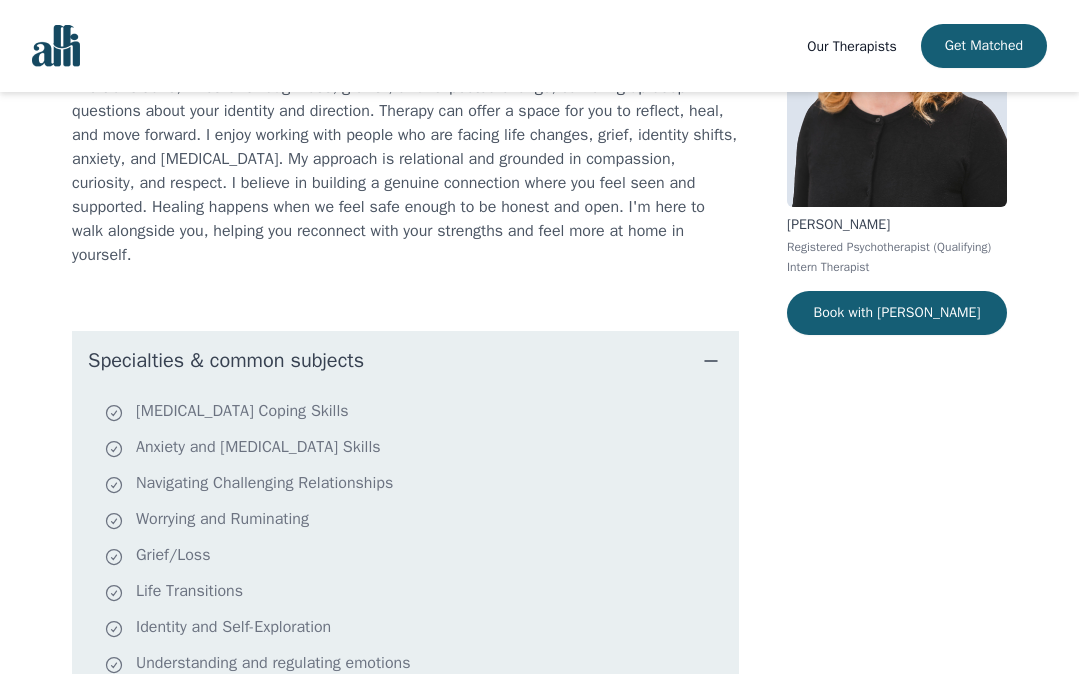 click on "About Angela Life transitions, whether through loss, growth, or unexpected change, can bring up deep questions about your identity and direction. Therapy can offer a space for you to reflect, heal, and move forward. I enjoy working with people who are facing life changes, grief, identity shifts, anxiety, and depression. My approach is relational and grounded in compassion, curiosity, and respect. I believe in building a genuine connection where you feel seen and supported. Healing happens when we feel safe enough to be honest and open. I'm here to walk alongside you, helping you reconnect with your strengths and feel more at home in yourself. Specialties & common subjects Depression Coping Skills Anxiety and Stress Management Skills Navigating Challenging Relationships Worrying and Ruminating Grief/Loss Life Transitions Identity and Self-Exploration Understanding and regulating emotions Meaning and Purpose Mindfulness Therapeutic Modalities Education Insurance Practicum Completion Date: 2025-12-19" at bounding box center [405, 544] 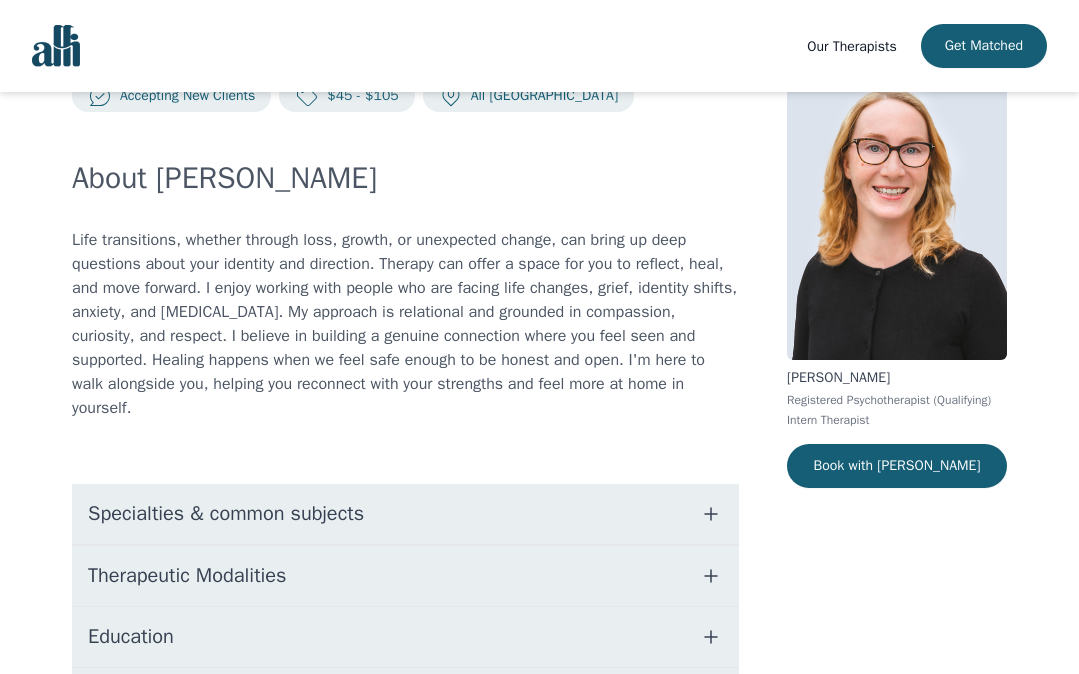 scroll, scrollTop: 54, scrollLeft: 0, axis: vertical 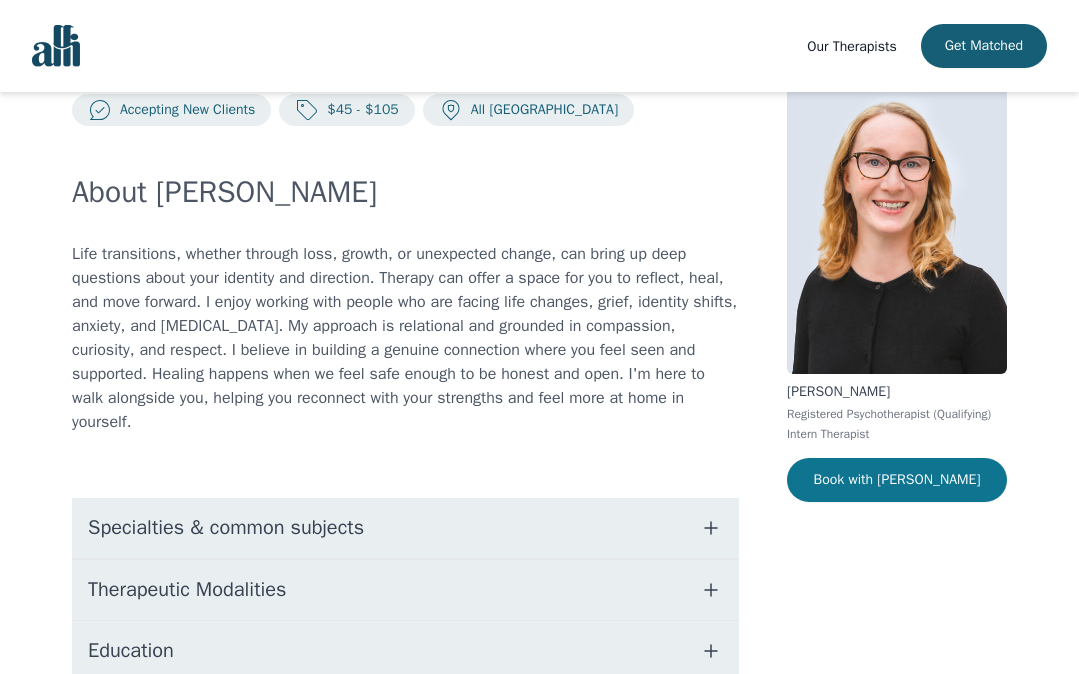 click on "Book with Angela" at bounding box center [897, 480] 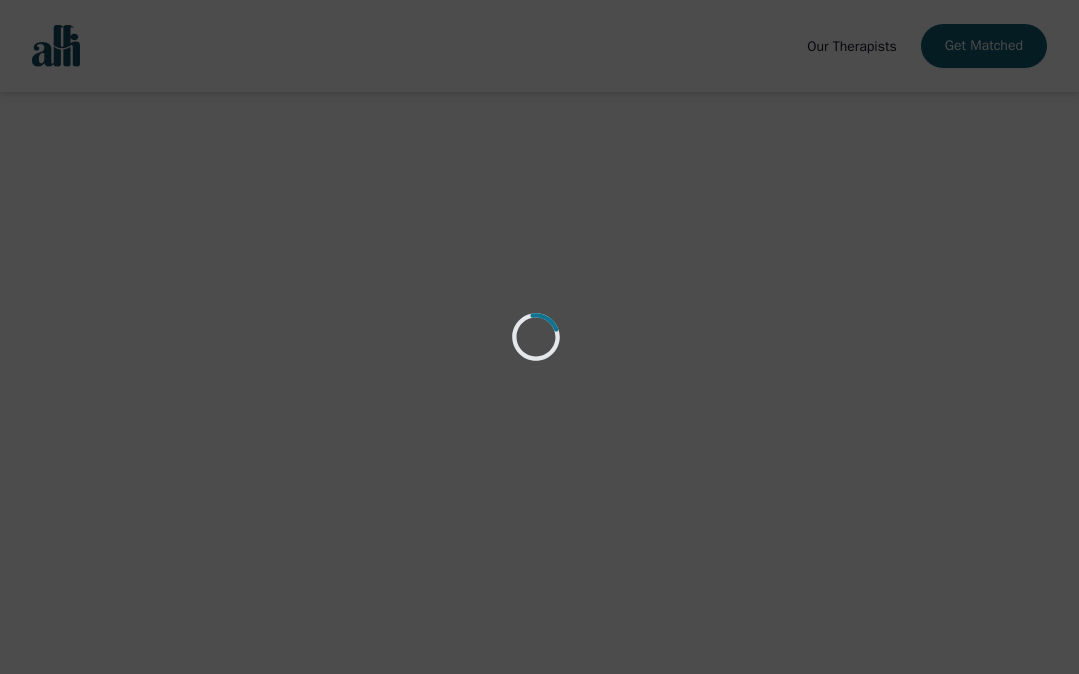 scroll, scrollTop: 0, scrollLeft: 0, axis: both 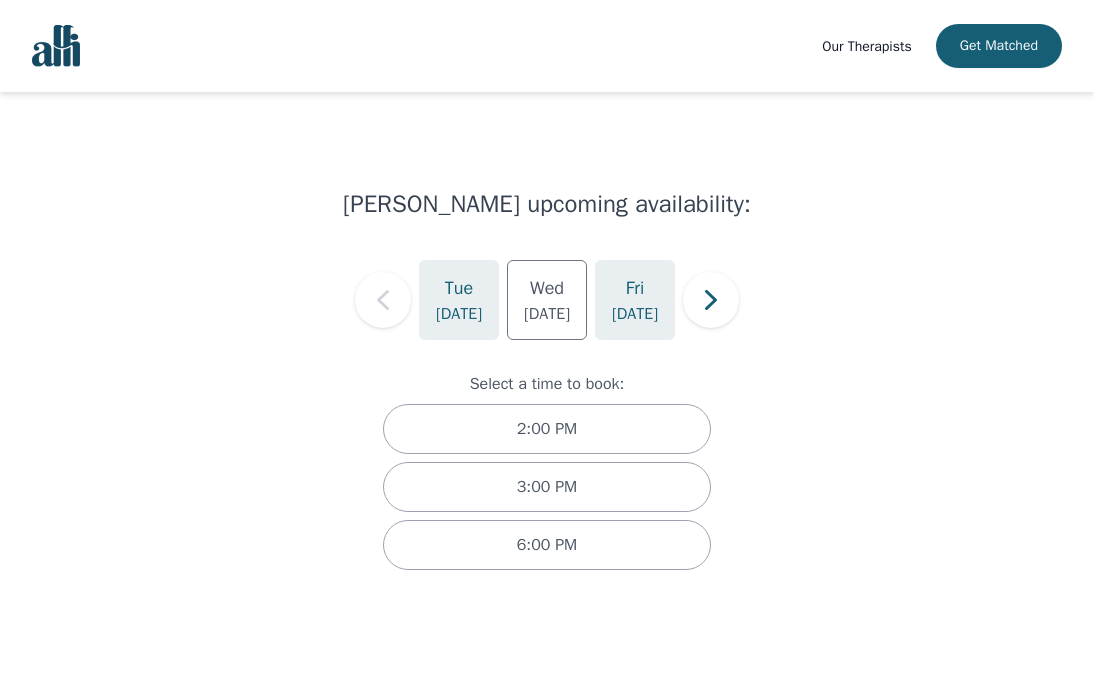 click on "Fri Aug 1" at bounding box center [635, 300] 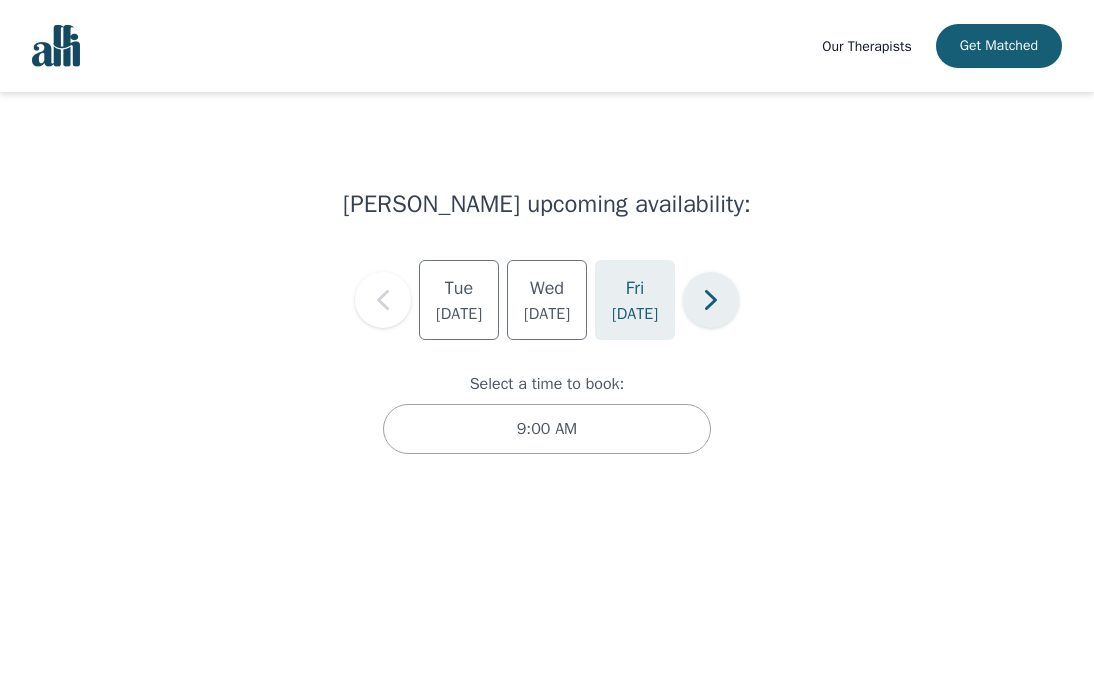 click 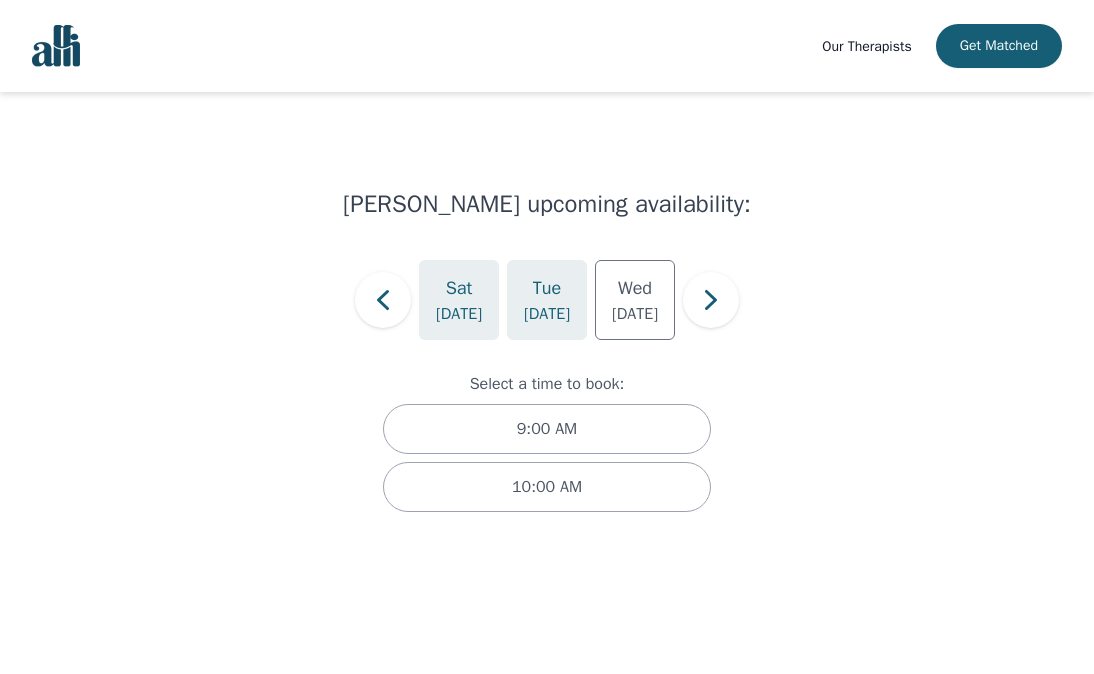 click on "Tue Aug 5" at bounding box center (547, 300) 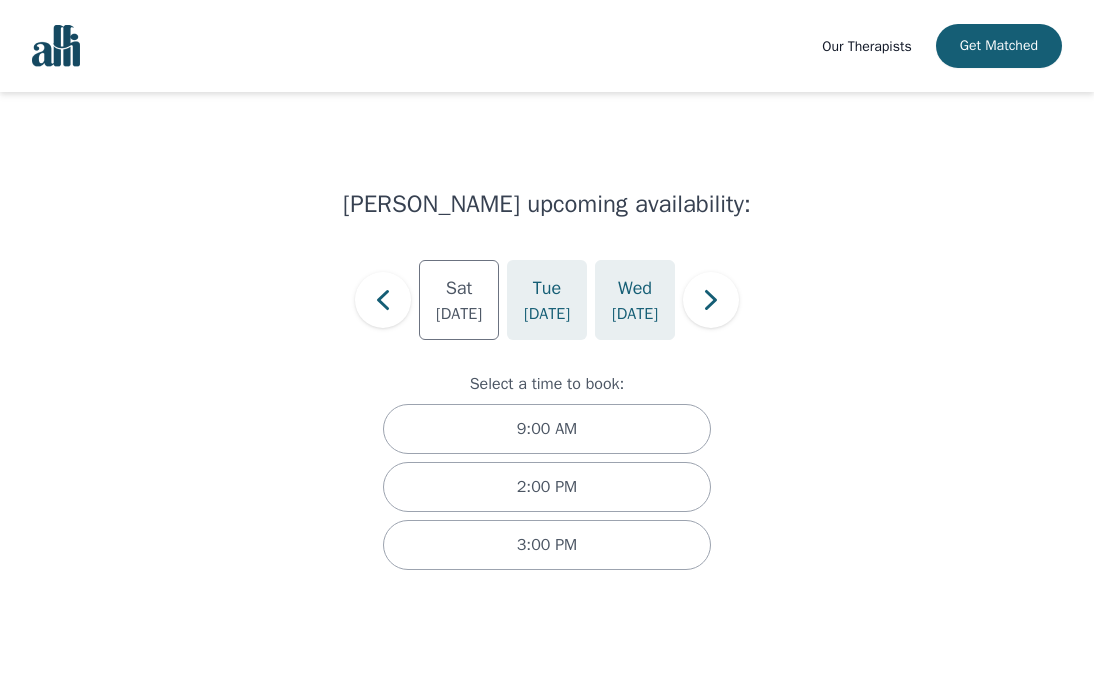 click on "Aug 6" at bounding box center [635, 314] 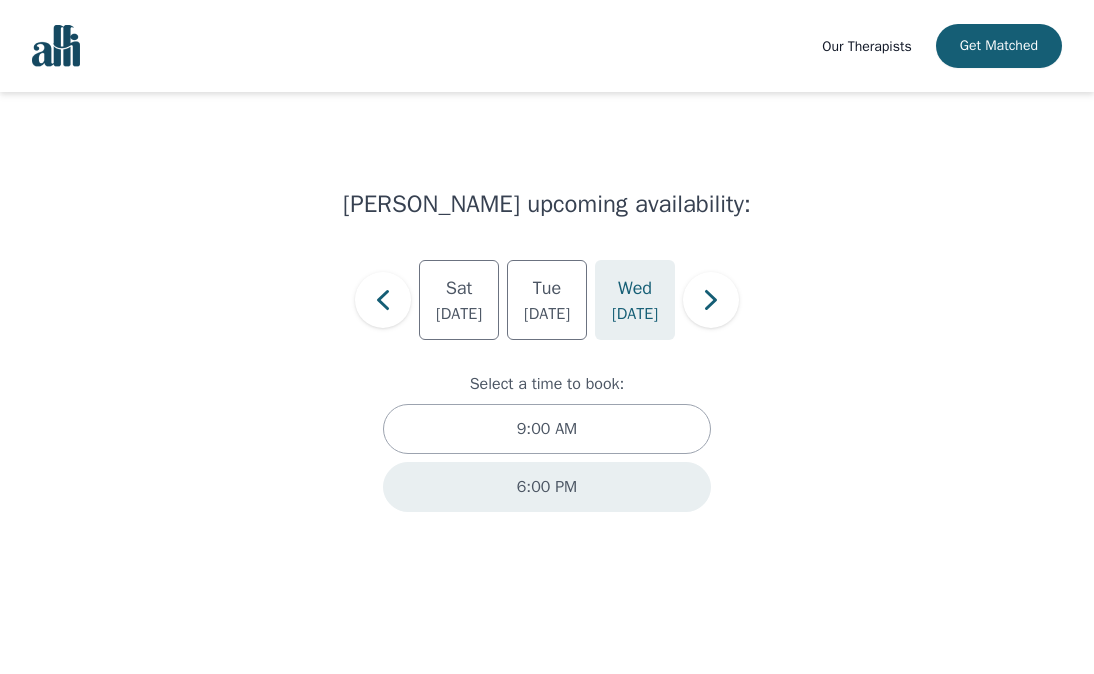 click on "6:00 PM" at bounding box center (547, 487) 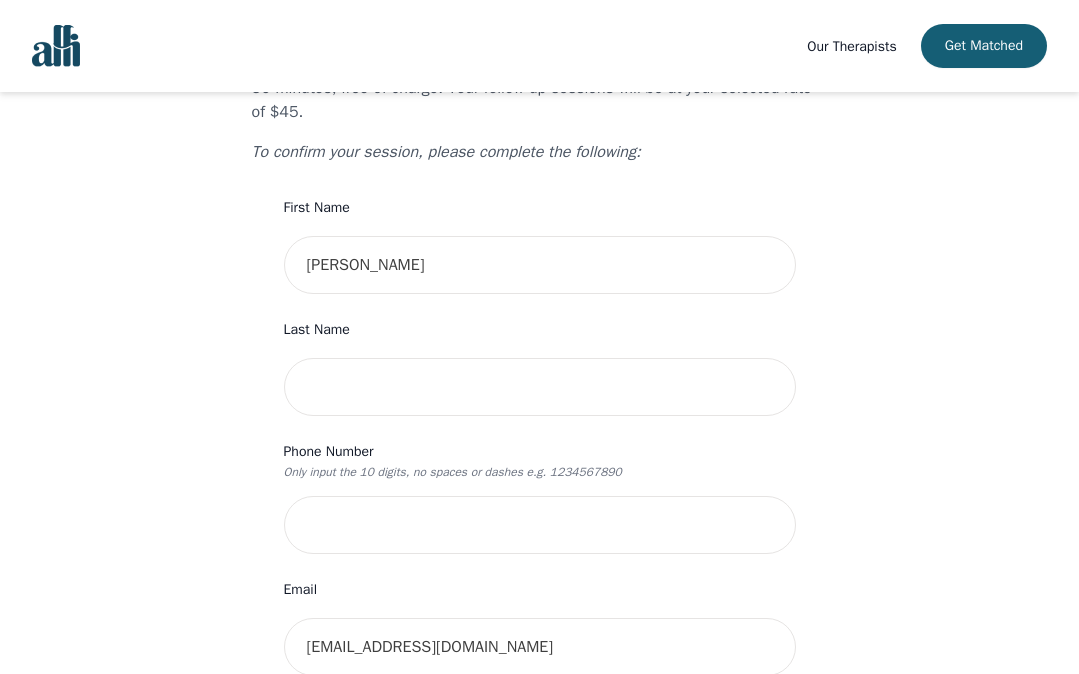 scroll, scrollTop: 168, scrollLeft: 0, axis: vertical 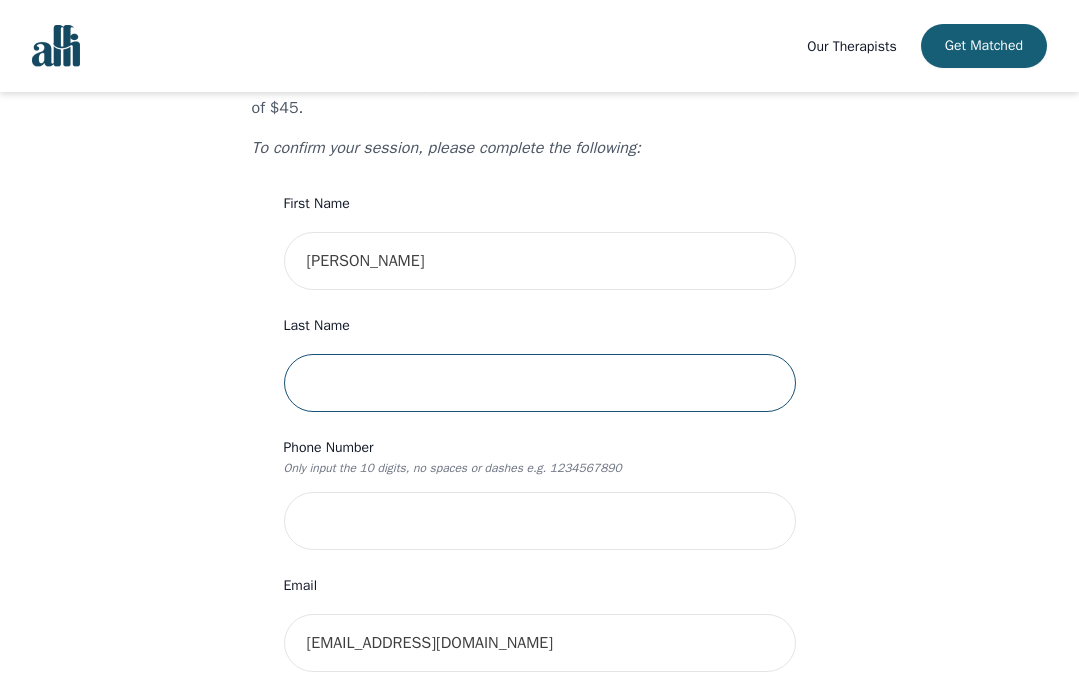 click at bounding box center [540, 383] 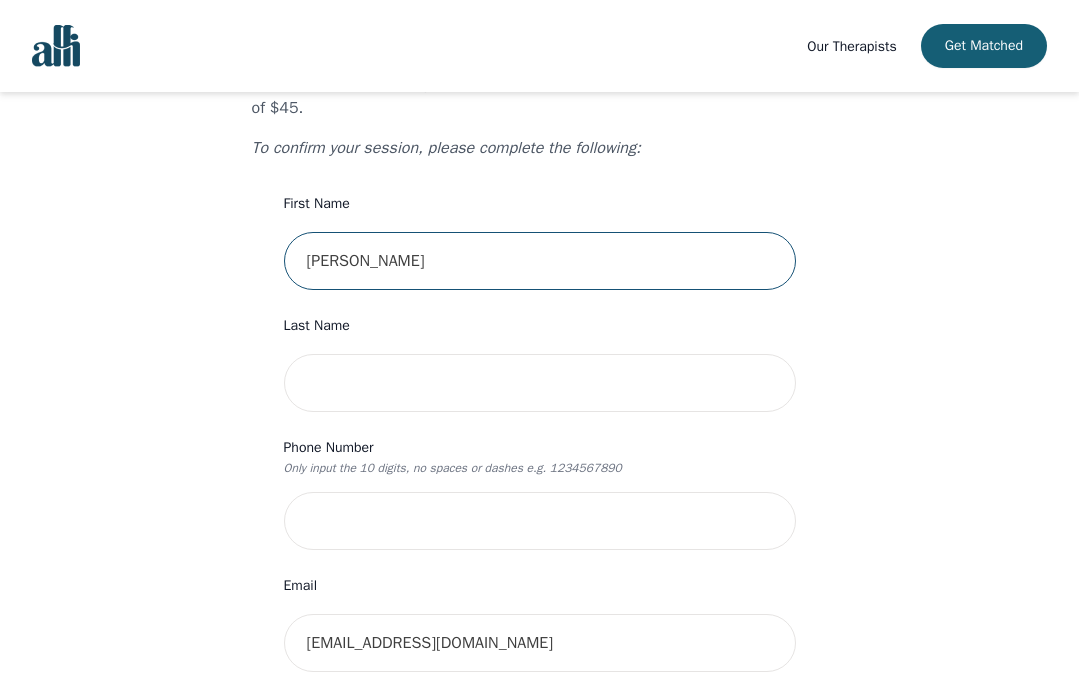 drag, startPoint x: 456, startPoint y: 262, endPoint x: 370, endPoint y: 260, distance: 86.023254 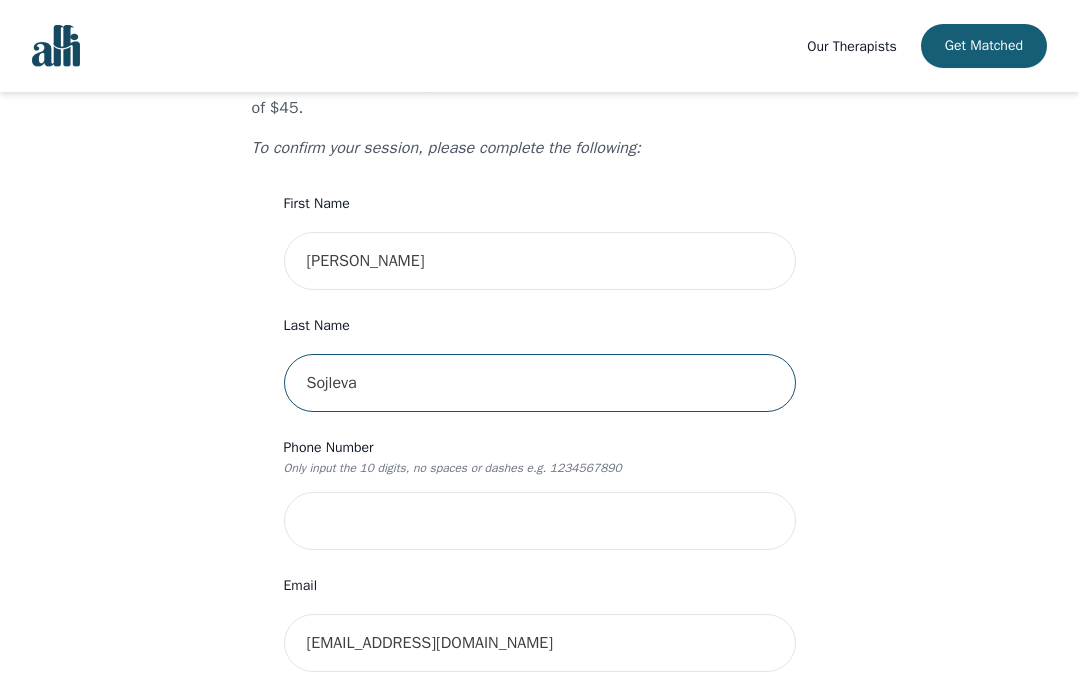 type on "Sojleva" 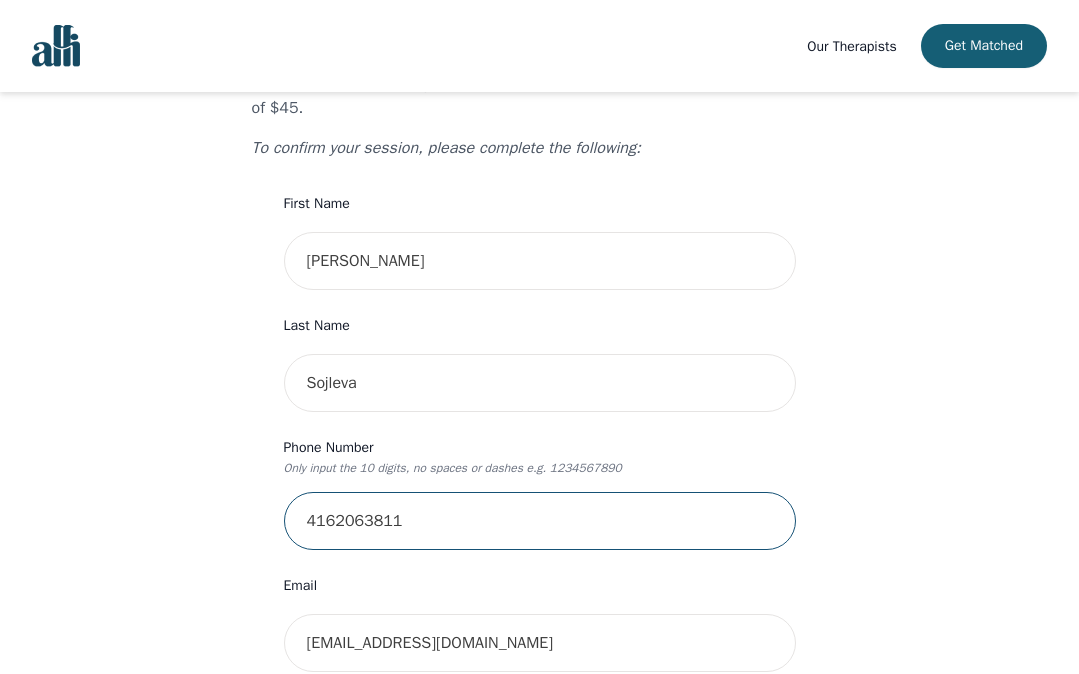 type on "4162063811" 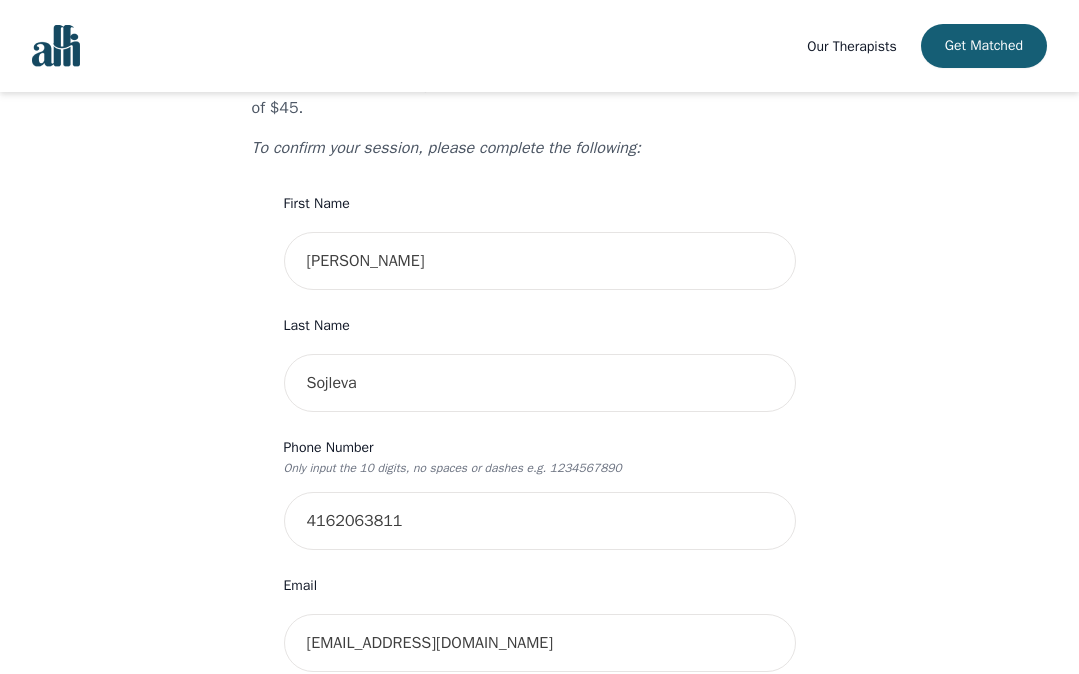 click on "Your therapy journey is about to begin! Your initial assessment session with   Angela Walstedt  will be on  2025-08-06 @ 6:00 PM  for 50 minutes , free of charge. Your follow-up sessions will be at your selected rate of $45. To confirm your session, please complete the following: First Name Andrea Last Name Sojleva Phone Number Only input the 10 digits, no spaces or dashes e.g. 1234567890 4162063811 Email asojleva@gmail.com Address Unit Number (Optional) Emergency Contact Name Emergency Contact Phone Number I have a promo code I have read and accept the  consent to counselling and psychotherapy services I have read and accept  Alli's Terms of Services I understand that I will be charged the full session rate if I cancel within 24 hours of my scheduled appointment or if I miss it all together. (*Note: This does not apply to your very first session with Alli. You may cancel your first session at any time without incurring fees). Submit" at bounding box center [539, 779] 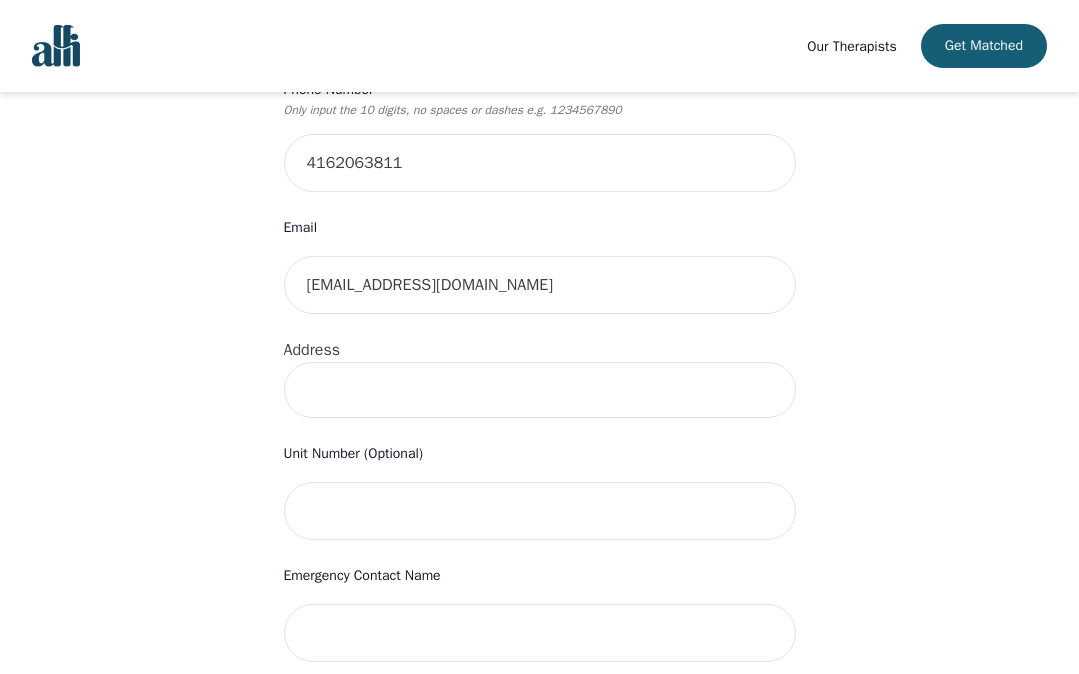 scroll, scrollTop: 531, scrollLeft: 0, axis: vertical 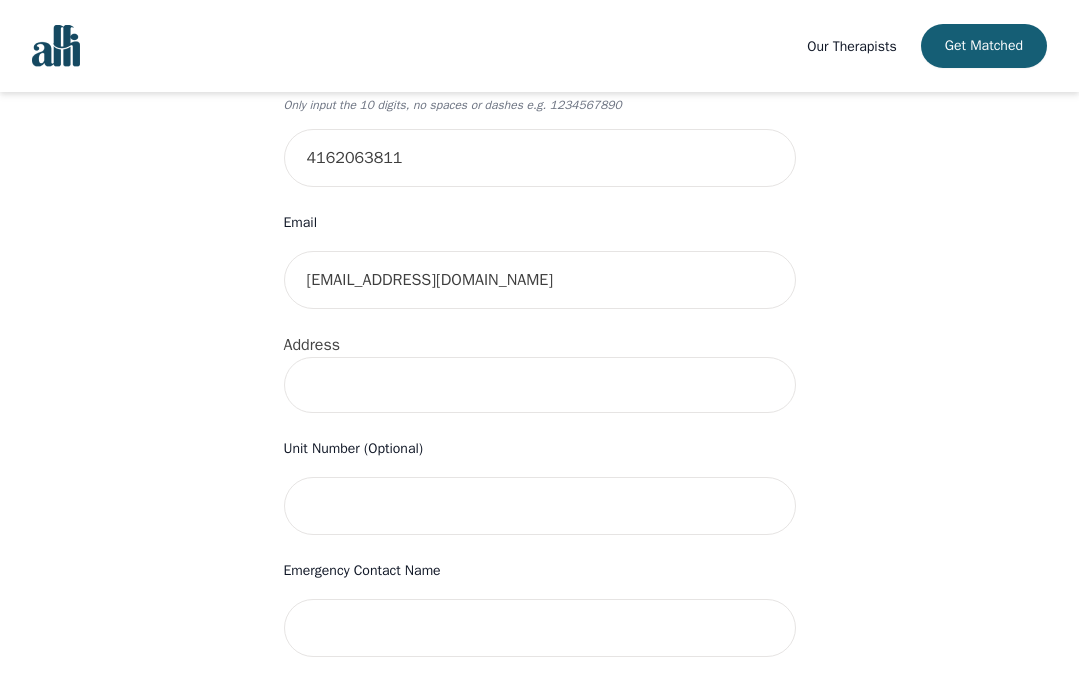 click on "Your therapy journey is about to begin! Your initial assessment session with   Angela Walstedt  will be on  2025-08-06 @ 6:00 PM  for 50 minutes , free of charge. Your follow-up sessions will be at your selected rate of $45. To confirm your session, please complete the following: First Name Andrea Last Name Sojleva Phone Number Only input the 10 digits, no spaces or dashes e.g. 1234567890 4162063811 Email asojleva@gmail.com Address Unit Number (Optional) Emergency Contact Name Emergency Contact Phone Number I have a promo code I have read and accept the  consent to counselling and psychotherapy services I have read and accept  Alli's Terms of Services I understand that I will be charged the full session rate if I cancel within 24 hours of my scheduled appointment or if I miss it all together. (*Note: This does not apply to your very first session with Alli. You may cancel your first session at any time without incurring fees). Submit" at bounding box center [539, 416] 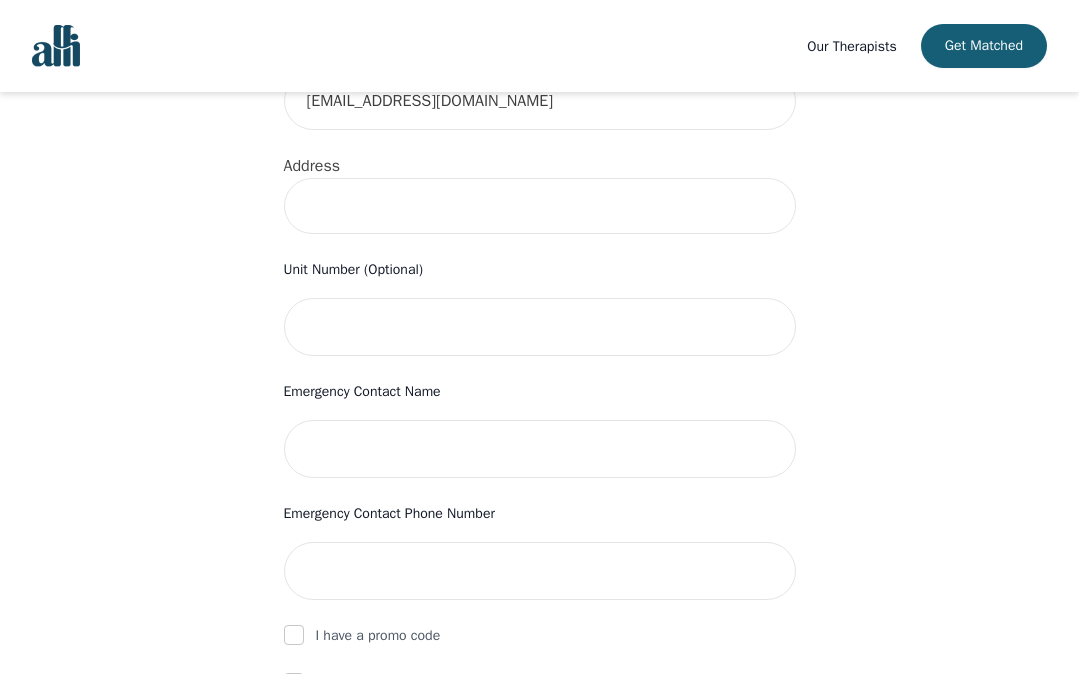 scroll, scrollTop: 715, scrollLeft: 0, axis: vertical 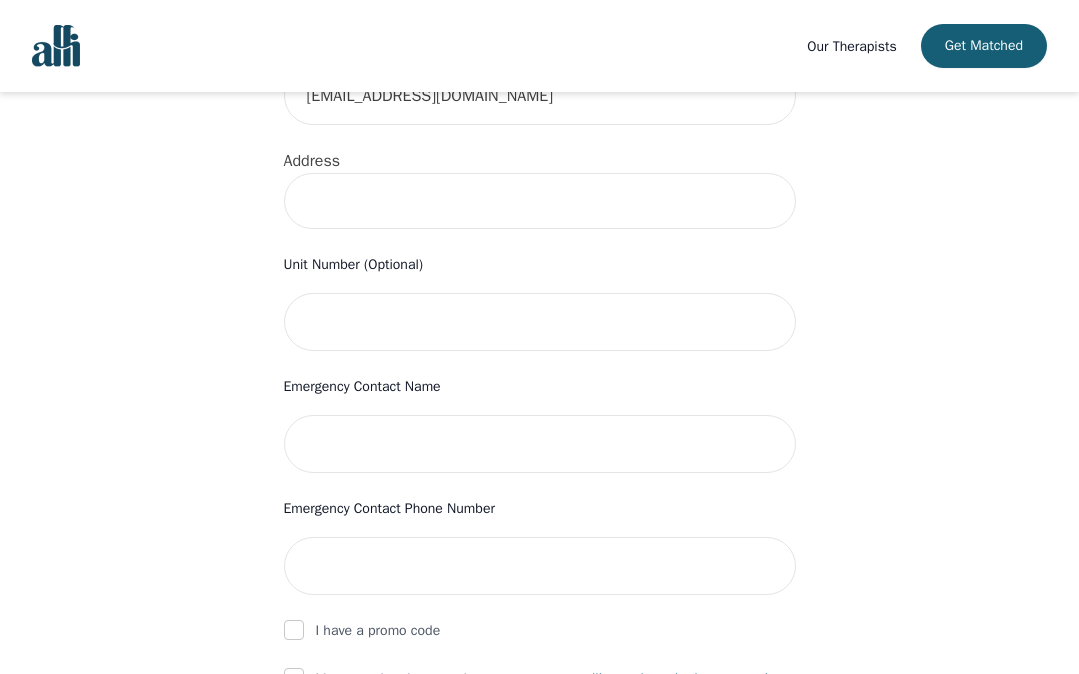 click at bounding box center [540, 201] 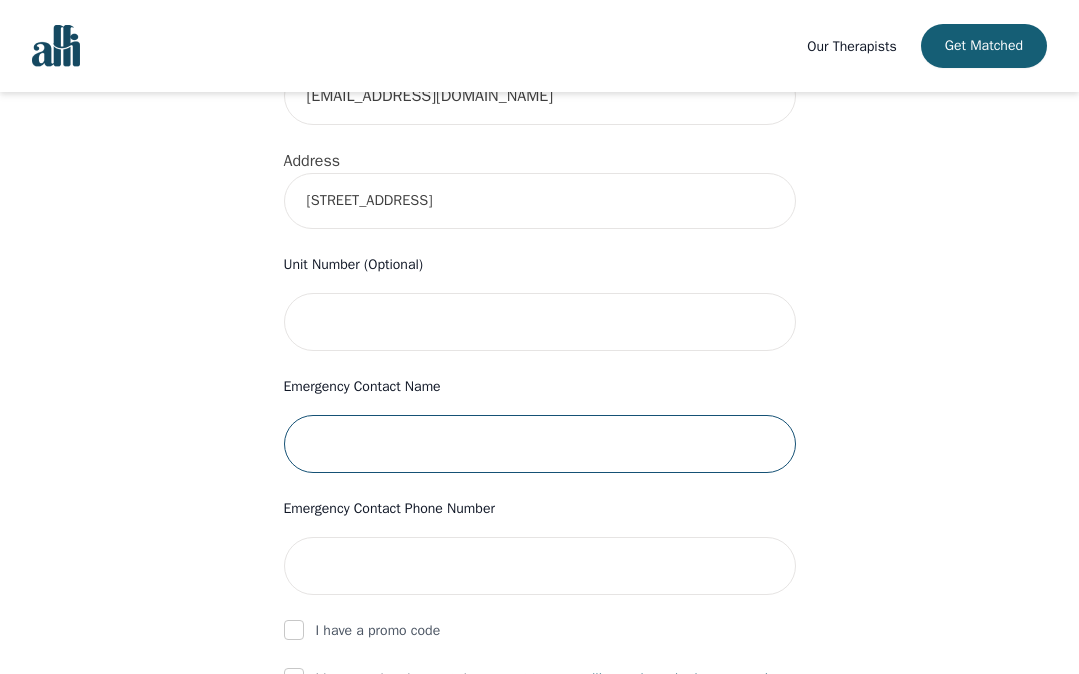 type on "Andrea Sojleva" 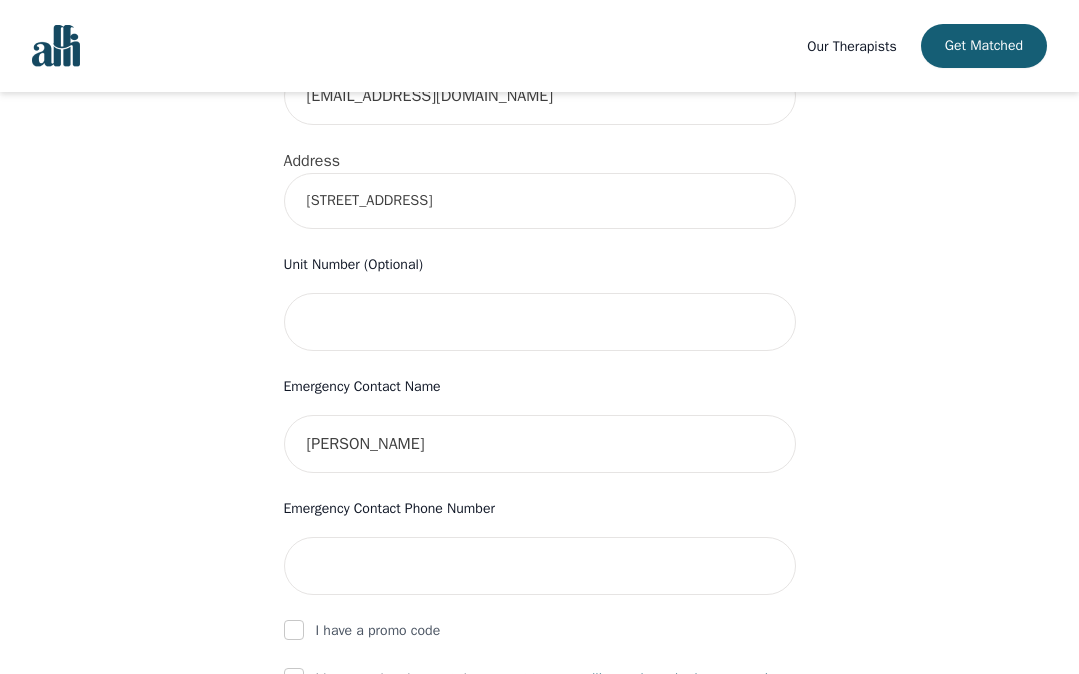 click on "Your therapy journey is about to begin! Your initial assessment session with   Angela Walstedt  will be on  2025-08-06 @ 6:00 PM  for 50 minutes , free of charge. Your follow-up sessions will be at your selected rate of $45. To confirm your session, please complete the following: First Name Andrea Last Name Sojleva Phone Number Only input the 10 digits, no spaces or dashes e.g. 1234567890 4162063811 Email asojleva@gmail.com Address 43 Stamford Square S Unit Number (Optional) Emergency Contact Name Andrea Sojleva Emergency Contact Phone Number I have a promo code I have read and accept the  consent to counselling and psychotherapy services I have read and accept  Alli's Terms of Services I understand that I will be charged the full session rate if I cancel within 24 hours of my scheduled appointment or if I miss it all together. (*Note: This does not apply to your very first session with Alli. You may cancel your first session at any time without incurring fees). Submit" at bounding box center [540, 232] 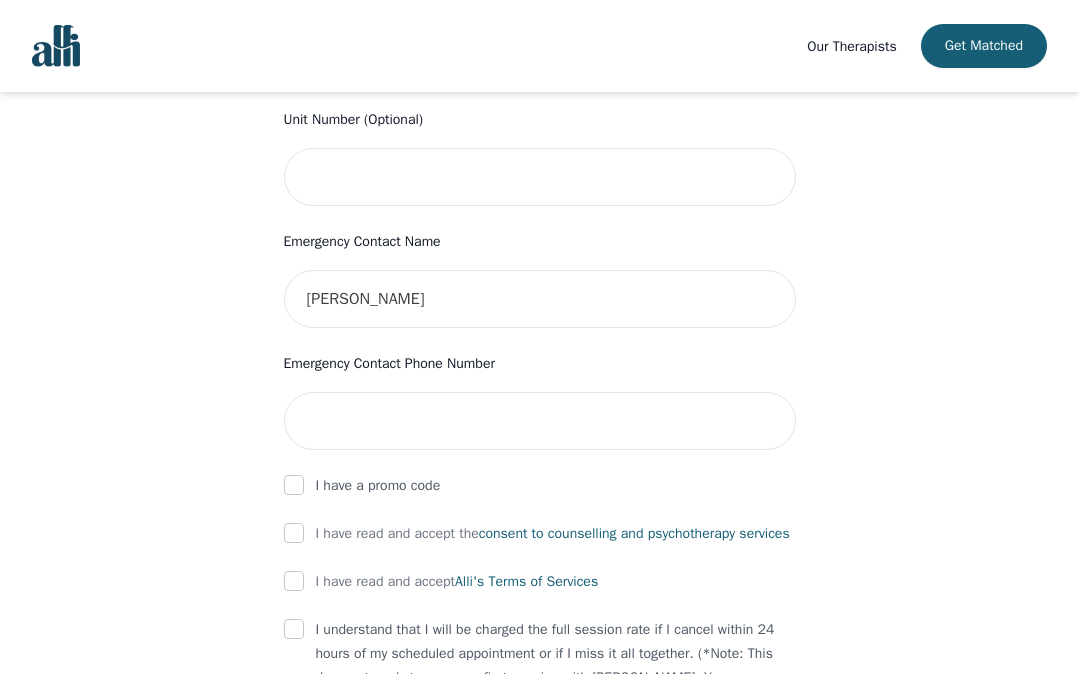 scroll, scrollTop: 864, scrollLeft: 0, axis: vertical 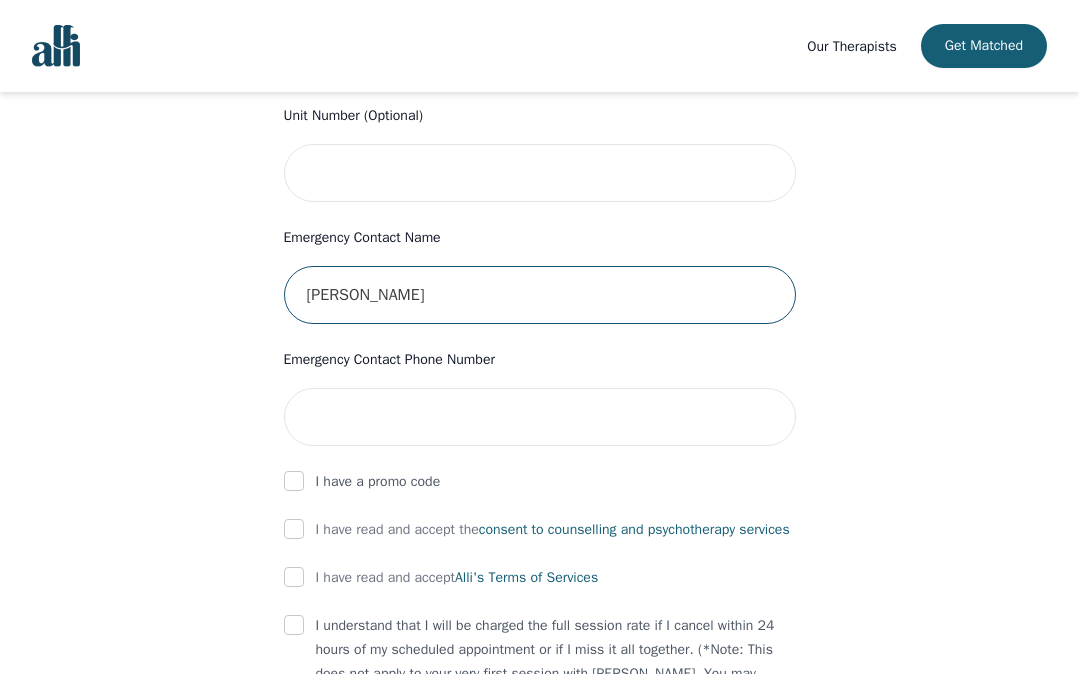 drag, startPoint x: 427, startPoint y: 305, endPoint x: 221, endPoint y: 271, distance: 208.78697 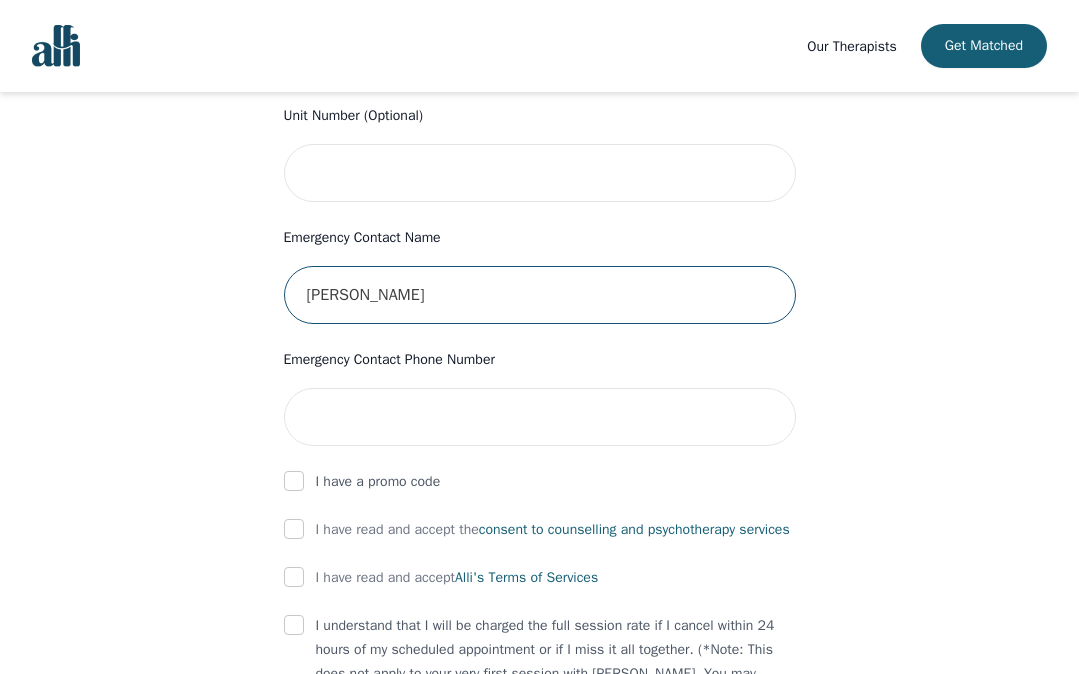 type on "Nadica Sojleva" 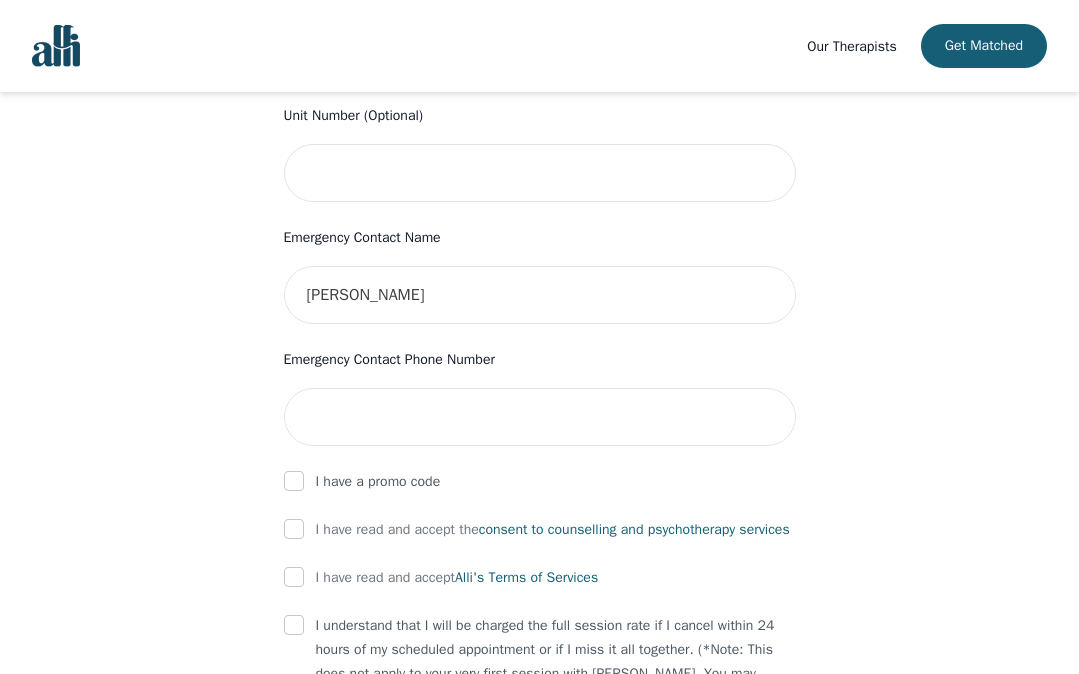 click on "I have read and accept the  consent to counselling and psychotherapy services" at bounding box center [553, 530] 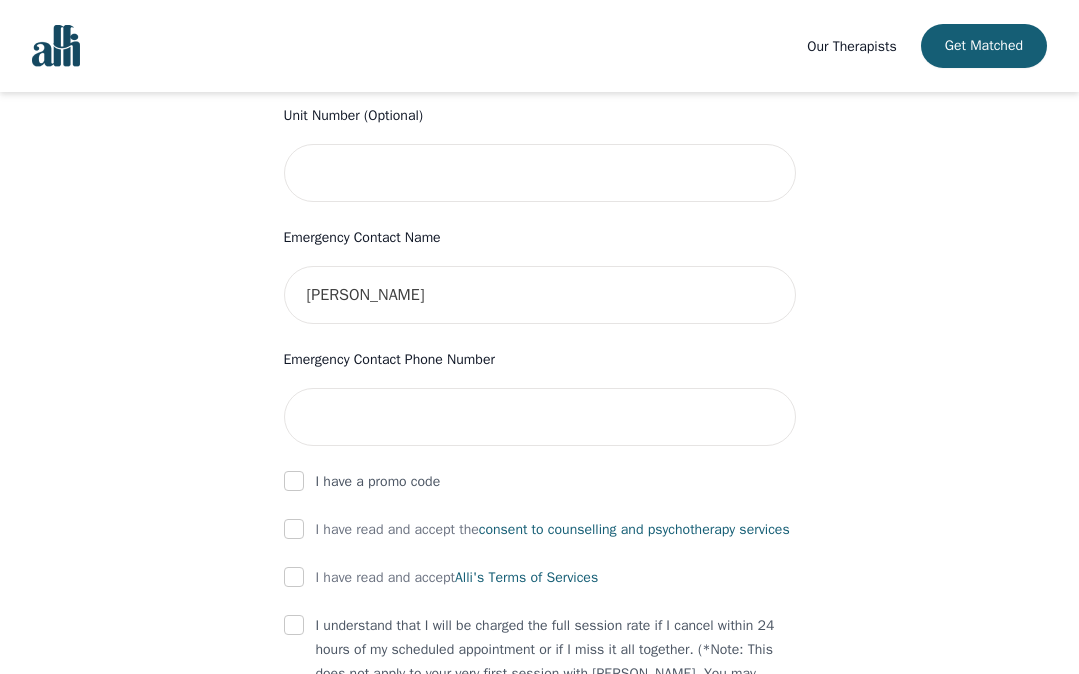 click at bounding box center (294, 529) 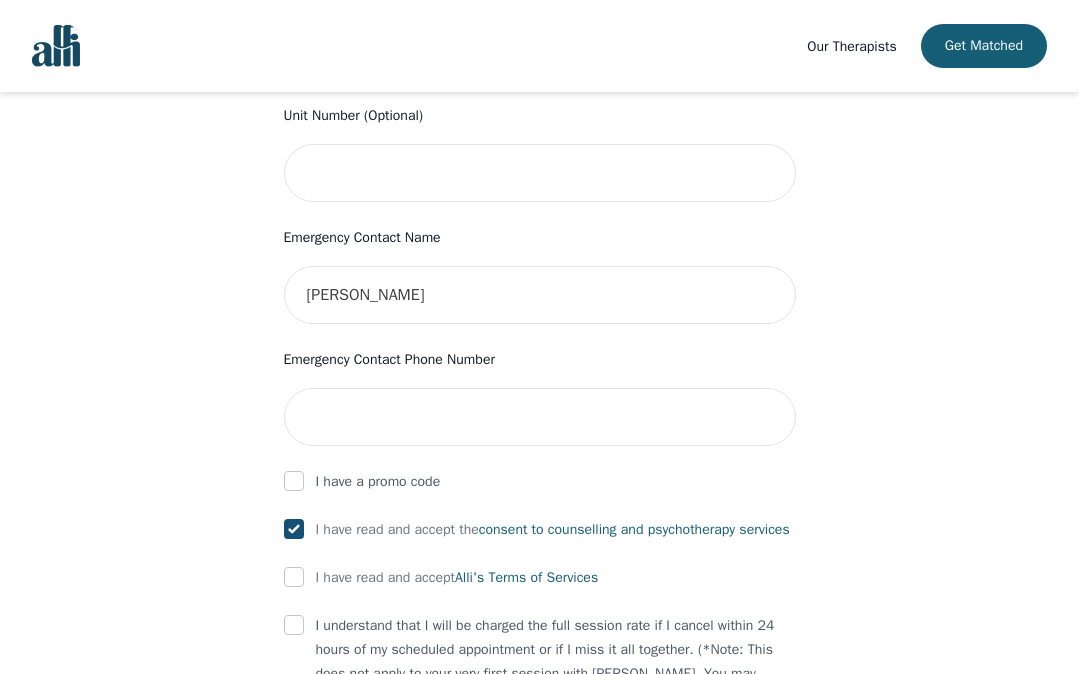 checkbox on "true" 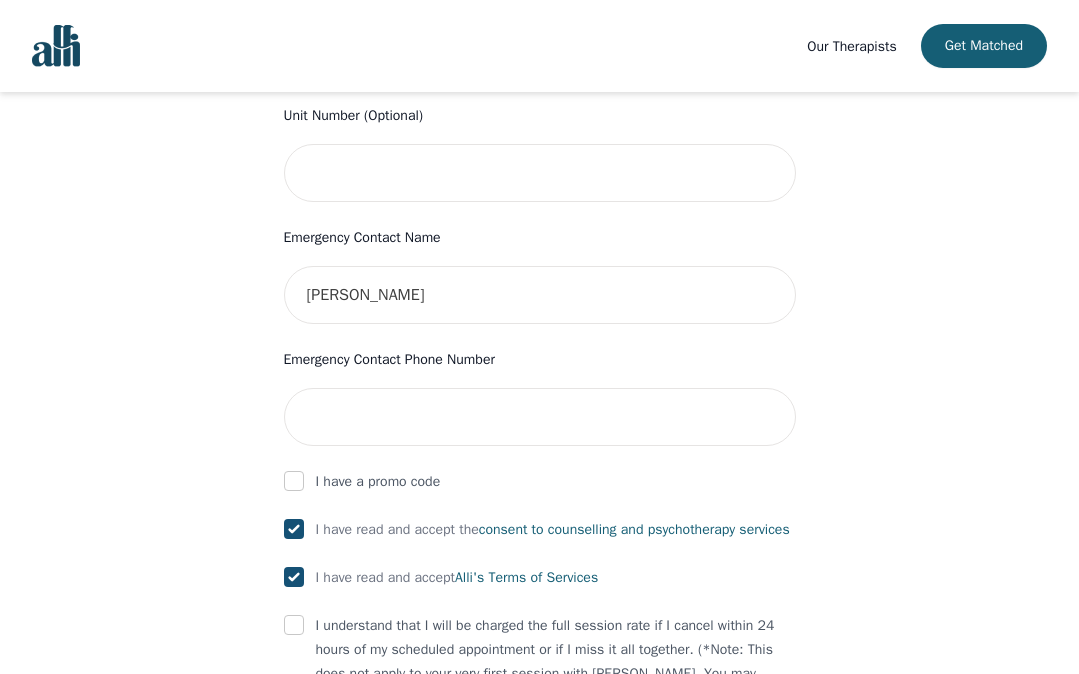 checkbox on "true" 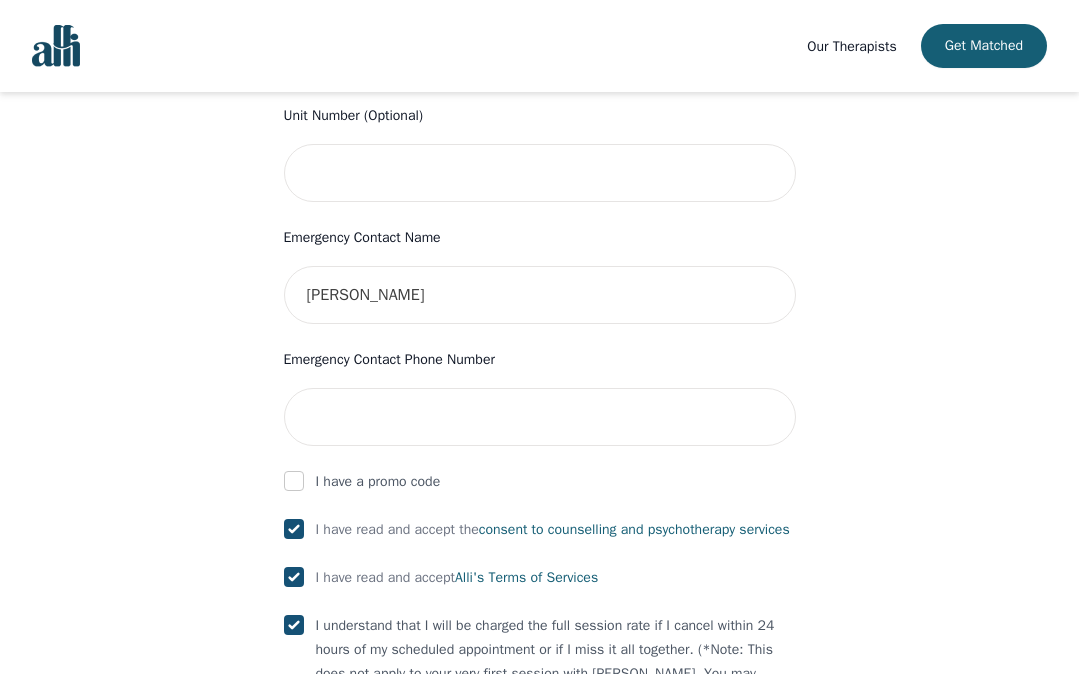 checkbox on "true" 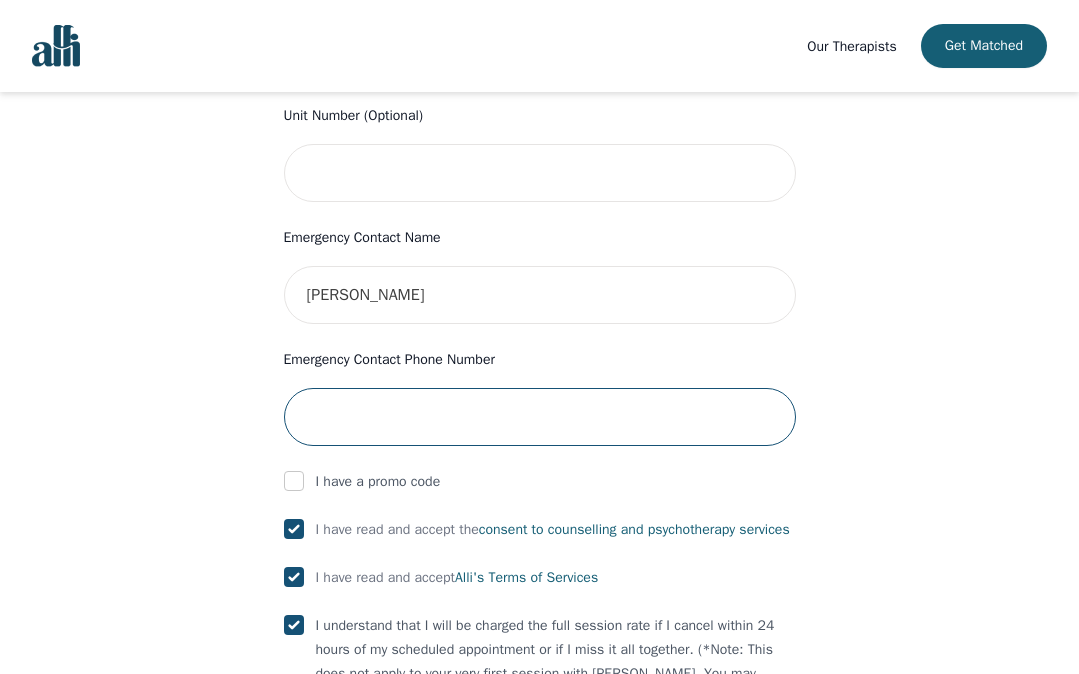 click at bounding box center (540, 417) 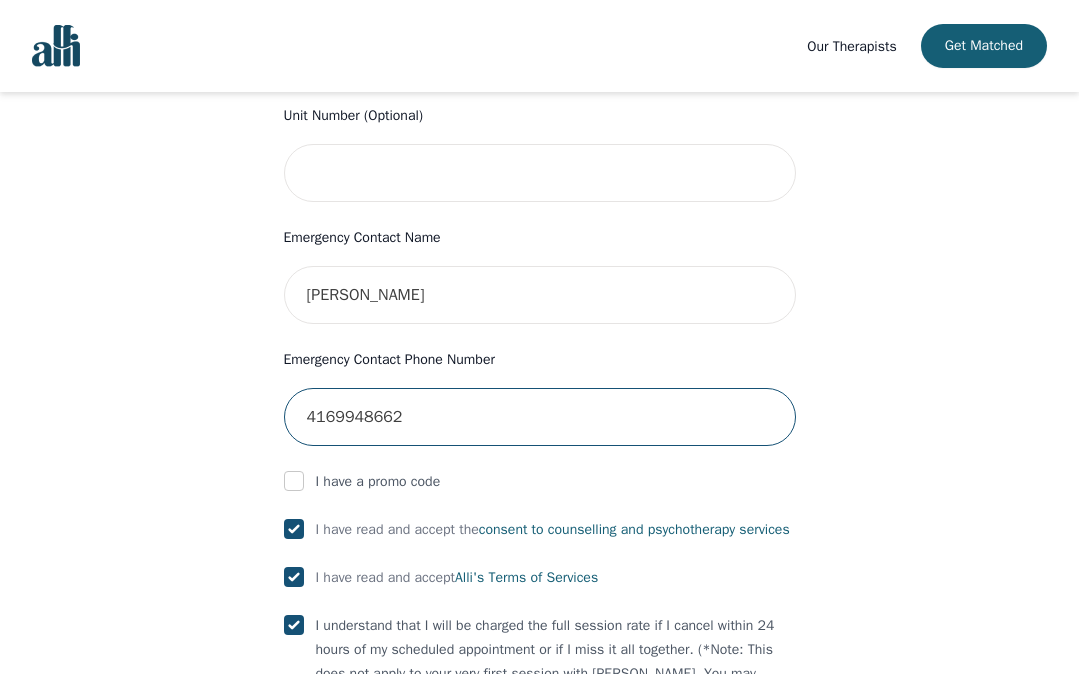 type on "4169948662" 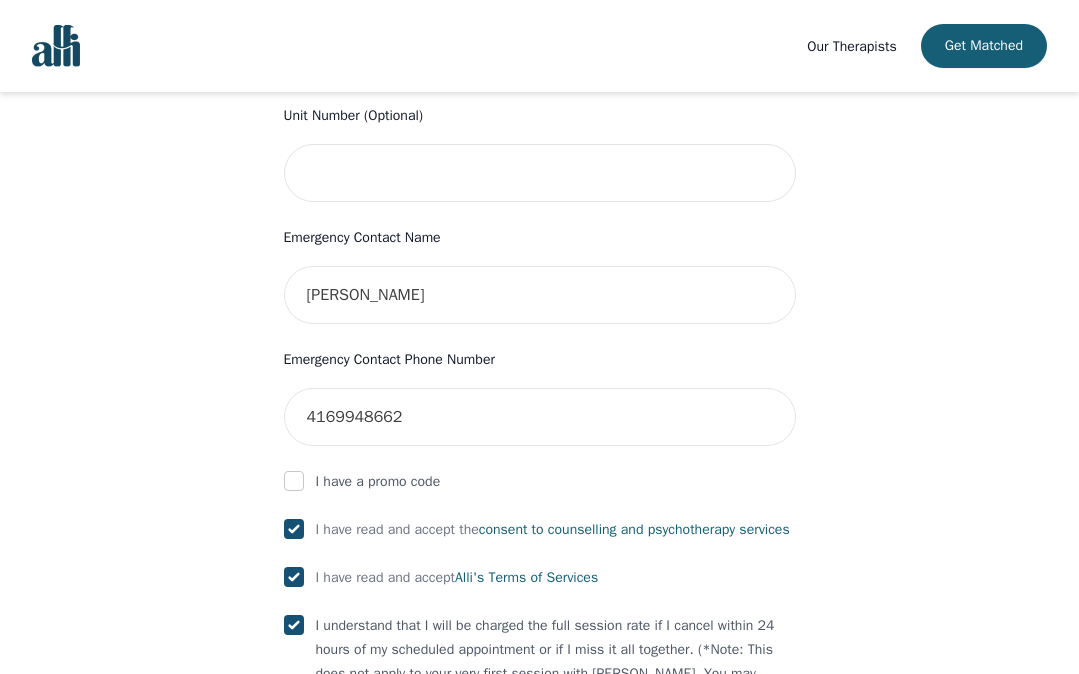 click on "Your therapy journey is about to begin! Your initial assessment session with   Angela Walstedt  will be on  2025-08-06 @ 6:00 PM  for 50 minutes , free of charge. Your follow-up sessions will be at your selected rate of $45. To confirm your session, please complete the following: First Name Andrea Last Name Sojleva Phone Number Only input the 10 digits, no spaces or dashes e.g. 1234567890 4162063811 Email asojleva@gmail.com Address 43 Stamford Square S Unit Number (Optional) Emergency Contact Name Nadica Sojleva Emergency Contact Phone Number 4169948662 I have a promo code I have read and accept the  consent to counselling and psychotherapy services I have read and accept  Alli's Terms of Services I understand that I will be charged the full session rate if I cancel within 24 hours of my scheduled appointment or if I miss it all together. (*Note: This does not apply to your very first session with Alli. You may cancel your first session at any time without incurring fees). Submit" at bounding box center [539, 83] 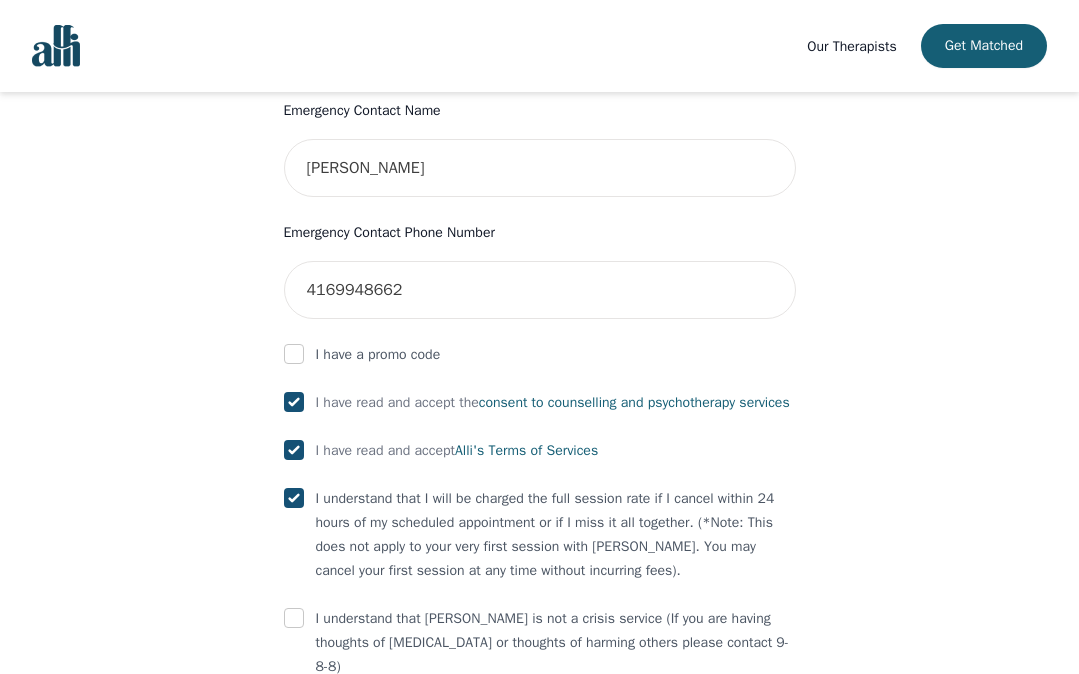 scroll, scrollTop: 1129, scrollLeft: 0, axis: vertical 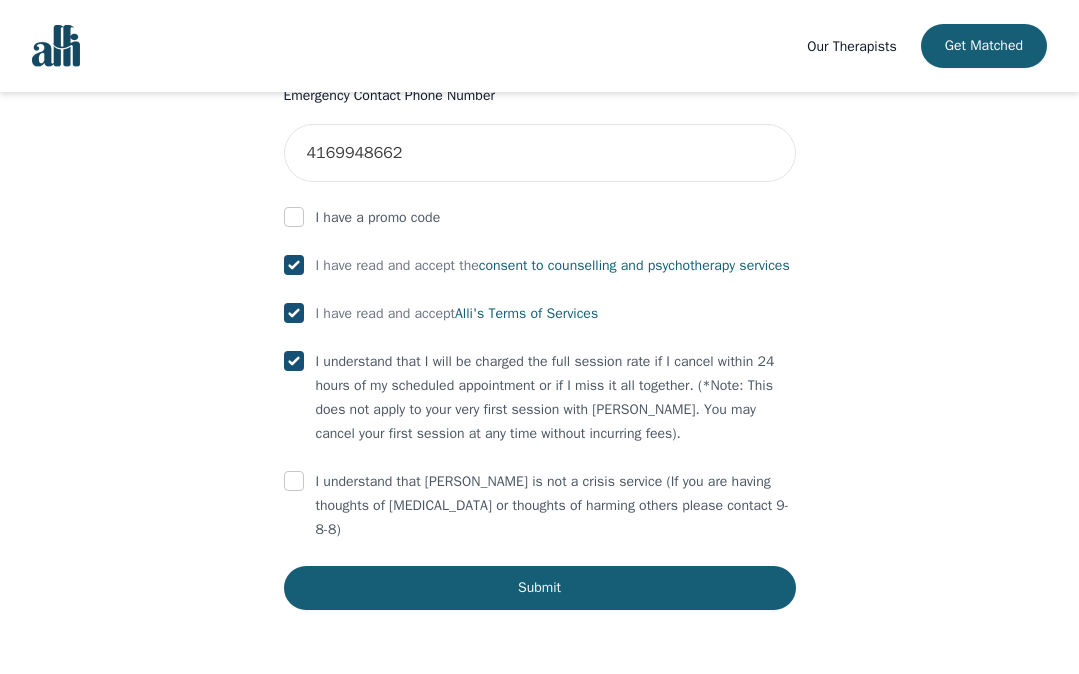click on "I understand that Alli is not a crisis service (If you are having thoughts of self-harm or thoughts of harming others please contact 9-8-8)" at bounding box center [556, 506] 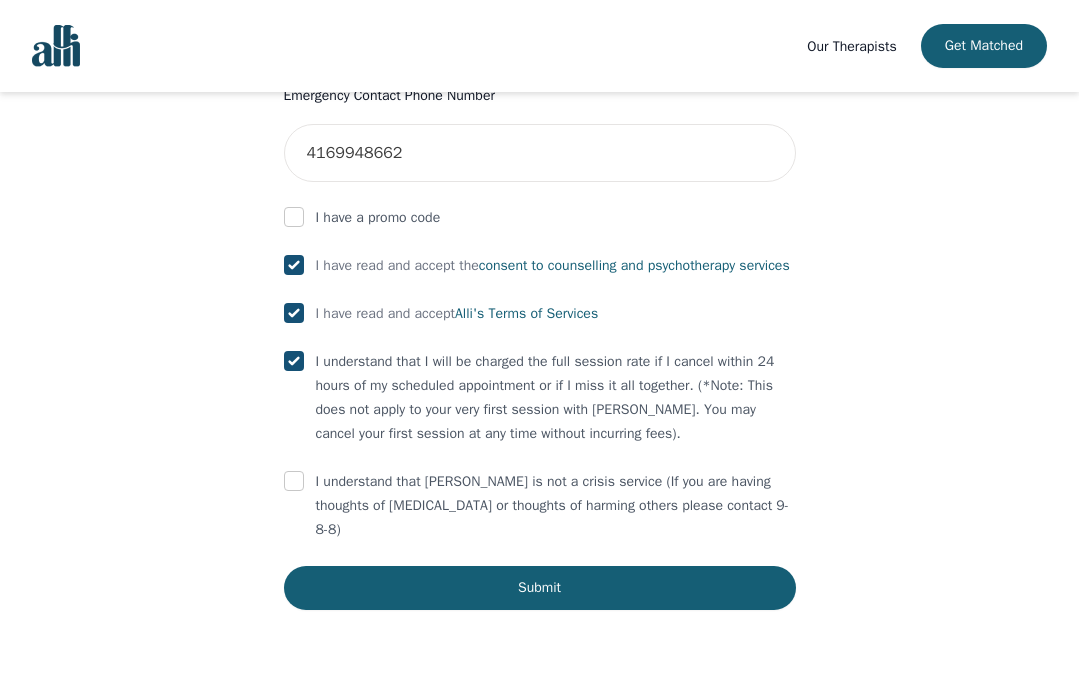 click on "Your therapy journey is about to begin! Your initial assessment session with   Angela Walstedt  will be on  2025-08-06 @ 6:00 PM  for 50 minutes , free of charge. Your follow-up sessions will be at your selected rate of $45. To confirm your session, please complete the following: First Name Andrea Last Name Sojleva Phone Number Only input the 10 digits, no spaces or dashes e.g. 1234567890 4162063811 Email asojleva@gmail.com Address 43 Stamford Square S Unit Number (Optional) Emergency Contact Name Nadica Sojleva Emergency Contact Phone Number 4169948662 I have a promo code I have read and accept the  consent to counselling and psychotherapy services I have read and accept  Alli's Terms of Services I understand that I will be charged the full session rate if I cancel within 24 hours of my scheduled appointment or if I miss it all together. (*Note: This does not apply to your very first session with Alli. You may cancel your first session at any time without incurring fees). Submit" at bounding box center (540, -181) 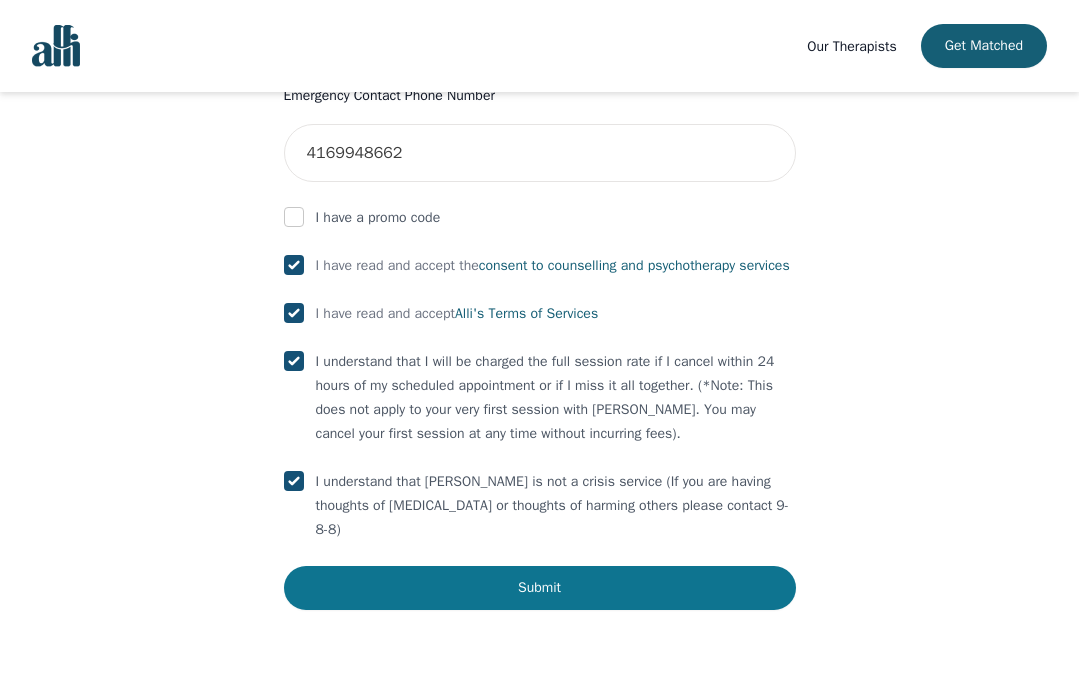 click on "Submit" at bounding box center (540, 588) 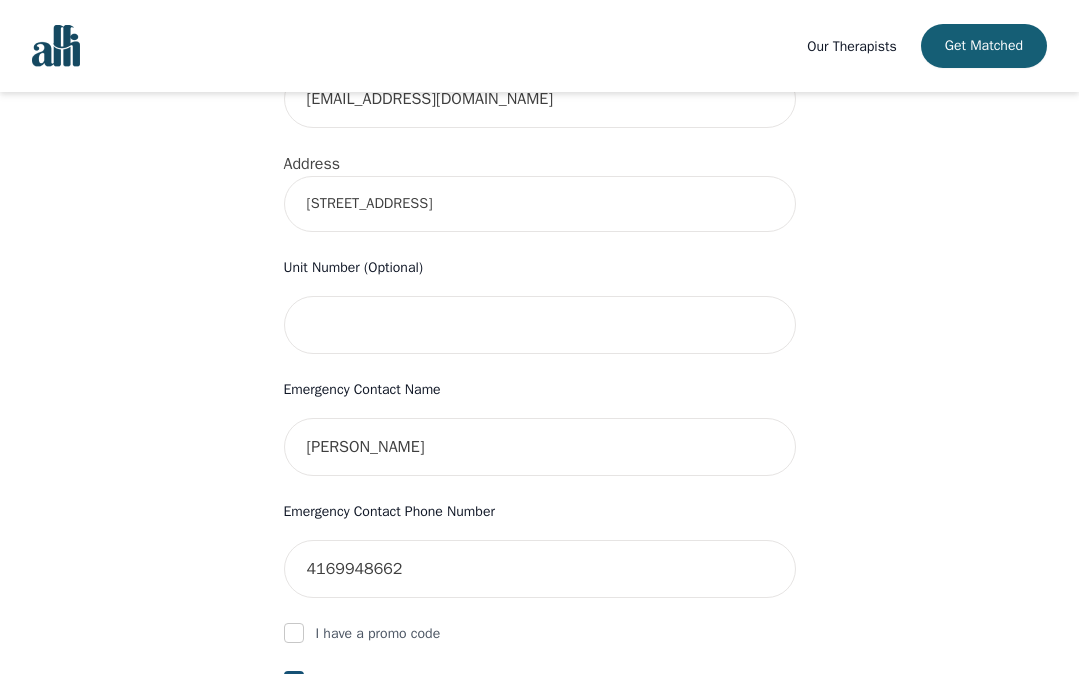 scroll, scrollTop: 688, scrollLeft: 0, axis: vertical 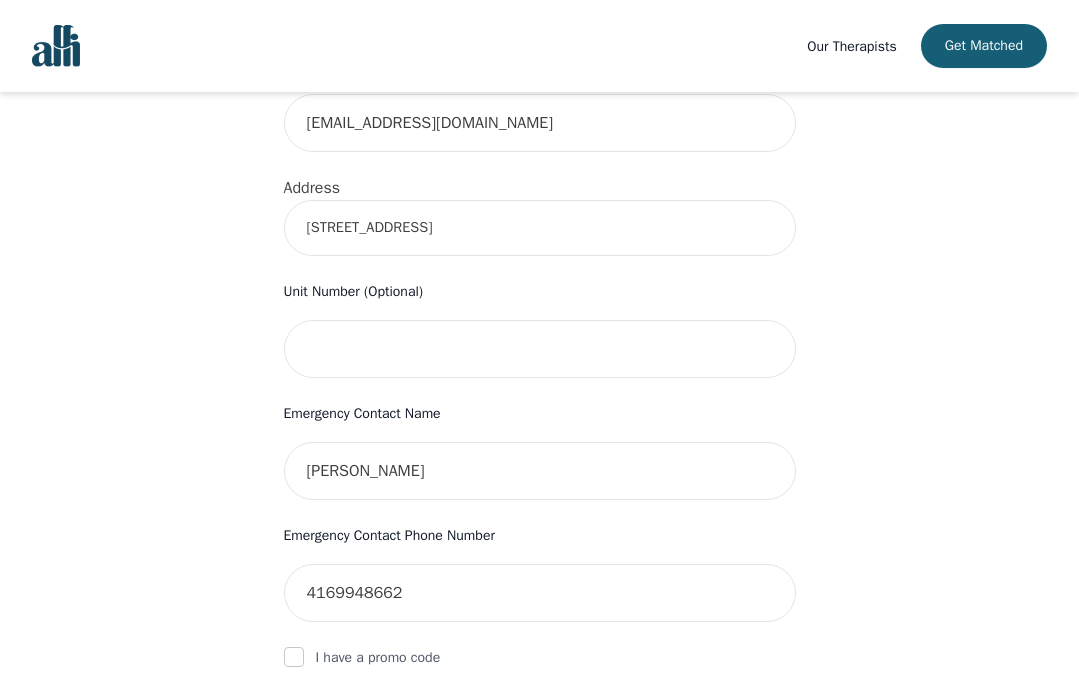 click on "43 Stamford Square S" at bounding box center (540, 228) 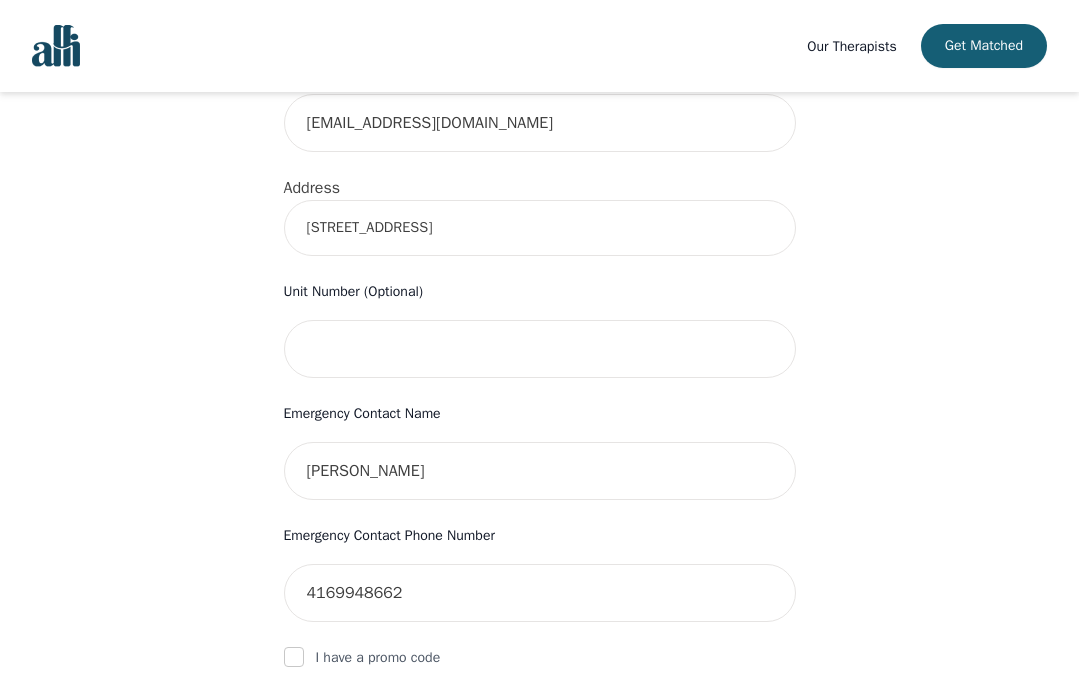 type on "43 Stamford Square S, Scarborough, ON M1L 1X2, Canada" 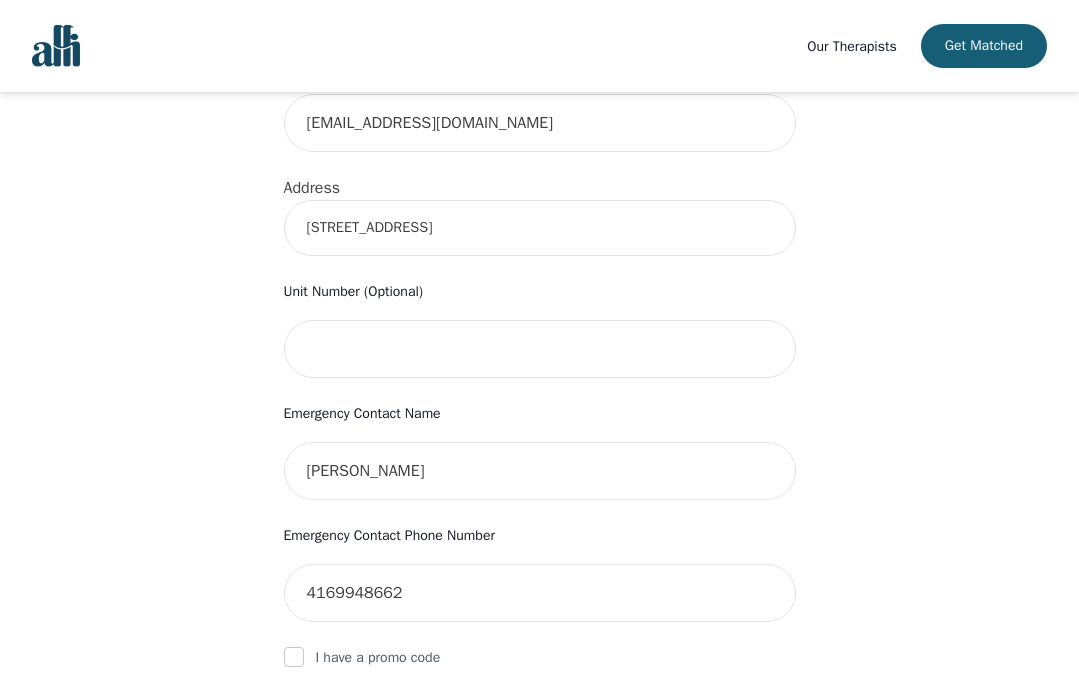 click on "Your therapy journey is about to begin! Your initial assessment session with   Angela Walstedt  will be on  2025-08-06 @ 6:00 PM  for 50 minutes , free of charge. Your follow-up sessions will be at your selected rate of $45. To confirm your session, please complete the following: First Name Andrea Last Name Sojleva Phone Number Only input the 10 digits, no spaces or dashes e.g. 1234567890 4162063811 Email asojleva@gmail.com Address 43 Stamford Square S, Scarborough, ON M1L 1X2, Canada Unit Number (Optional) Emergency Contact Name Nadica Sojleva Emergency Contact Phone Number 4169948662 I have a promo code I have read and accept the  consent to counselling and psychotherapy services I have read and accept  Alli's Terms of Services I understand that I will be charged the full session rate if I cancel within 24 hours of my scheduled appointment or if I miss it all together. (*Note: This does not apply to your very first session with Alli. You may cancel your first session at any time without incurring fees)." at bounding box center (539, 297) 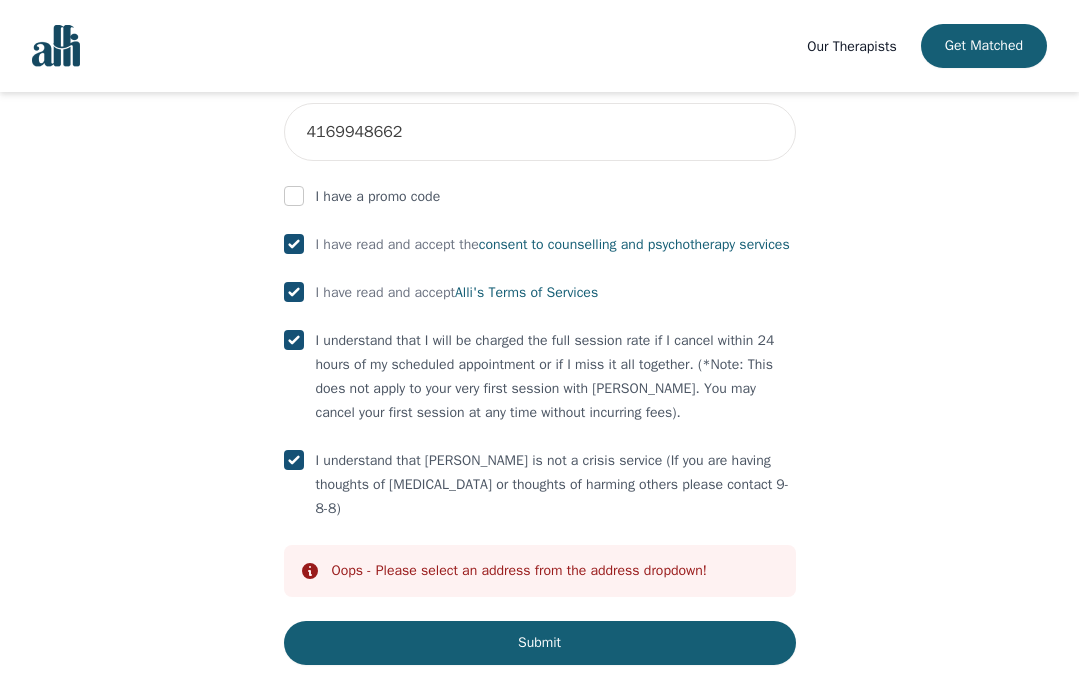 scroll, scrollTop: 1166, scrollLeft: 0, axis: vertical 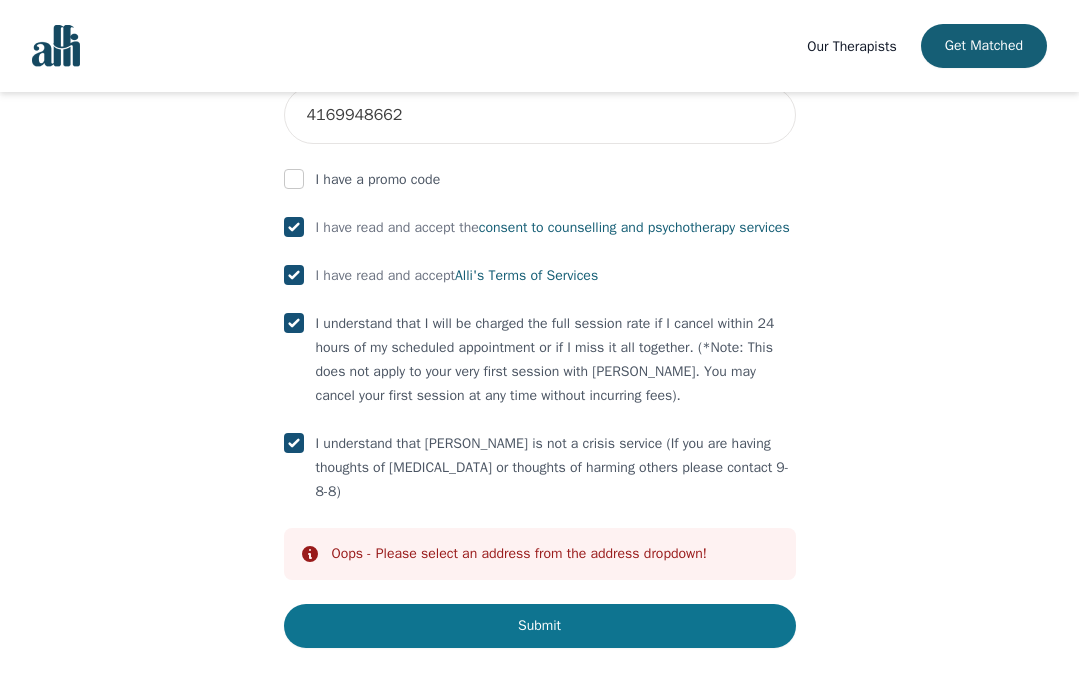 click on "Submit" at bounding box center [540, 626] 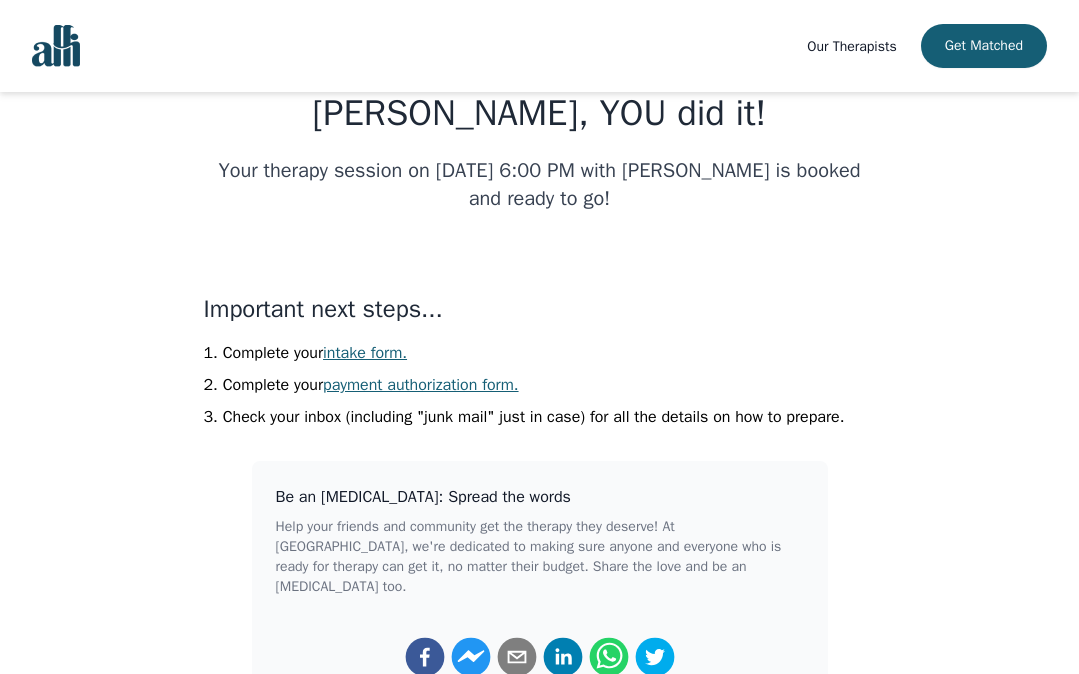 scroll, scrollTop: 316, scrollLeft: 0, axis: vertical 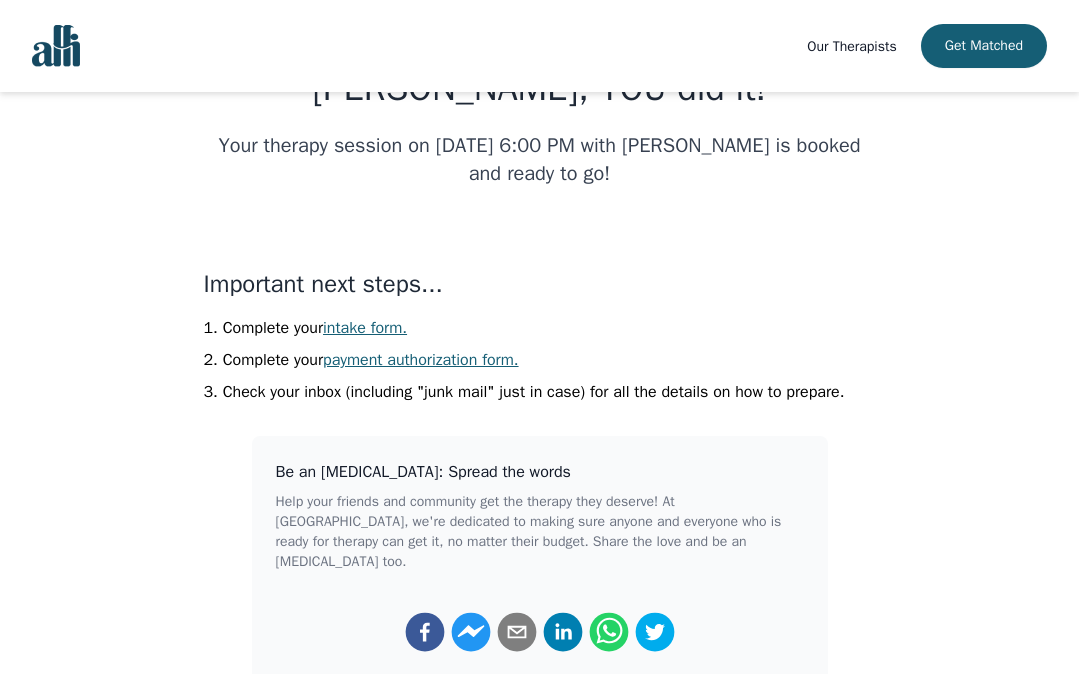 click on "intake form." at bounding box center [365, 328] 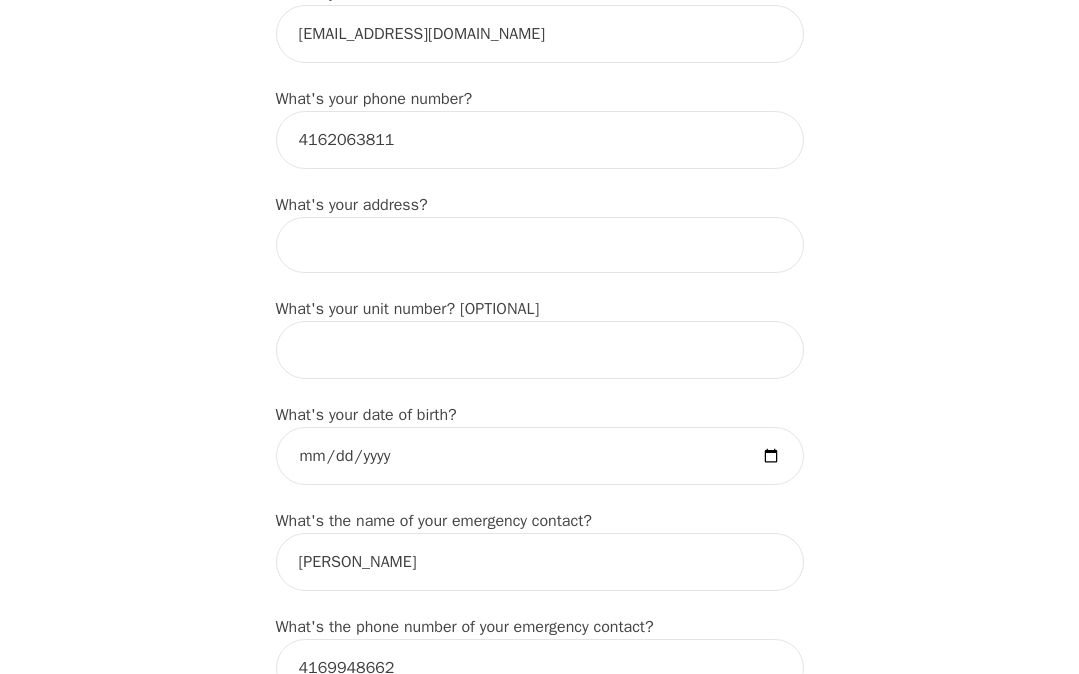 scroll, scrollTop: 654, scrollLeft: 0, axis: vertical 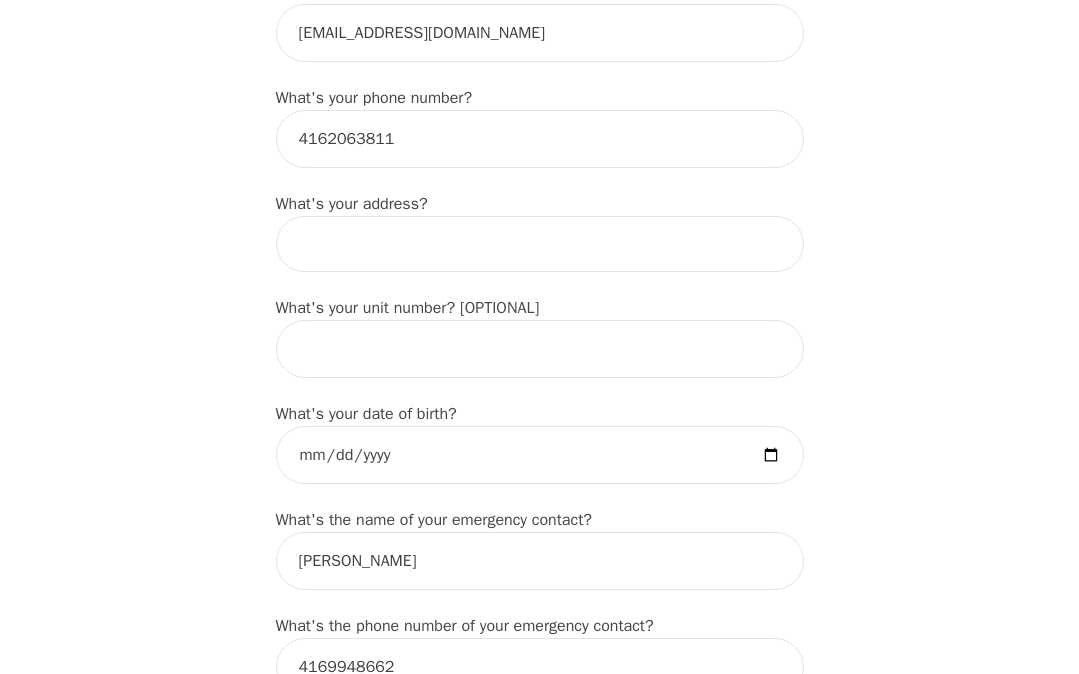 click at bounding box center [540, 244] 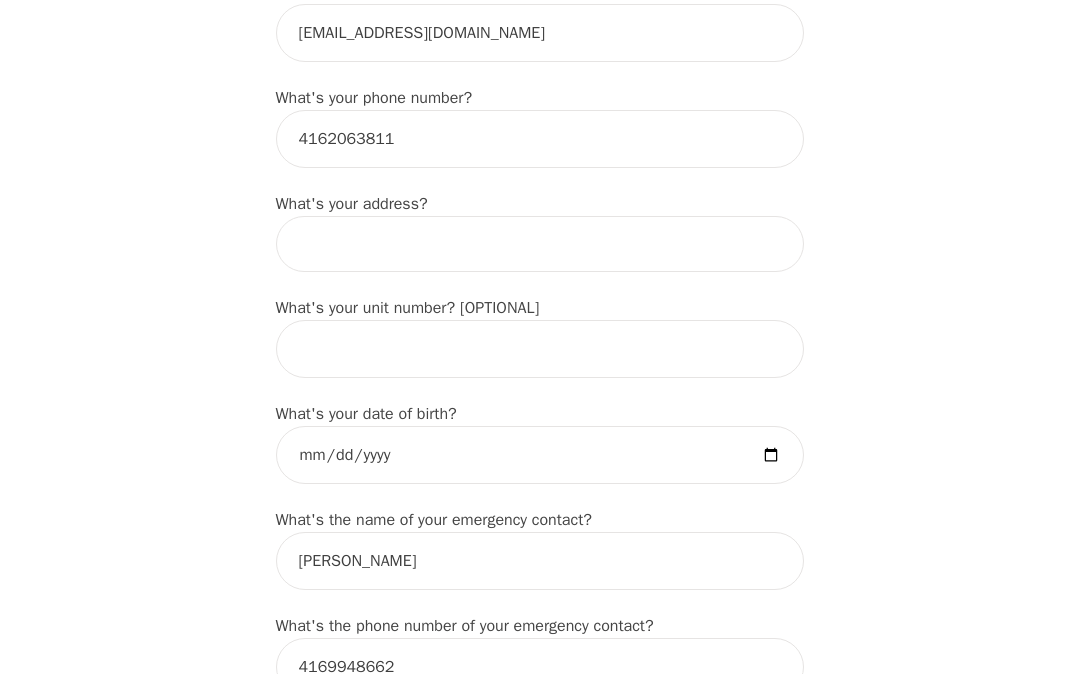 type on "43 Stamford Square S" 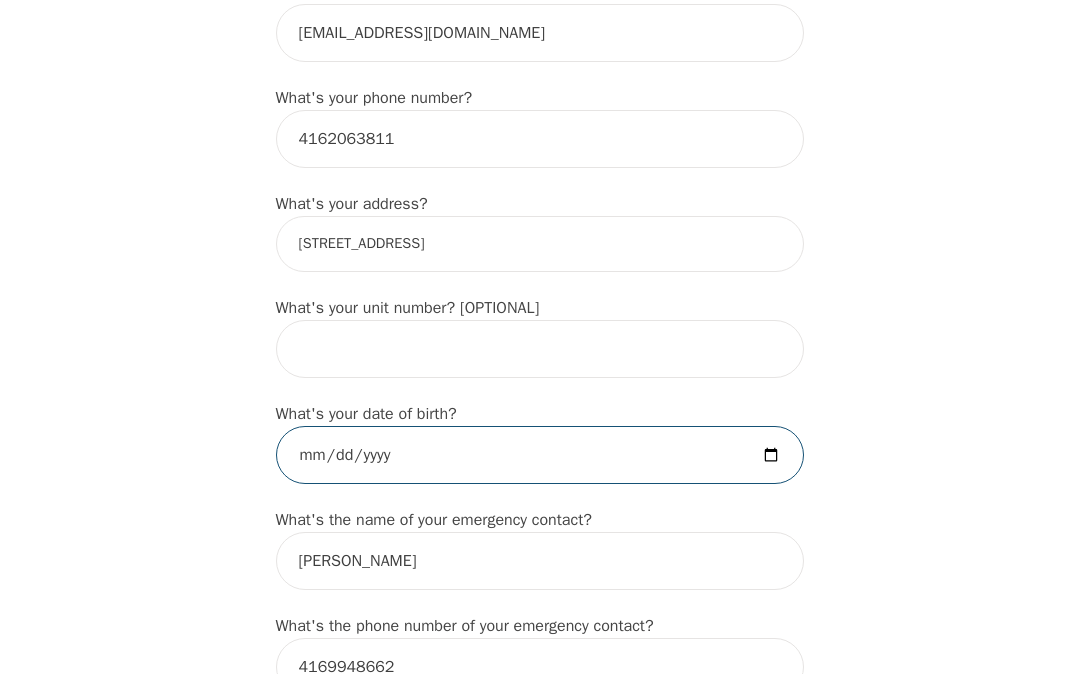 type on "1997-03-29" 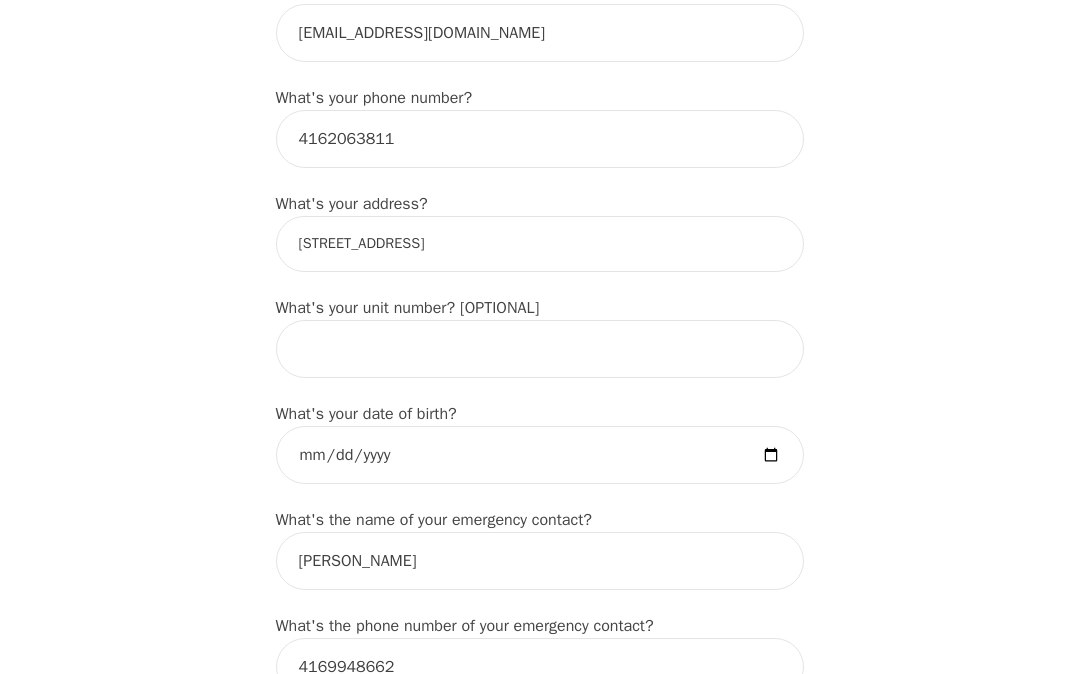 type on "Andrea Sojleva" 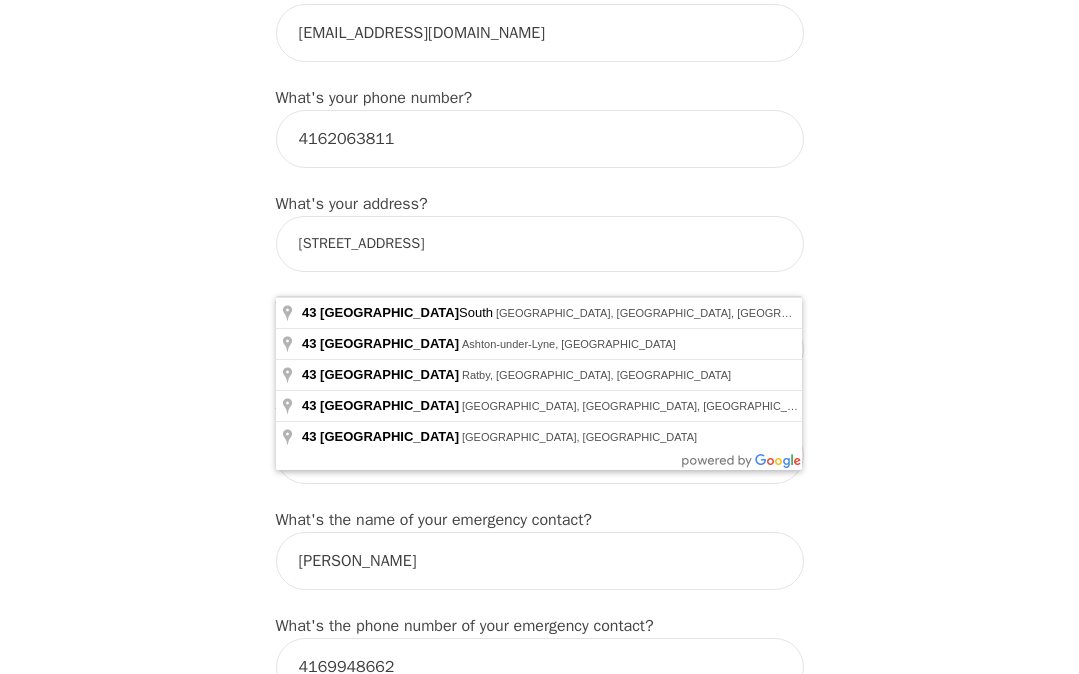 type on "43 Stamford Square S, Scarborough, ON M1L 1X2, Canada" 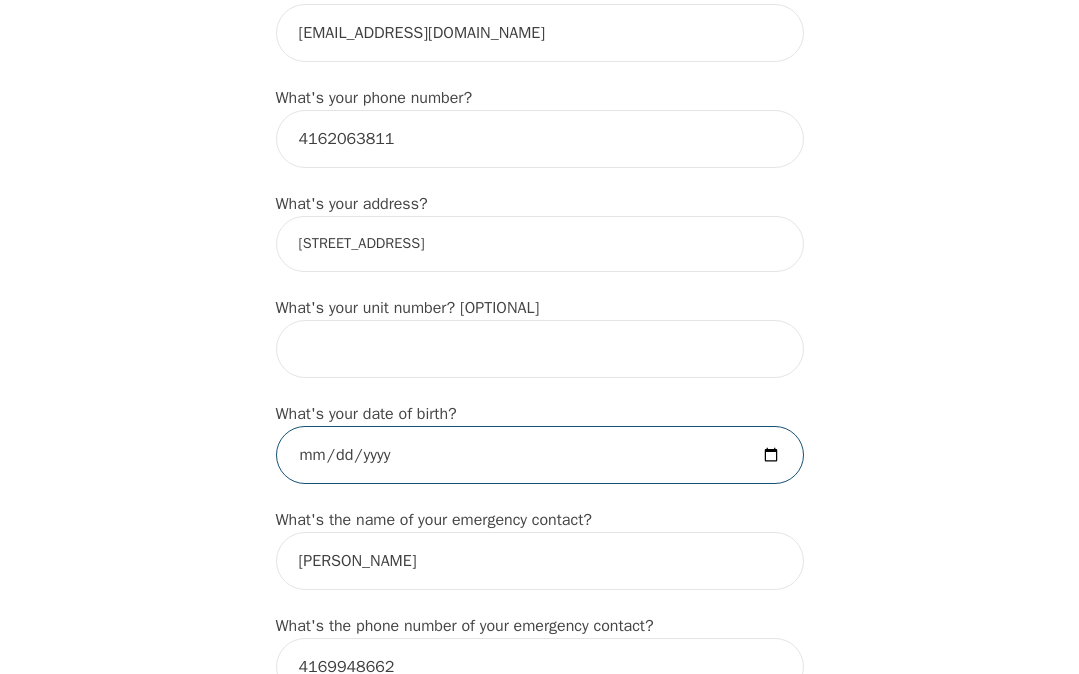 click on "1997-03-29" at bounding box center [540, 455] 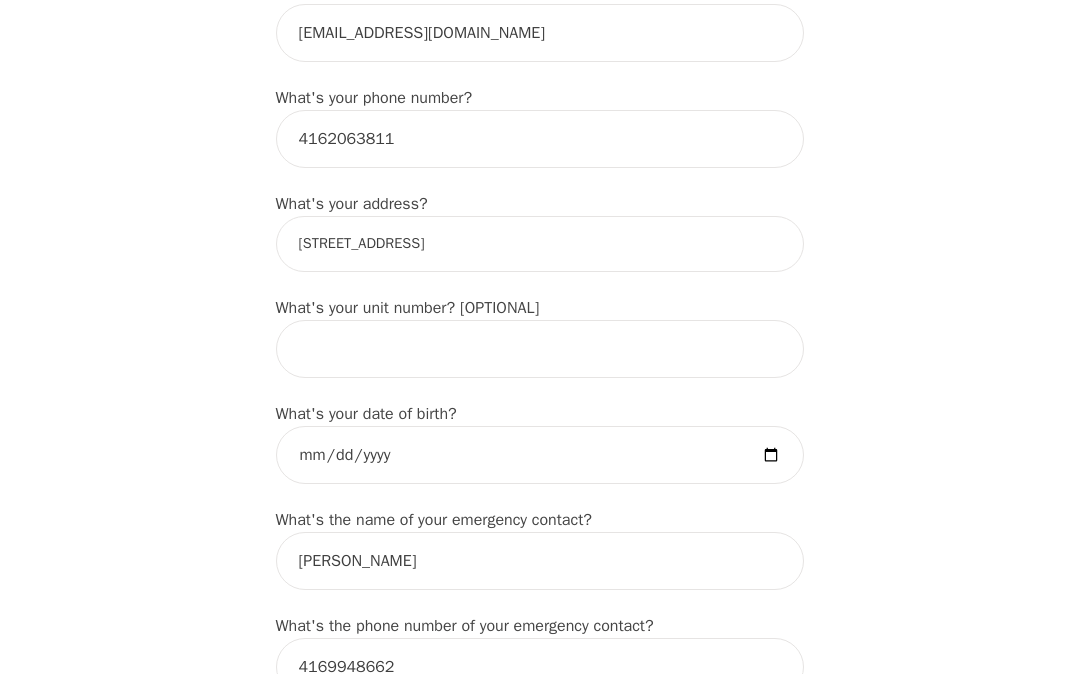 click on "Intake Assessment for Andrea Sojleva Part 1 of 2: Tell Us About Yourself Please complete the following information before your initial session. This step is crucial to kickstart your therapeutic journey with your therapist: What's your first name? (This will be the name on your insurance receipt) Andrea What's your last name? Sojleva What's your preferred name? [OPTIONAL] Andrea Sojleva What's your email? asojleva@gmail.com What's your phone number? 4162063811 What's your address? 43 Stamford Square S, Scarborough, ON M1L 1X2, Canada What's your unit number? [OPTIONAL] What's your date of birth? 1997-03-29 What's the name of your emergency contact? Nadica Sojleva What's the phone number of your emergency contact? 4169948662 What's the full name of your primary care physician? Andrea Sojleva What's the phone number of your primary care physician? Below are optional questions - Please tell us more about yourself: What is your gender? -Select- male female non-binary transgender intersex prefer_not_to_say he/him" at bounding box center [539, 855] 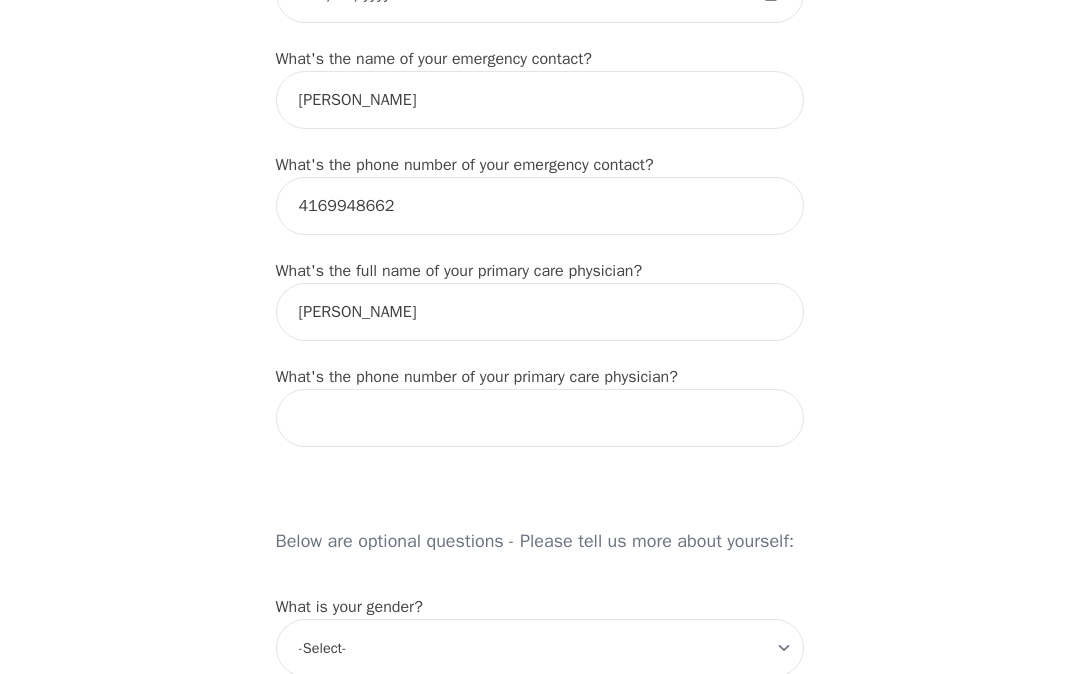 scroll, scrollTop: 1117, scrollLeft: 0, axis: vertical 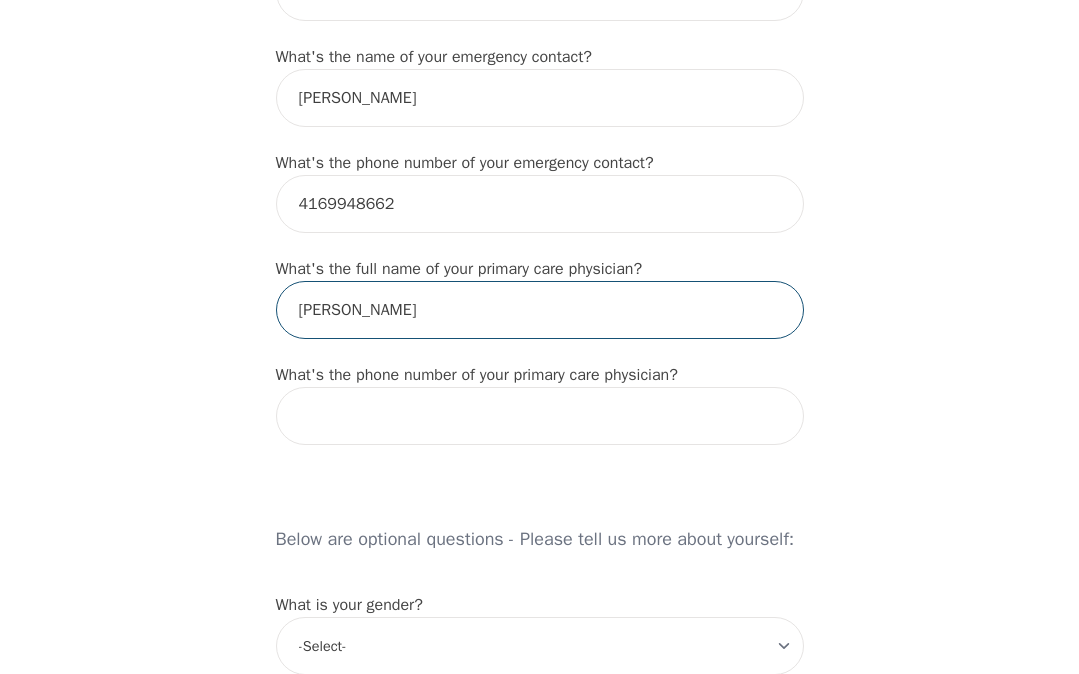drag, startPoint x: 509, startPoint y: 353, endPoint x: 188, endPoint y: 287, distance: 327.7148 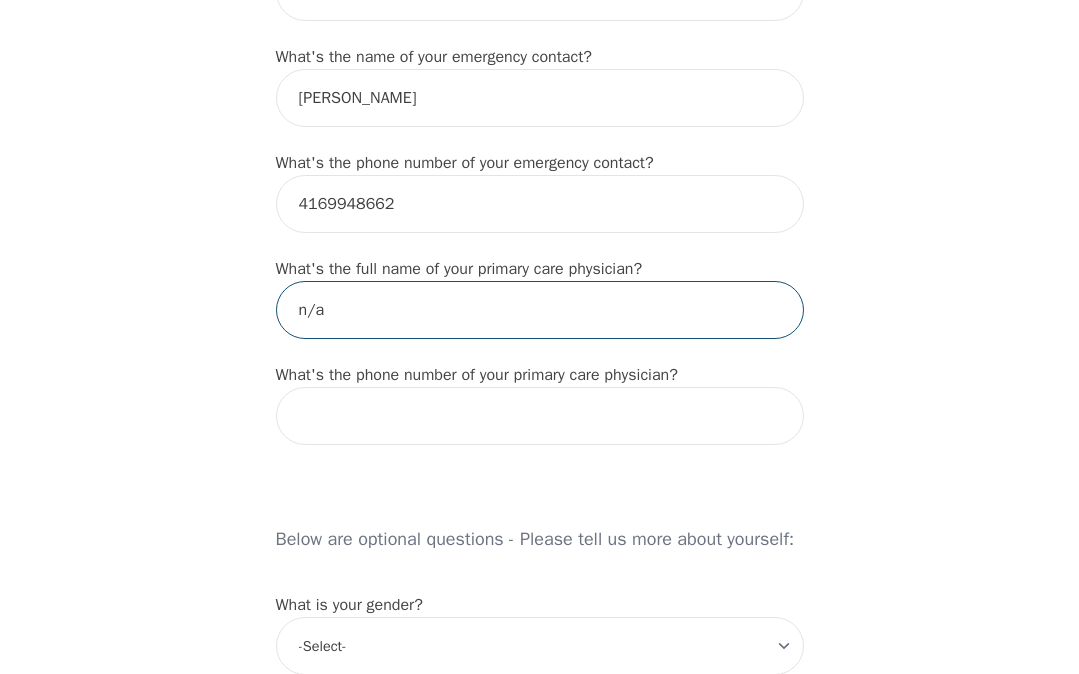 type on "n/a" 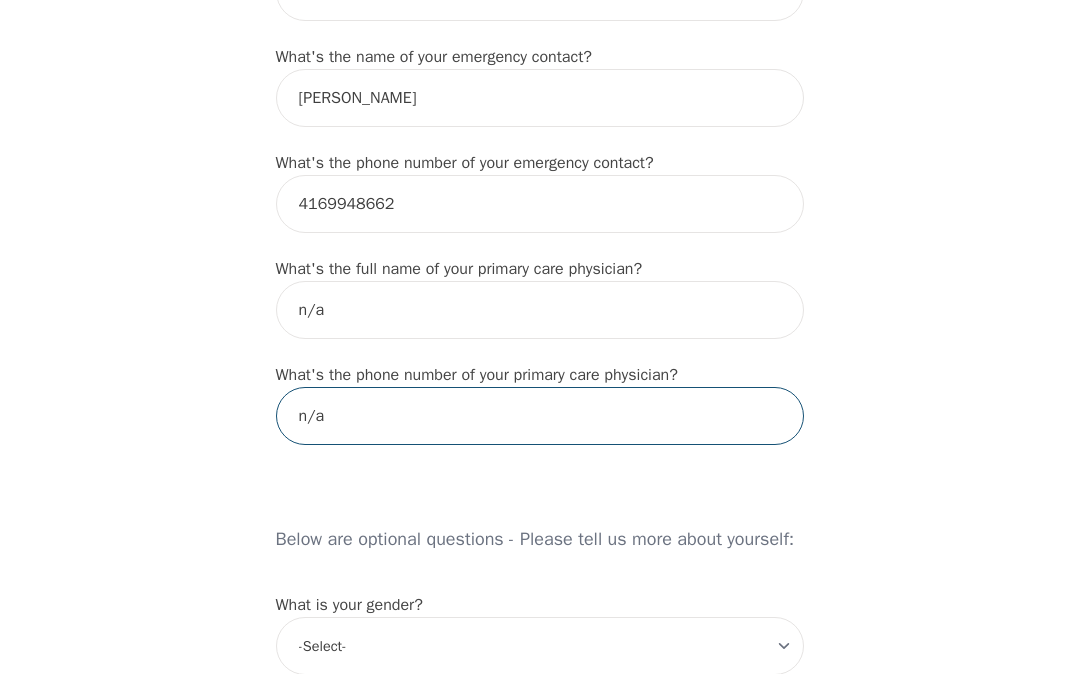 type on "n/a" 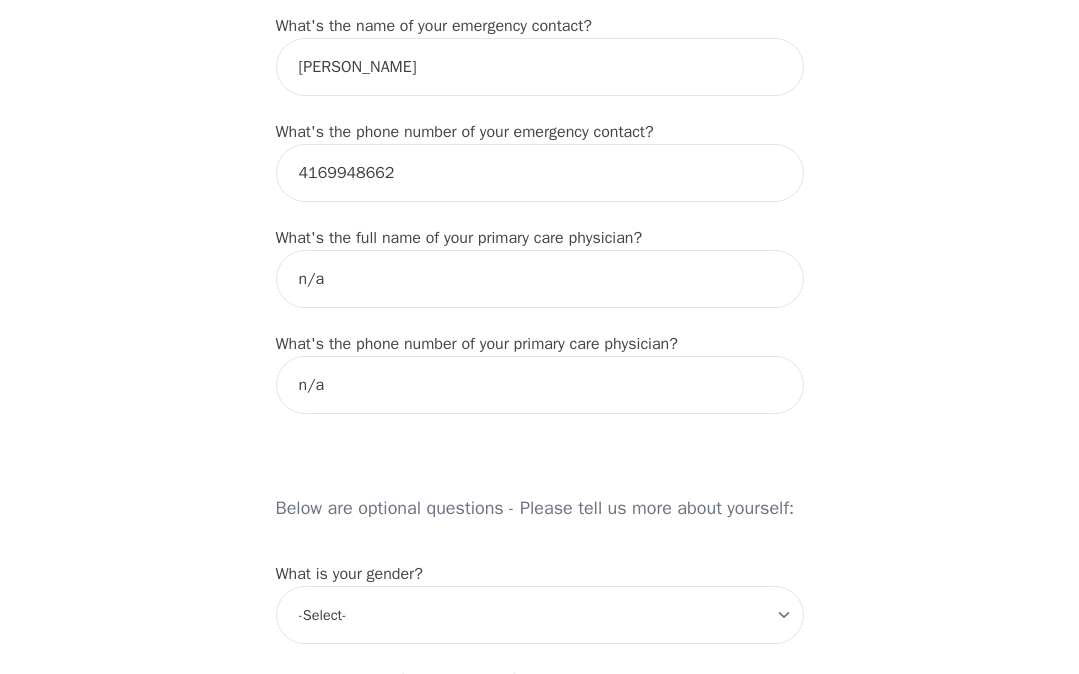 click on "Intake Assessment for Andrea Sojleva Part 1 of 2: Tell Us About Yourself Please complete the following information before your initial session. This step is crucial to kickstart your therapeutic journey with your therapist: What's your first name? (This will be the name on your insurance receipt) Andrea What's your last name? Sojleva What's your preferred name? [OPTIONAL] Andrea Sojleva What's your email? asojleva@gmail.com What's your phone number? 4162063811 What's your address? 43 Stamford Square S, Scarborough, ON M1L 1X2, Canada What's your unit number? [OPTIONAL] What's your date of birth? 1997-03-29 What's the name of your emergency contact? Nadica Sojleva What's the phone number of your emergency contact? 4169948662 What's the full name of your primary care physician? n/a What's the phone number of your primary care physician? n/a Below are optional questions - Please tell us more about yourself: What is your gender? -Select- male female non-binary transgender intersex prefer_not_to_say -Select- ey/em" at bounding box center [539, 361] 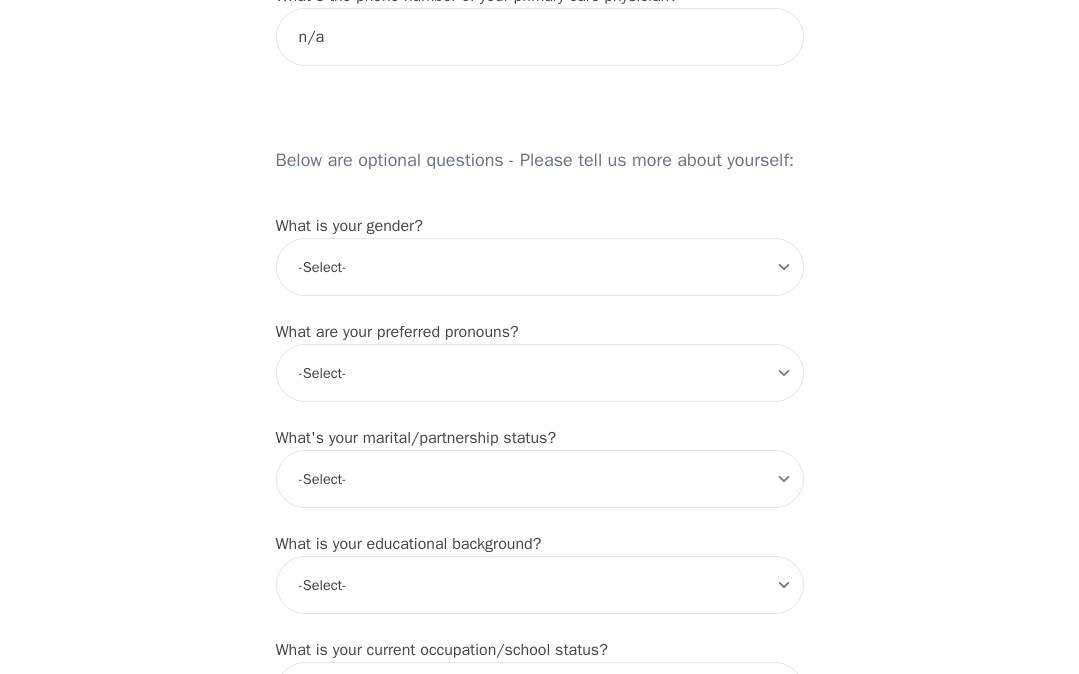scroll, scrollTop: 1512, scrollLeft: 0, axis: vertical 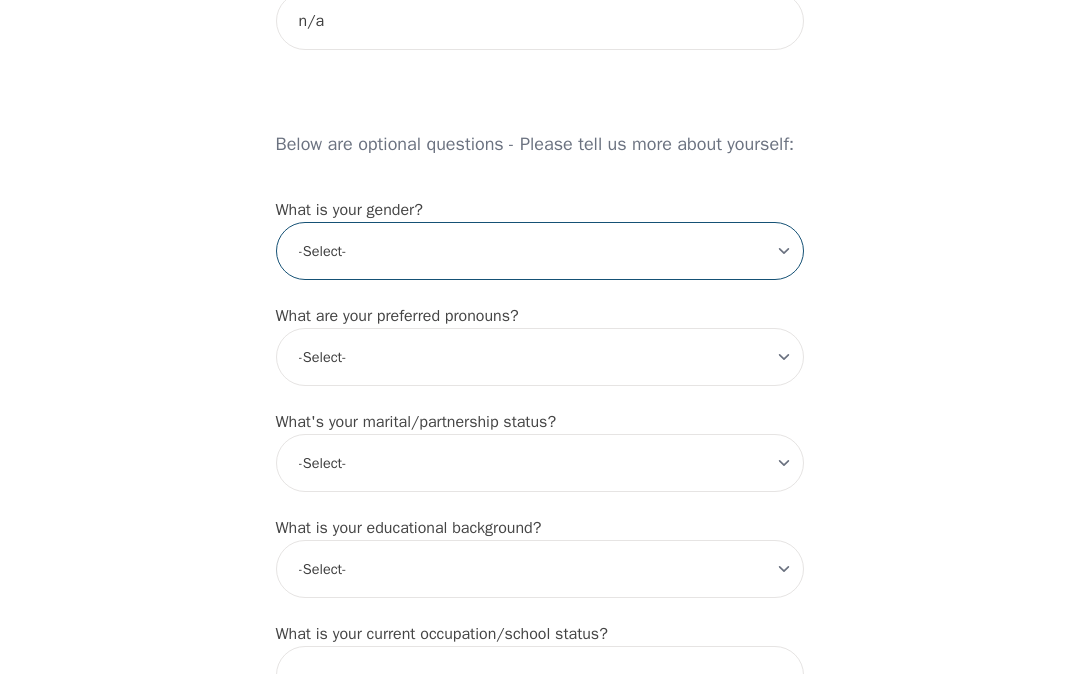 select on "female" 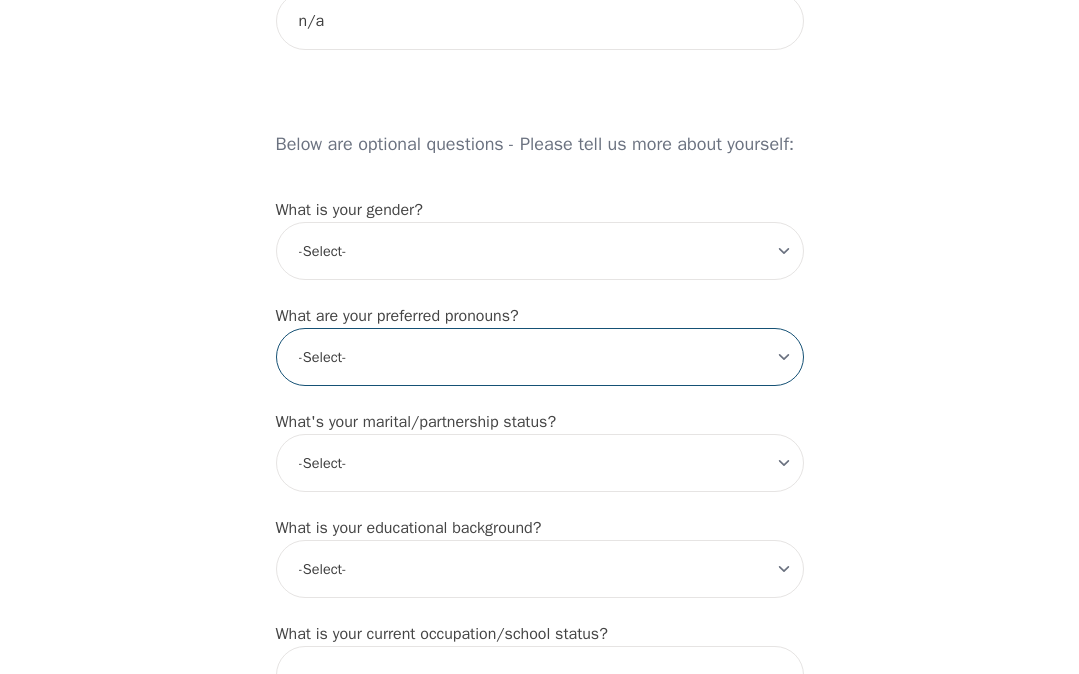 select on "she/her" 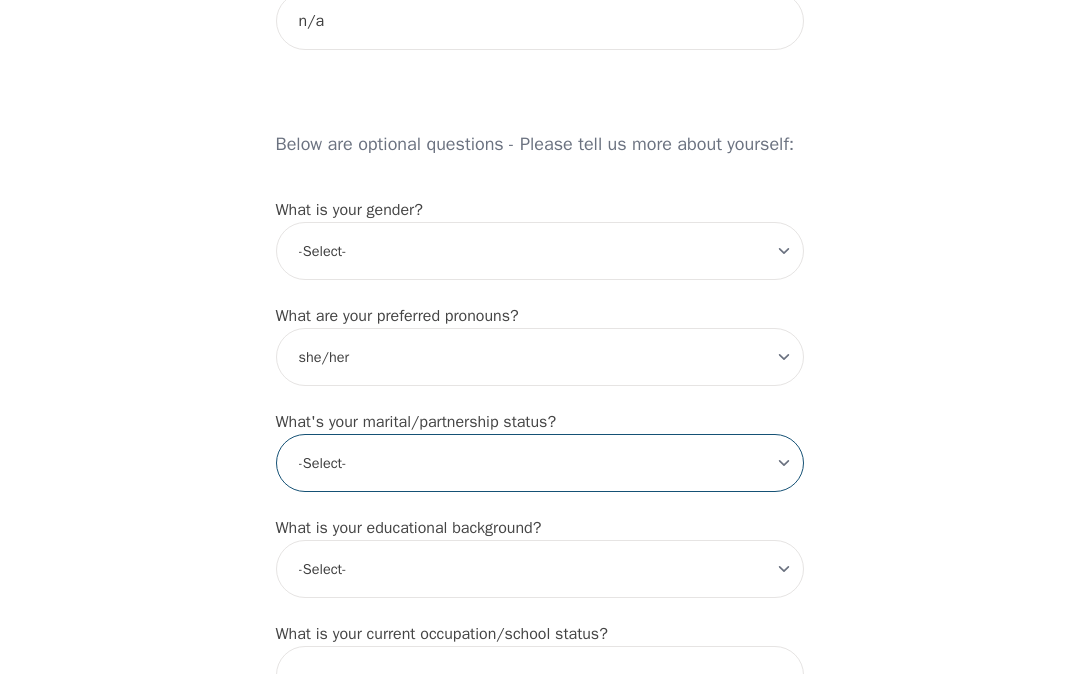 select on "Single" 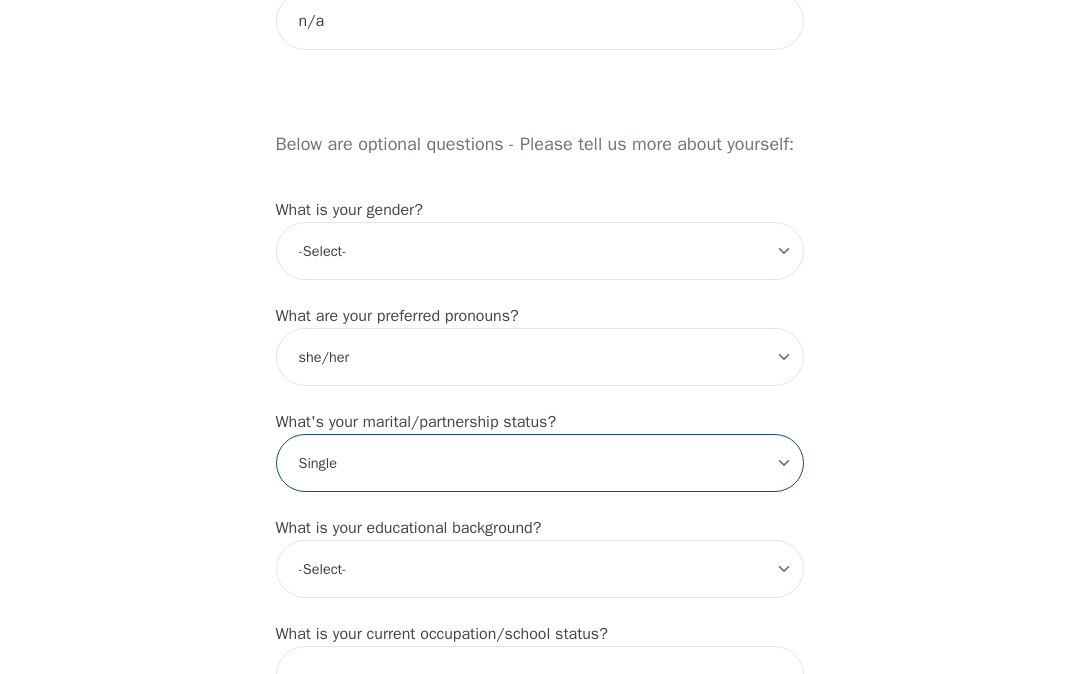 drag, startPoint x: 371, startPoint y: 494, endPoint x: 261, endPoint y: 470, distance: 112.587746 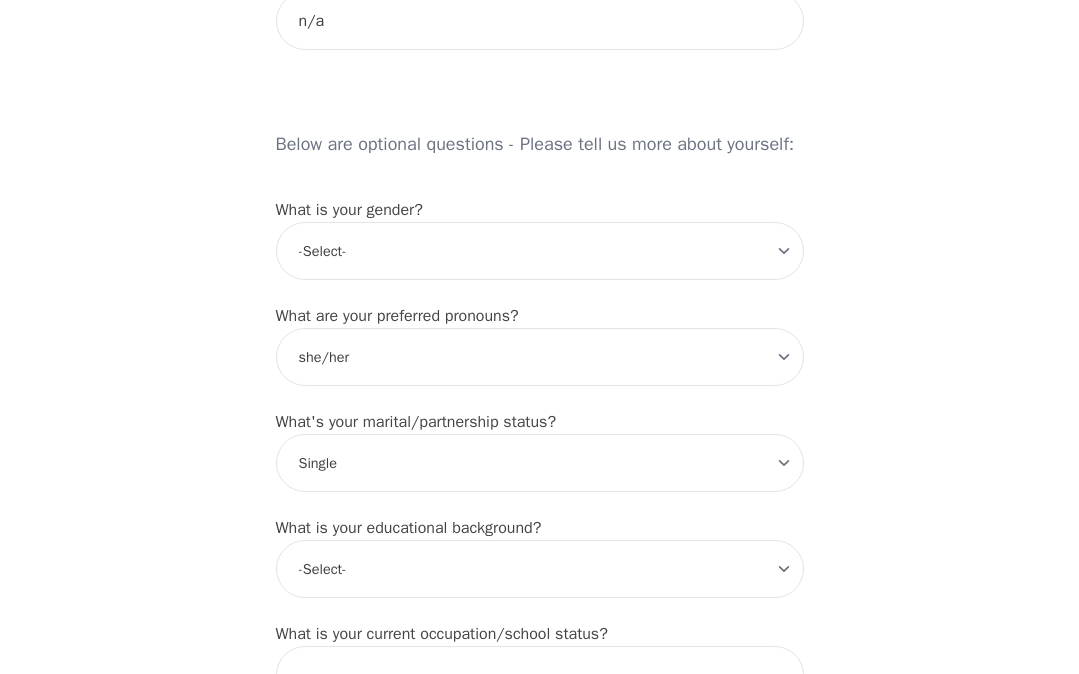 click on "Intake Assessment for Andrea Sojleva Part 1 of 2: Tell Us About Yourself Please complete the following information before your initial session. This step is crucial to kickstart your therapeutic journey with your therapist: What's your first name? (This will be the name on your insurance receipt) Andrea What's your last name? Sojleva What's your preferred name? [OPTIONAL] Andrea Sojleva What's your email? asojleva@gmail.com What's your phone number? 4162063811 What's your address? 43 Stamford Square S, Scarborough, ON M1L 1X2, Canada What's your unit number? [OPTIONAL] What's your date of birth? 1997-03-29 What's the name of your emergency contact? Nadica Sojleva What's the phone number of your emergency contact? 4169948662 What's the full name of your primary care physician? n/a What's the phone number of your primary care physician? n/a Below are optional questions - Please tell us more about yourself: What is your gender? -Select- male female non-binary transgender intersex prefer_not_to_say -Select- ey/em" at bounding box center [539, -3] 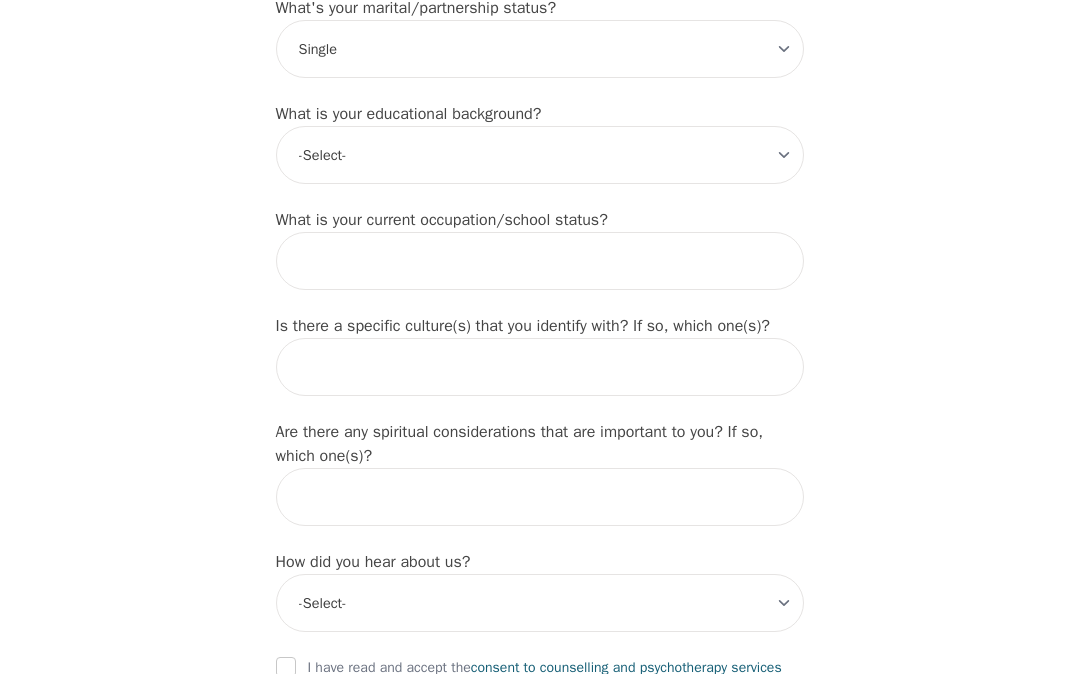 scroll, scrollTop: 1929, scrollLeft: 0, axis: vertical 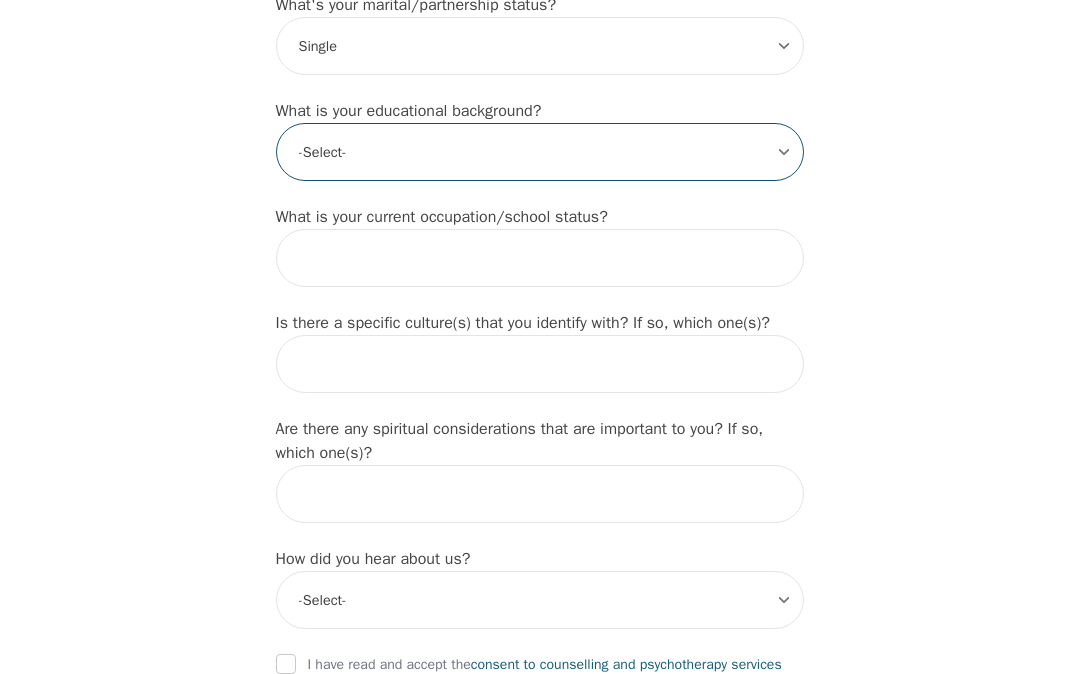 select on "Master's degree" 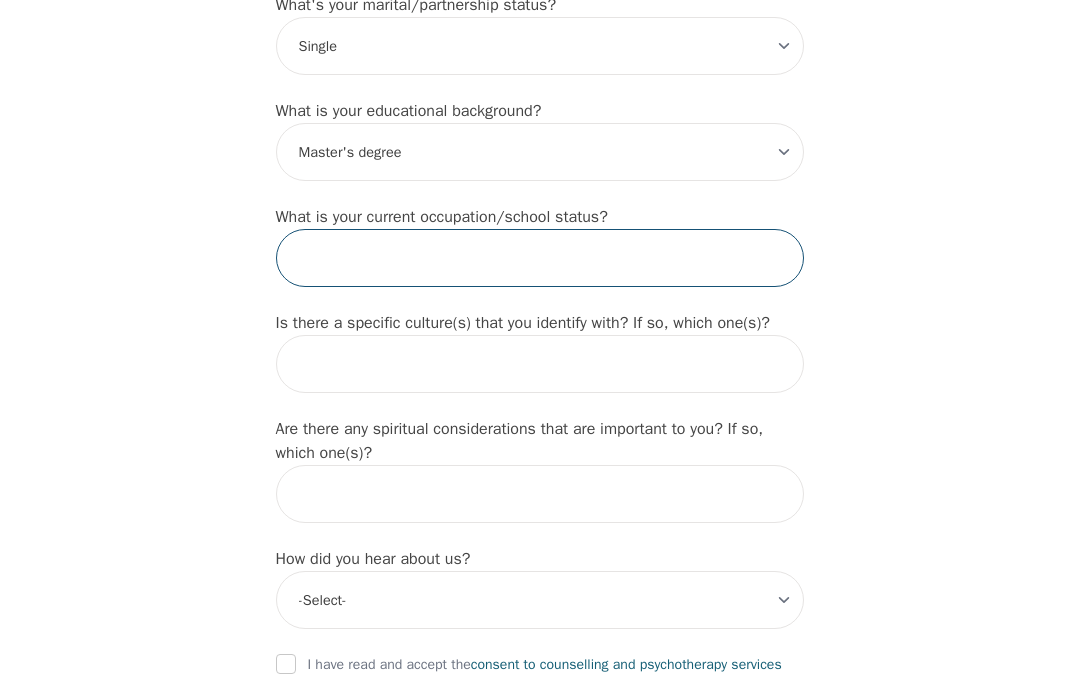 click at bounding box center [540, 258] 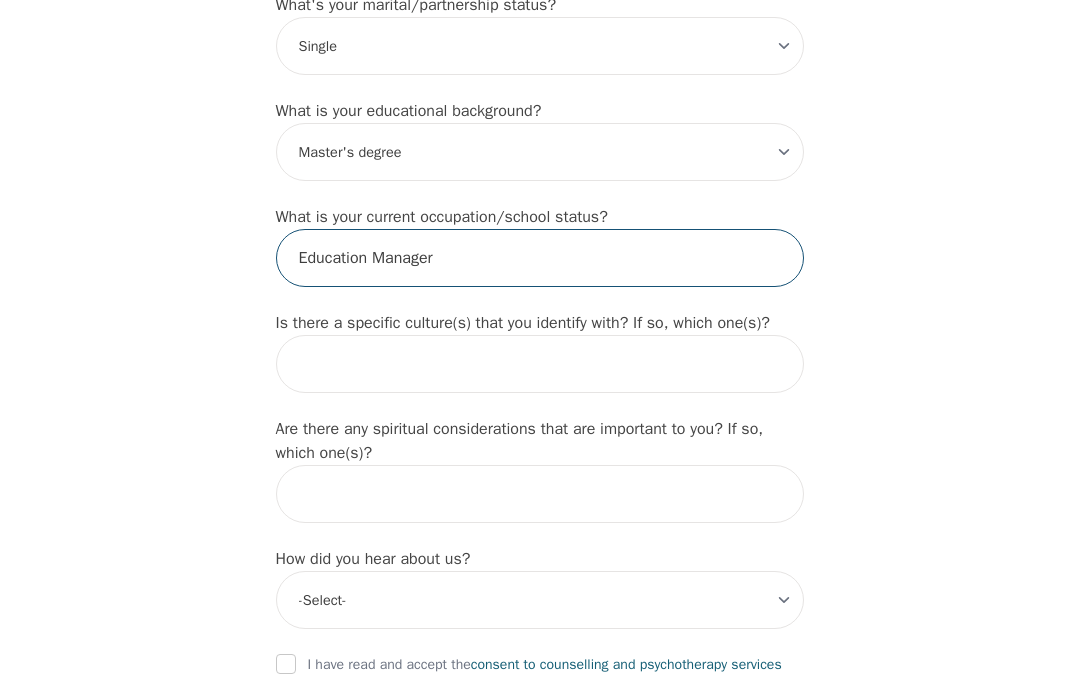 type on "Education Manager" 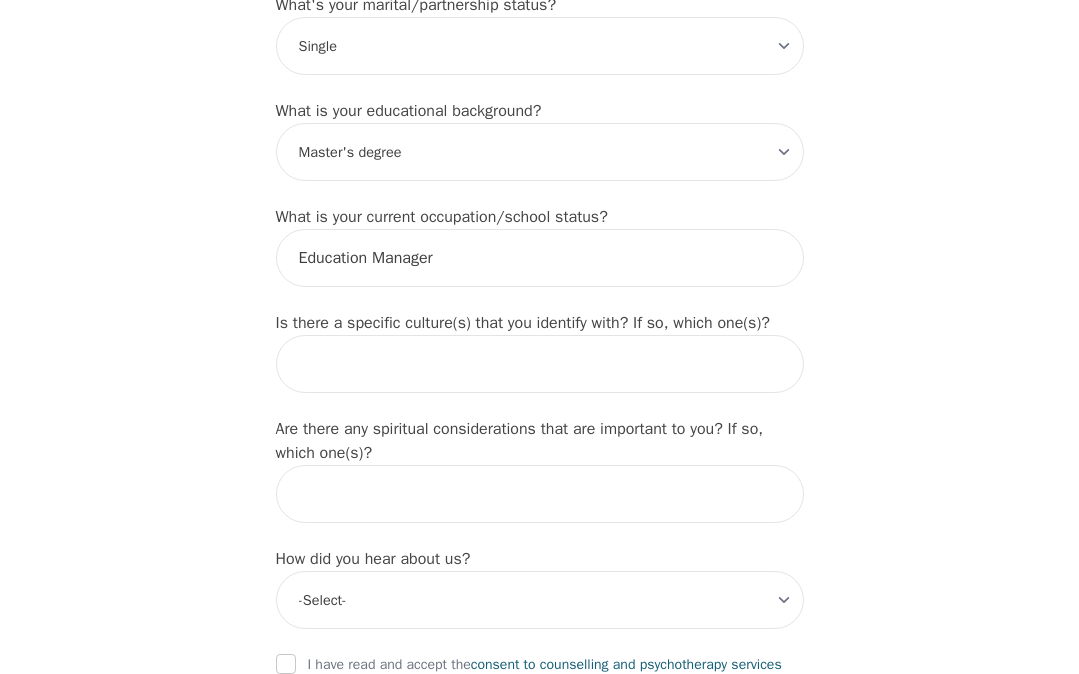 click on "Are there any spiritual considerations that are important to you? If so, which one(s)?" at bounding box center (520, 441) 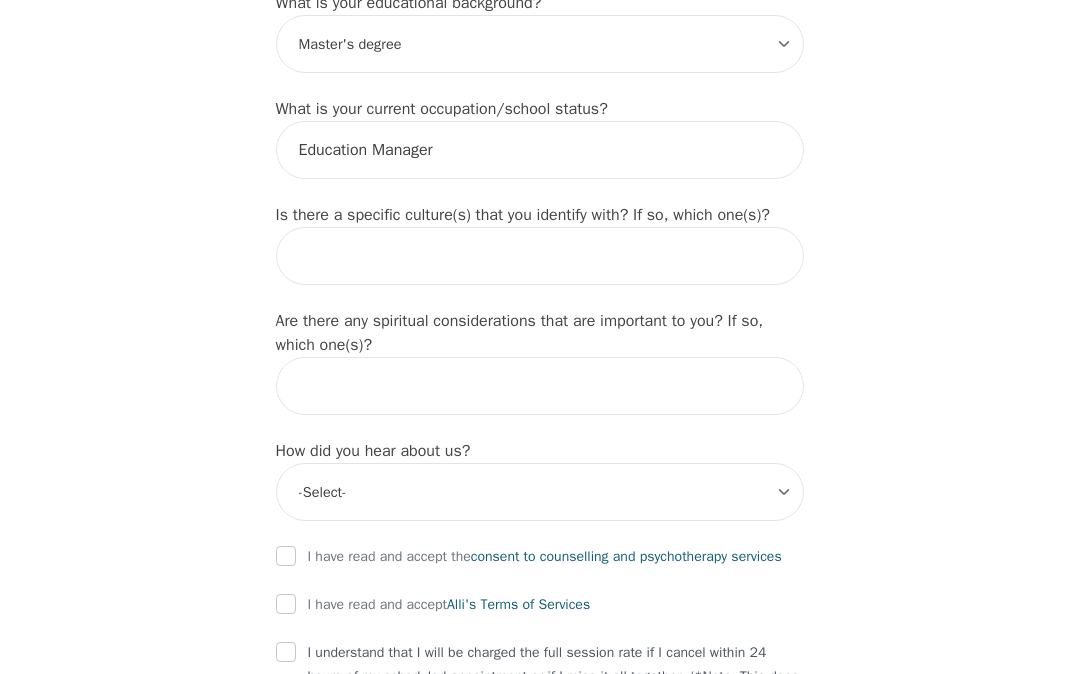 scroll, scrollTop: 2038, scrollLeft: 0, axis: vertical 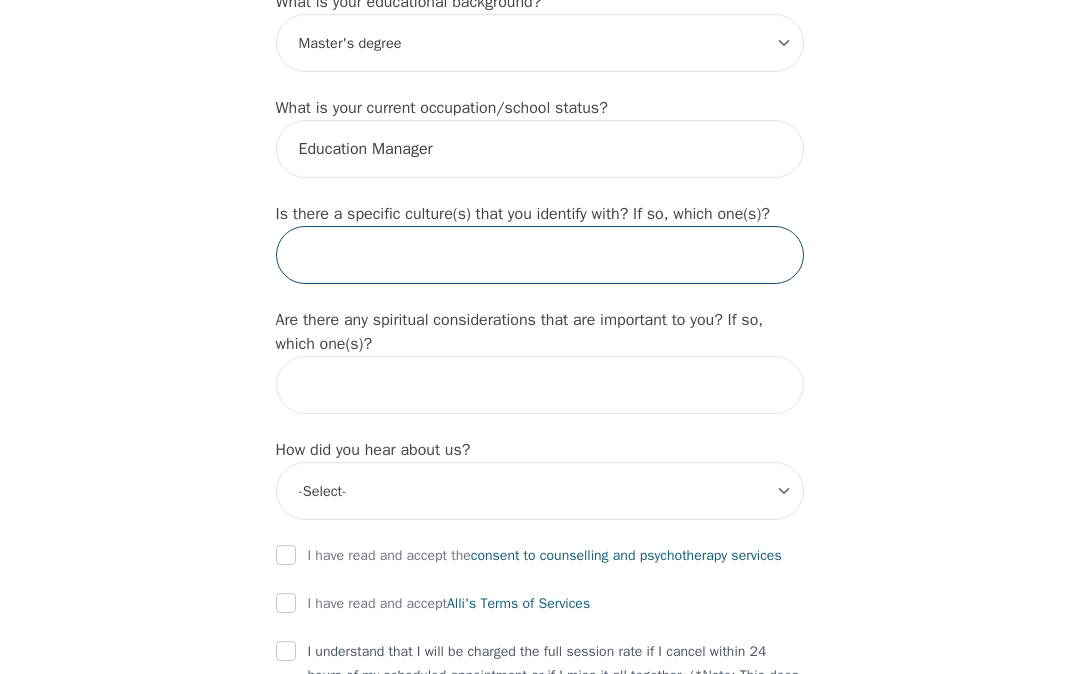 click at bounding box center (540, 255) 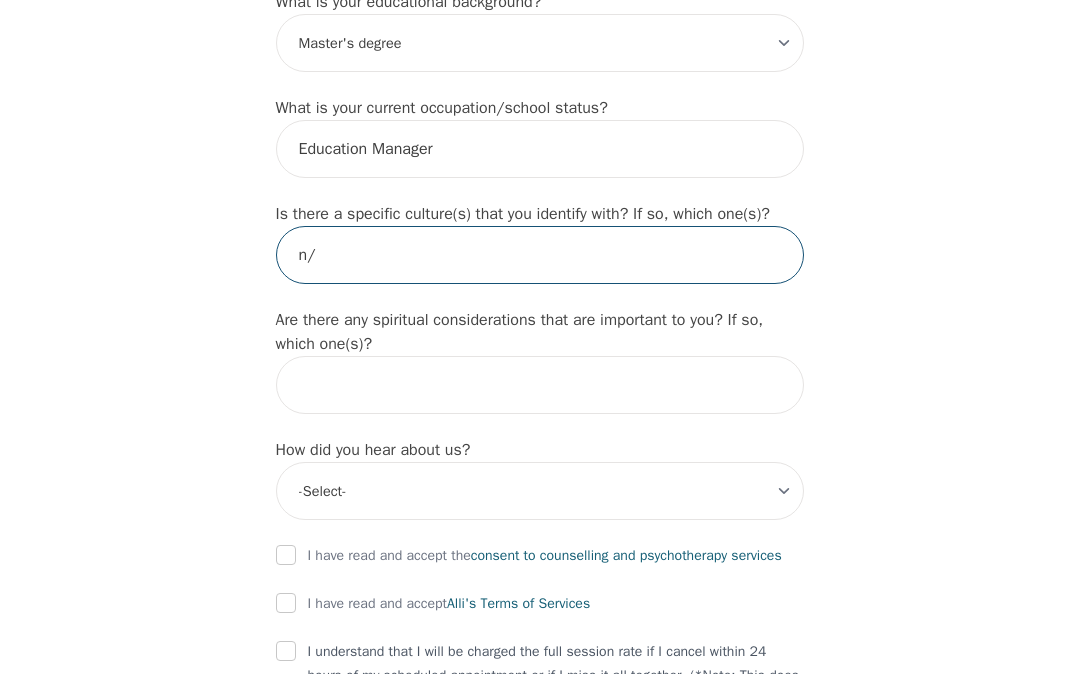 click on "n/" at bounding box center [540, 255] 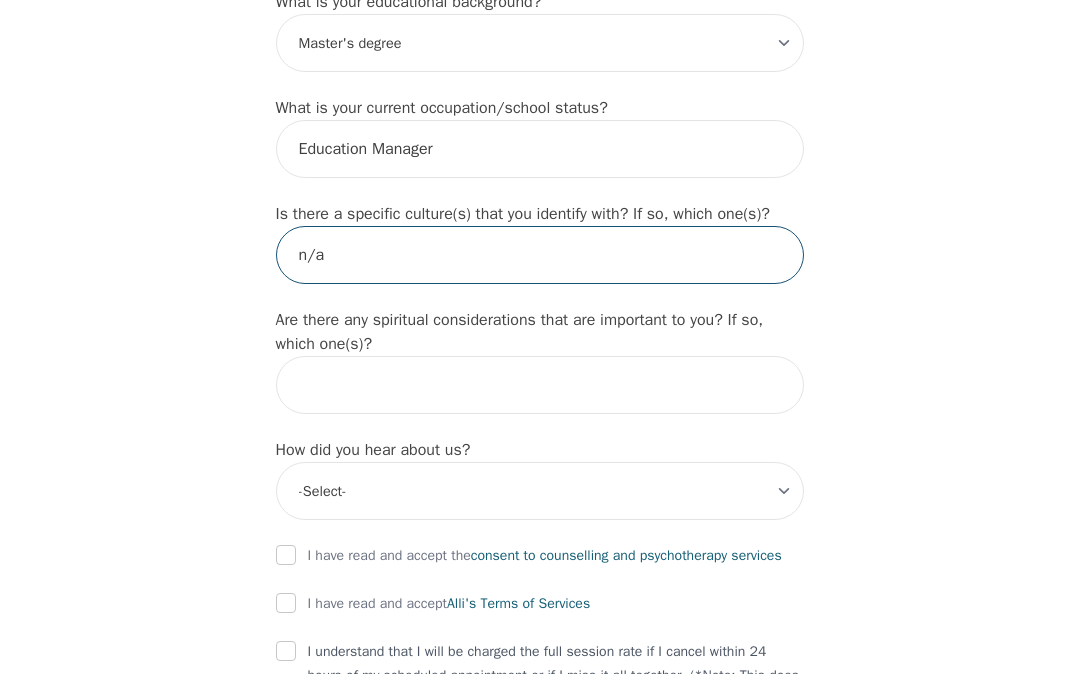 type on "n/a" 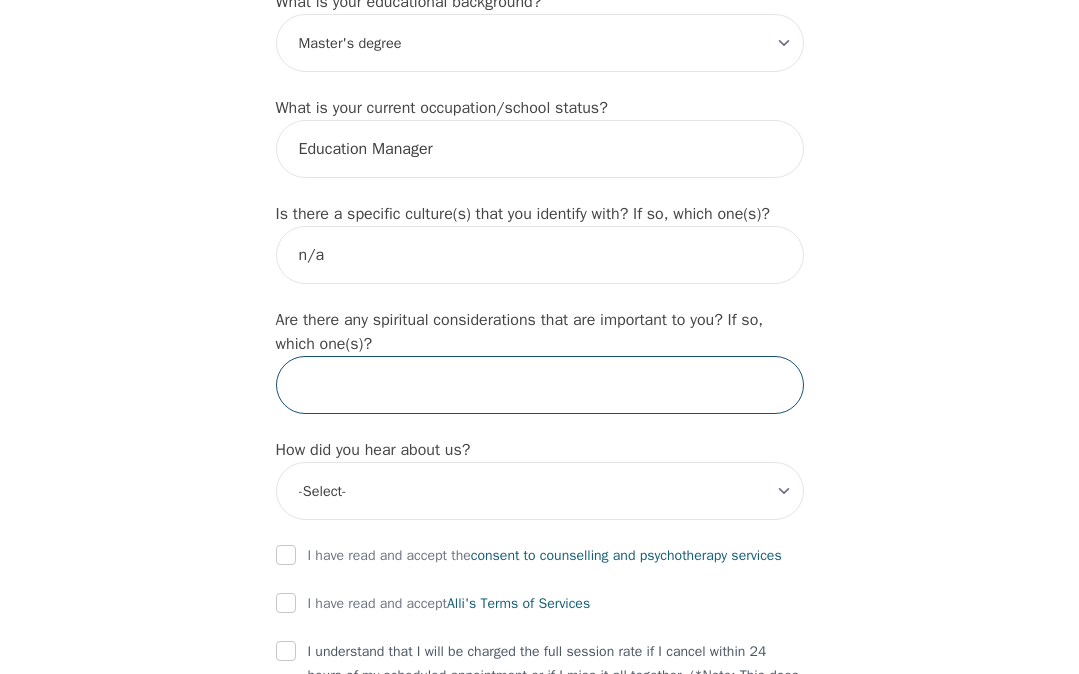 type on "m" 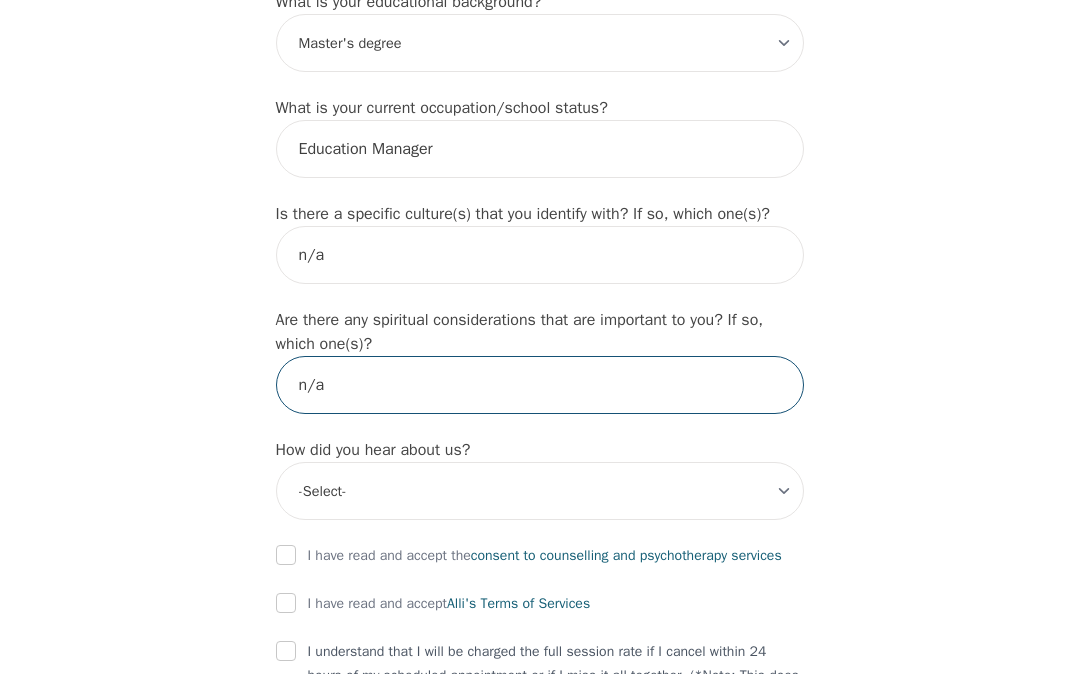 type on "n/a" 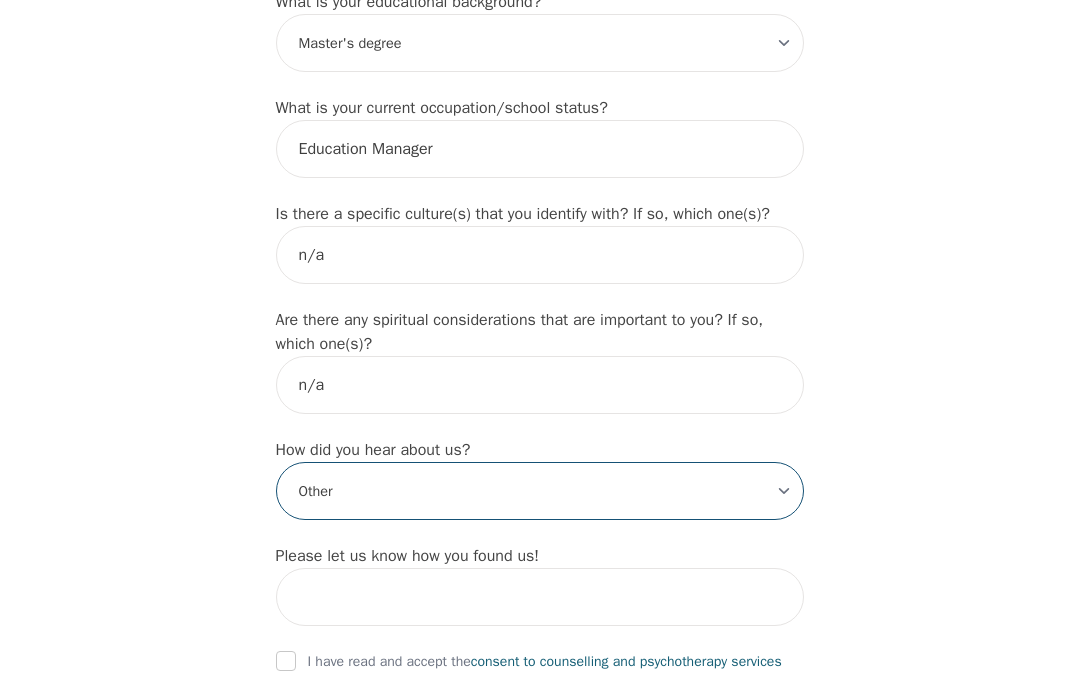 select on "Instagram" 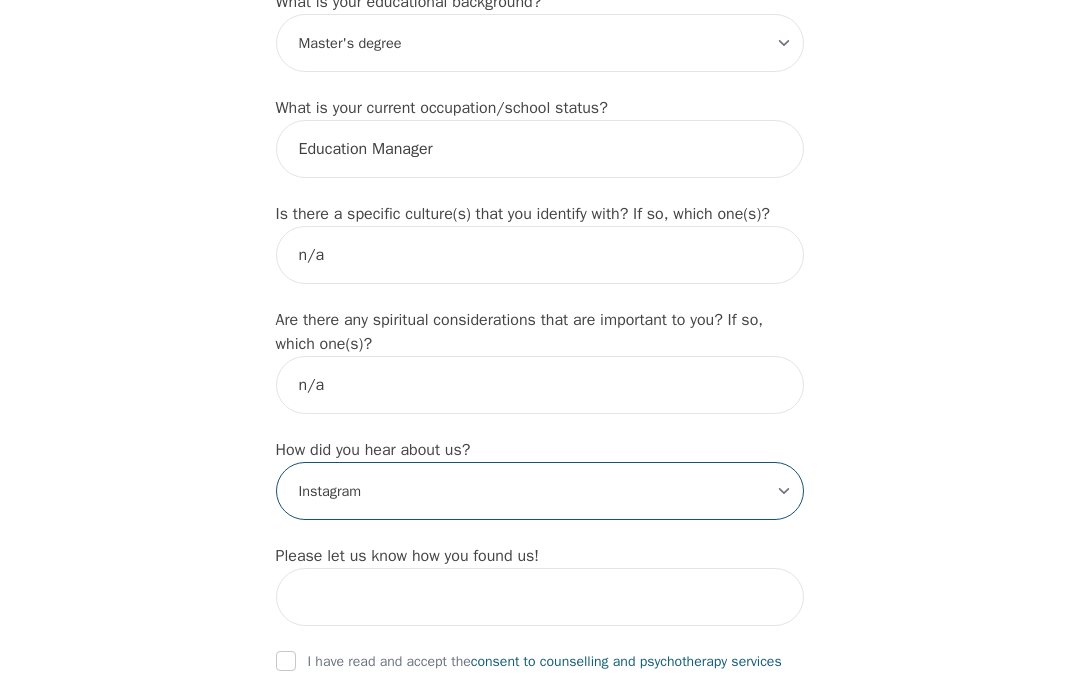 drag, startPoint x: 372, startPoint y: 509, endPoint x: 202, endPoint y: 410, distance: 196.7257 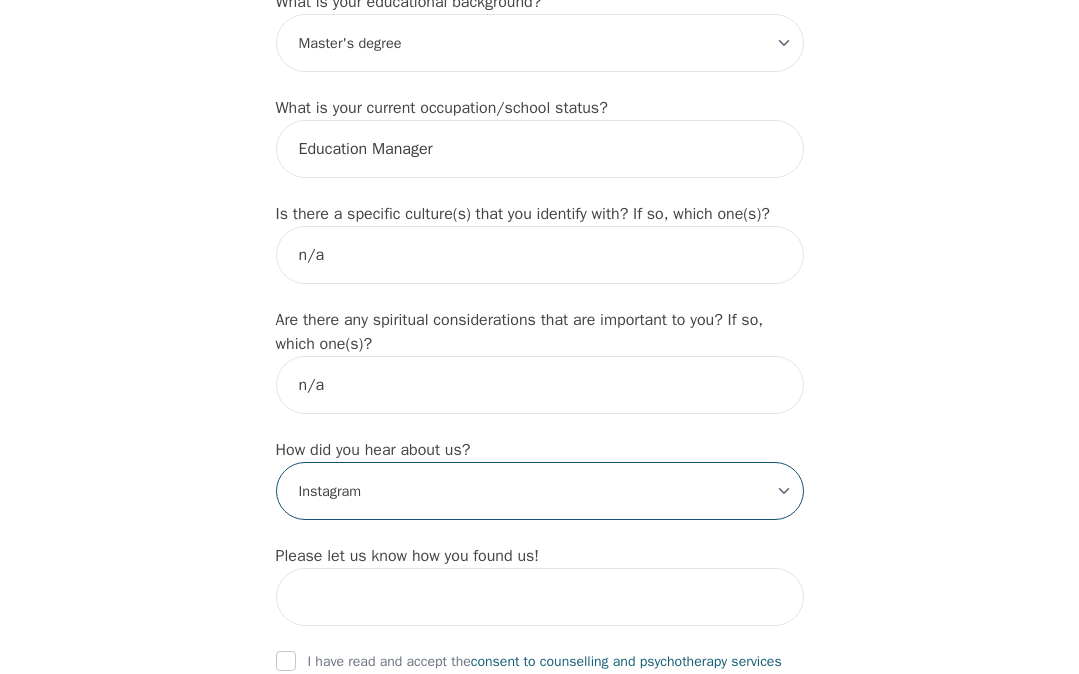 click on "Intake Assessment for Andrea Sojleva Part 1 of 2: Tell Us About Yourself Please complete the following information before your initial session. This step is crucial to kickstart your therapeutic journey with your therapist: What's your first name? (This will be the name on your insurance receipt) Andrea What's your last name? Sojleva What's your preferred name? [OPTIONAL] Andrea Sojleva What's your email? asojleva@gmail.com What's your phone number? 4162063811 What's your address? 43 Stamford Square S, Scarborough, ON M1L 1X2, Canada What's your unit number? [OPTIONAL] What's your date of birth? 1997-03-29 What's the name of your emergency contact? Nadica Sojleva What's the phone number of your emergency contact? 4169948662 What's the full name of your primary care physician? n/a What's the phone number of your primary care physician? n/a Below are optional questions - Please tell us more about yourself: What is your gender? -Select- male female non-binary transgender intersex prefer_not_to_say -Select- ey/em" at bounding box center (539, -476) 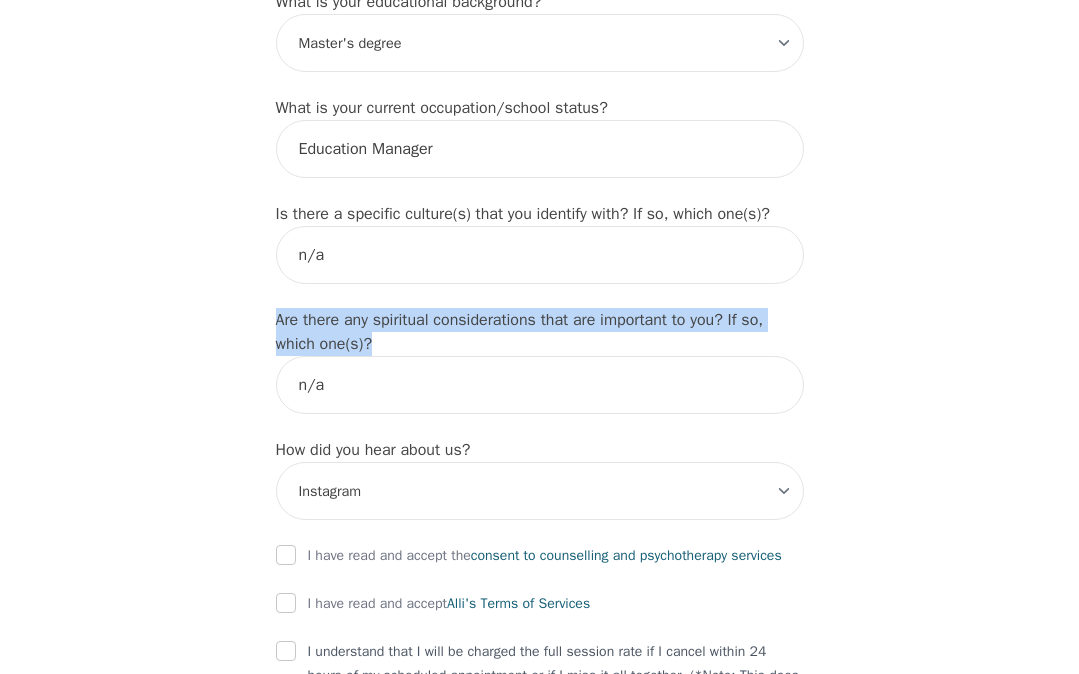 click on "Intake Assessment for Andrea Sojleva Part 1 of 2: Tell Us About Yourself Please complete the following information before your initial session. This step is crucial to kickstart your therapeutic journey with your therapist: What's your first name? (This will be the name on your insurance receipt) Andrea What's your last name? Sojleva What's your preferred name? [OPTIONAL] Andrea Sojleva What's your email? asojleva@gmail.com What's your phone number? 4162063811 What's your address? 43 Stamford Square S, Scarborough, ON M1L 1X2, Canada What's your unit number? [OPTIONAL] What's your date of birth? 1997-03-29 What's the name of your emergency contact? Nadica Sojleva What's the phone number of your emergency contact? 4169948662 What's the full name of your primary care physician? n/a What's the phone number of your primary care physician? n/a Below are optional questions - Please tell us more about yourself: What is your gender? -Select- male female non-binary transgender intersex prefer_not_to_say -Select- ey/em" at bounding box center (539, -529) 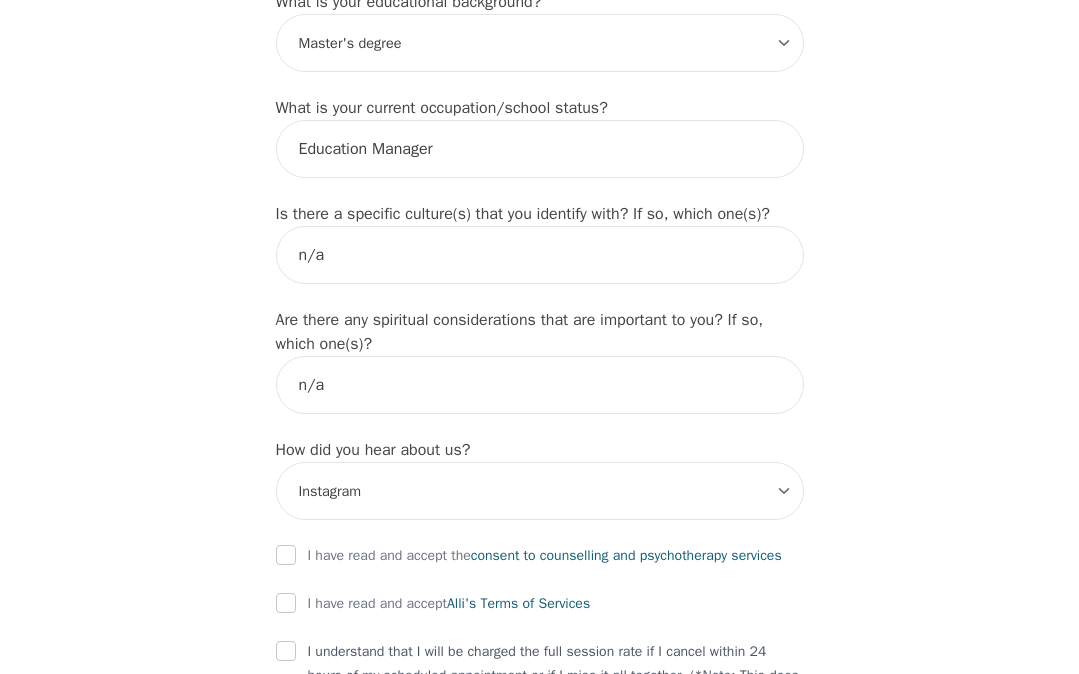 click on "Intake Assessment for Andrea Sojleva Part 1 of 2: Tell Us About Yourself Please complete the following information before your initial session. This step is crucial to kickstart your therapeutic journey with your therapist: What's your first name? (This will be the name on your insurance receipt) Andrea What's your last name? Sojleva What's your preferred name? [OPTIONAL] Andrea Sojleva What's your email? asojleva@gmail.com What's your phone number? 4162063811 What's your address? 43 Stamford Square S, Scarborough, ON M1L 1X2, Canada What's your unit number? [OPTIONAL] What's your date of birth? 1997-03-29 What's the name of your emergency contact? Nadica Sojleva What's the phone number of your emergency contact? 4169948662 What's the full name of your primary care physician? n/a What's the phone number of your primary care physician? n/a Below are optional questions - Please tell us more about yourself: What is your gender? -Select- male female non-binary transgender intersex prefer_not_to_say -Select- ey/em" at bounding box center [539, -529] 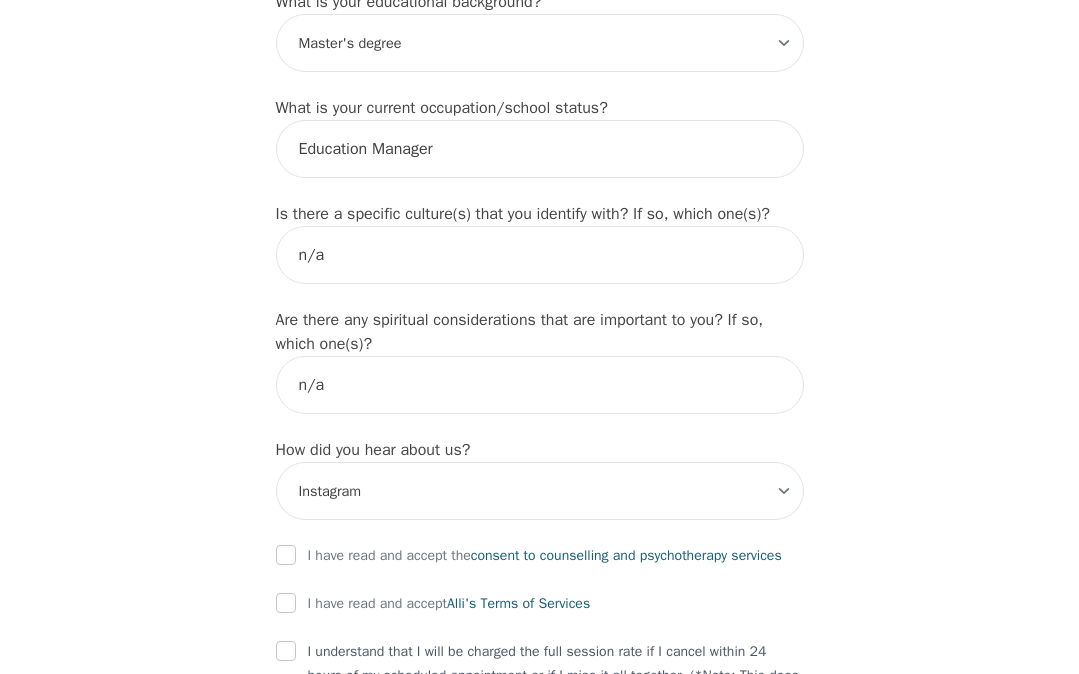 scroll, scrollTop: 2220, scrollLeft: 0, axis: vertical 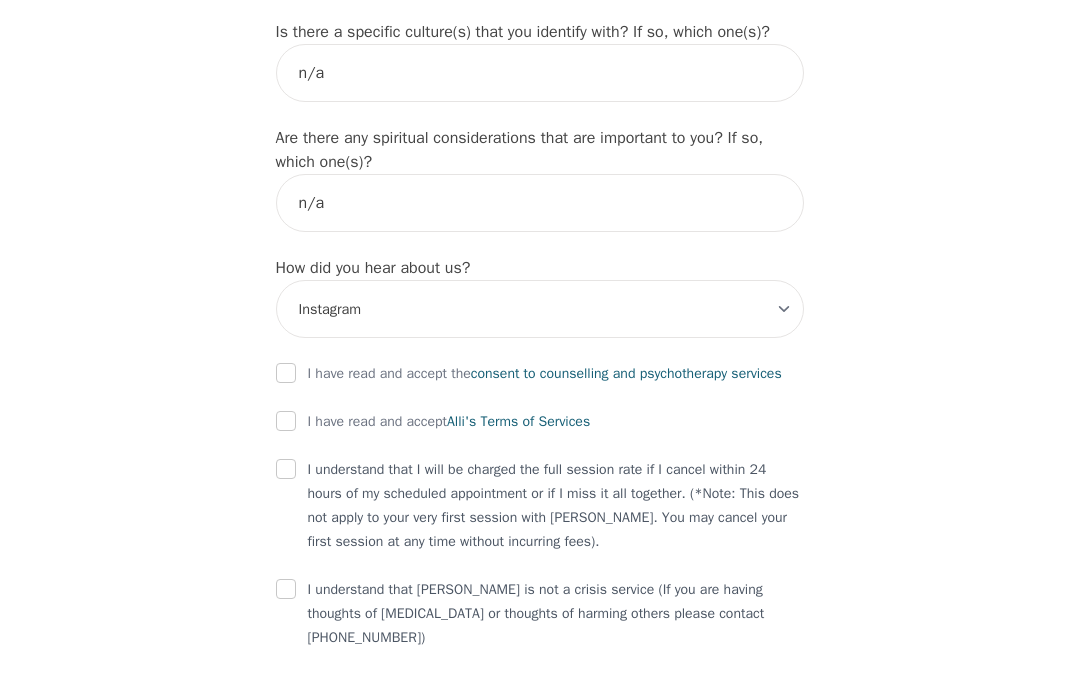 click on "I have read and accept the  consent to counselling and psychotherapy services" at bounding box center (545, 374) 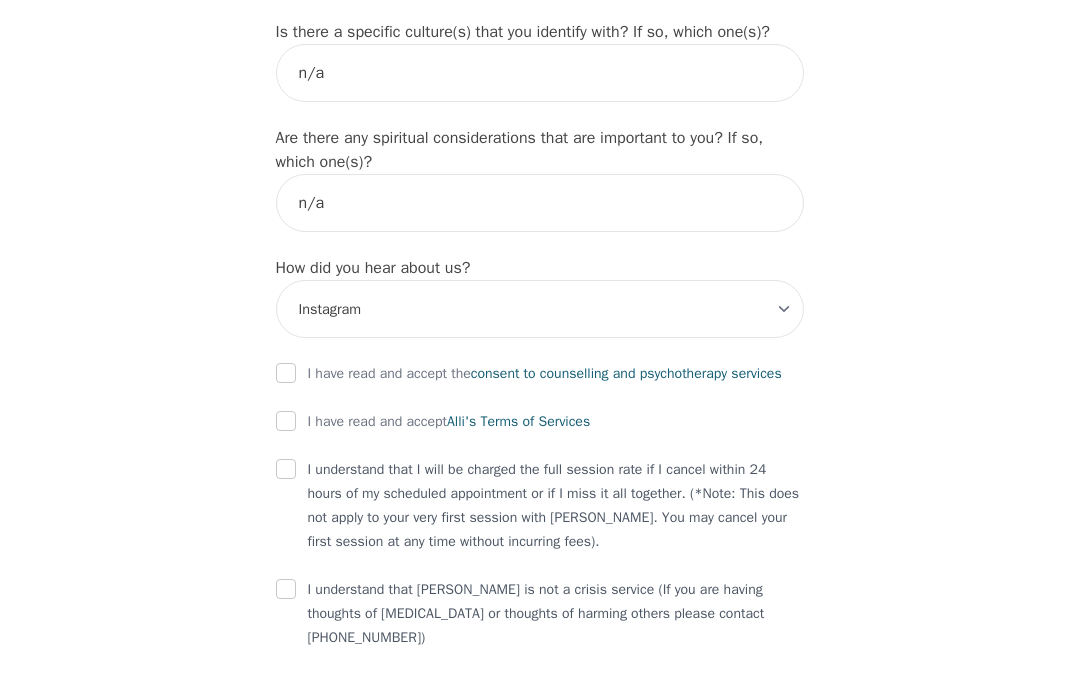 click on "What's your first name? (This will be the name on your insurance receipt) Andrea What's your last name? Sojleva What's your preferred name? [OPTIONAL] Andrea Sojleva What's your email? asojleva@gmail.com What's your phone number? 4162063811 What's your address? 43 Stamford Square S, Scarborough, ON M1L 1X2, Canada What's your unit number? [OPTIONAL] What's your date of birth? 1997-03-29 What's the name of your emergency contact? Nadica Sojleva What's the phone number of your emergency contact? 4169948662 What's the full name of your primary care physician? n/a What's the phone number of your primary care physician? n/a Below are optional questions - Please tell us more about yourself: What is your gender? -Select- male female non-binary transgender intersex prefer_not_to_say What are your preferred pronouns? -Select- he/him she/her they/them ze/zir xe/xem ey/em ve/ver tey/ter e/e per/per prefer_not_to_say What's your marital/partnership status? -Select- Single Partnered Married Common Law Widowed Separated" at bounding box center [540, -605] 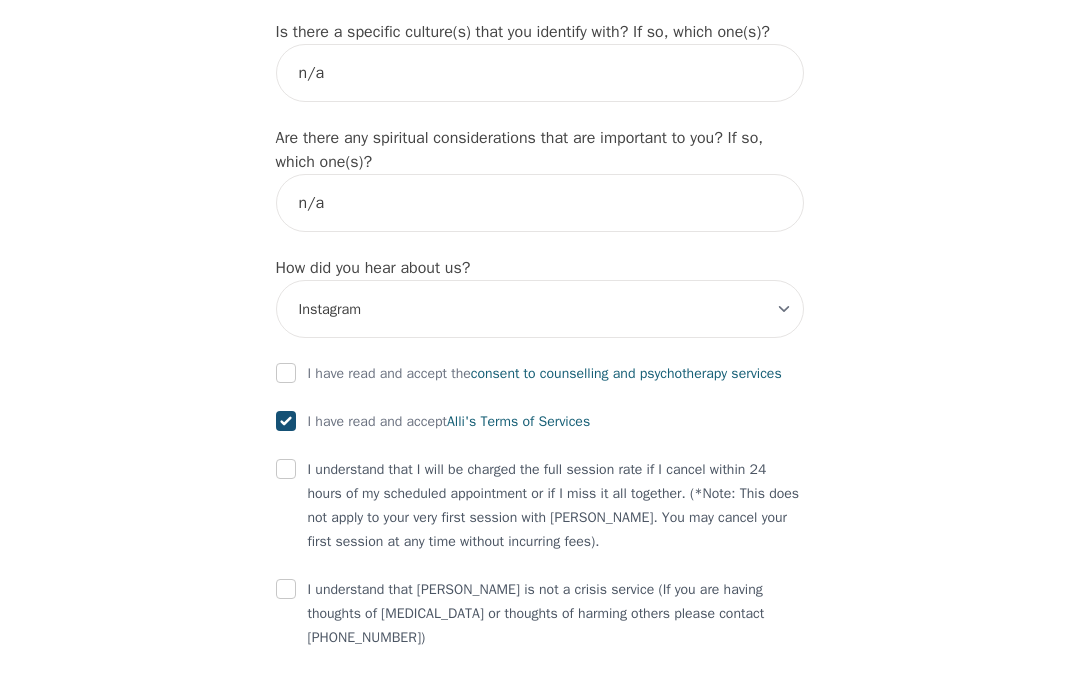 checkbox on "true" 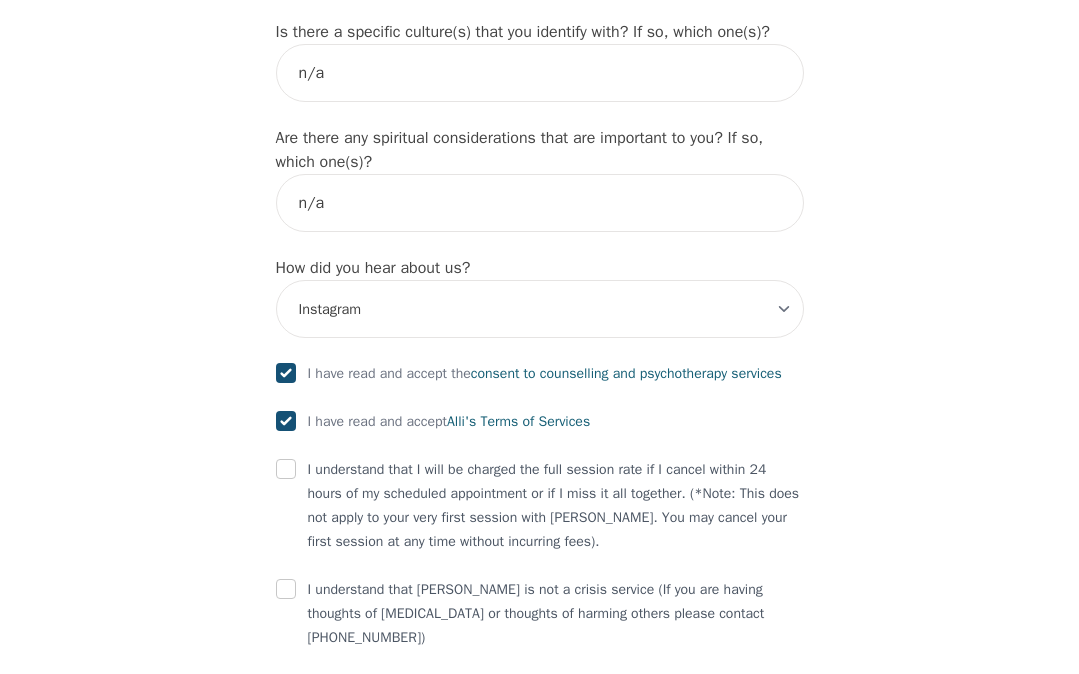 checkbox on "true" 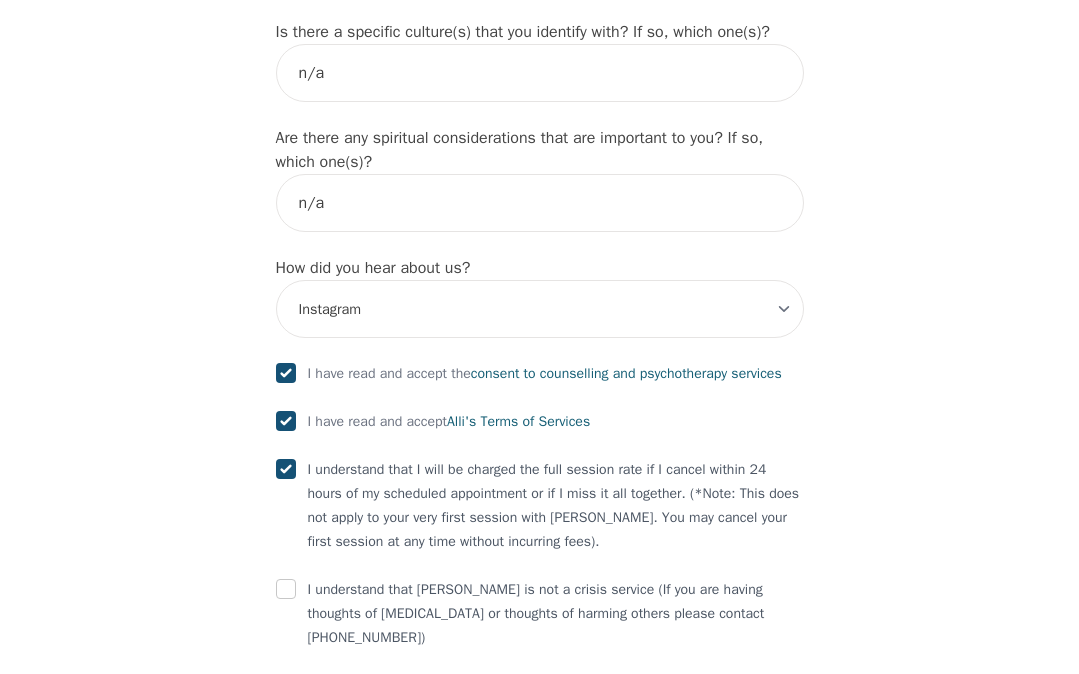 checkbox on "true" 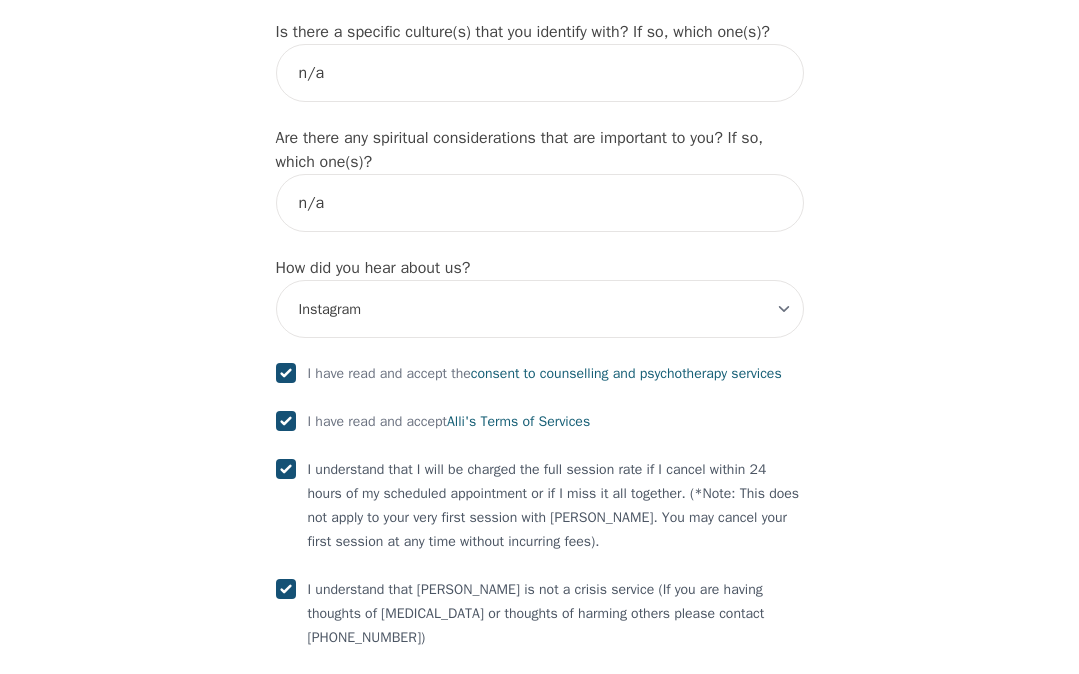 scroll, scrollTop: 2374, scrollLeft: 0, axis: vertical 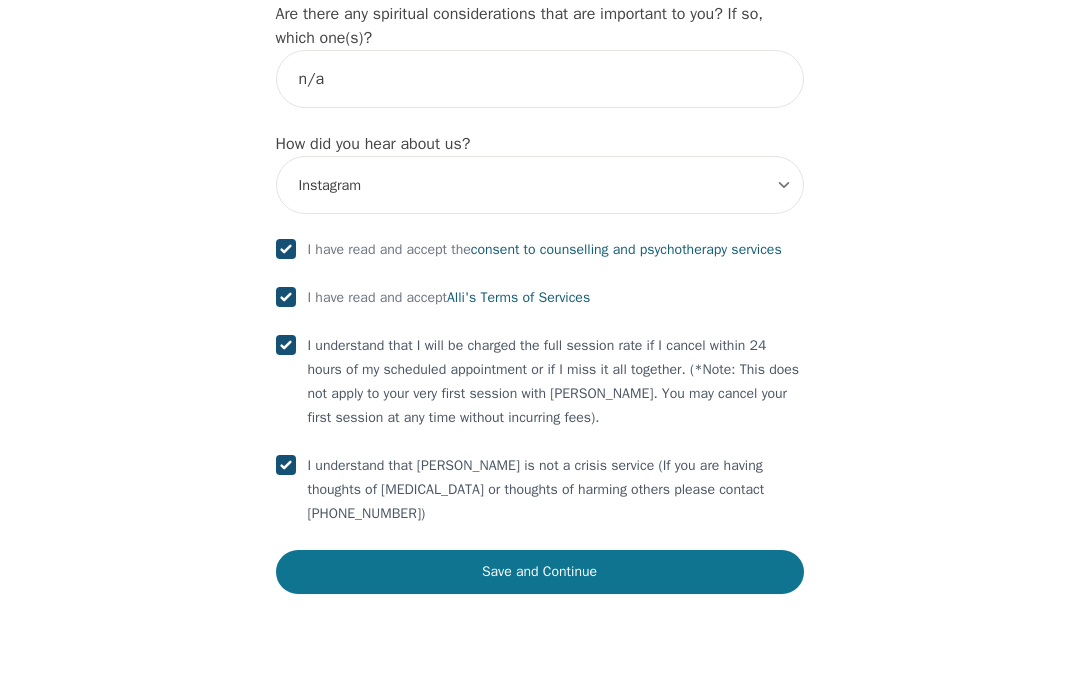 click on "Save and Continue" at bounding box center [540, 572] 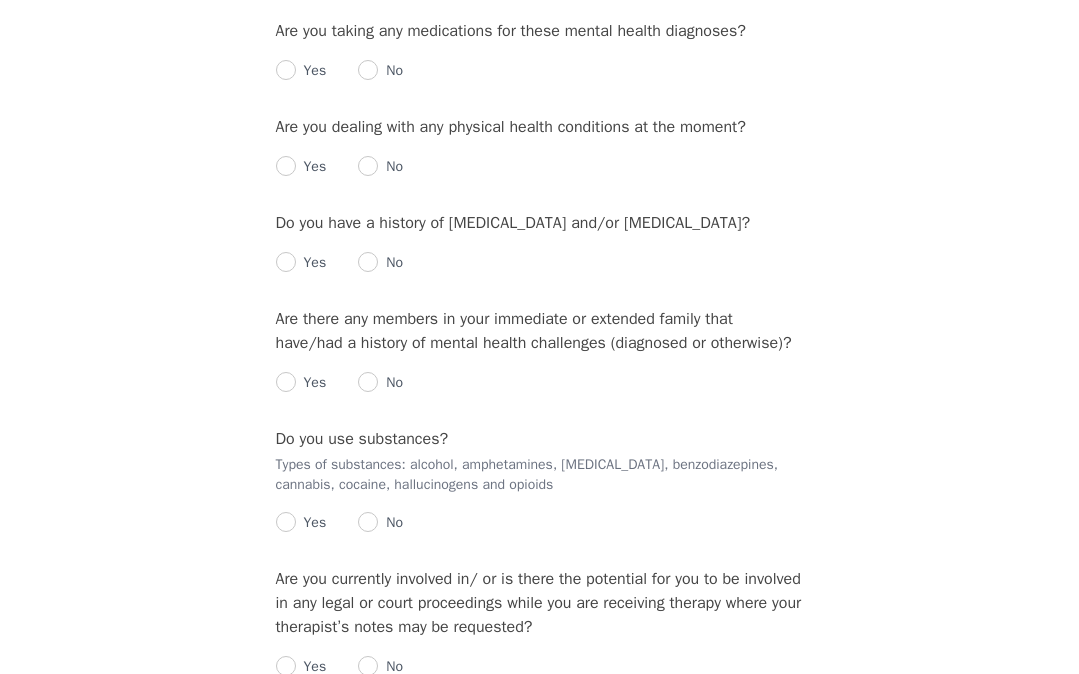 scroll, scrollTop: 0, scrollLeft: 0, axis: both 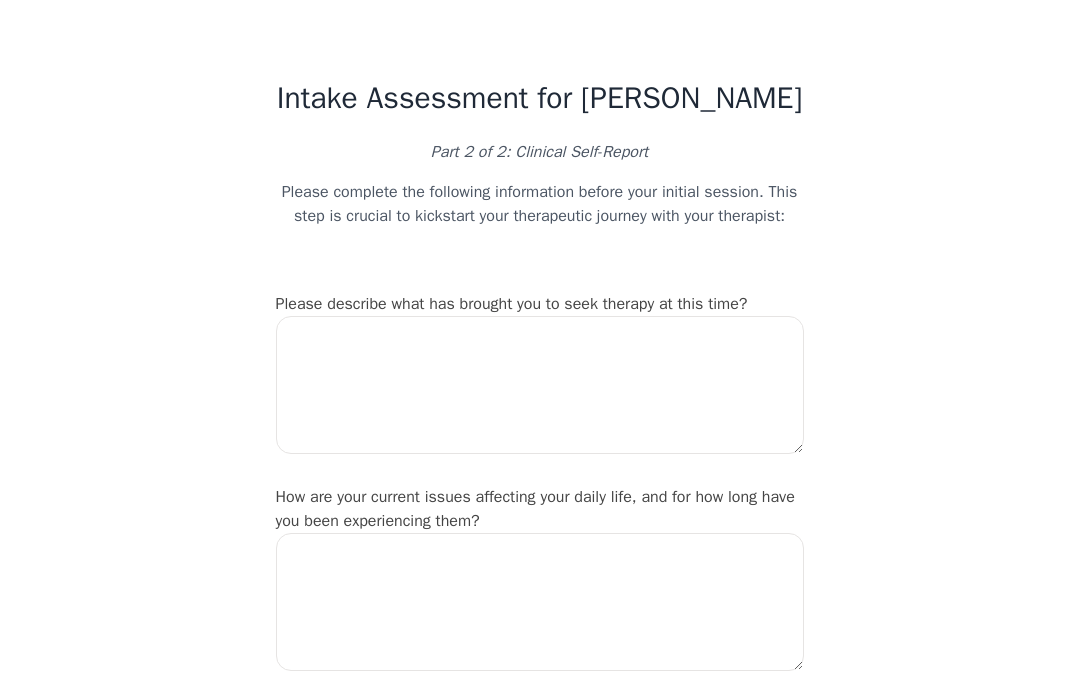 click on "Intake Assessment for Andrea Sojleva Part 2 of 2: Clinical Self-Report Please complete the following information before your initial session. This step is crucial to kickstart your therapeutic journey with your therapist: Please describe what has brought you to seek therapy at this time? How are your current issues affecting your daily life, and for how long have you been experiencing them? On a daily basis, how do you typically feel? Rate your current emotional intensity on a scale of 1 (Low) to 10 (High): 1 2 3 4 5 6 7 8 9 10 Low Intensity High Intensity What current stressors are affecting your mental health? In the past 30 days, have you experienced any of the following symptoms? (Please check all that apply): Lack of motivation Talking too fast Fatigue/no energy Feeling hopeless/helpless Sleeping too much Lack of interest Poor/no appetite Thoughts of dying Overeating Isolating/prefer to be alone Poor memory Feeling irritable/angry Sadness Restlessness/can't sit still Feeling worthless Impulsiveness Yes" at bounding box center (540, 1819) 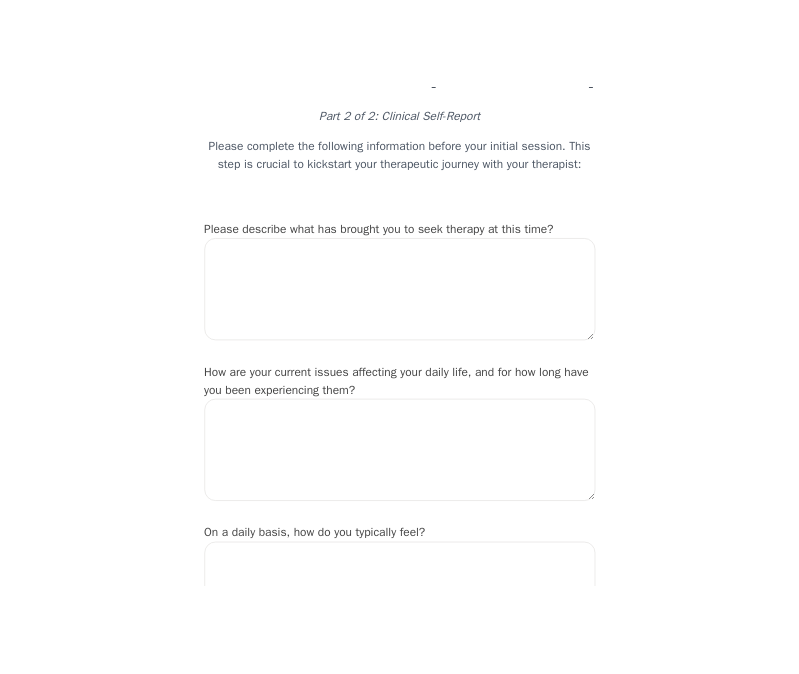 scroll, scrollTop: 144, scrollLeft: 0, axis: vertical 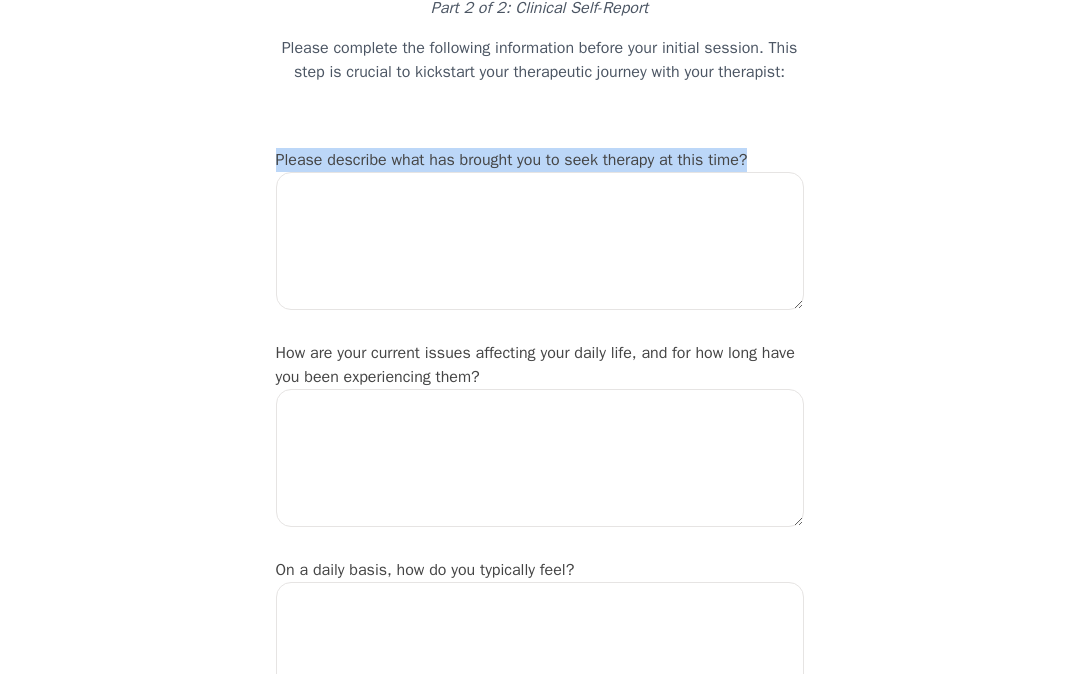 drag, startPoint x: 775, startPoint y: 184, endPoint x: 104, endPoint y: 180, distance: 671.0119 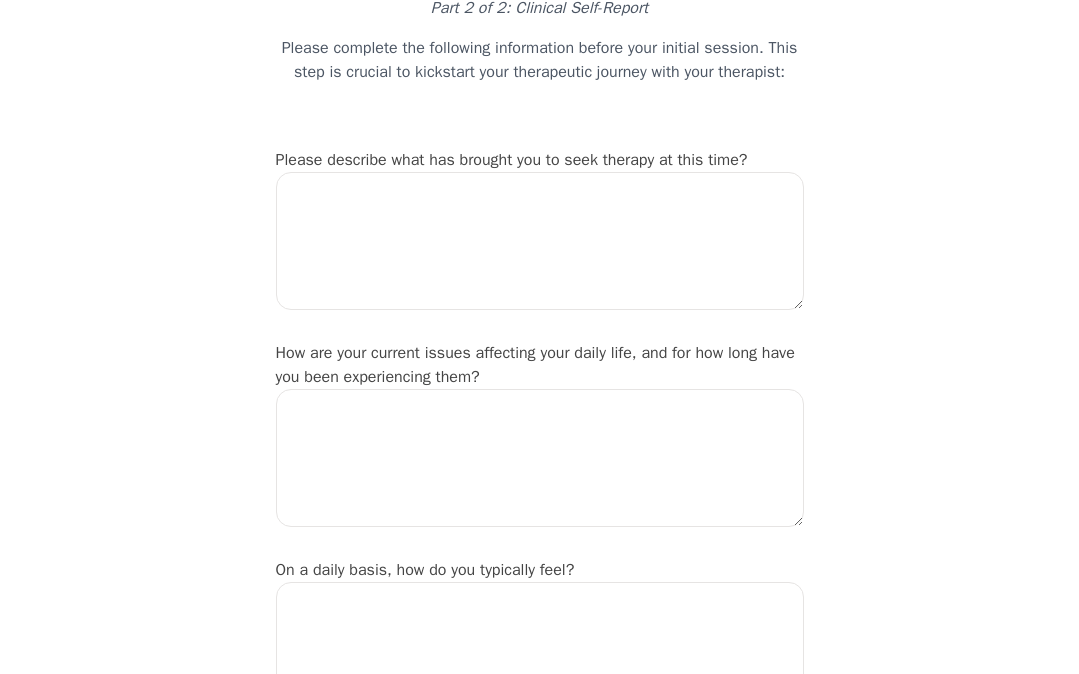 click on "Intake Assessment for Andrea Sojleva Part 2 of 2: Clinical Self-Report Please complete the following information before your initial session. This step is crucial to kickstart your therapeutic journey with your therapist: Please describe what has brought you to seek therapy at this time? How are your current issues affecting your daily life, and for how long have you been experiencing them? On a daily basis, how do you typically feel? Rate your current emotional intensity on a scale of 1 (Low) to 10 (High): 1 2 3 4 5 6 7 8 9 10 Low Intensity High Intensity What current stressors are affecting your mental health? In the past 30 days, have you experienced any of the following symptoms? (Please check all that apply): Lack of motivation Talking too fast Fatigue/no energy Feeling hopeless/helpless Sleeping too much Lack of interest Poor/no appetite Thoughts of dying Overeating Isolating/prefer to be alone Poor memory Feeling irritable/angry Sadness Restlessness/can't sit still Feeling worthless Impulsiveness Yes" at bounding box center (539, 1675) 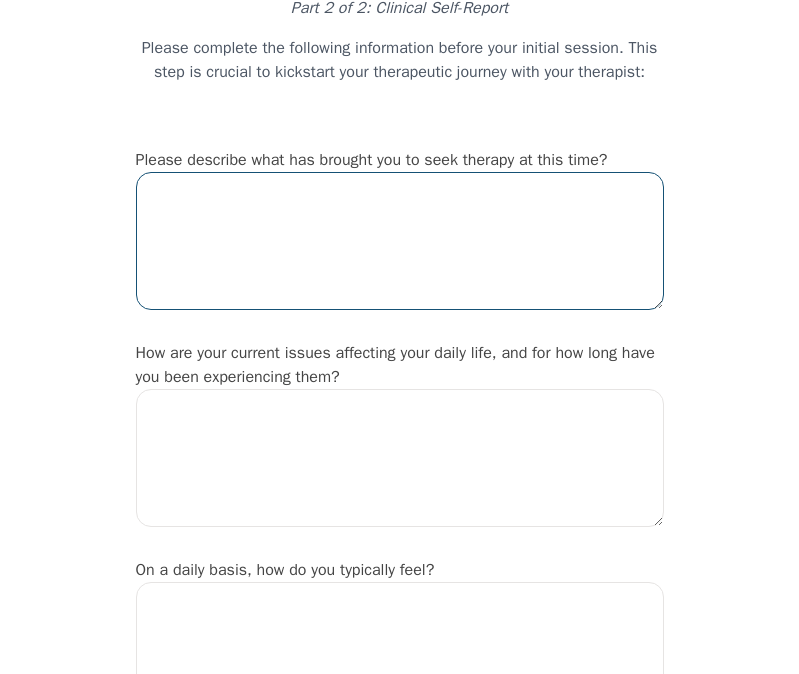 click at bounding box center (400, 241) 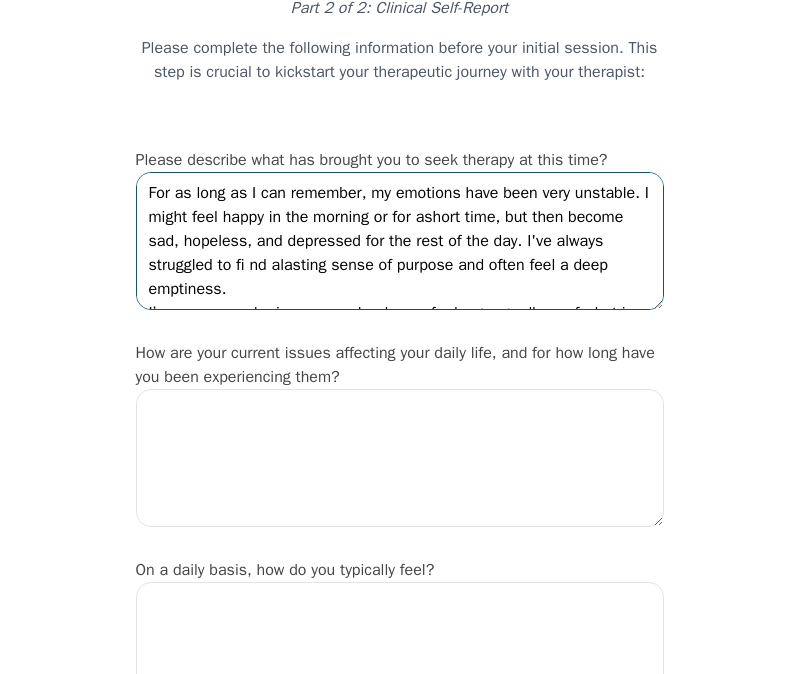 scroll, scrollTop: 264, scrollLeft: 0, axis: vertical 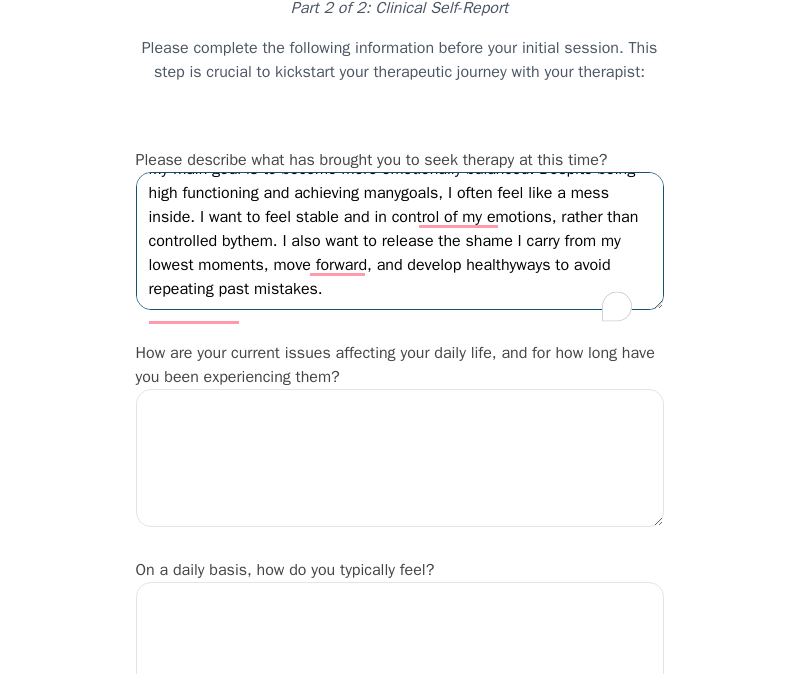 drag, startPoint x: 499, startPoint y: 292, endPoint x: 366, endPoint y: 58, distance: 269.1561 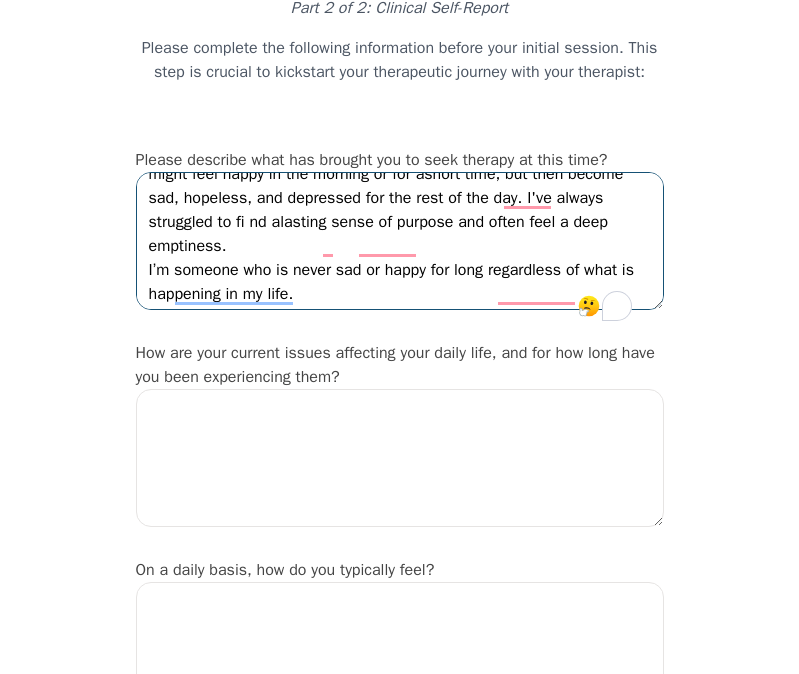 click on "For as long as I can remember, my emotions have been very unstable. I might feel happy in the morning or for ashort time, but then become sad, hopeless, and depressed for the rest of the day. I've always struggled to fi nd alasting sense of purpose and often feel a deep emptiness.
I’m someone who is never sad or happy for long regardless of what is happening in my life.
I’ve also dealt with what I call “anger issues” my whole life. I never learned how to manage these negativeemotions as a child, and this has continued into adulthood.
My main goal is to become more emotionally balanced. Despite being high functioning and achieving manygoals, I often feel like a mess inside. I want to feel stable and in control of my emotions, rather than controlled bythem. I also want to release the shame I carry from my lowest moments, move forward, and develop healthyways to avoid repeating past mistakes." at bounding box center [400, 241] 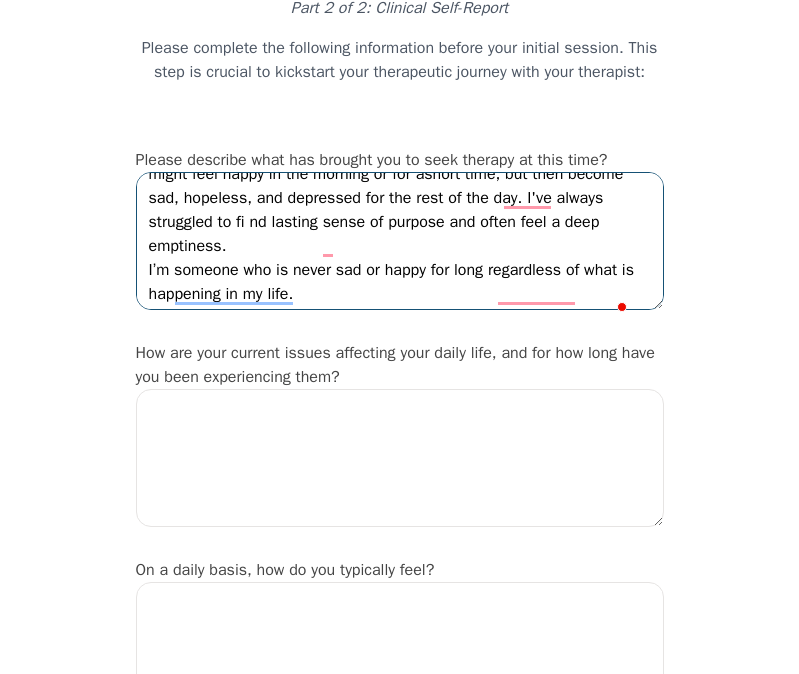 click on "For as long as I can remember, my emotions have been very unstable. I might feel happy in the morning or for ashort time, but then become sad, hopeless, and depressed for the rest of the day. I've always struggled to fi nd lasting sense of purpose and often feel a deep emptiness.
I’m someone who is never sad or happy for long regardless of what is happening in my life.
I’ve also dealt with what I call “anger issues” my whole life. I never learned how to manage these negativeemotions as a child, and this has continued into adulthood.
My main goal is to become more emotionally balanced. Despite being high functioning and achieving manygoals, I often feel like a mess inside. I want to feel stable and in control of my emotions, rather than controlled bythem. I also want to release the shame I carry from my lowest moments, move forward, and develop healthyways to avoid repeating past mistakes." at bounding box center [400, 241] 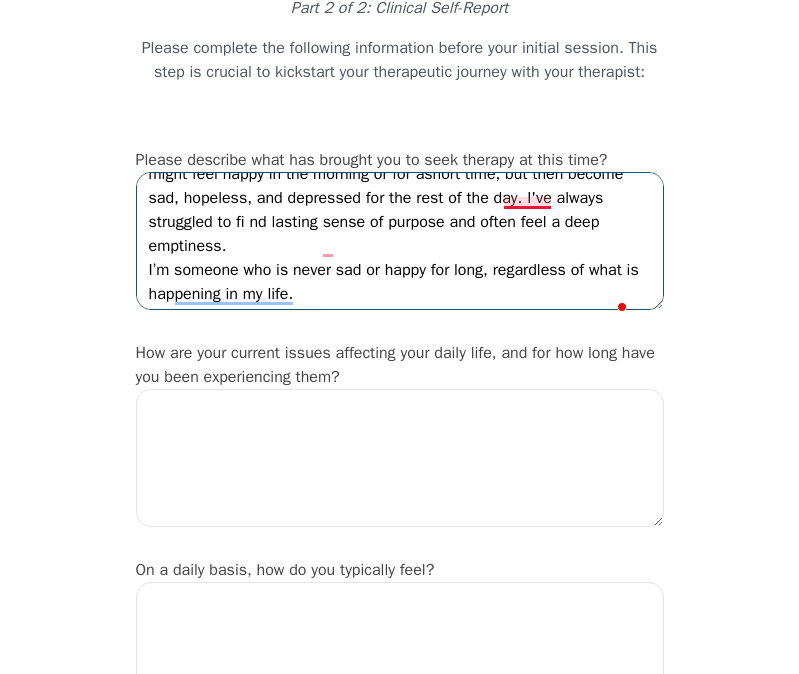click on "For as long as I can remember, my emotions have been very unstable. I might feel happy in the morning or for ashort time, but then become sad, hopeless, and depressed for the rest of the day. I've always struggled to fi nd lasting sense of purpose and often feel a deep emptiness.
I’m someone who is never sad or happy for long, regardless of what is happening in my life.
I’ve also dealt with what I call “anger issues” my whole life. I never learned how to manage these negativeemotions as a child, and this has continued into adulthood.
My main goal is to become more emotionally balanced. Despite being high functioning and achieving manygoals, I often feel like a mess inside. I want to feel stable and in control of my emotions, rather than controlled bythem. I also want to release the shame I carry from my lowest moments, move forward, and develop healthyways to avoid repeating past mistakes." at bounding box center [400, 241] 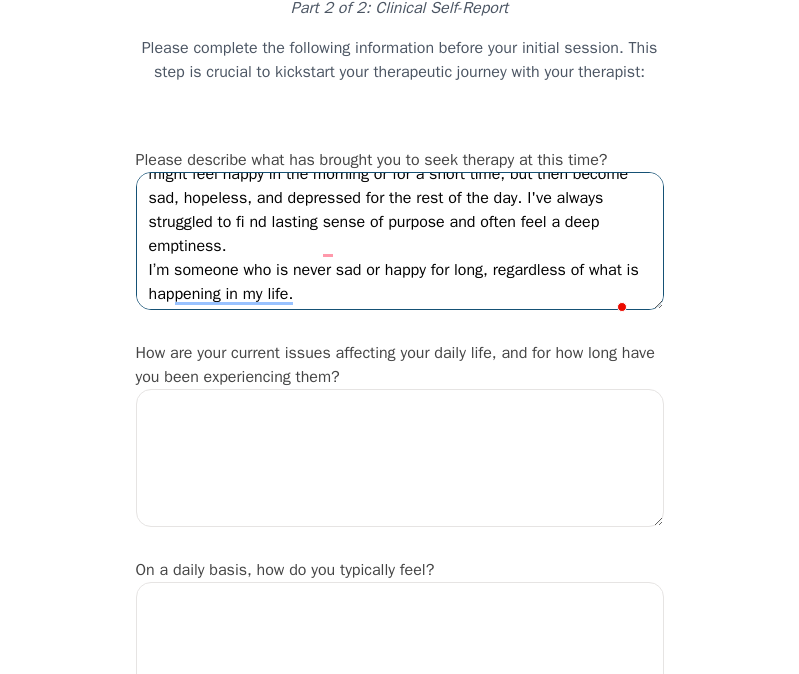 scroll, scrollTop: 0, scrollLeft: 0, axis: both 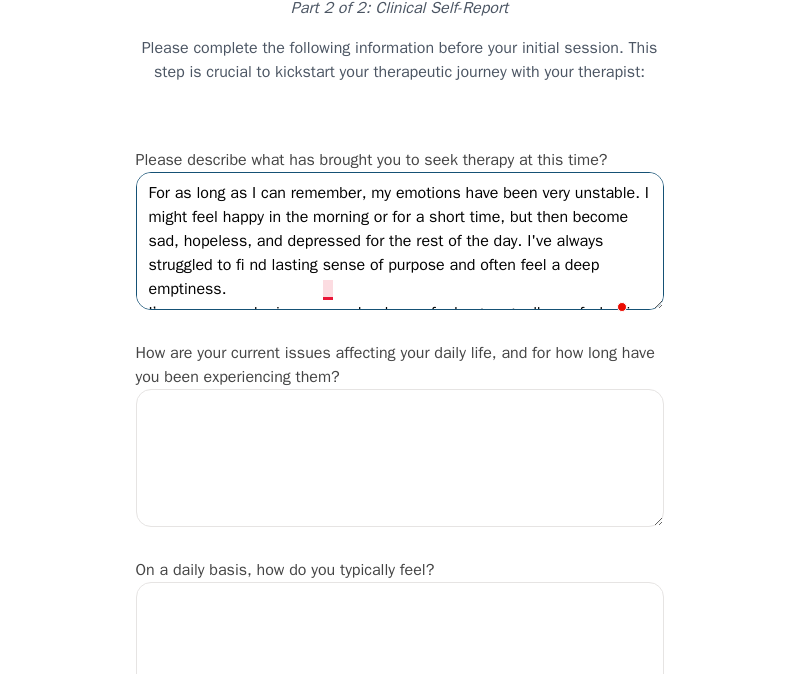 click on "For as long as I can remember, my emotions have been very unstable. I might feel happy in the morning or for a short time, but then become sad, hopeless, and depressed for the rest of the day. I've always struggled to fi nd lasting sense of purpose and often feel a deep emptiness.
I’m someone who is never sad or happy for long, regardless of what is happening in my life.
I’ve also dealt with what I call “anger issues” my whole life. I never learned how to manage these negativeemotions as a child, and this has continued into adulthood.
My main goal is to become more emotionally balanced. Despite being high functioning and achieving manygoals, I often feel like a mess inside. I want to feel stable and in control of my emotions, rather than controlled bythem. I also want to release the shame I carry from my lowest moments, move forward, and develop healthyways to avoid repeating past mistakes." at bounding box center (400, 241) 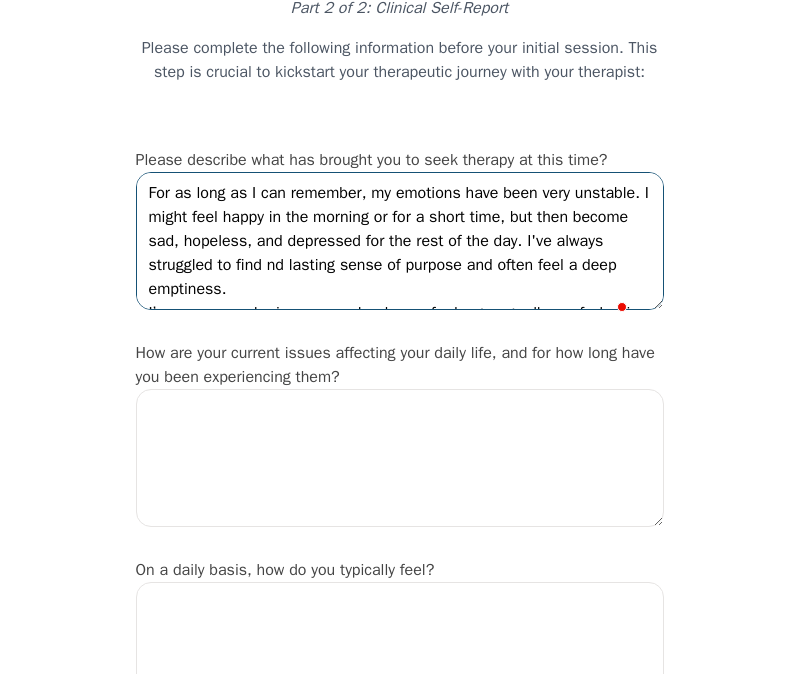 click on "For as long as I can remember, my emotions have been very unstable. I might feel happy in the morning or for a short time, but then become sad, hopeless, and depressed for the rest of the day. I've always struggled to find nd lasting sense of purpose and often feel a deep emptiness.
I’m someone who is never sad or happy for long, regardless of what is happening in my life.
I’ve also dealt with what I call “anger issues” my whole life. I never learned how to manage these negativeemotions as a child, and this has continued into adulthood.
My main goal is to become more emotionally balanced. Despite being high functioning and achieving manygoals, I often feel like a mess inside. I want to feel stable and in control of my emotions, rather than controlled bythem. I also want to release the shame I carry from my lowest moments, move forward, and develop healthyways to avoid repeating past mistakes." at bounding box center (400, 241) 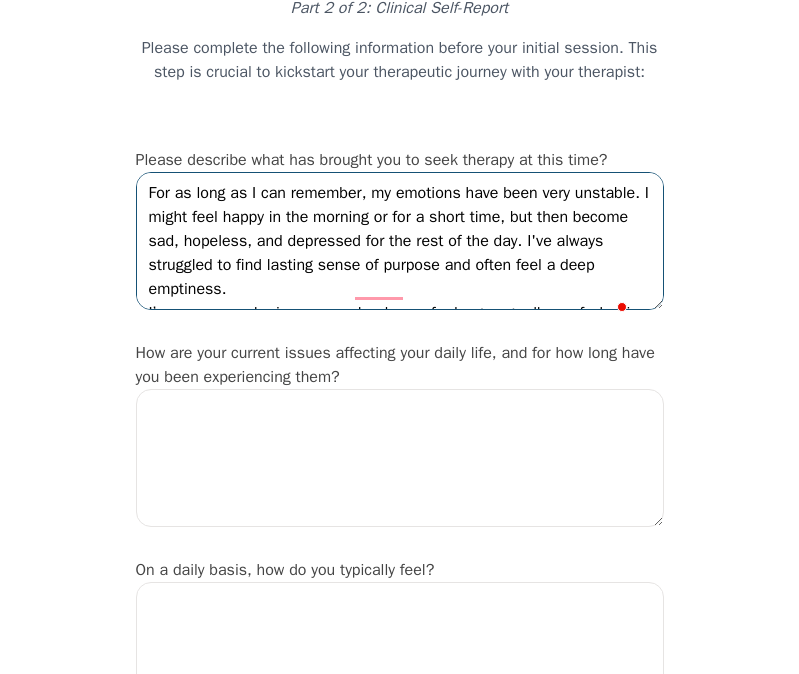 scroll, scrollTop: 51, scrollLeft: 0, axis: vertical 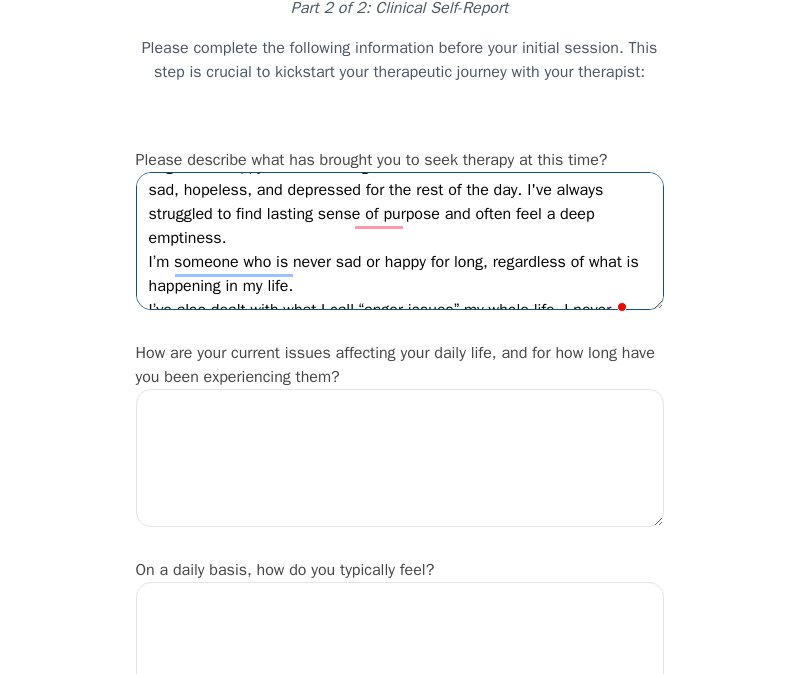 drag, startPoint x: 406, startPoint y: 295, endPoint x: 412, endPoint y: 354, distance: 59.3043 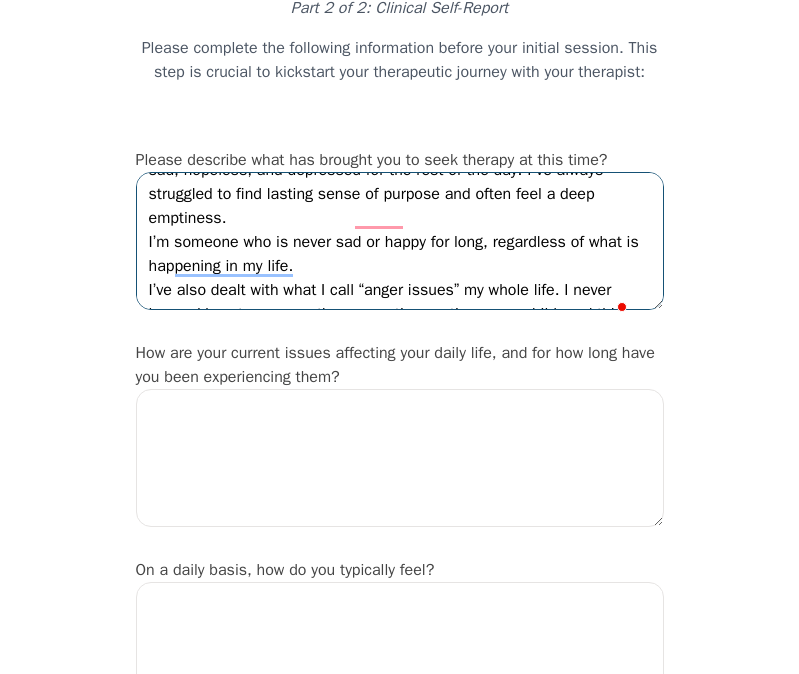 click on "For as long as I can remember, my emotions have been very unstable. I might feel happy in the morning or for a short time, but then become sad, hopeless, and depressed for the rest of the day. I've always struggled to find lasting sense of purpose and often feel a deep emptiness.
I’m someone who is never sad or happy for long, regardless of what is happening in my life.
I’ve also dealt with what I call “anger issues” my whole life. I never learned how to manage these negativeemotions as a child, and this has continued into adulthood.
My main goal is to become more emotionally balanced. Despite being high functioning and achieving manygoals, I often feel like a mess inside. I want to feel stable and in control of my emotions, rather than controlled bythem. I also want to release the shame I carry from my lowest moments, move forward, and develop healthyways to avoid repeating past mistakes." at bounding box center [400, 241] 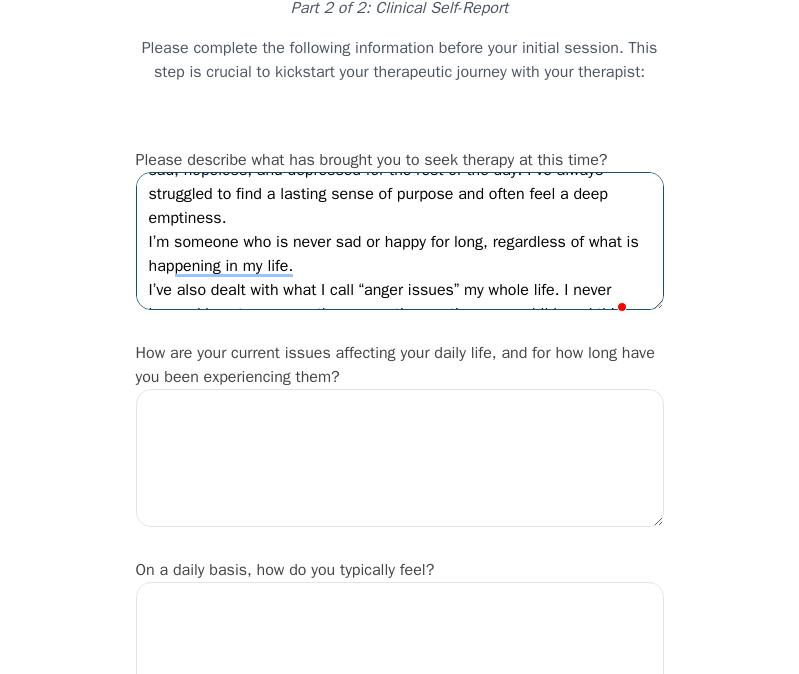 click on "For as long as I can remember, my emotions have been very unstable. I might feel happy in the morning or for a short time, but then become sad, hopeless, and depressed for the rest of the day. I've always struggled to find a lasting sense of purpose and often feel a deep emptiness.
I’m someone who is never sad or happy for long, regardless of what is happening in my life.
I’ve also dealt with what I call “anger issues” my whole life. I never learned how to manage these negativeemotions as a child, and this has continued into adulthood.
My main goal is to become more emotionally balanced. Despite being high functioning and achieving manygoals, I often feel like a mess inside. I want to feel stable and in control of my emotions, rather than controlled bythem. I also want to release the shame I carry from my lowest moments, move forward, and develop healthyways to avoid repeating past mistakes." at bounding box center [400, 241] 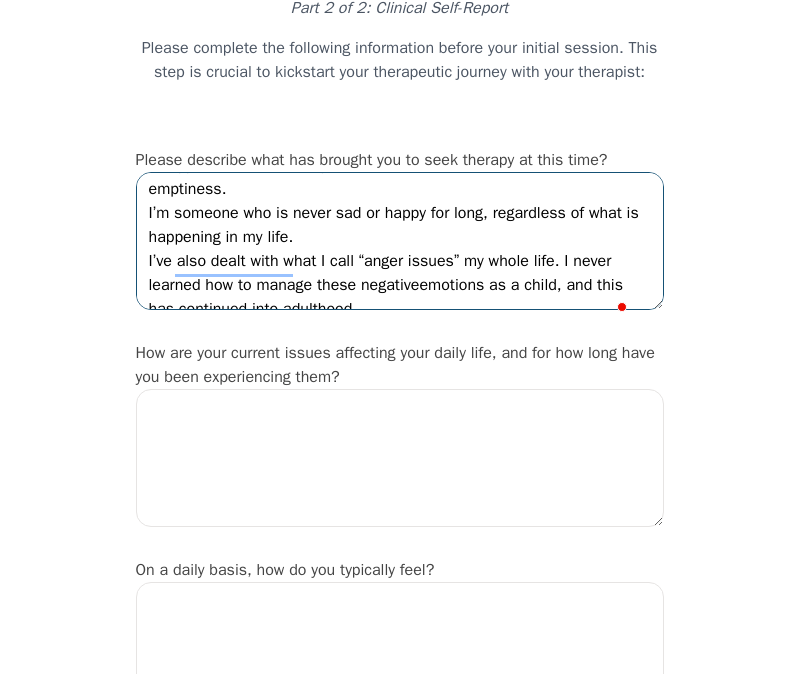 scroll, scrollTop: 120, scrollLeft: 0, axis: vertical 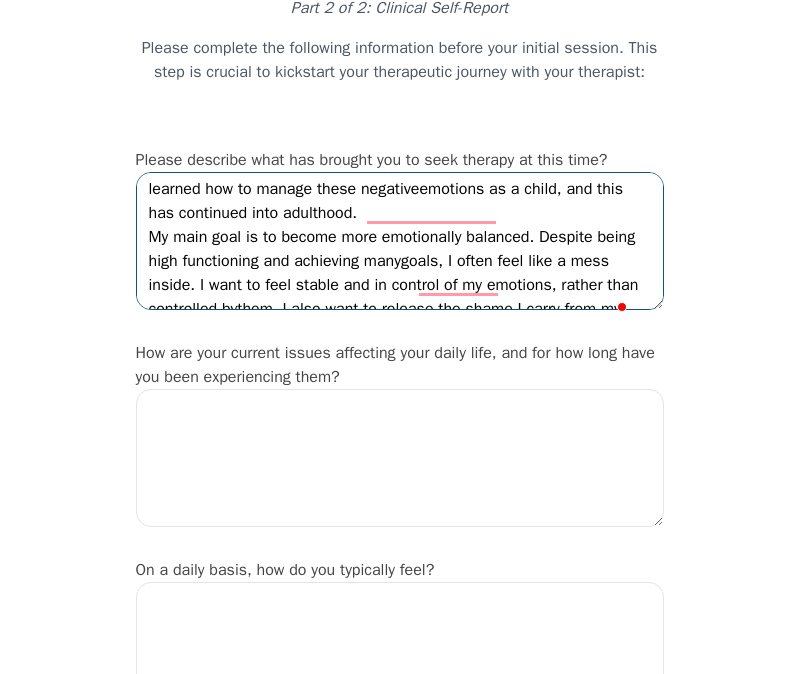 drag, startPoint x: 537, startPoint y: 277, endPoint x: 534, endPoint y: 353, distance: 76.05919 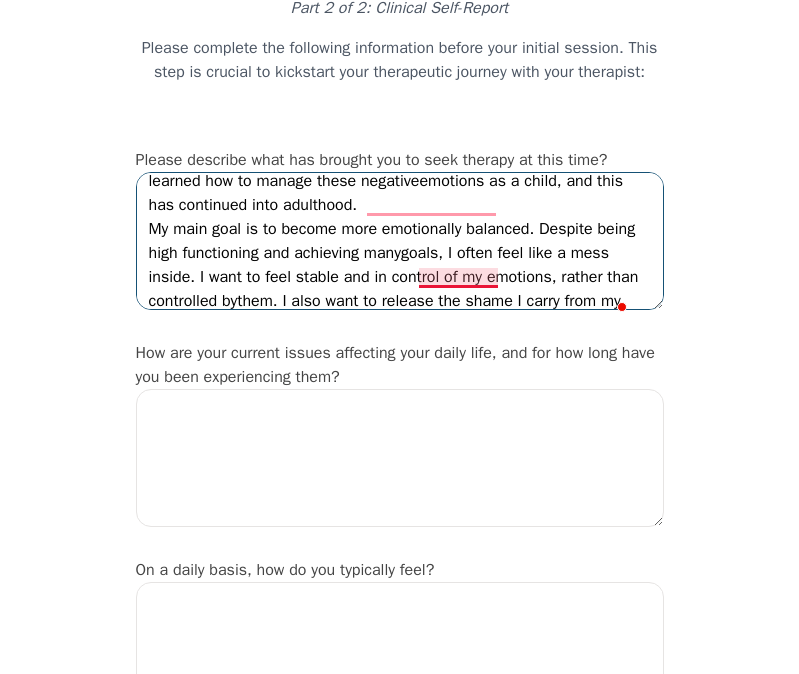 click on "For as long as I can remember, my emotions have been very unstable. I might feel happy in the morning or for a short time, but then become sad, hopeless, and depressed for the rest of the day. I've always struggled to find a lasting sense of purpose and often feel a deep emptiness.
I’m someone who is never sad or happy for long, regardless of what is happening in my life.
I’ve also dealt with what I call “anger issues” my whole life. I never learned how to manage these negativeemotions as a child, and this has continued into adulthood.
My main goal is to become more emotionally balanced. Despite being high functioning and achieving manygoals, I often feel like a mess inside. I want to feel stable and in control of my emotions, rather than controlled bythem. I also want to release the shame I carry from my lowest moments, move forward, and develop healthyways to avoid repeating past mistakes." at bounding box center [400, 241] 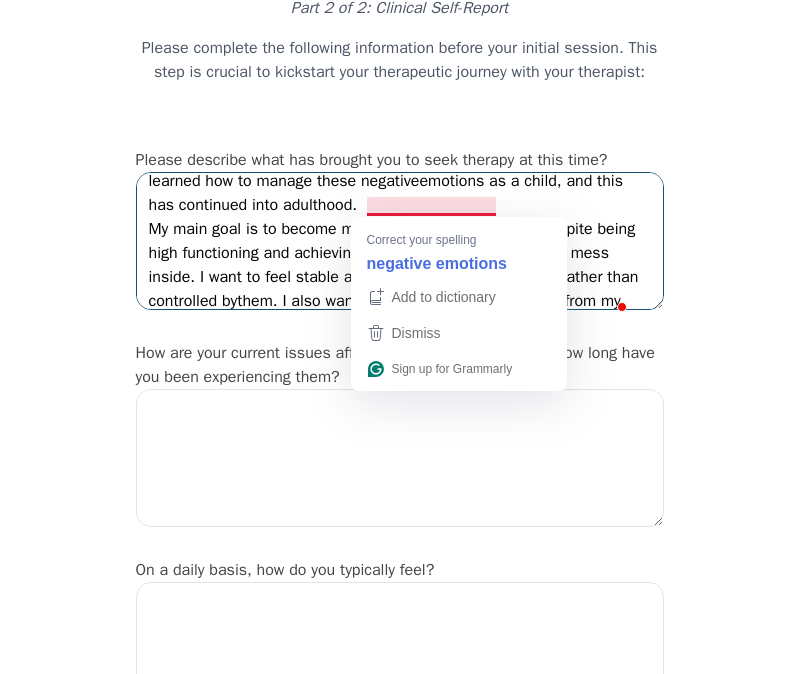 click on "For as long as I can remember, my emotions have been very unstable. I might feel happy in the morning or for a short time, but then become sad, hopeless, and depressed for the rest of the day. I've always struggled to find a lasting sense of purpose and often feel a deep emptiness.
I’m someone who is never sad or happy for long, regardless of what is happening in my life.
I’ve also dealt with what I call “anger issues” my whole life. I never learned how to manage these negativeemotions as a child, and this has continued into adulthood.
My main goal is to become more emotionally balanced. Despite being high functioning and achieving manygoals, I often feel like a mess inside. I want to feel stable and in control of my emotions, rather than controlled bythem. I also want to release the shame I carry from my lowest moments, move forward, and develop healthyways to avoid repeating past mistakes." at bounding box center (400, 241) 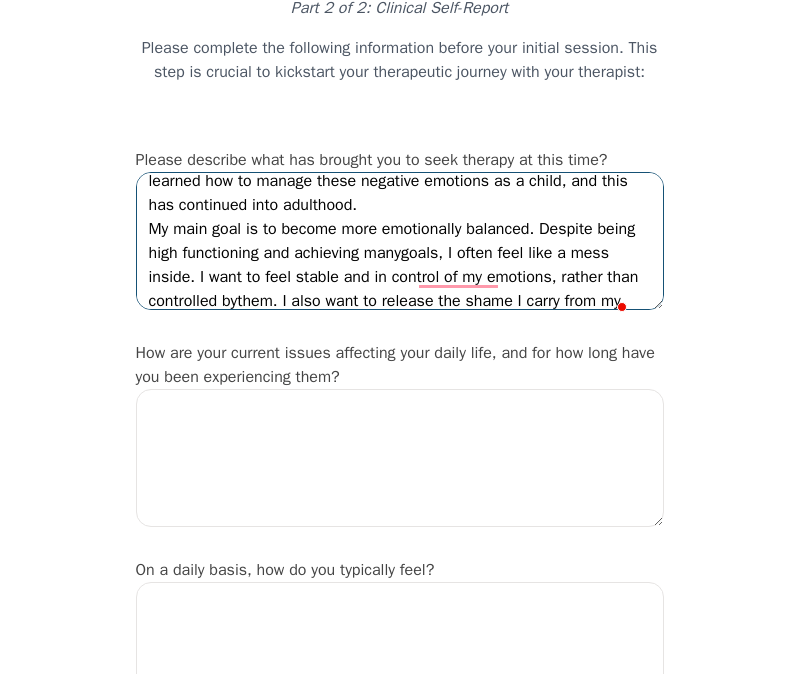 scroll, scrollTop: 197, scrollLeft: 0, axis: vertical 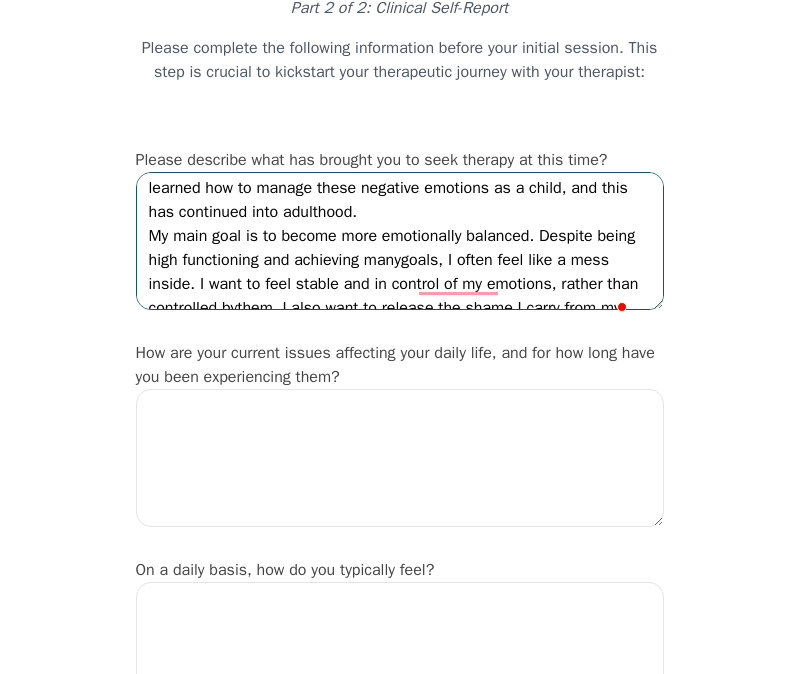 click on "For as long as I can remember, my emotions have been very unstable. I might feel happy in the morning or for a short time, but then become sad, hopeless, and depressed for the rest of the day. I've always struggled to find a lasting sense of purpose and often feel a deep emptiness.
I’m someone who is never sad or happy for long, regardless of what is happening in my life.
I’ve also dealt with what I call “anger issues” my whole life. I never learned how to manage these negative emotions as a child, and this has continued into adulthood.
My main goal is to become more emotionally balanced. Despite being high functioning and achieving manygoals, I often feel like a mess inside. I want to feel stable and in control of my emotions, rather than controlled bythem. I also want to release the shame I carry from my lowest moments, move forward, and develop healthyways to avoid repeating past mistakes." at bounding box center [400, 241] 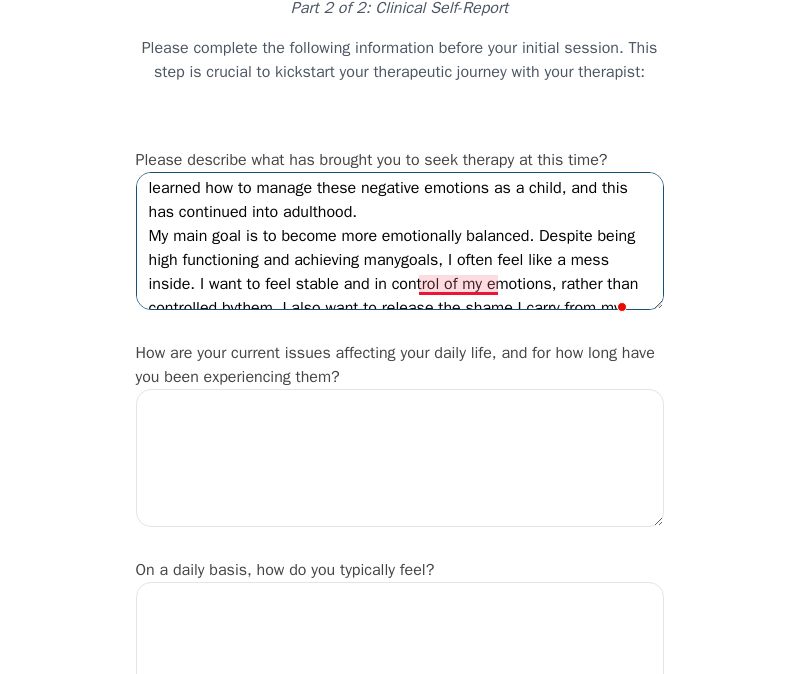 click on "For as long as I can remember, my emotions have been very unstable. I might feel happy in the morning or for a short time, but then become sad, hopeless, and depressed for the rest of the day. I've always struggled to find a lasting sense of purpose and often feel a deep emptiness.
I’m someone who is never sad or happy for long, regardless of what is happening in my life.
I’ve also dealt with what I call “anger issues” my whole life. I never learned how to manage these negative emotions as a child, and this has continued into adulthood.
My main goal is to become more emotionally balanced. Despite being high functioning and achieving manygoals, I often feel like a mess inside. I want to feel stable and in control of my emotions, rather than controlled bythem. I also want to release the shame I carry from my lowest moments, move forward, and develop healthyways to avoid repeating past mistakes." at bounding box center (400, 241) 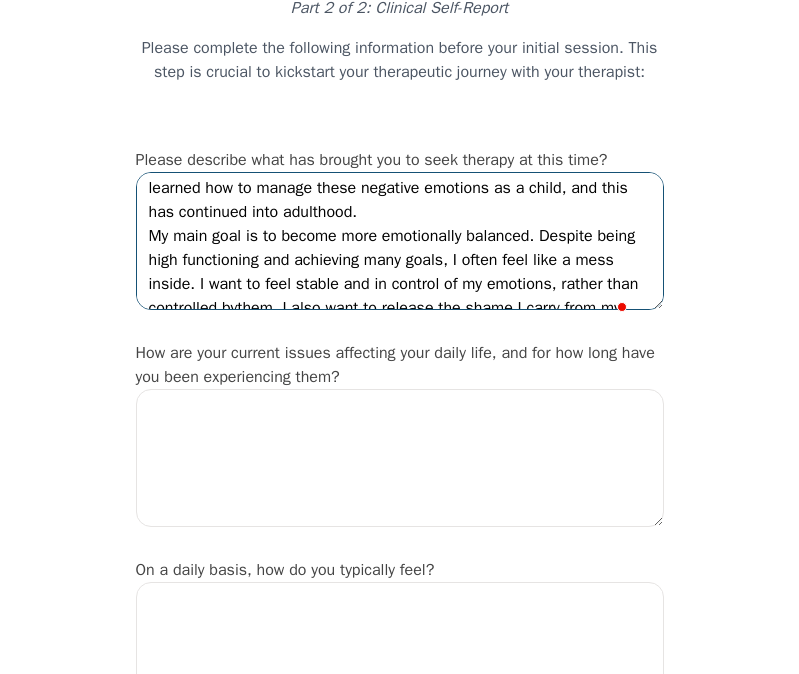 drag, startPoint x: 491, startPoint y: 298, endPoint x: 489, endPoint y: 329, distance: 31.06445 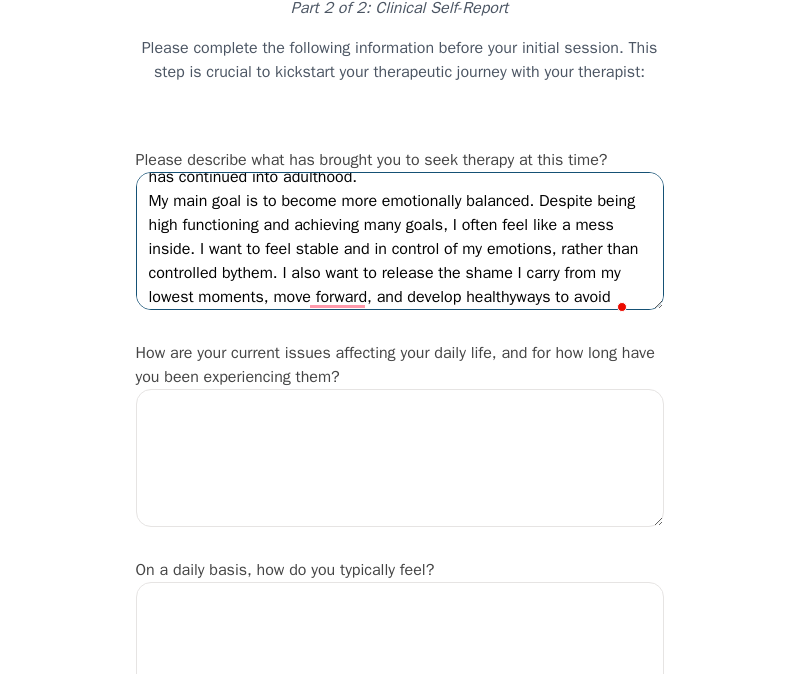 scroll 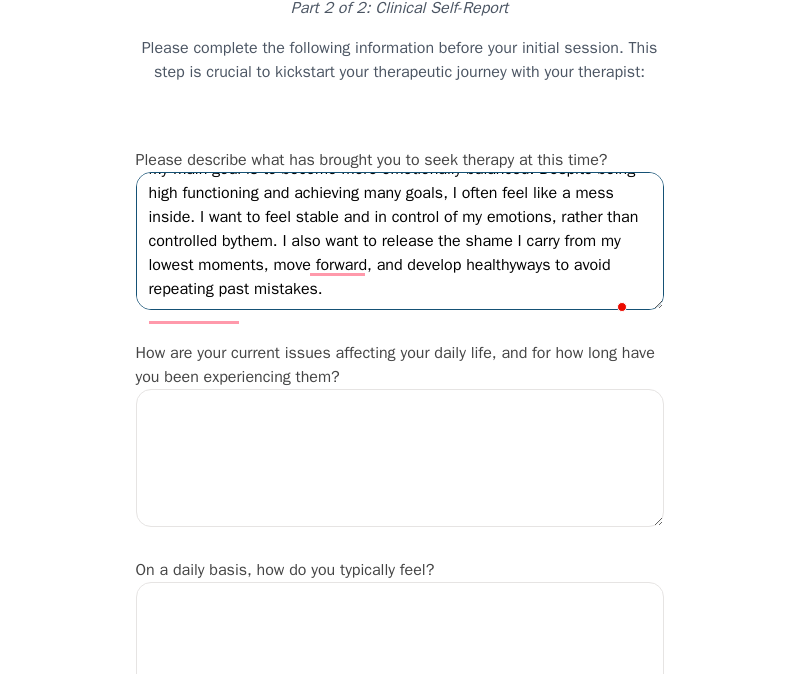 drag, startPoint x: 521, startPoint y: 257, endPoint x: 520, endPoint y: 354, distance: 97.00516 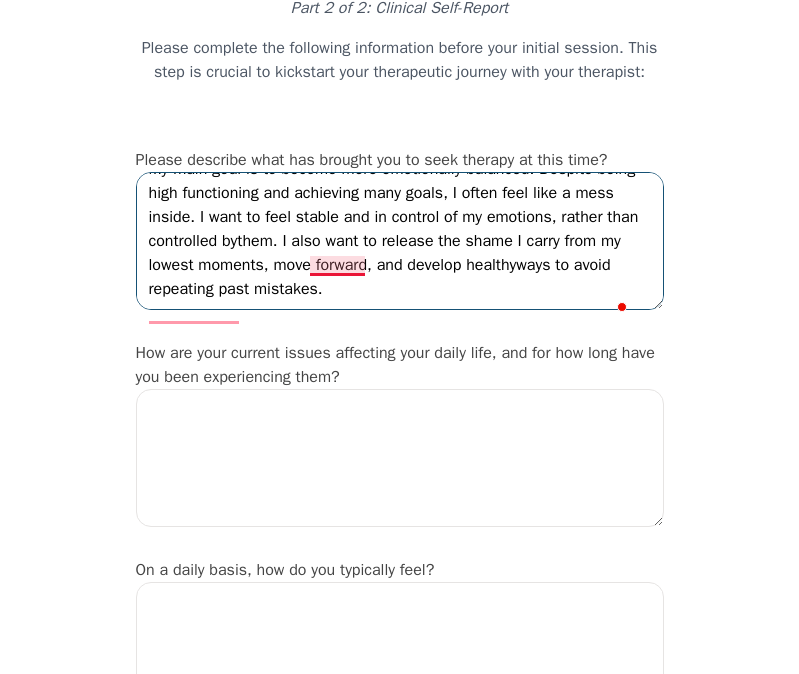 click on "For as long as I can remember, my emotions have been very unstable. I might feel happy in the morning or for a short time, but then become sad, hopeless, and depressed for the rest of the day. I've always struggled to find a lasting sense of purpose and often feel a deep emptiness.
I’m someone who is never sad or happy for long, regardless of what is happening in my life.
I’ve also dealt with what I call “anger issues” my whole life. I never learned how to manage these negative emotions as a child, and this has continued into adulthood.
My main goal is to become more emotionally balanced. Despite being high functioning and achieving many goals, I often feel like a mess inside. I want to feel stable and in control of my emotions, rather than controlled bythem. I also want to release the shame I carry from my lowest moments, move forward, and develop healthyways to avoid repeating past mistakes." at bounding box center [400, 241] 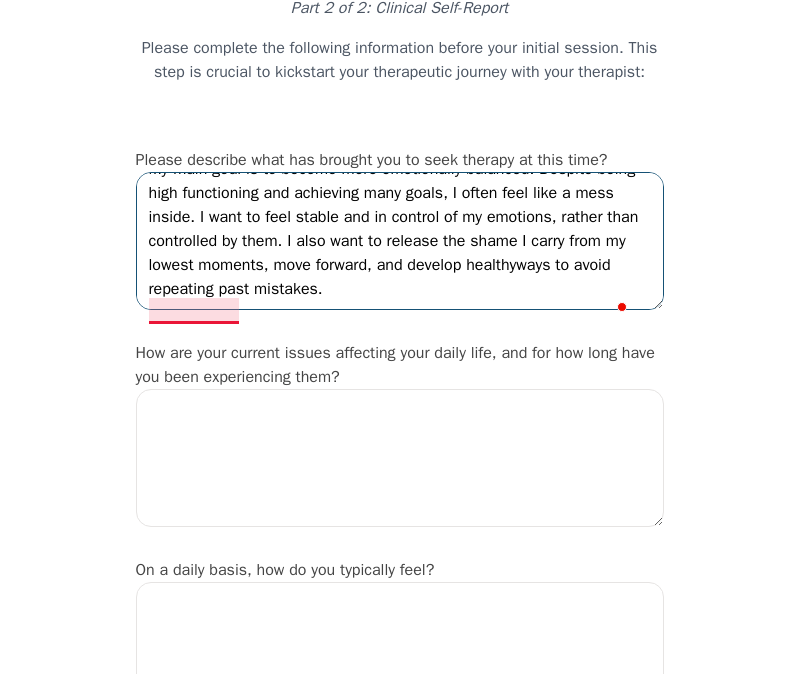 click on "For as long as I can remember, my emotions have been very unstable. I might feel happy in the morning or for a short time, but then become sad, hopeless, and depressed for the rest of the day. I've always struggled to find a lasting sense of purpose and often feel a deep emptiness.
I’m someone who is never sad or happy for long, regardless of what is happening in my life.
I’ve also dealt with what I call “anger issues” my whole life. I never learned how to manage these negative emotions as a child, and this has continued into adulthood.
My main goal is to become more emotionally balanced. Despite being high functioning and achieving many goals, I often feel like a mess inside. I want to feel stable and in control of my emotions, rather than controlled by them. I also want to release the shame I carry from my lowest moments, move forward, and develop healthyways to avoid repeating past mistakes." at bounding box center (400, 241) 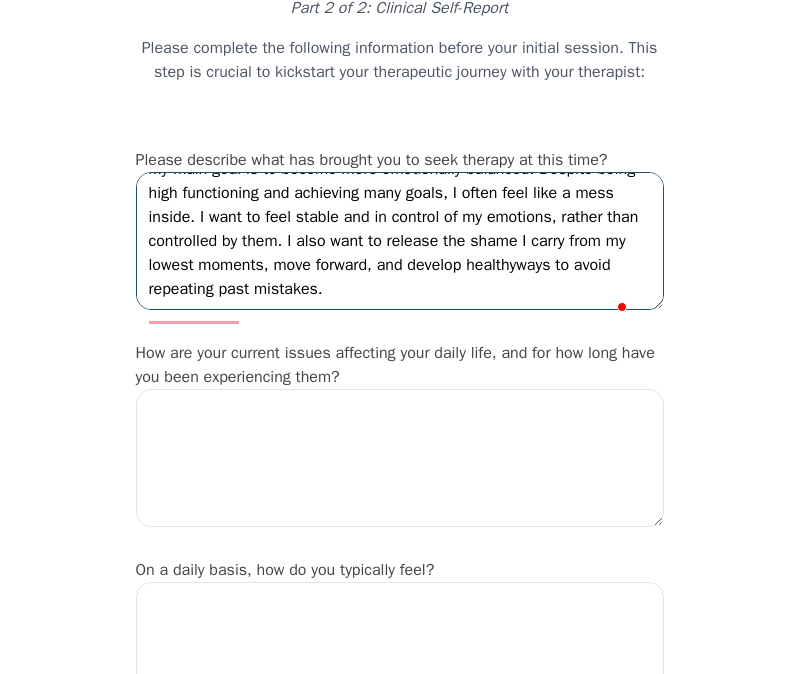 click on "For as long as I can remember, my emotions have been very unstable. I might feel happy in the morning or for a short time, but then become sad, hopeless, and depressed for the rest of the day. I've always struggled to find a lasting sense of purpose and often feel a deep emptiness.
I’m someone who is never sad or happy for long, regardless of what is happening in my life.
I’ve also dealt with what I call “anger issues” my whole life. I never learned how to manage these negative emotions as a child, and this has continued into adulthood.
My main goal is to become more emotionally balanced. Despite being high functioning and achieving many goals, I often feel like a mess inside. I want to feel stable and in control of my emotions, rather than controlled by them. I also want to release the shame I carry from my lowest moments, move forward, and develop healthyways to avoid repeating past mistakes." at bounding box center (400, 241) 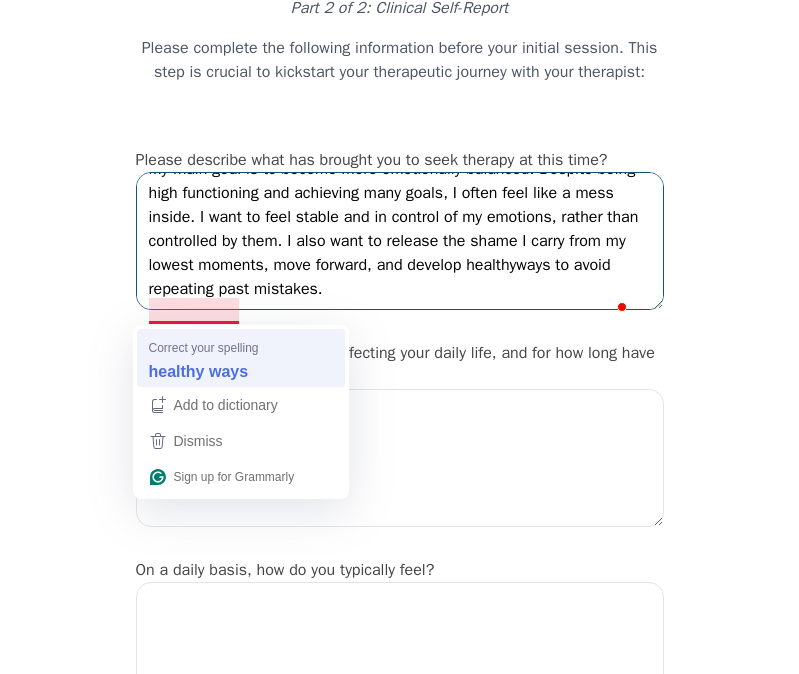 type on "For as long as I can remember, my emotions have been very unstable. I might feel happy in the morning or for a short time, but then become sad, hopeless, and depressed for the rest of the day. I've always struggled to find a lasting sense of purpose and often feel a deep emptiness.
I’m someone who is never sad or happy for long, regardless of what is happening in my life.
I’ve also dealt with what I call “anger issues” my whole life. I never learned how to manage these negative emotions as a child, and this has continued into adulthood.
My main goal is to become more emotionally balanced. Despite being high functioning and achieving many goals, I often feel like a mess inside. I want to feel stable and in control of my emotions, rather than controlled by them. I also want to release the shame I carry from my lowest moments, move forward, and develop healthy ways to avoid repeating past mistakes." 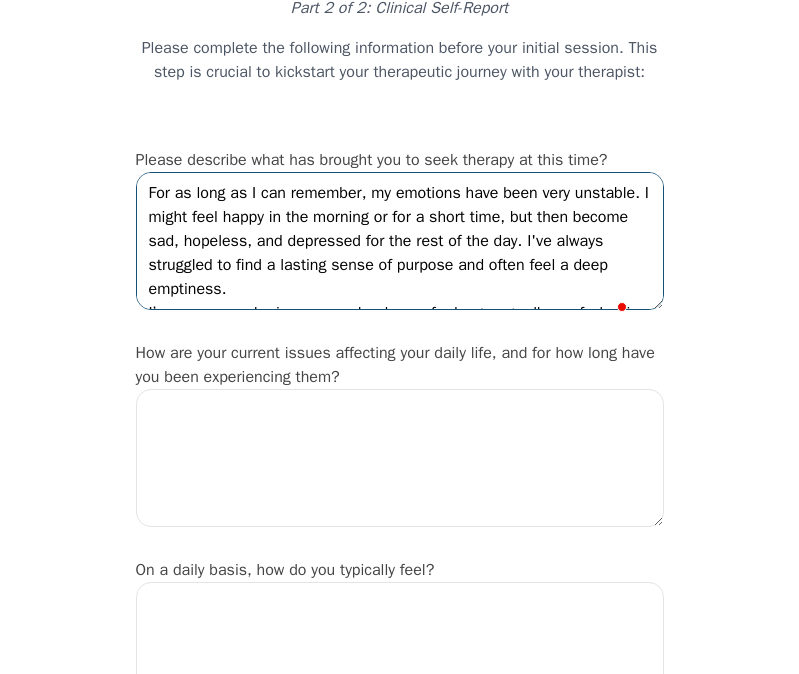 drag, startPoint x: 473, startPoint y: 322, endPoint x: 77, endPoint y: 106, distance: 451.0787 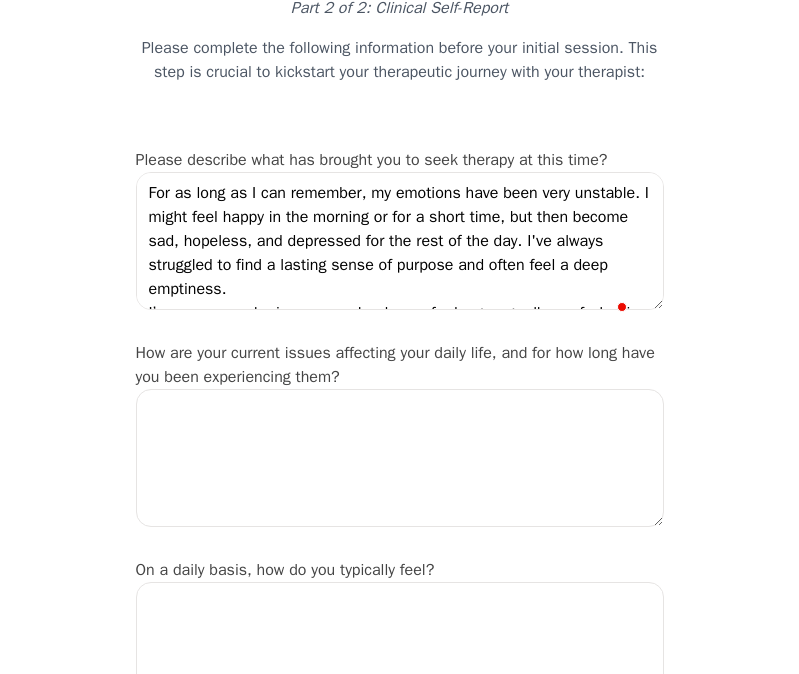 drag, startPoint x: 776, startPoint y: 645, endPoint x: 390, endPoint y: 255, distance: 548.72217 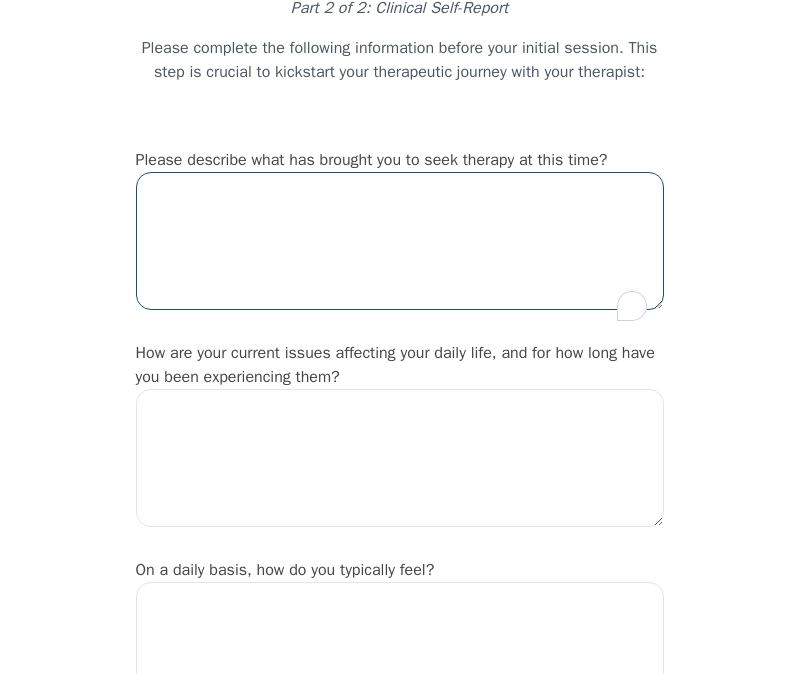 click at bounding box center (400, 241) 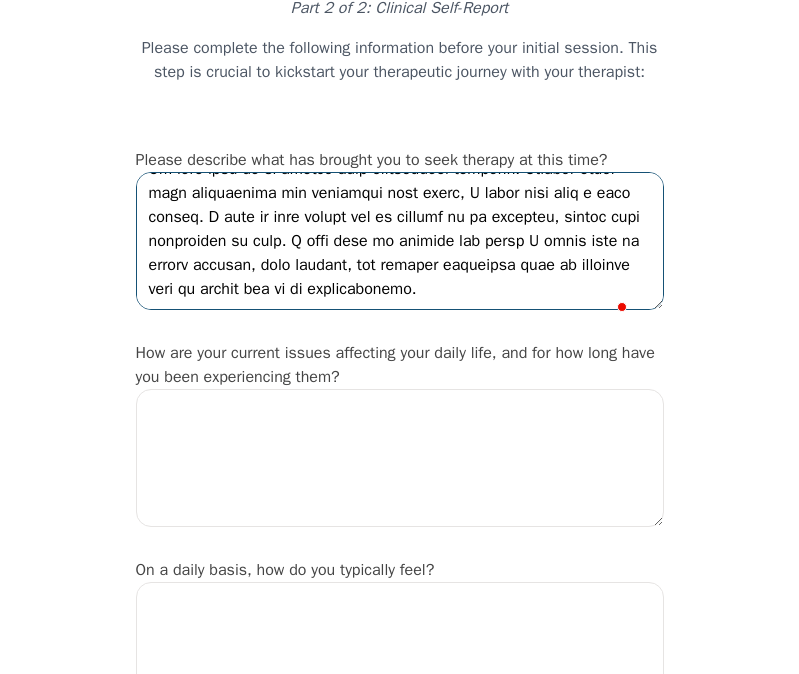 type on "For as long as I can remember, my emotions have been very unstable. I might feel happy in the morning or for a short time, but then become sad, hopeless, and depressed for the rest of the day. I've always struggled to find a lasting sense of purpose and often feel a deep emptiness. I’m someone who is never sad or happy for long, regardless of what’s happening in my life.
I’ve also dealt with what I call “anger issues” my whole life. I never really learned how to manage difficult emotions as a child, and this has continued into adulthood. In my current relationship, these patterns have become more intense. I’ve found myself stuck in cycles of conflict, emotional reactivity, and pain. I often feel triggered, disconnected, or unsafe. This has brought up a lot of shame, fear, and confusion, and I’m realizing I can’t keep pushing those feelings down.
My main goal is to become more emotionally balanced. Despite being high functioning and achieving many goals, I often feel like a mess inside. I want to feel sta..." 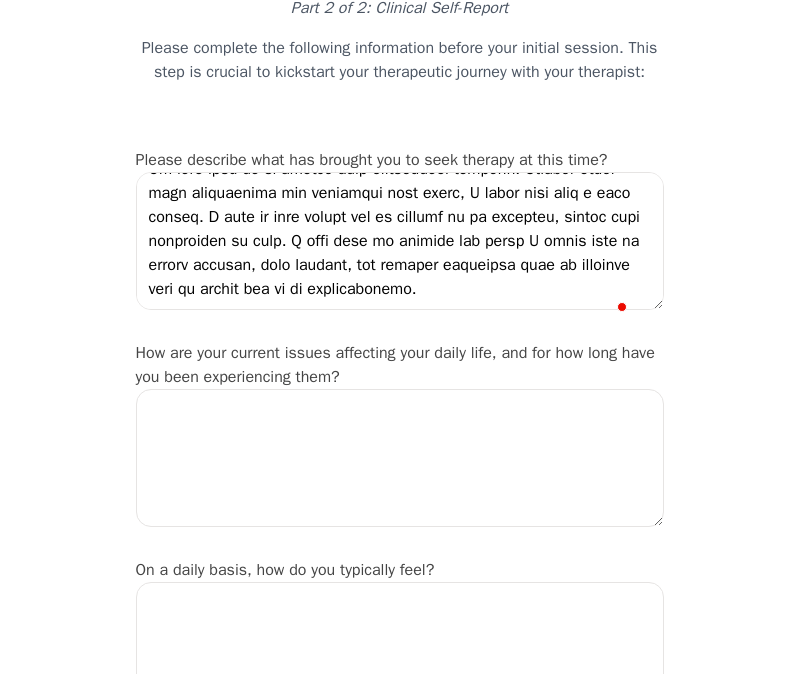 click on "Intake Assessment for Andrea Sojleva Part 2 of 2: Clinical Self-Report Please complete the following information before your initial session. This step is crucial to kickstart your therapeutic journey with your therapist: Please describe what has brought you to seek therapy at this time? How are your current issues affecting your daily life, and for how long have you been experiencing them? On a daily basis, how do you typically feel? Rate your current emotional intensity on a scale of 1 (Low) to 10 (High): 1 2 3 4 5 6 7 8 9 10 Low Intensity High Intensity What current stressors are affecting your mental health? In the past 30 days, have you experienced any of the following symptoms? (Please check all that apply): Lack of motivation Talking too fast Fatigue/no energy Feeling hopeless/helpless Sleeping too much Lack of interest Poor/no appetite Thoughts of dying Overeating Isolating/prefer to be alone Poor memory Feeling irritable/angry Sadness Restlessness/can't sit still Feeling worthless Impulsiveness Yes" at bounding box center (400, 1675) 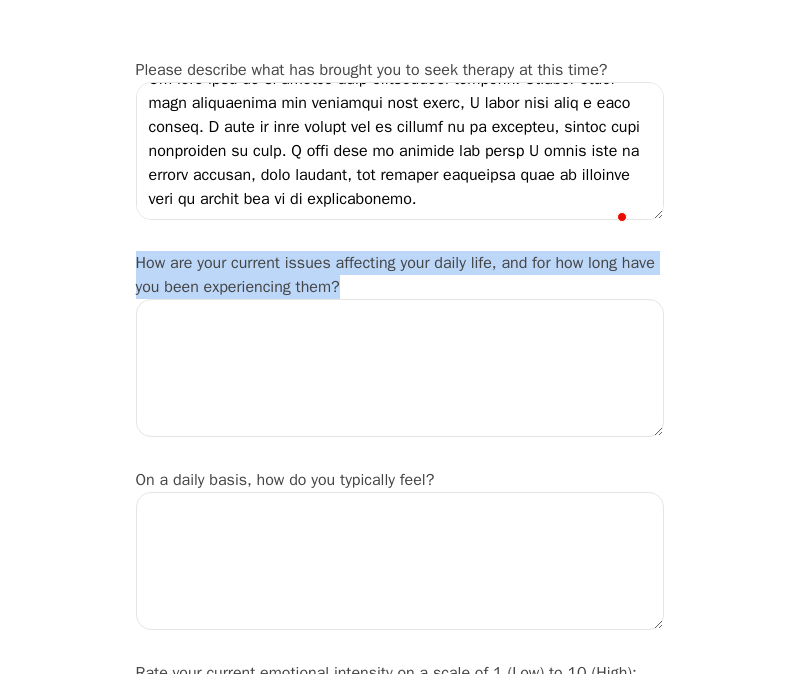 copy on "How are your current issues affecting your daily life, and for how long have you been experiencing them?" 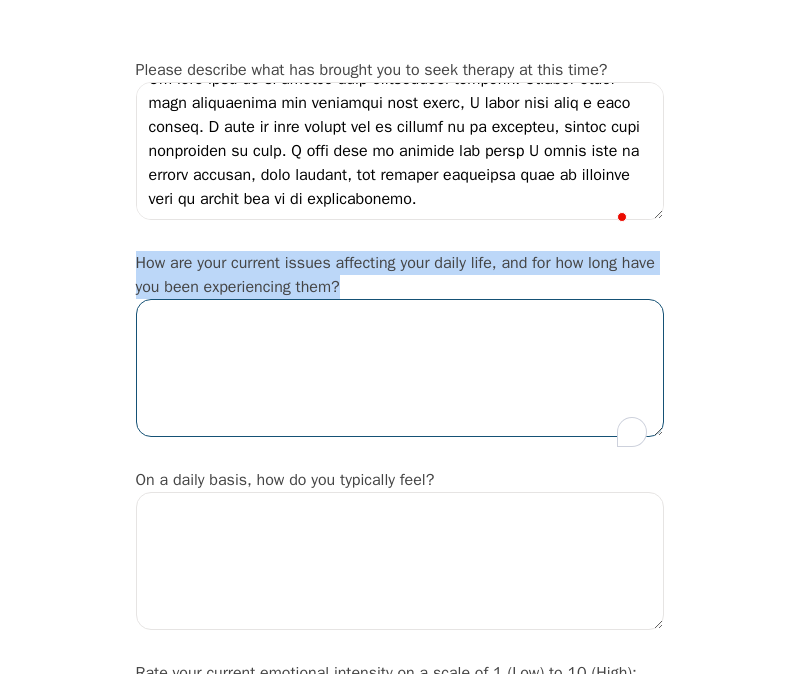 click at bounding box center (400, 368) 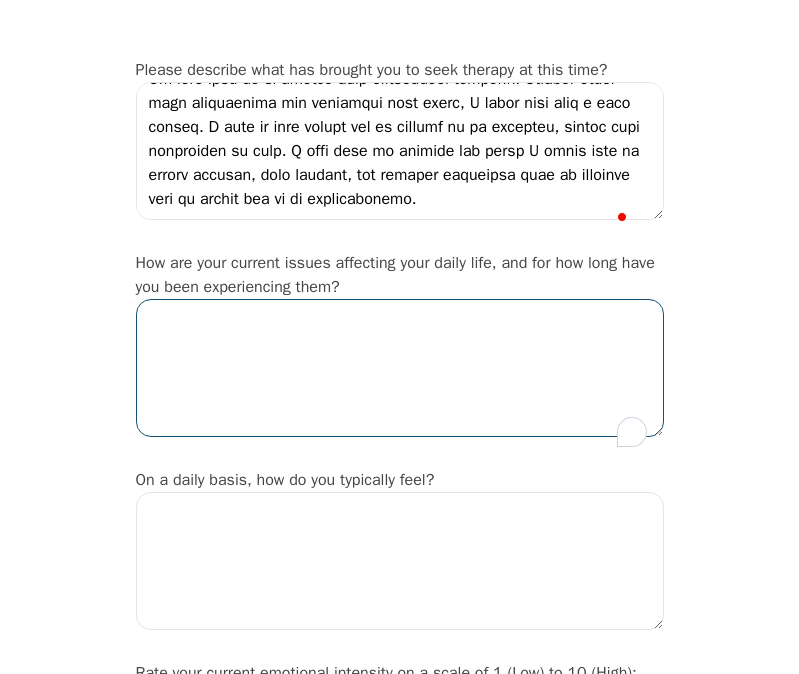 paste on "These issues have been affecting my daily life for many years, but they’ve gotten worse in the past couple of years. I often feel emotionally unstable, going from motivated to hopeless or irritable within hours. It’s hard to stay present or feel grounded, even when things seem fine on the outside.
My relationship has made things more intense. I struggle with conflict, trust, and emotional safety, and I often react in ways I regret. It’s affected my sleep, focus, and ability to care for myself. I’m functioning, but it feels like I’m barely holding it together. I want to feel more stable and in control of my emotions." 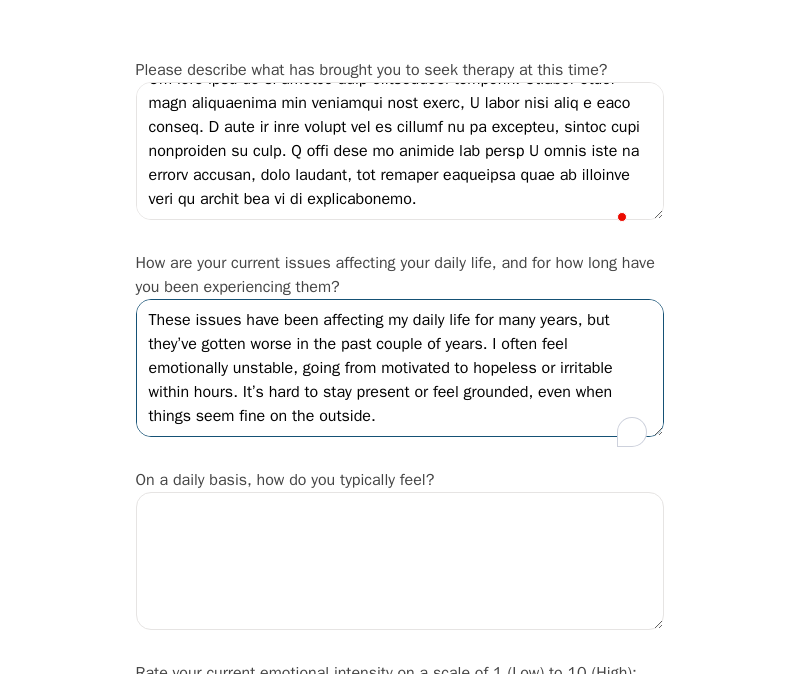 scroll, scrollTop: 144, scrollLeft: 0, axis: vertical 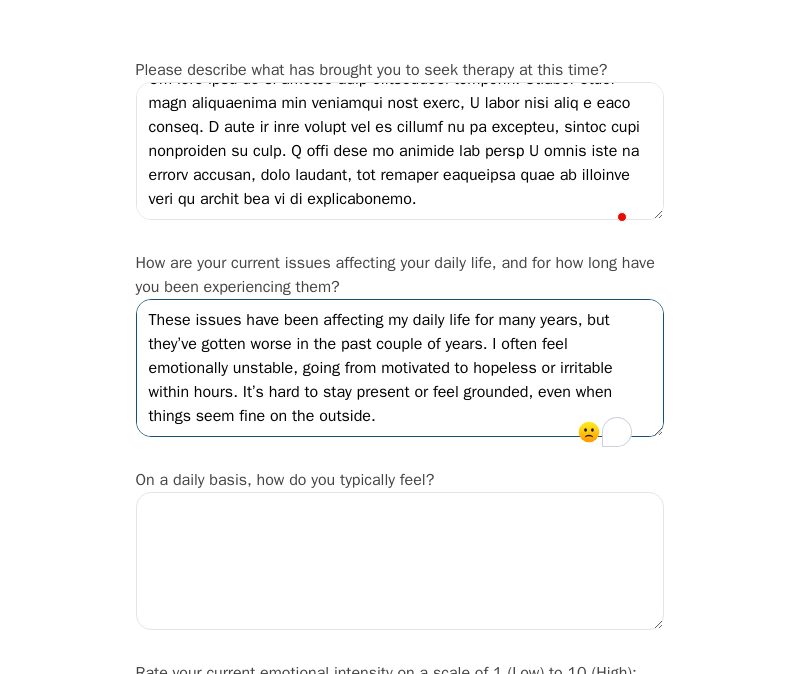 drag, startPoint x: 298, startPoint y: 356, endPoint x: 249, endPoint y: 292, distance: 80.60397 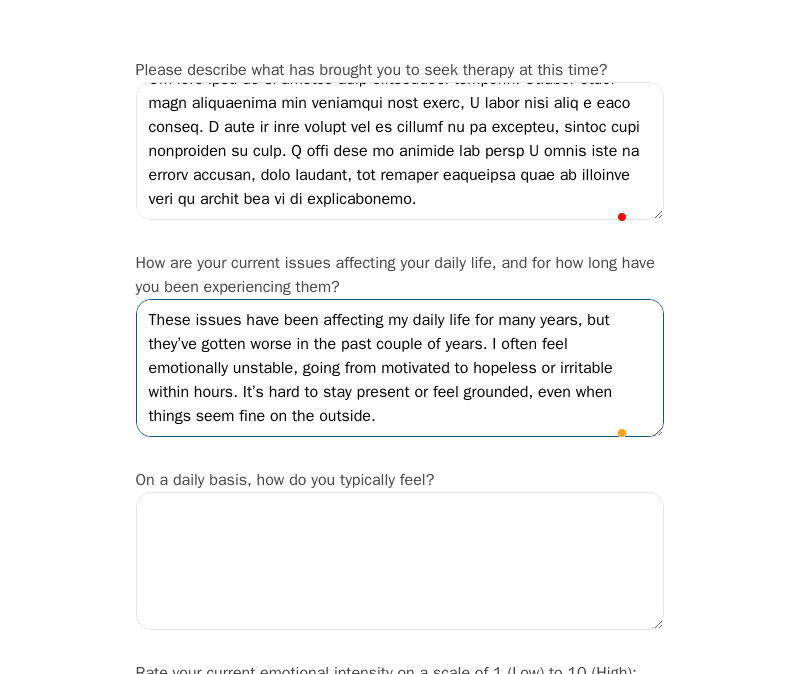 click on "These issues have been affecting my daily life for many years, but they’ve gotten worse in the past couple of years. I often feel emotionally unstable, going from motivated to hopeless or irritable within hours. It’s hard to stay present or feel grounded, even when things seem fine on the outside.
My relationship has made things more intense. I struggle with conflict, trust, and emotional safety, and I often react in ways I regret. It’s affected my sleep, focus, and ability to care for myself. I’m functioning, but it feels like I’m barely holding it together. I want to feel more stable and in control of my emotions." at bounding box center [400, 368] 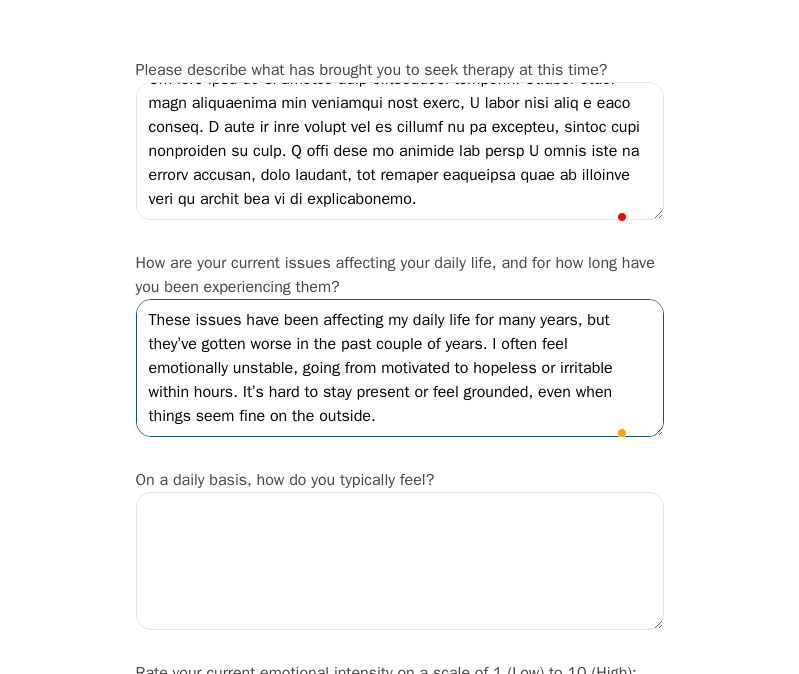 drag, startPoint x: 455, startPoint y: 368, endPoint x: 387, endPoint y: 366, distance: 68.0294 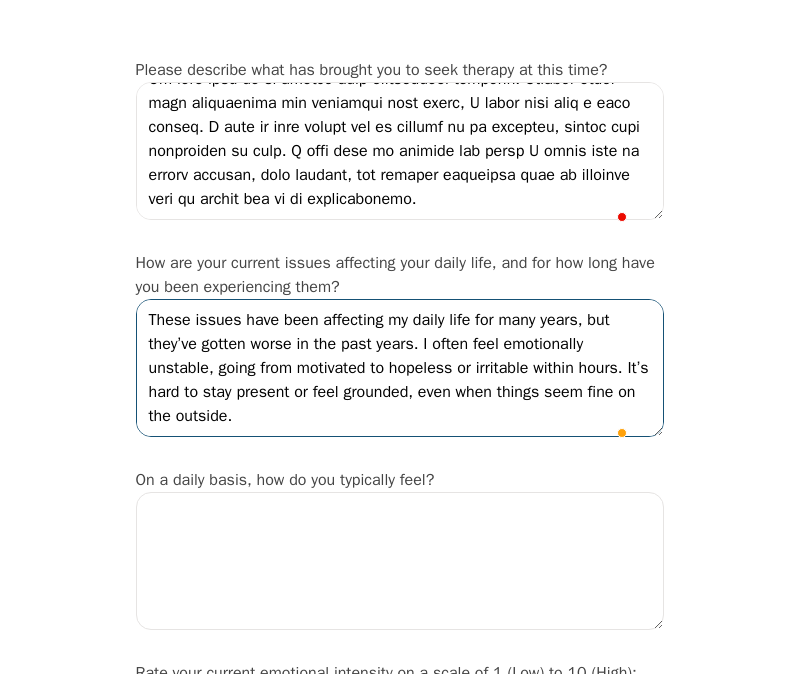 click on "These issues have been affecting my daily life for many years, but they’ve gotten worse in the past years. I often feel emotionally unstable, going from motivated to hopeless or irritable within hours. It’s hard to stay present or feel grounded, even when things seem fine on the outside.
My relationship has made things more intense. I struggle with conflict, trust, and emotional safety, and I often react in ways I regret. It’s affected my sleep, focus, and ability to care for myself. I’m functioning, but it feels like I’m barely holding it together. I want to feel more stable and in control of my emotions." at bounding box center [400, 368] 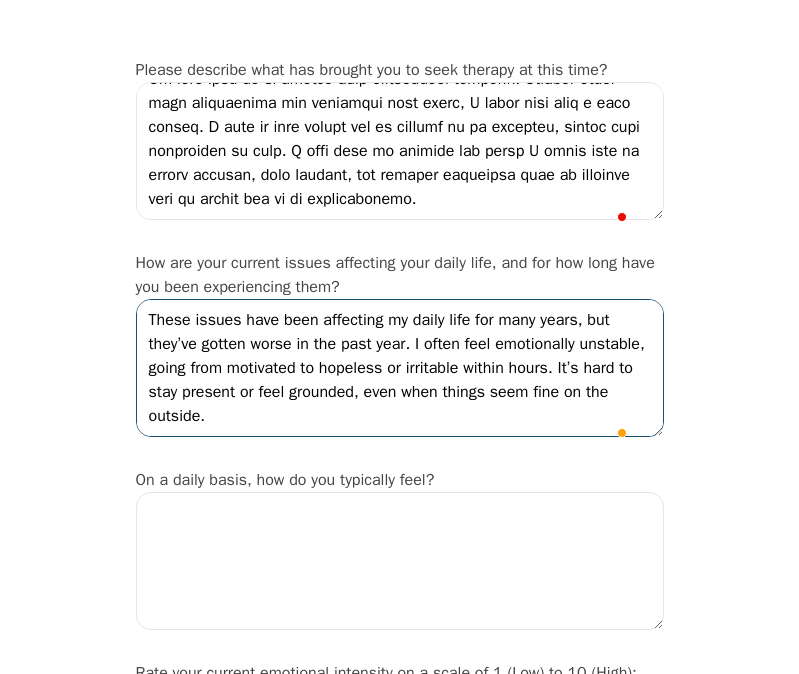 click on "These issues have been affecting my daily life for many years, but they’ve gotten worse in the past year. I often feel emotionally unstable, going from motivated to hopeless or irritable within hours. It’s hard to stay present or feel grounded, even when things seem fine on the outside.
My relationship has made things more intense. I struggle with conflict, trust, and emotional safety, and I often react in ways I regret. It’s affected my sleep, focus, and ability to care for myself. I’m functioning, but it feels like I’m barely holding it together. I want to feel more stable and in control of my emotions." at bounding box center [400, 368] 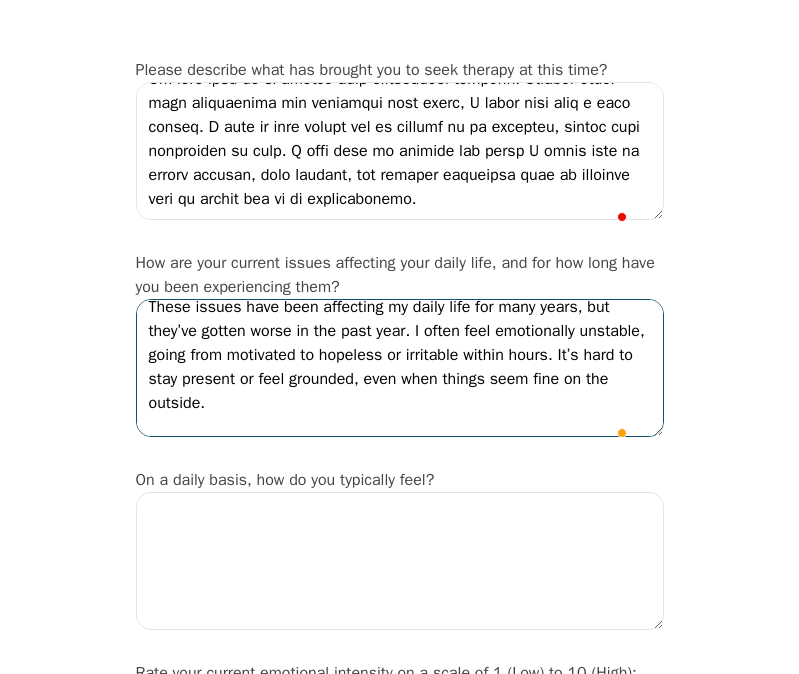 scroll, scrollTop: 93, scrollLeft: 0, axis: vertical 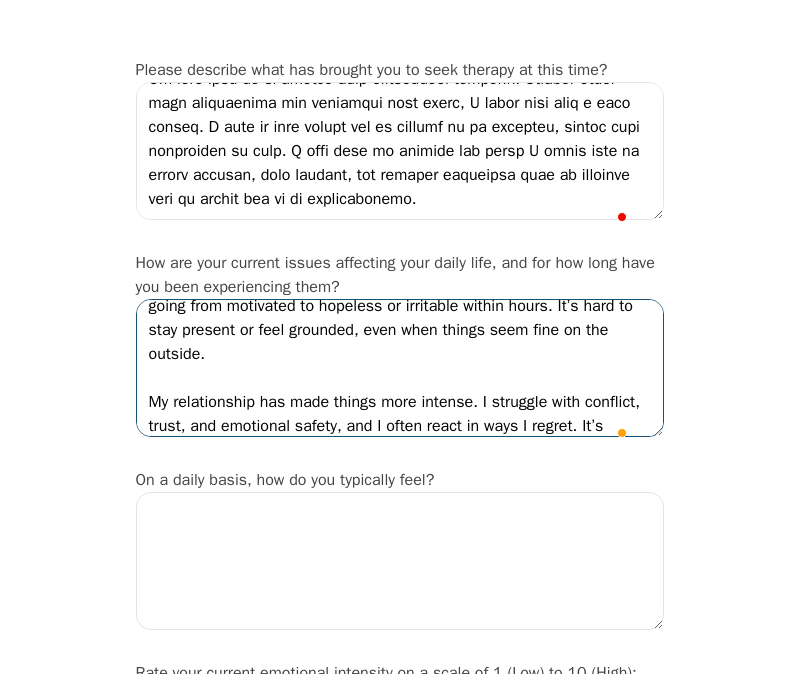 drag, startPoint x: 334, startPoint y: 346, endPoint x: 487, endPoint y: 355, distance: 153.26448 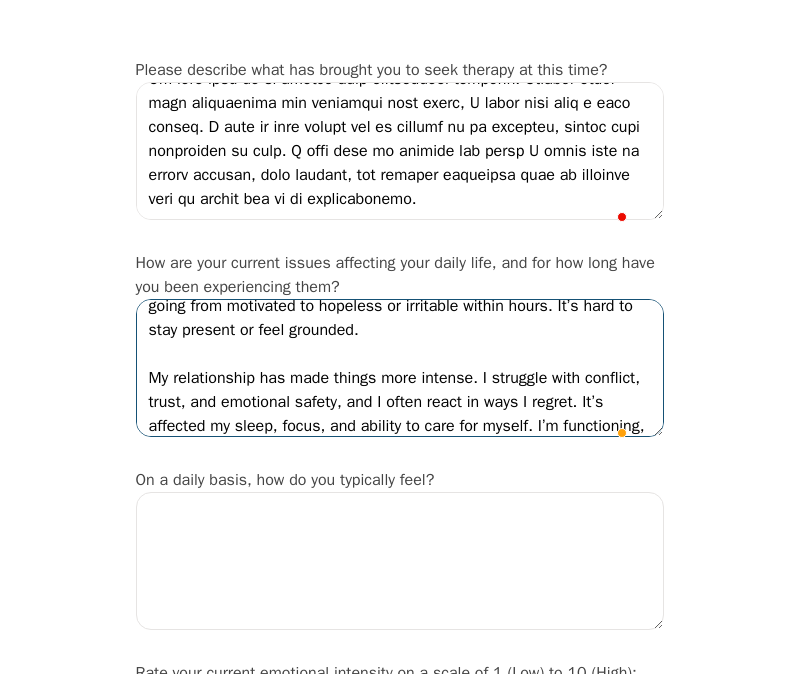 click on "These issues have been affecting my daily life for many years, but they’ve gotten worse in the past year. I often feel emotionally unstable, going from motivated to hopeless or irritable within hours. It’s hard to stay present or feel grounded.
My relationship has made things more intense. I struggle with conflict, trust, and emotional safety, and I often react in ways I regret. It’s affected my sleep, focus, and ability to care for myself. I’m functioning, but it feels like I’m barely holding it together. I want to feel more stable and in control of my emotions." at bounding box center [400, 368] 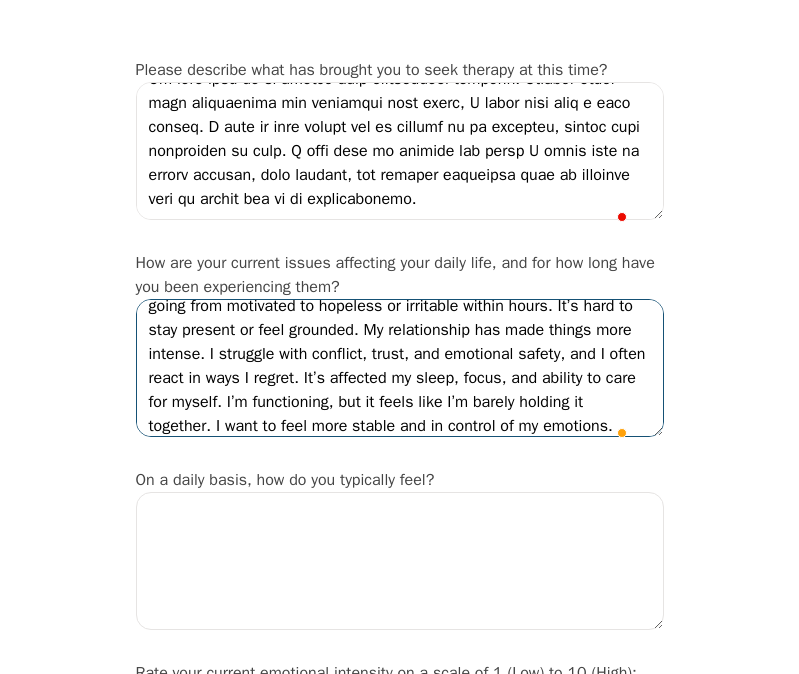 click on "These issues have been affecting my daily life for many years, but they’ve gotten worse in the past year. I often feel emotionally unstable, going from motivated to hopeless or irritable within hours. It’s hard to stay present or feel grounded. My relationship has made things more intense. I struggle with conflict, trust, and emotional safety, and I often react in ways I regret. It’s affected my sleep, focus, and ability to care for myself. I’m functioning, but it feels like I’m barely holding it together. I want to feel more stable and in control of my emotions." at bounding box center (400, 368) 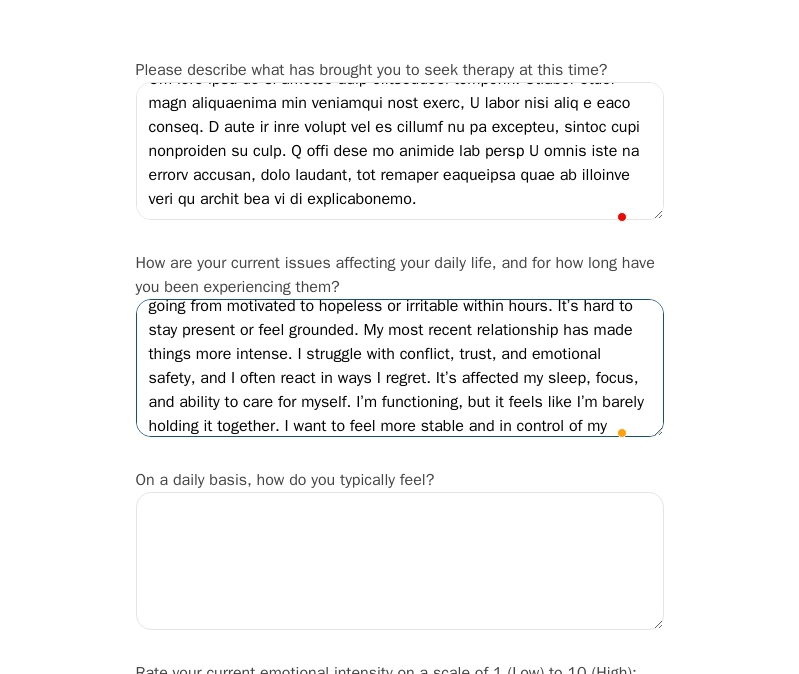 drag, startPoint x: 347, startPoint y: 408, endPoint x: 357, endPoint y: 446, distance: 39.293766 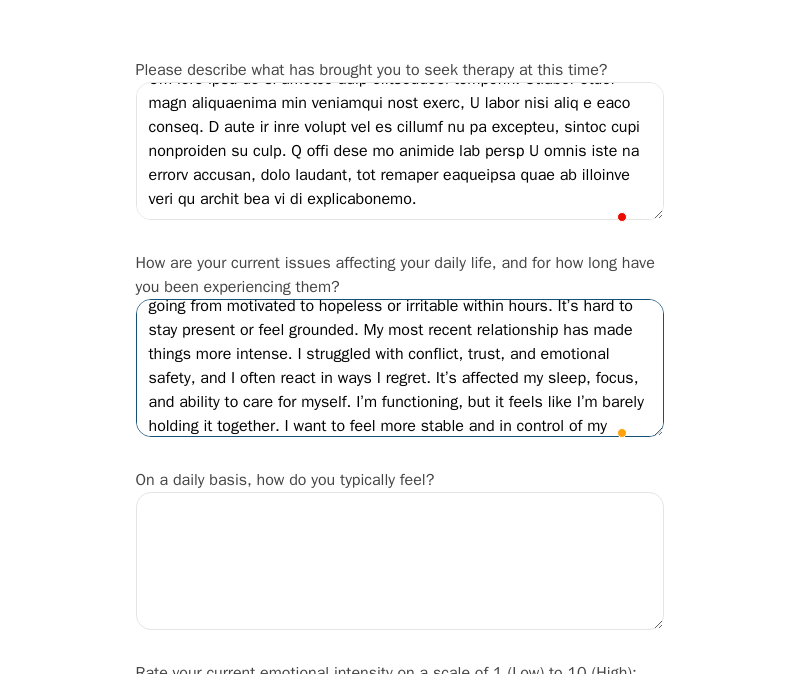 scroll, scrollTop: 96, scrollLeft: 0, axis: vertical 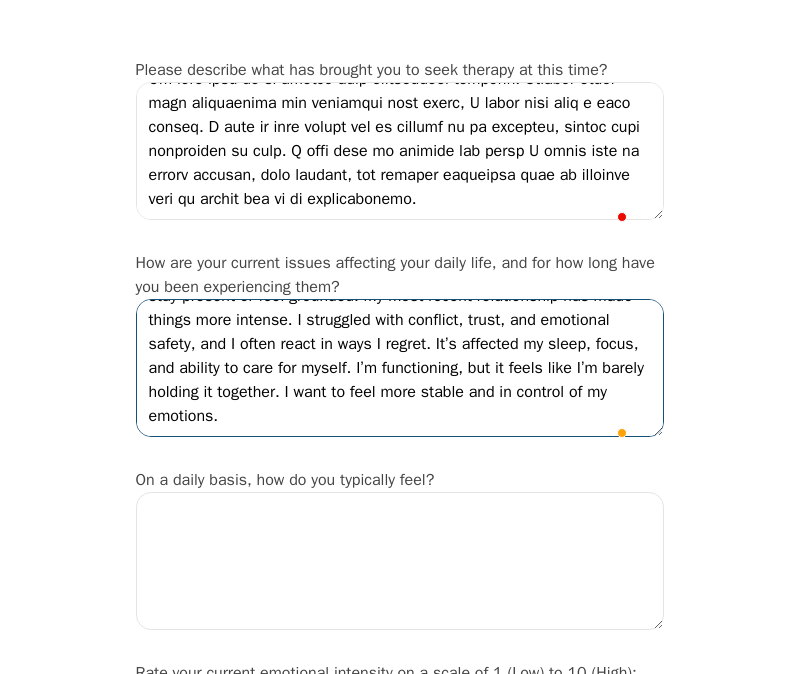 drag, startPoint x: 485, startPoint y: 423, endPoint x: 483, endPoint y: 484, distance: 61.03278 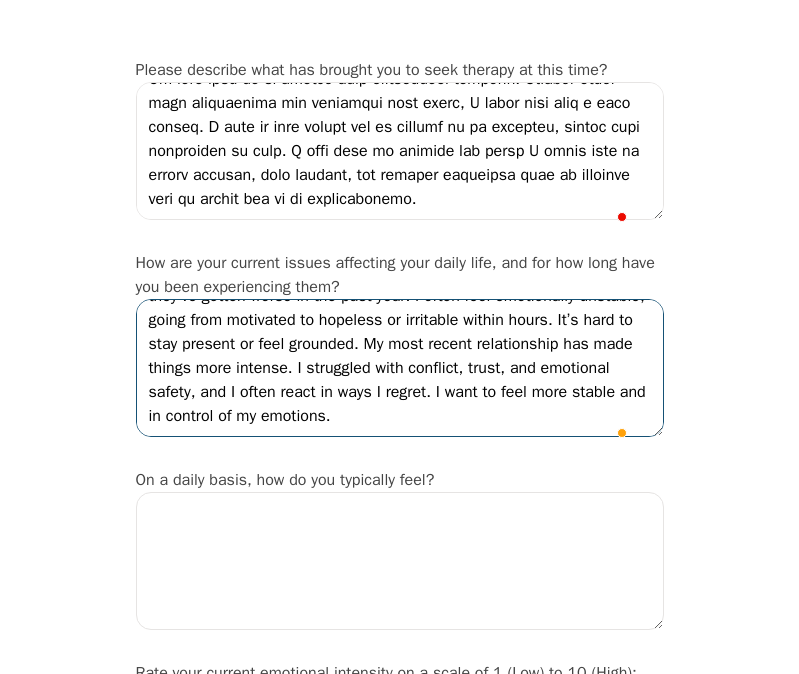 scroll, scrollTop: 48, scrollLeft: 0, axis: vertical 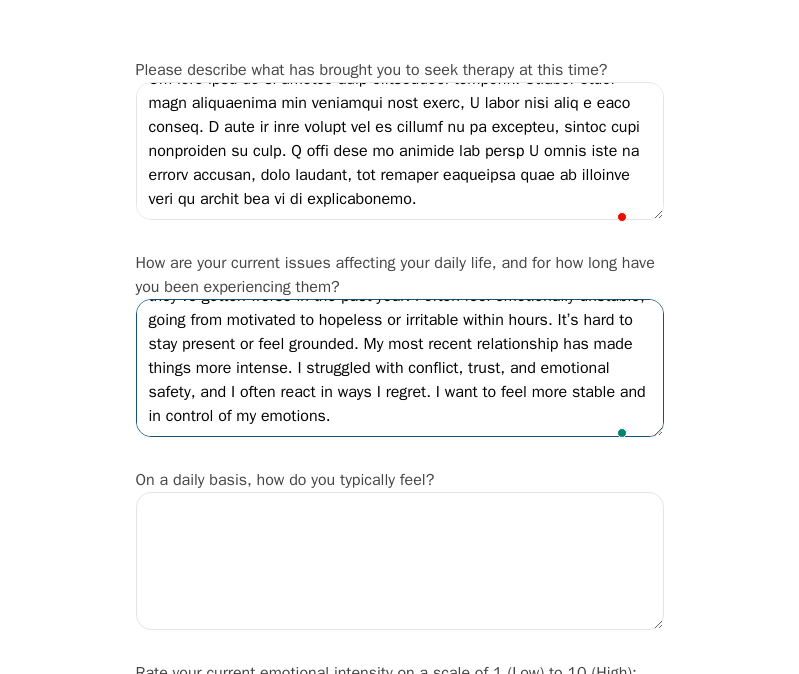 type on "These issues have been affecting my daily life for many years, but they’ve gotten worse in the past year. I often feel emotionally unstable, going from motivated to hopeless or irritable within hours. It’s hard to stay present or feel grounded. My most recent relationship has made things more intense. I struggled with conflict, trust, and emotional safety, and I often react in ways I regret. I want to feel more stable and in control of my emotions." 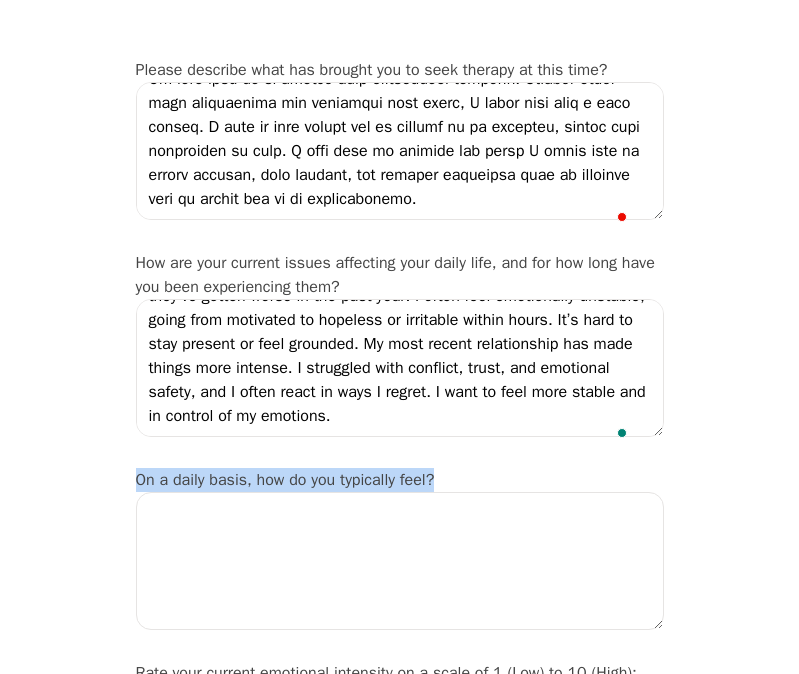 drag, startPoint x: 440, startPoint y: 496, endPoint x: 129, endPoint y: 490, distance: 311.05786 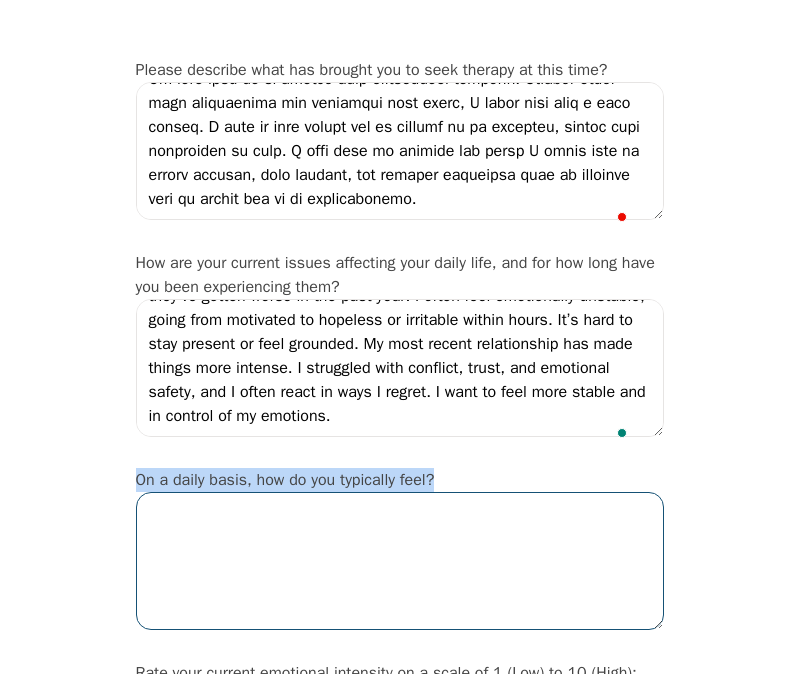 click at bounding box center [400, 561] 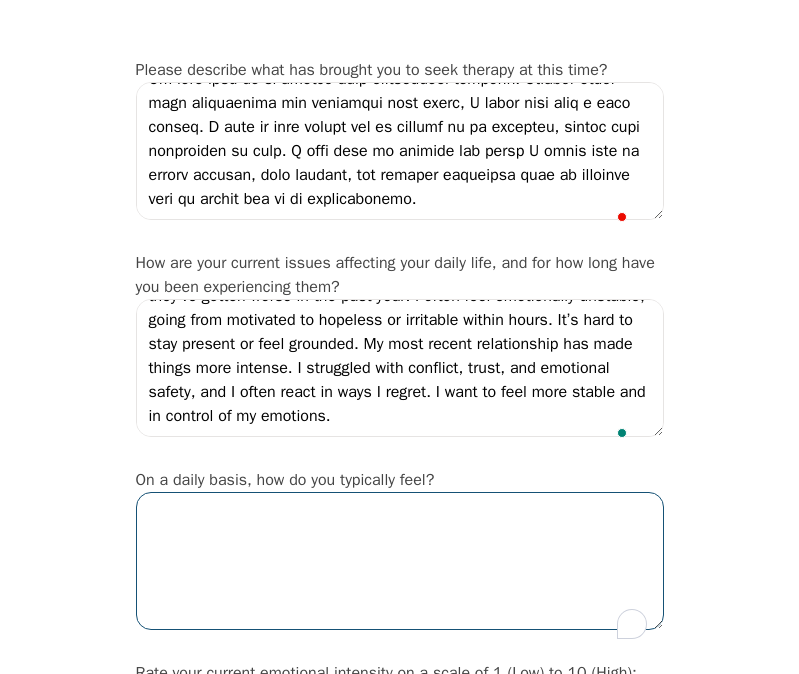 paste on "On a daily basis, I typically feel emotionally unsettled. Some mornings I might feel okay or even hopeful, but those feelings usually don’t last. Most of the day, I experience emptiness or restlessness. I often feel overwhelmed by my emotions and find it hard to stay focused or calm. There are also times when anger or frustration take over, and I struggle to manage those feelings in a healthy way." 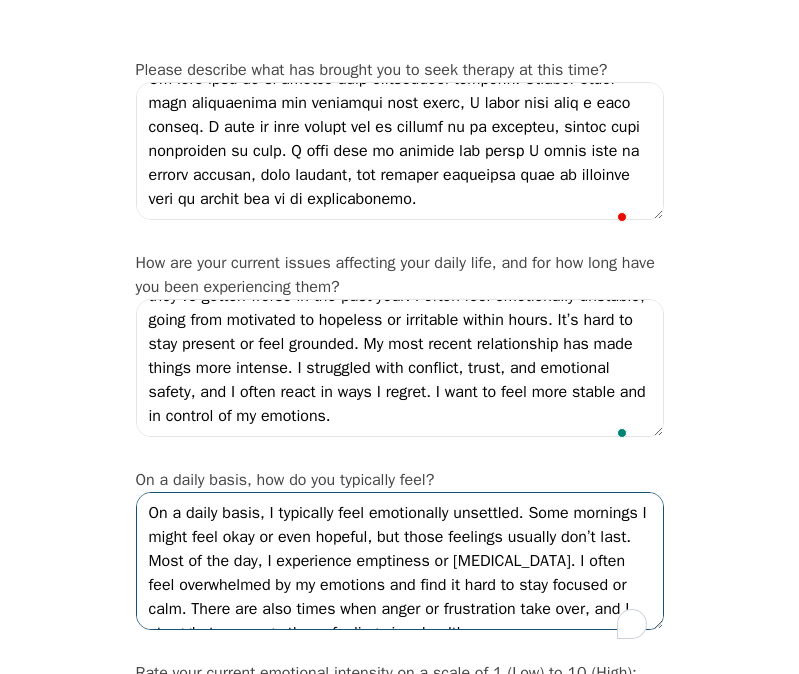 scroll, scrollTop: 48, scrollLeft: 0, axis: vertical 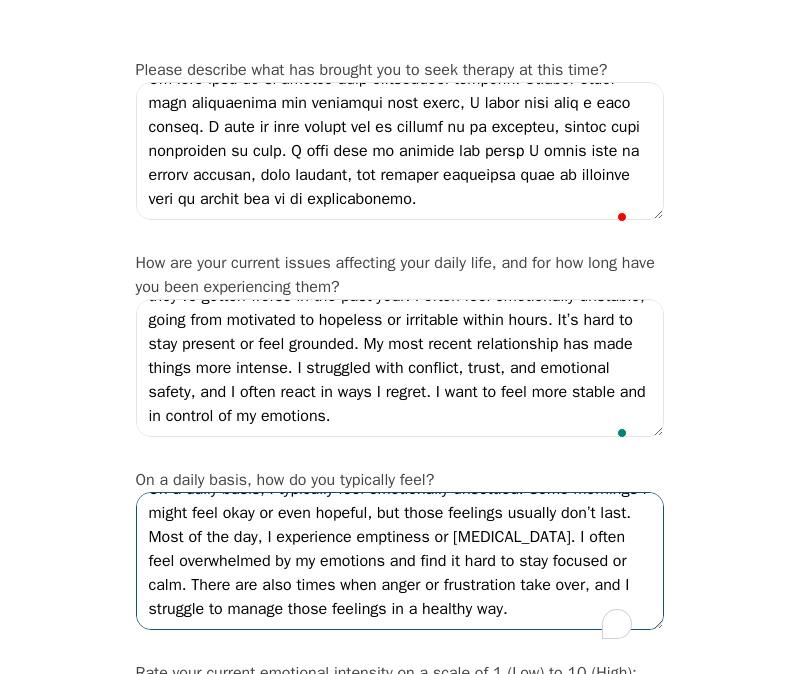type on "On a daily basis, I typically feel emotionally unsettled. Some mornings I might feel okay or even hopeful, but those feelings usually don’t last. Most of the day, I experience emptiness or restlessness. I often feel overwhelmed by my emotions and find it hard to stay focused or calm. There are also times when anger or frustration take over, and I struggle to manage those feelings in a healthy way." 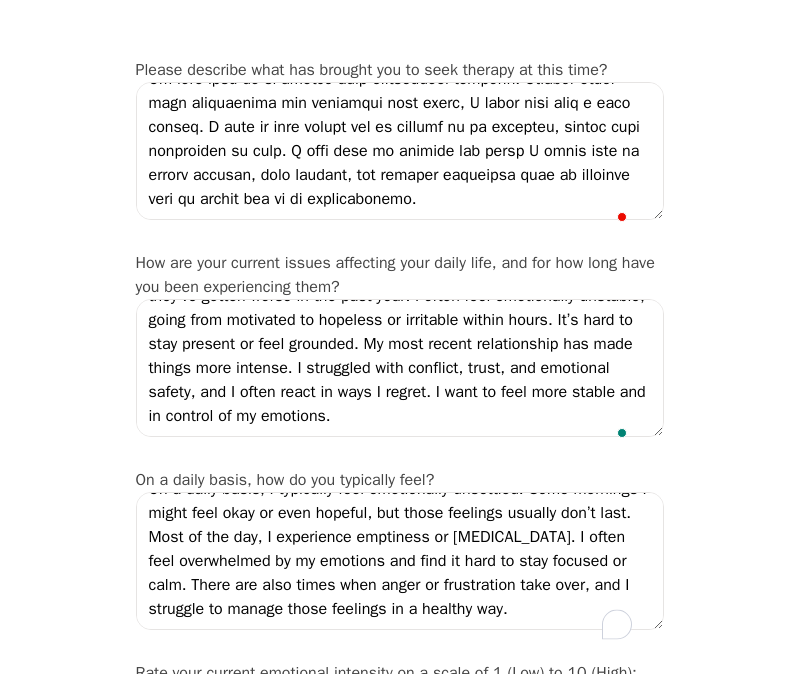 click on "Intake Assessment for Andrea Sojleva Part 2 of 2: Clinical Self-Report Please complete the following information before your initial session. This step is crucial to kickstart your therapeutic journey with your therapist: Please describe what has brought you to seek therapy at this time? How are your current issues affecting your daily life, and for how long have you been experiencing them? These issues have been affecting my daily life for many years, but they’ve gotten worse in the past year. I often feel emotionally unstable, going from motivated to hopeless or irritable within hours. It’s hard to stay present or feel grounded. My most recent relationship has made things more intense. I struggled with conflict, trust, and emotional safety, and I often react in ways I regret. I want to feel more stable and in control of my emotions. On a daily basis, how do you typically feel? Rate your current emotional intensity on a scale of 1 (Low) to 10 (High): 1 2 3 4 5 6 7 8 9 10 Low Intensity High Intensity Yes" at bounding box center (399, 1585) 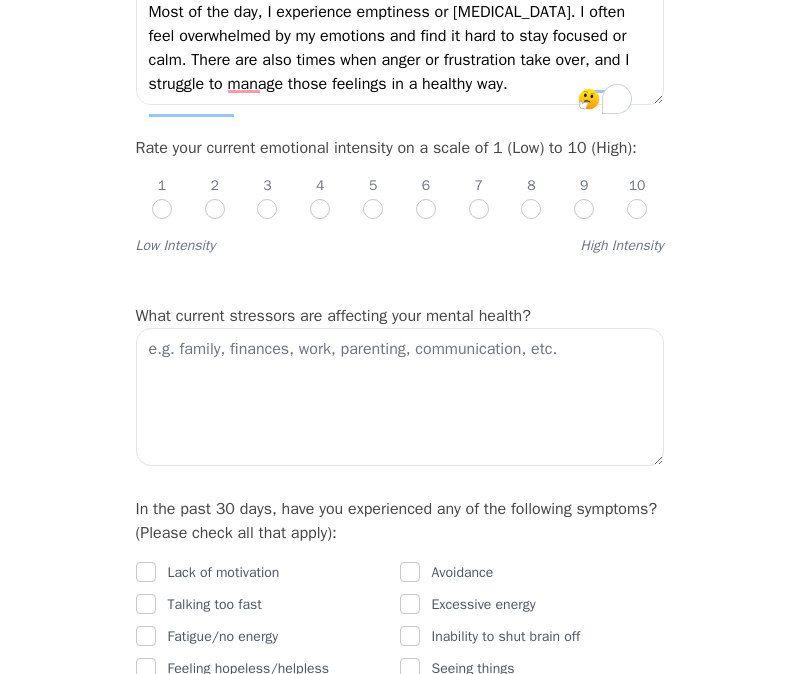 scroll, scrollTop: 765, scrollLeft: 0, axis: vertical 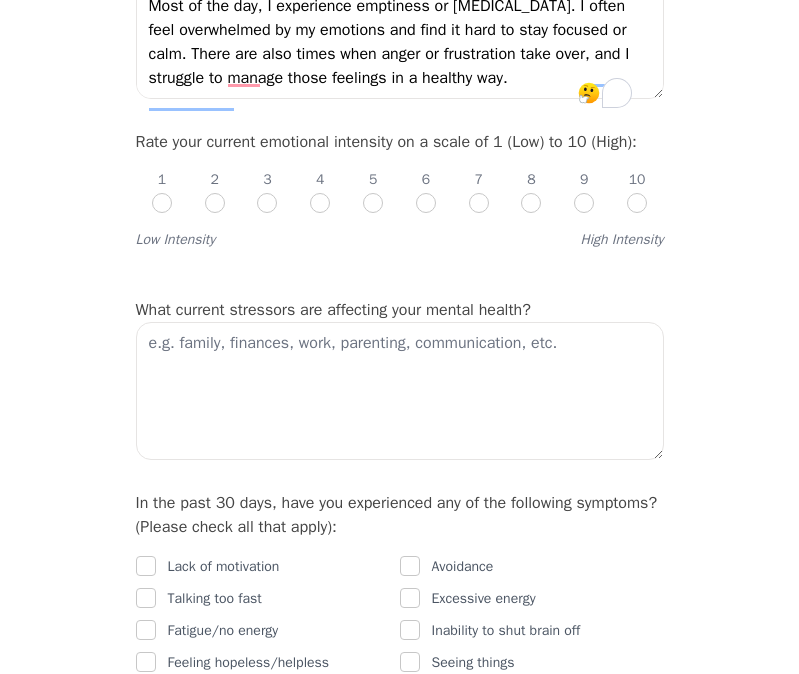 click at bounding box center (373, 203) 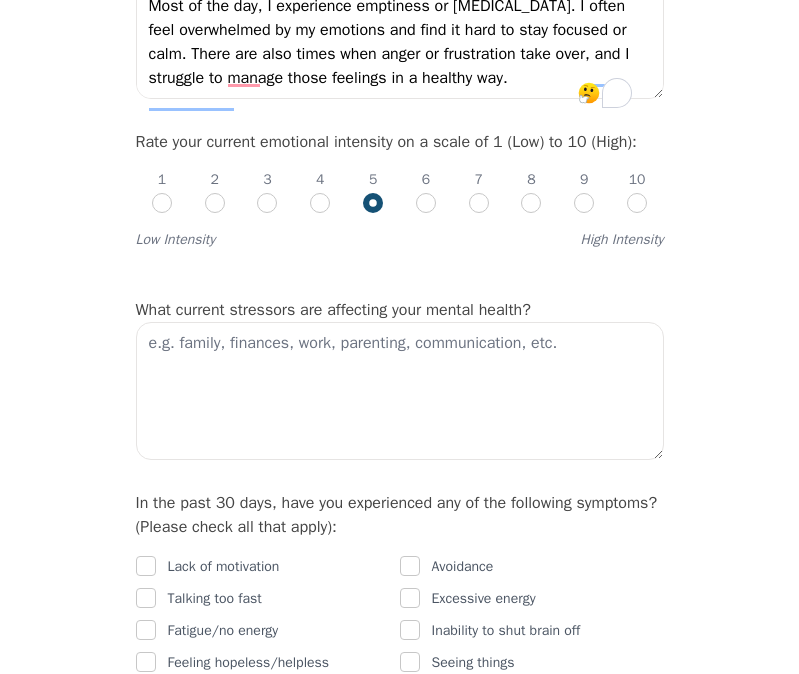 radio on "true" 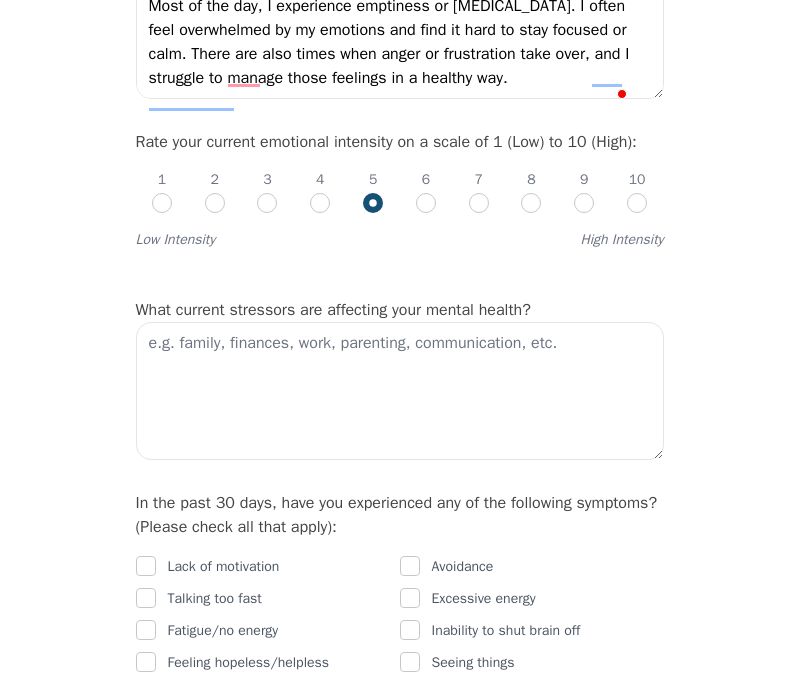 drag, startPoint x: 424, startPoint y: 227, endPoint x: 420, endPoint y: 261, distance: 34.234486 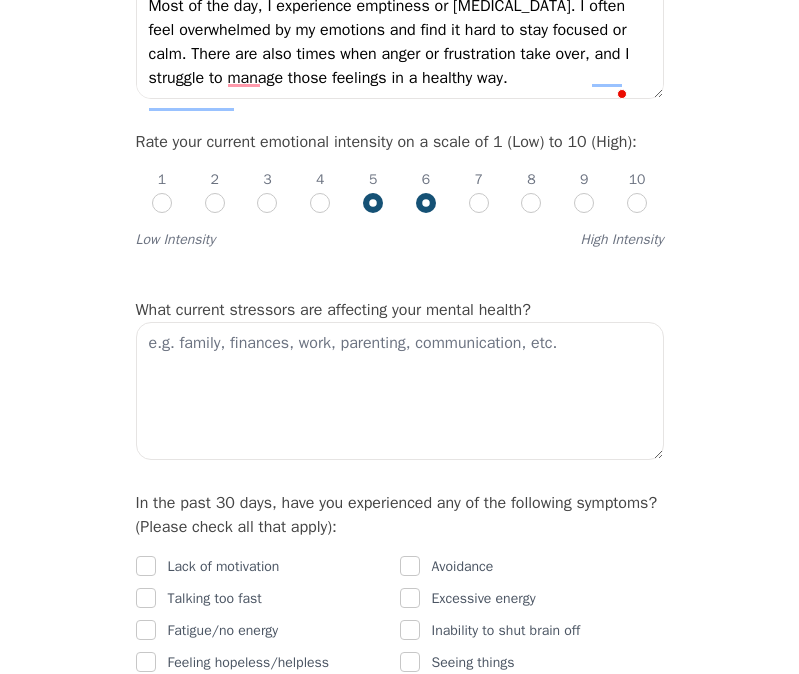 radio on "true" 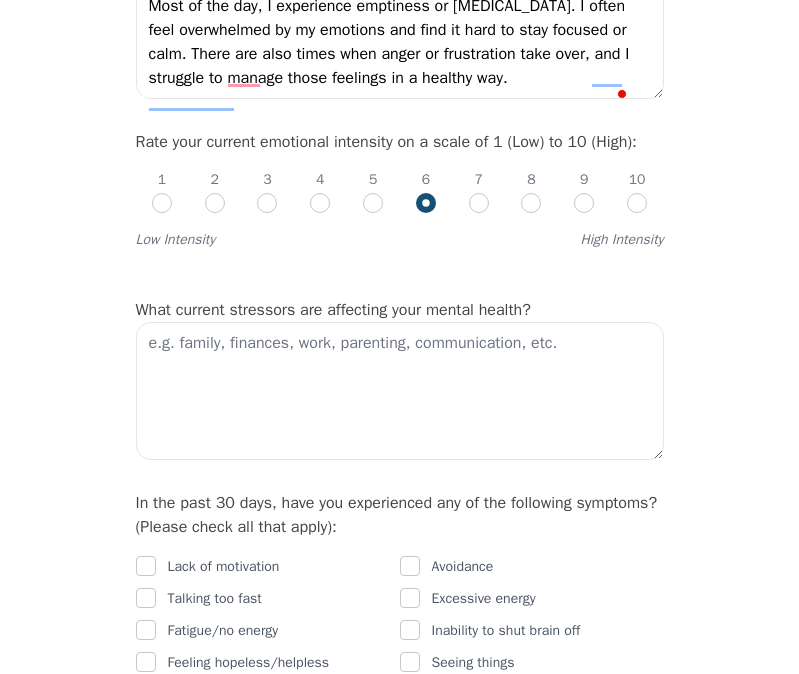 click on "Please describe what has brought you to seek therapy at this time? How are your current issues affecting your daily life, and for how long have you been experiencing them? These issues have been affecting my daily life for many years, but they’ve gotten worse in the past year. I often feel emotionally unstable, going from motivated to hopeless or irritable within hours. It’s hard to stay present or feel grounded. My most recent relationship has made things more intense. I struggled with conflict, trust, and emotional safety, and I often react in ways I regret. I want to feel more stable and in control of my emotions. On a daily basis, how do you typically feel? Rate your current emotional intensity on a scale of 1 (Low) to 10 (High): 1 2 3 4 5 6 7 8 9 10 Low Intensity High Intensity What current stressors are affecting your mental health? In the past 30 days, have you experienced any of the following symptoms? (Please check all that apply): Lack of motivation Talking too fast Fatigue/no energy Overeating" at bounding box center (400, 1160) 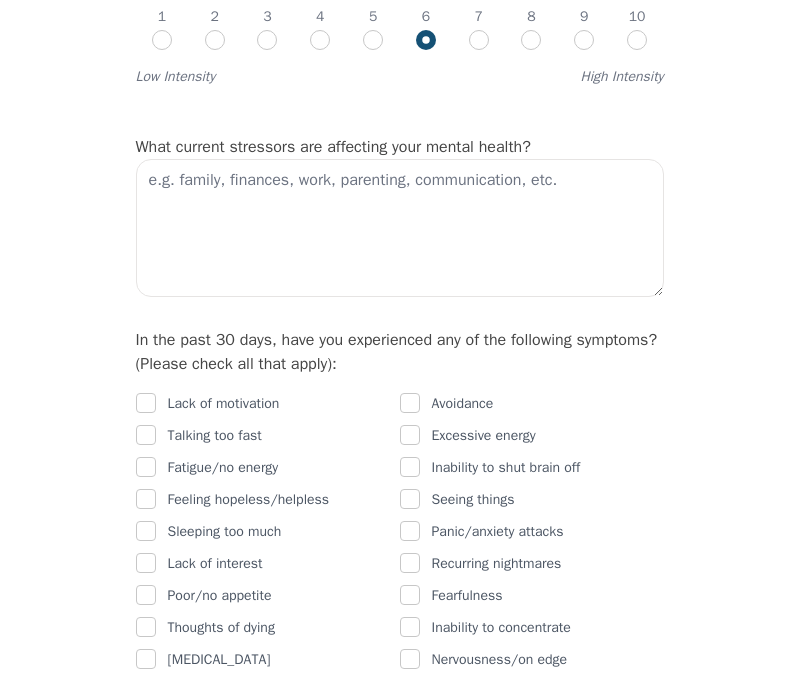 scroll, scrollTop: 931, scrollLeft: 0, axis: vertical 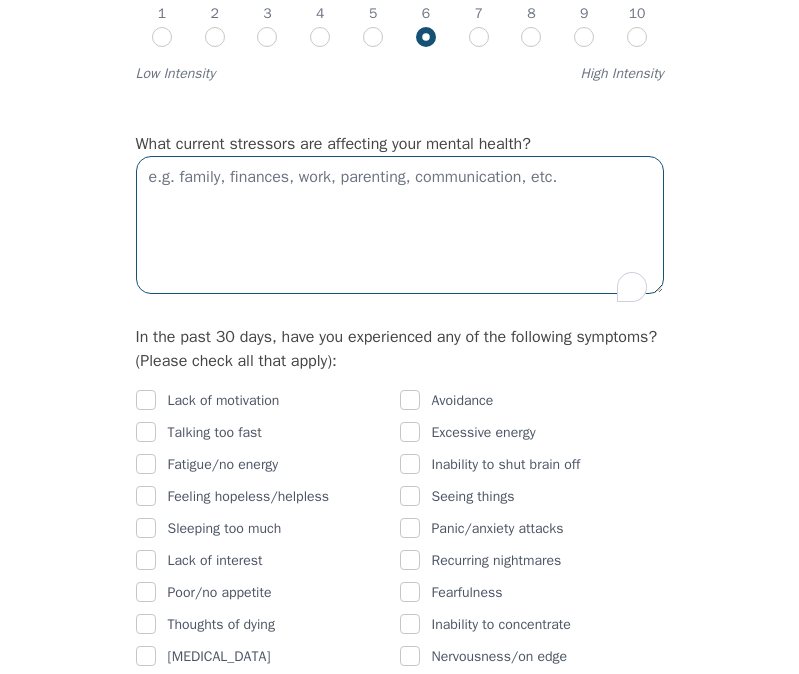 click at bounding box center (400, 225) 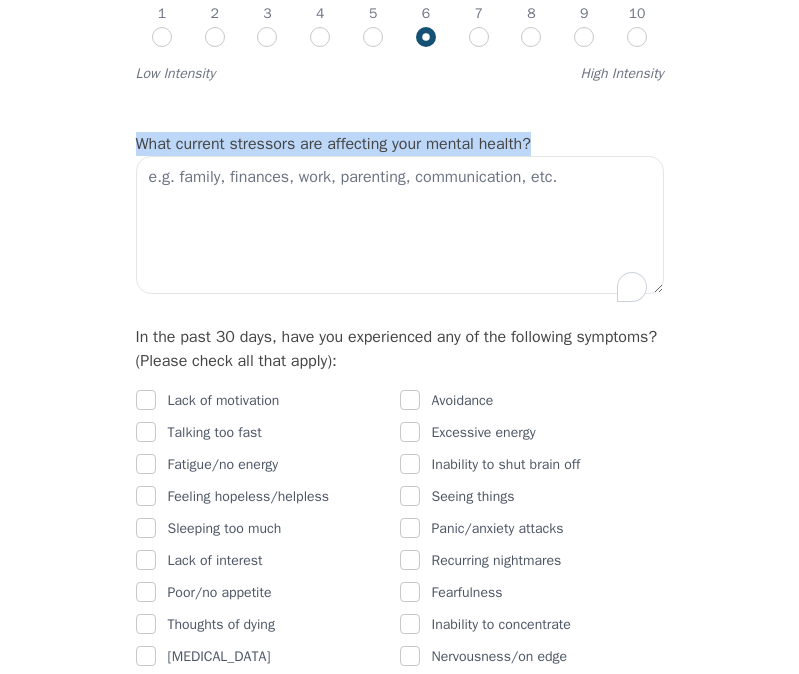 drag, startPoint x: 592, startPoint y: 170, endPoint x: 115, endPoint y: 159, distance: 477.12683 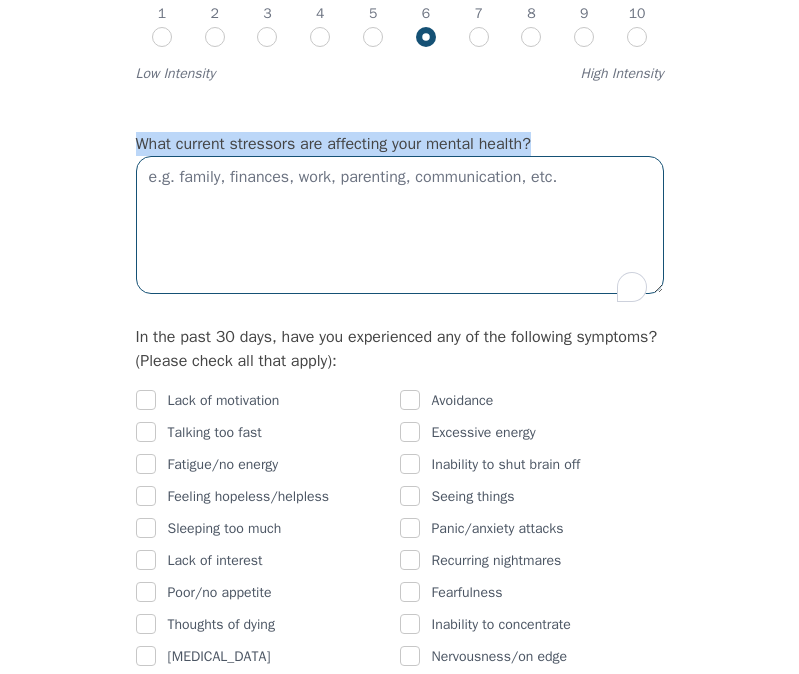 click at bounding box center (400, 225) 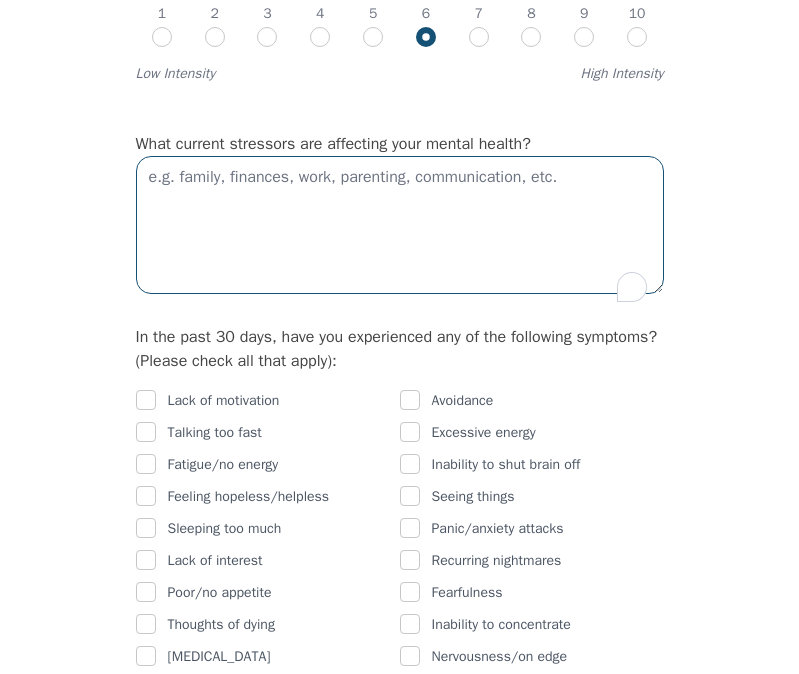 click at bounding box center (400, 225) 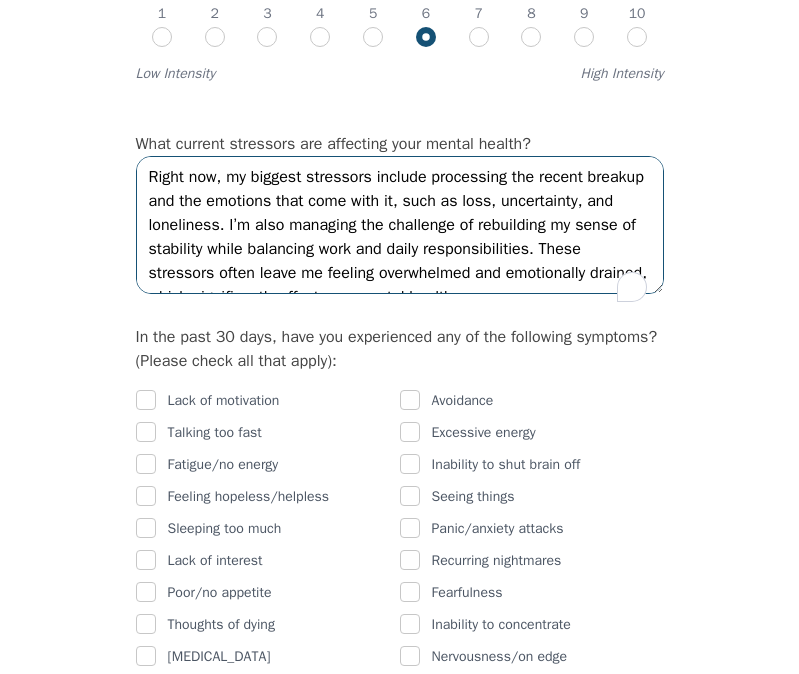 scroll, scrollTop: 48, scrollLeft: 0, axis: vertical 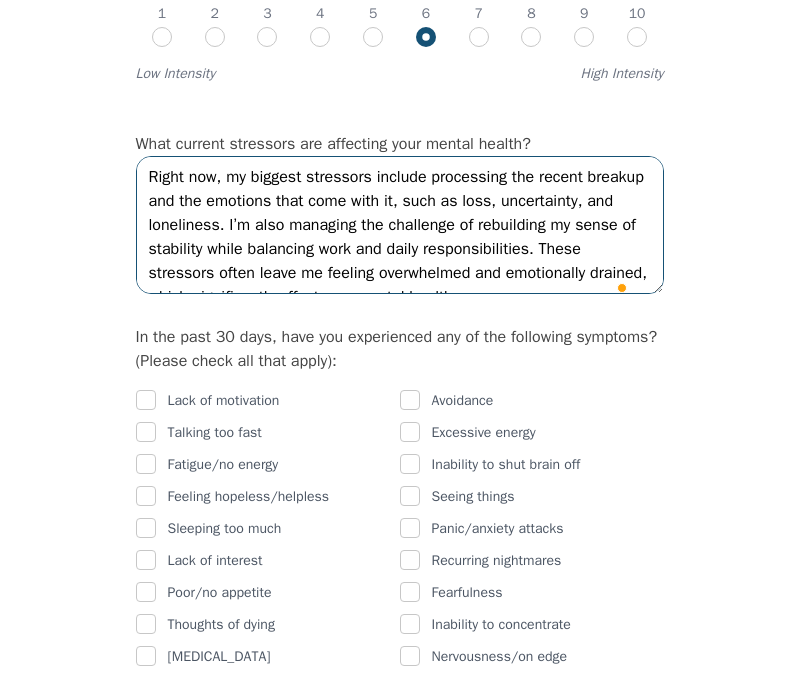 drag, startPoint x: 432, startPoint y: 301, endPoint x: 468, endPoint y: 221, distance: 87.72685 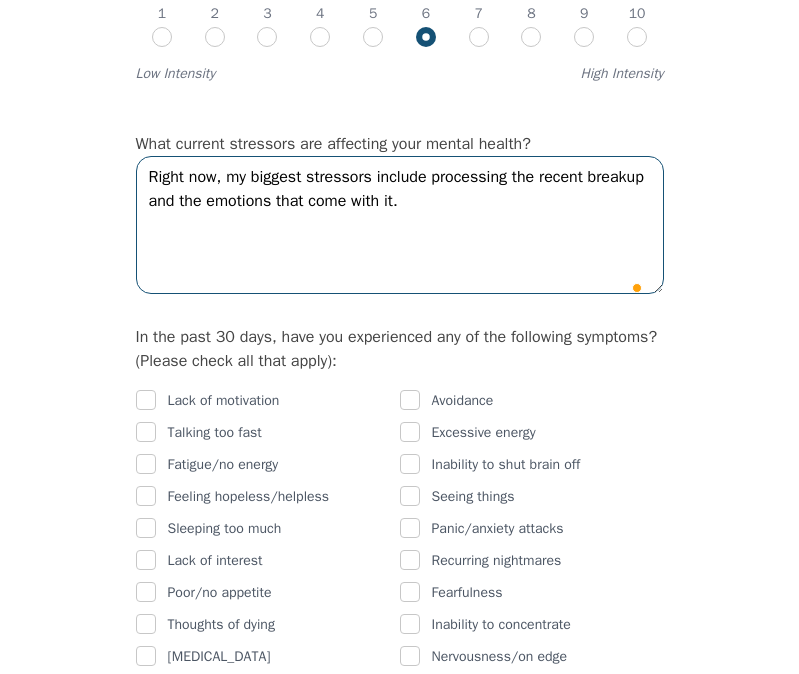 type on "Right now, my biggest stressors include processing the recent breakup and the emotions that come with it." 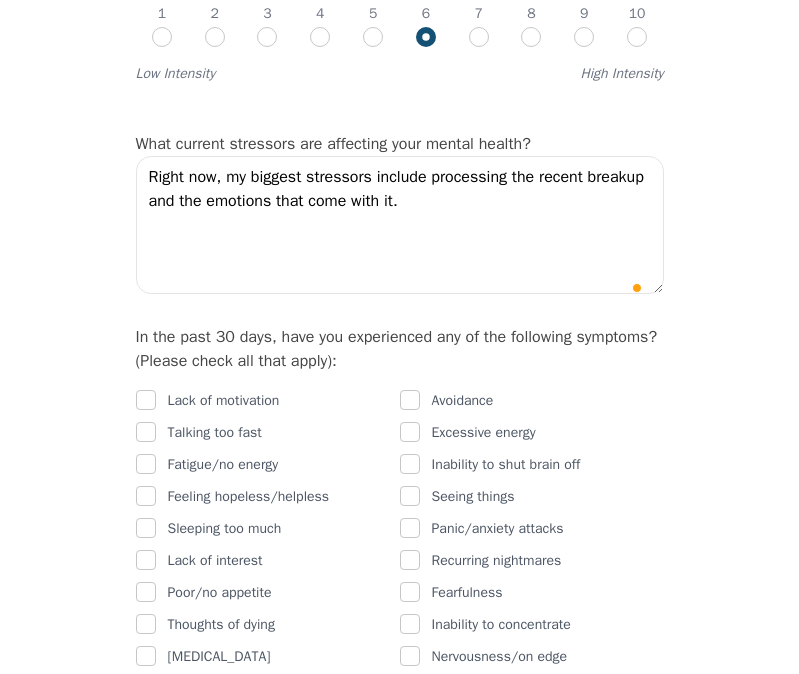 click on "Intake Assessment for Andrea Sojleva Part 2 of 2: Clinical Self-Report Please complete the following information before your initial session. This step is crucial to kickstart your therapeutic journey with your therapist: Please describe what has brought you to seek therapy at this time? How are your current issues affecting your daily life, and for how long have you been experiencing them? These issues have been affecting my daily life for many years, but they’ve gotten worse in the past year. I often feel emotionally unstable, going from motivated to hopeless or irritable within hours. It’s hard to stay present or feel grounded. My most recent relationship has made things more intense. I struggled with conflict, trust, and emotional safety, and I often react in ways I regret. I want to feel more stable and in control of my emotions. On a daily basis, how do you typically feel? Rate your current emotional intensity on a scale of 1 (Low) to 10 (High): 1 2 3 4 5 6 7 8 9 10 Low Intensity High Intensity Yes" at bounding box center (399, 888) 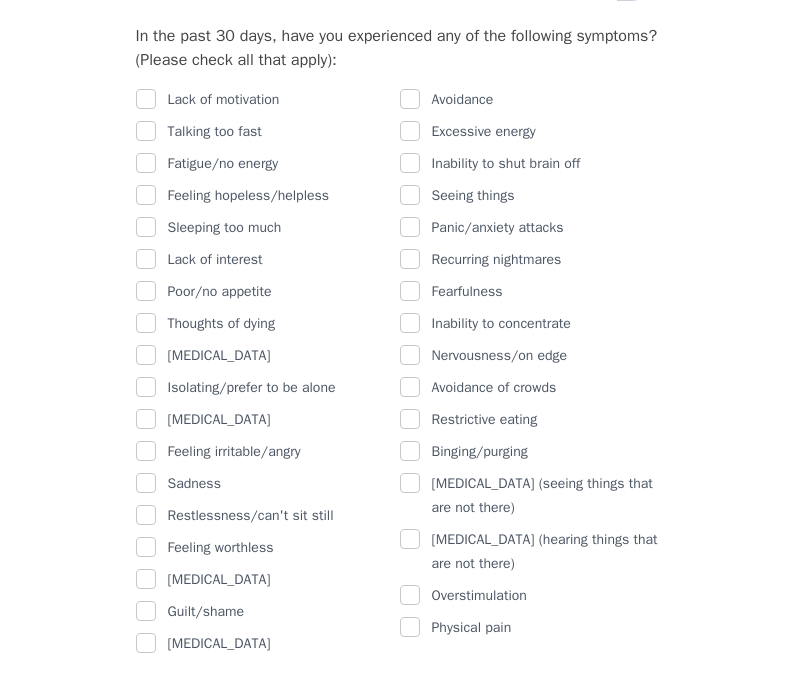 scroll, scrollTop: 1243, scrollLeft: 0, axis: vertical 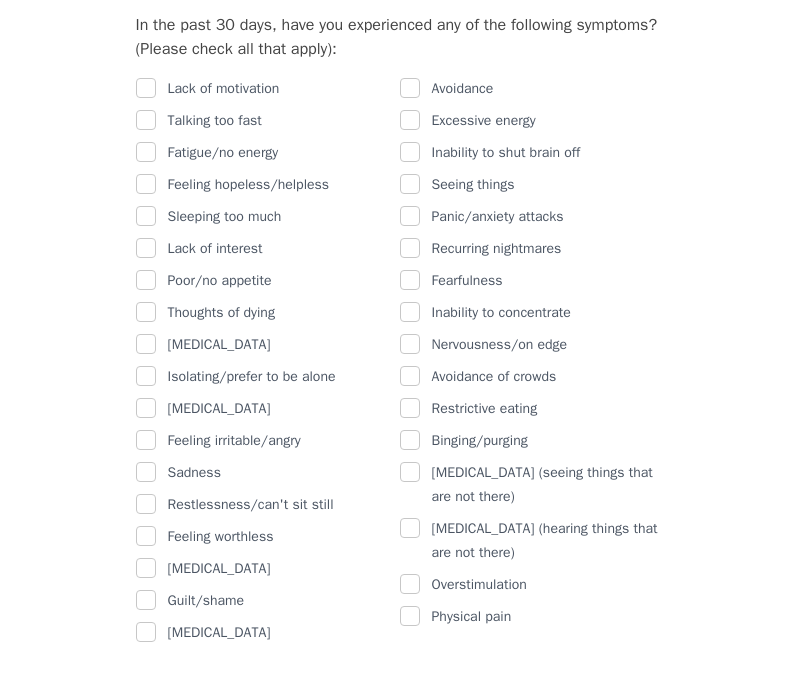 click on "Lack of motivation" at bounding box center (224, 89) 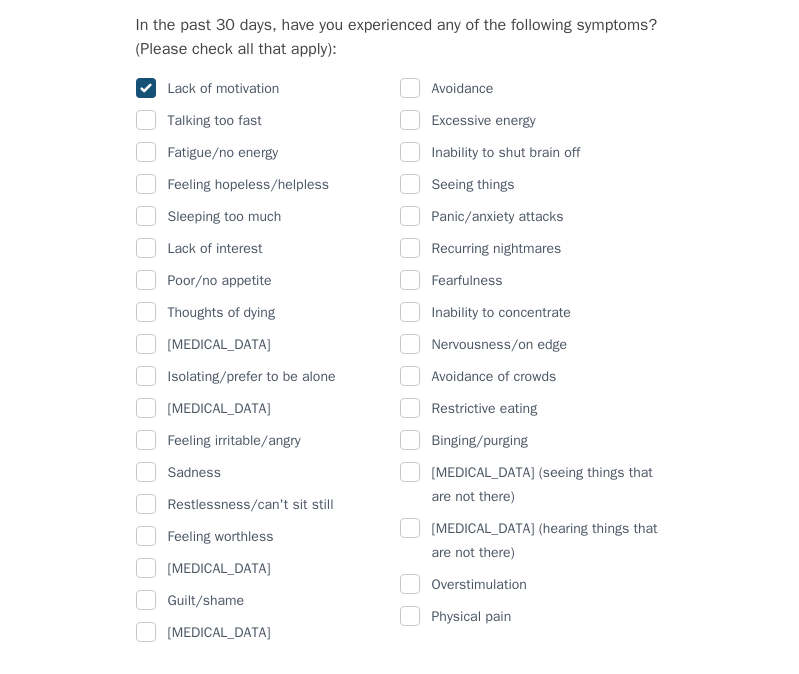 checkbox on "true" 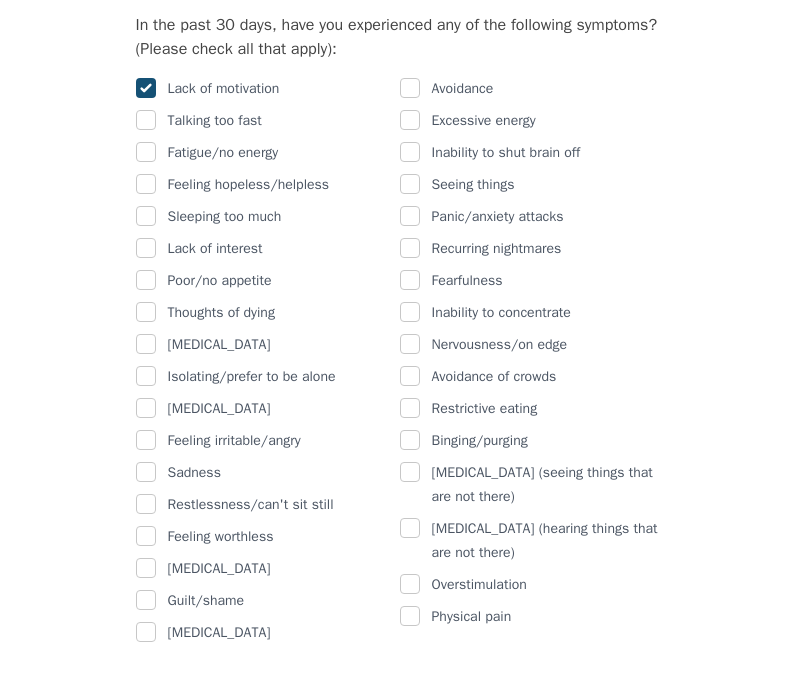 click on "Fatigue/no energy" at bounding box center (268, 153) 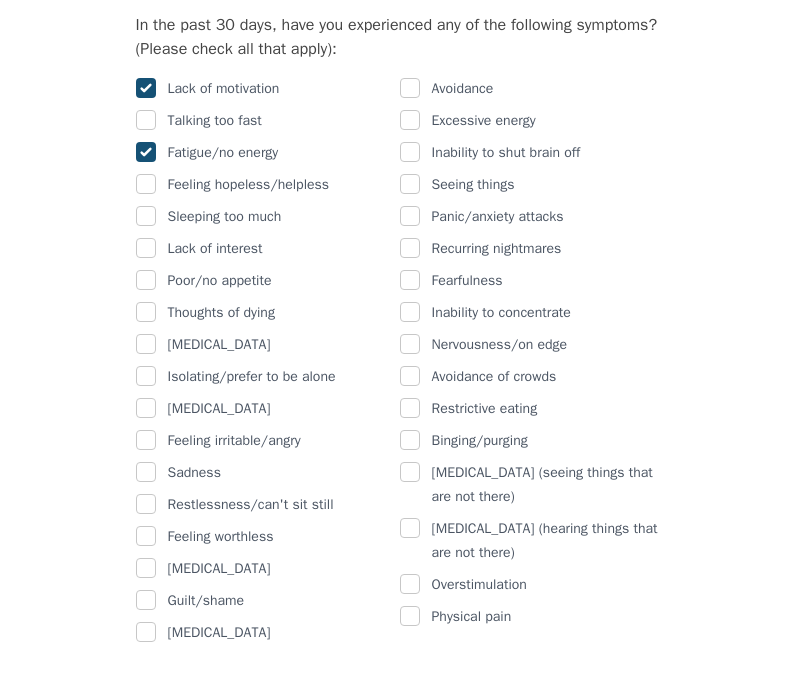 checkbox on "true" 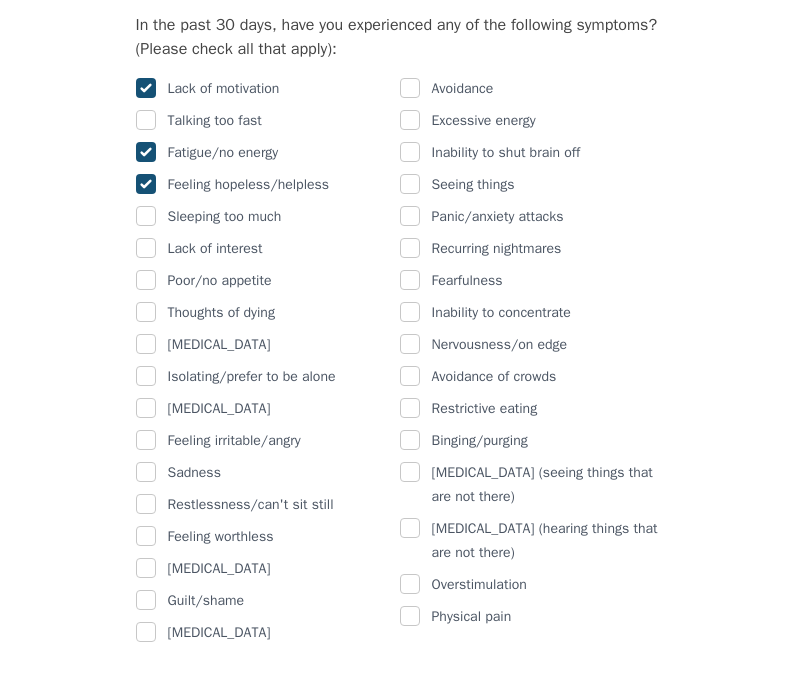checkbox on "true" 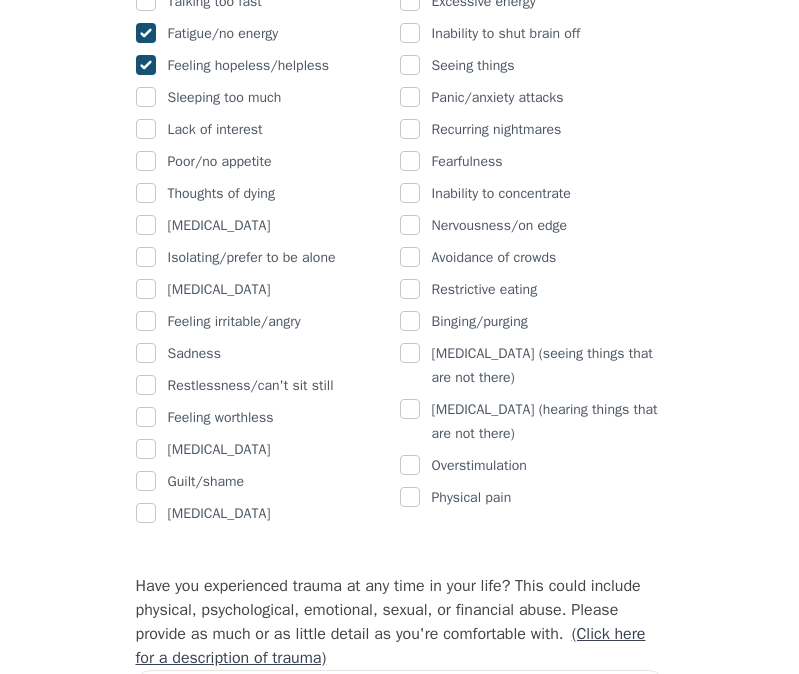 scroll, scrollTop: 1366, scrollLeft: 0, axis: vertical 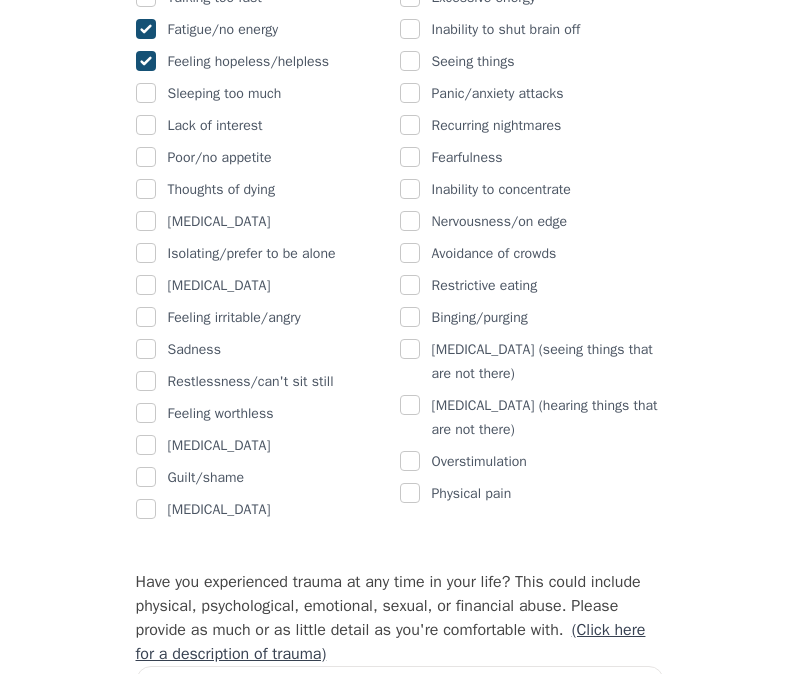 click at bounding box center (146, 253) 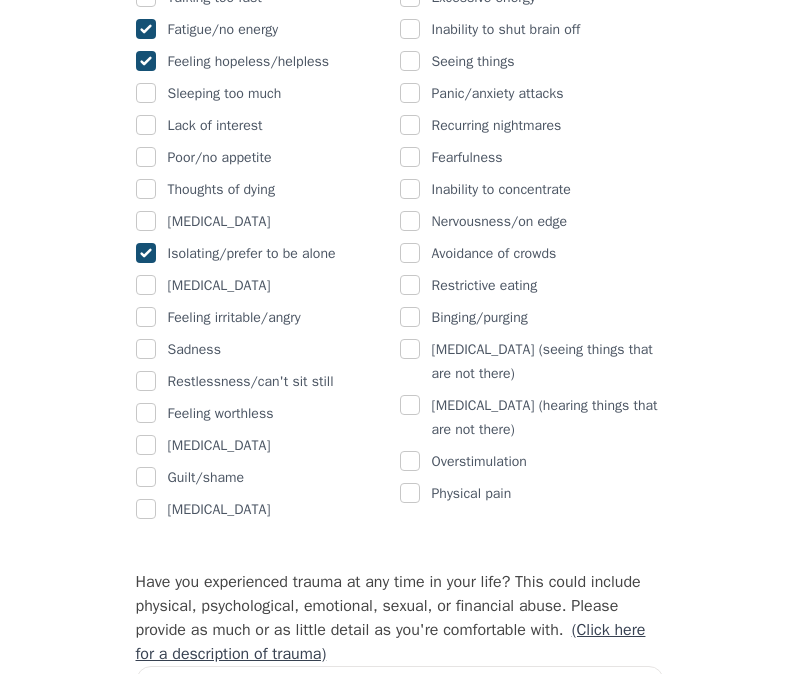 checkbox on "true" 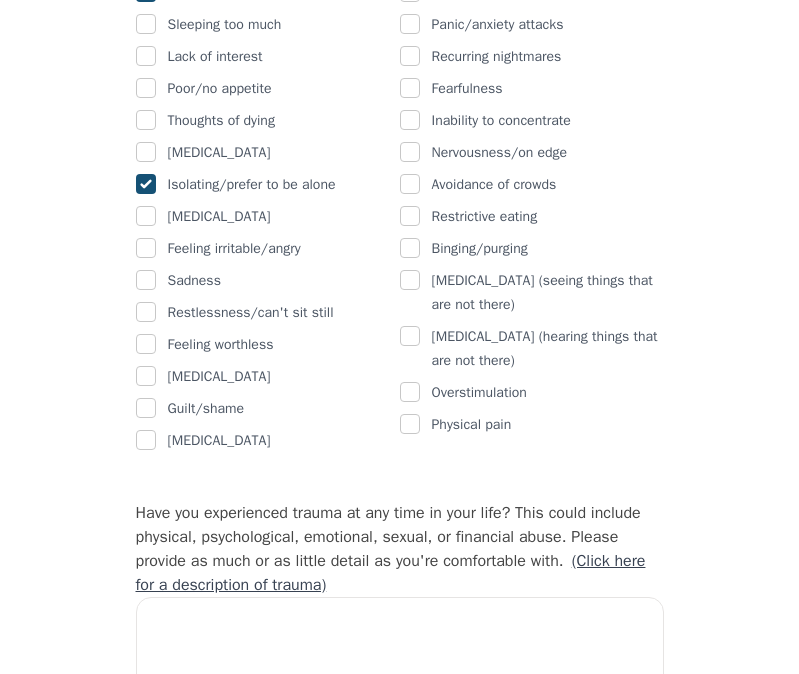 scroll, scrollTop: 1447, scrollLeft: 0, axis: vertical 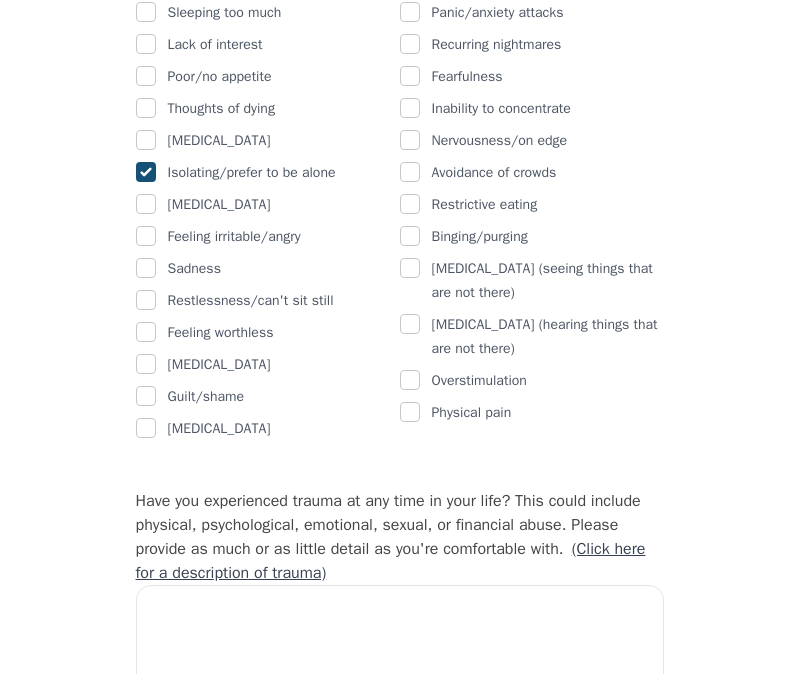 click at bounding box center [146, 236] 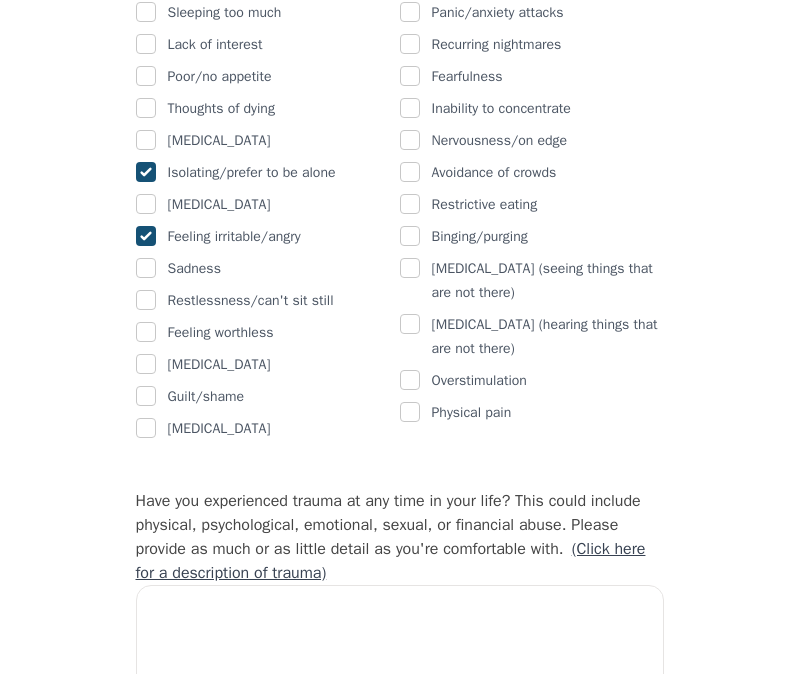 checkbox on "true" 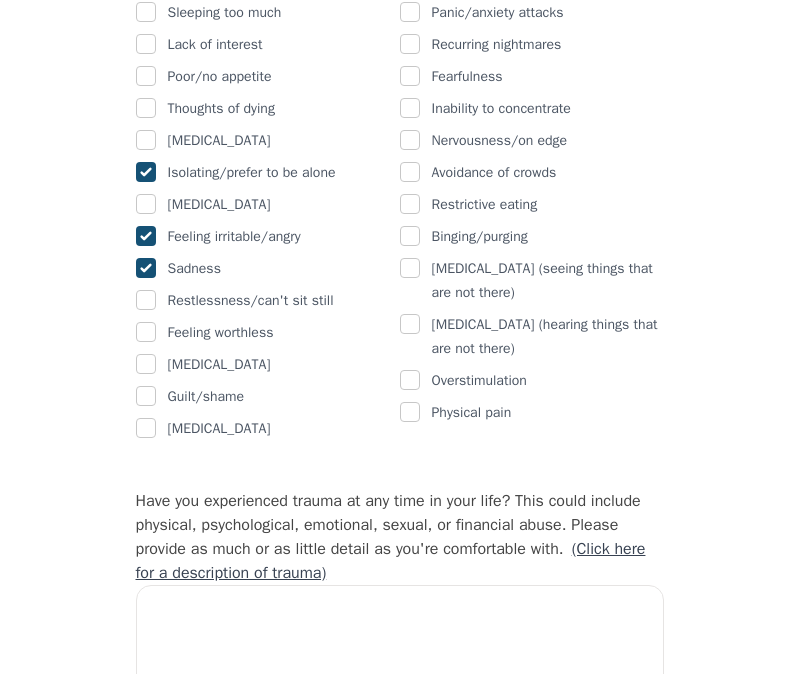 checkbox on "true" 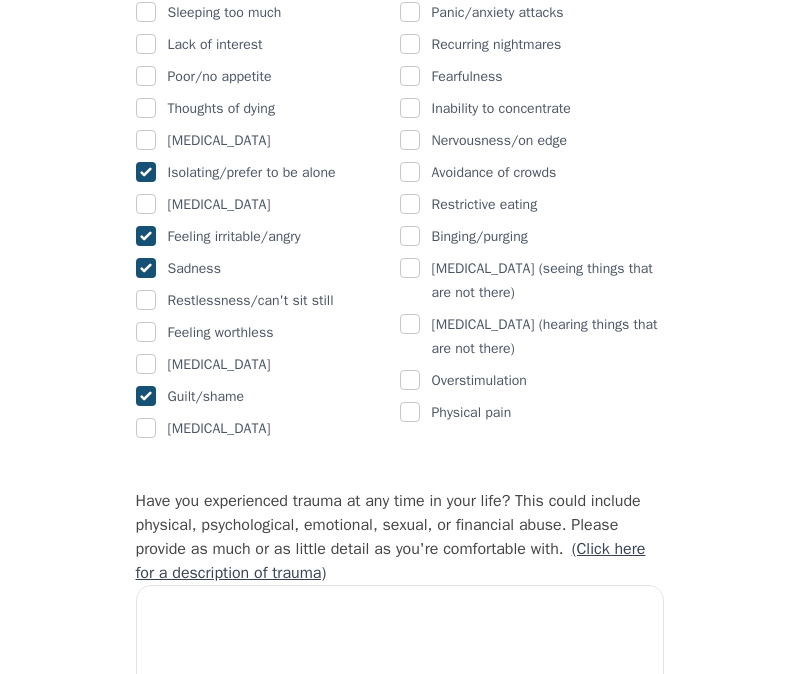 click on "Intake Assessment for Andrea Sojleva Part 2 of 2: Clinical Self-Report Please complete the following information before your initial session. This step is crucial to kickstart your therapeutic journey with your therapist: Please describe what has brought you to seek therapy at this time? How are your current issues affecting your daily life, and for how long have you been experiencing them? These issues have been affecting my daily life for many years, but they’ve gotten worse in the past year. I often feel emotionally unstable, going from motivated to hopeless or irritable within hours. It’s hard to stay present or feel grounded. My most recent relationship has made things more intense. I struggled with conflict, trust, and emotional safety, and I often react in ways I regret. I want to feel more stable and in control of my emotions. On a daily basis, how do you typically feel? Rate your current emotional intensity on a scale of 1 (Low) to 10 (High): 1 2 3 4 5 6 7 8 9 10 Low Intensity High Intensity Yes" at bounding box center [400, 372] 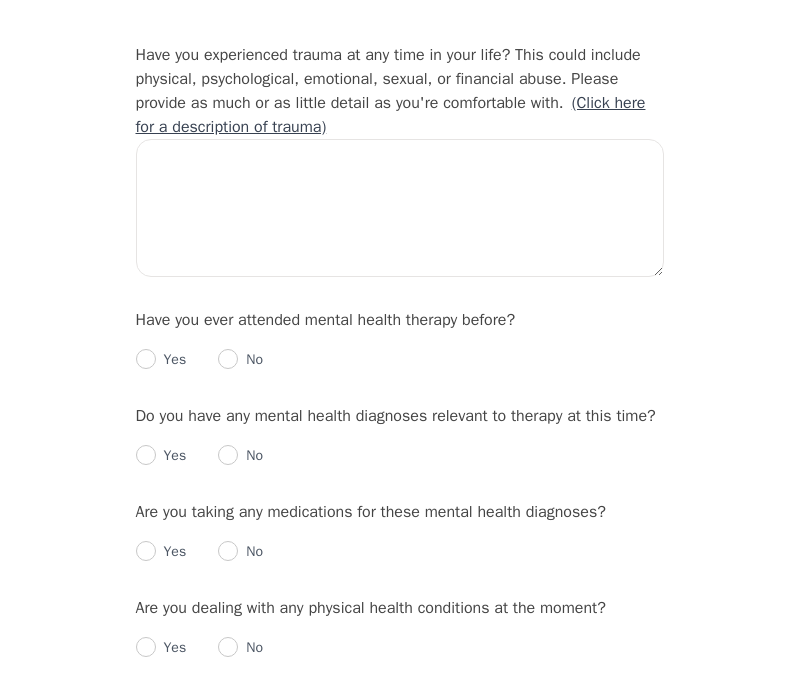 scroll, scrollTop: 1901, scrollLeft: 0, axis: vertical 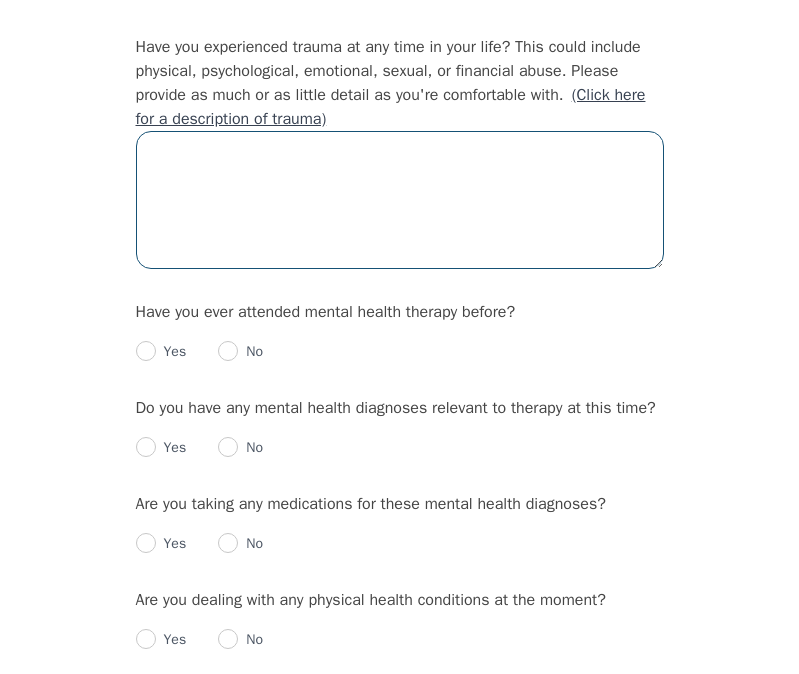click at bounding box center [400, 200] 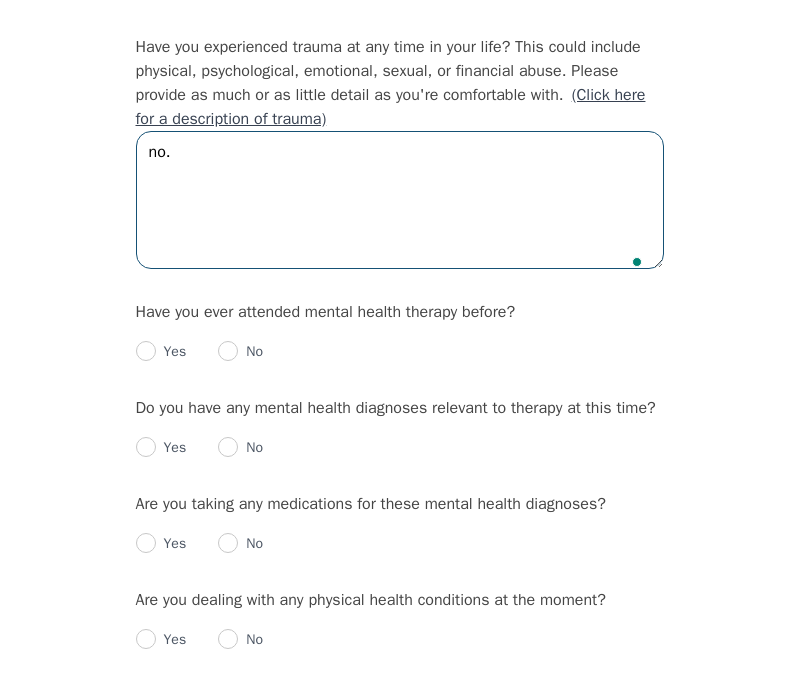 type on "no." 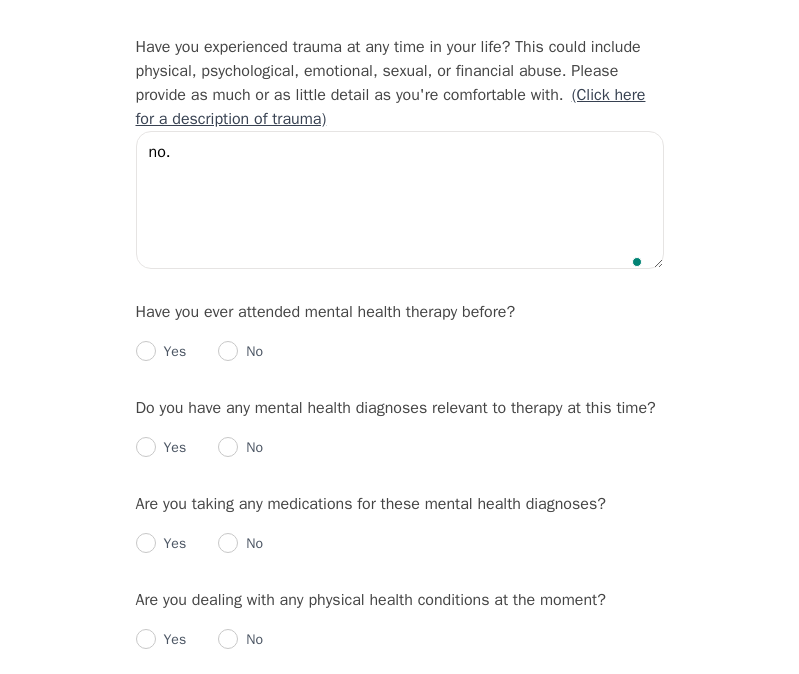 click on "Intake Assessment for Andrea Sojleva Part 2 of 2: Clinical Self-Report Please complete the following information before your initial session. This step is crucial to kickstart your therapeutic journey with your therapist: Please describe what has brought you to seek therapy at this time? How are your current issues affecting your daily life, and for how long have you been experiencing them? These issues have been affecting my daily life for many years, but they’ve gotten worse in the past year. I often feel emotionally unstable, going from motivated to hopeless or irritable within hours. It’s hard to stay present or feel grounded. My most recent relationship has made things more intense. I struggled with conflict, trust, and emotional safety, and I often react in ways I regret. I want to feel more stable and in control of my emotions. On a daily basis, how do you typically feel? Rate your current emotional intensity on a scale of 1 (Low) to 10 (High): 1 2 3 4 5 6 7 8 9 10 Low Intensity High Intensity no." at bounding box center [399, -82] 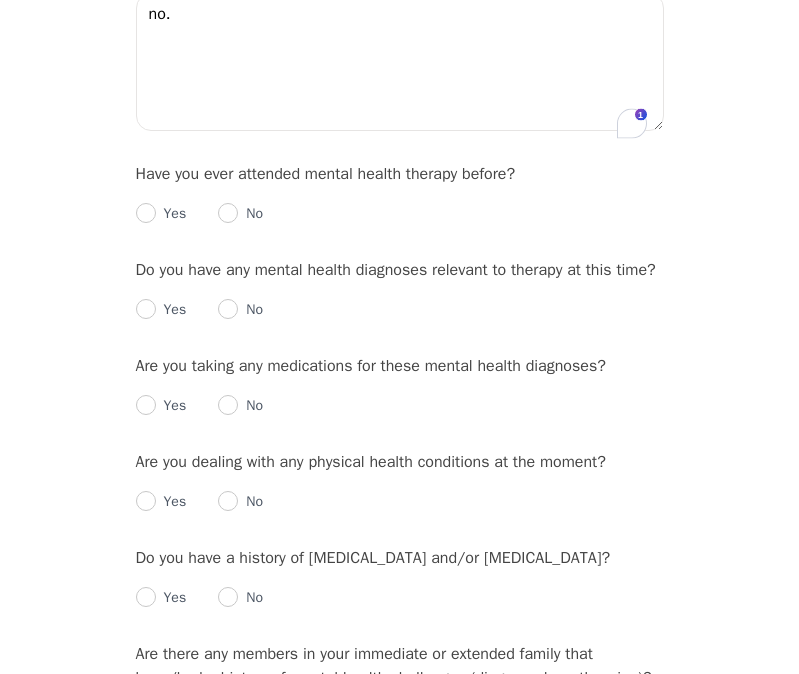 scroll, scrollTop: 2040, scrollLeft: 0, axis: vertical 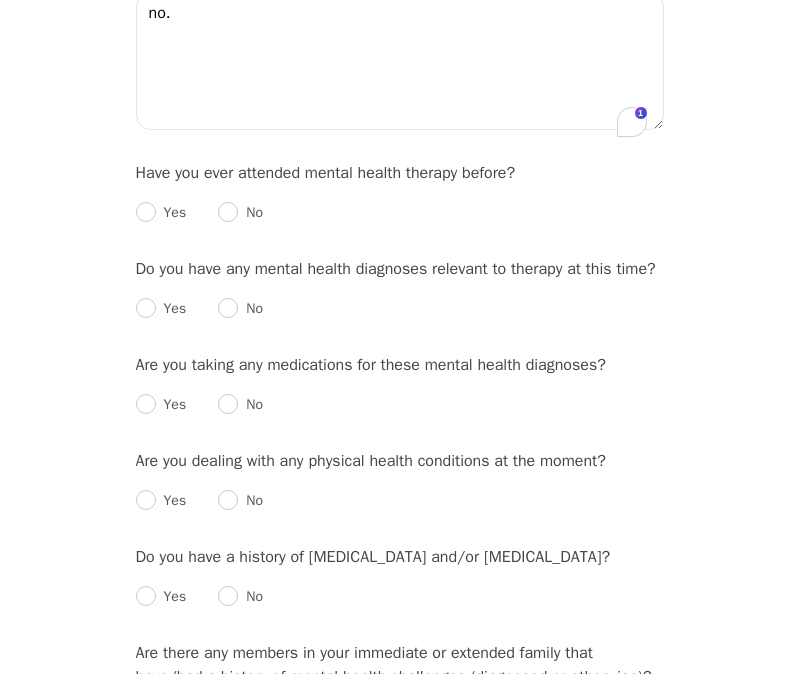 click on "Yes" at bounding box center [171, 213] 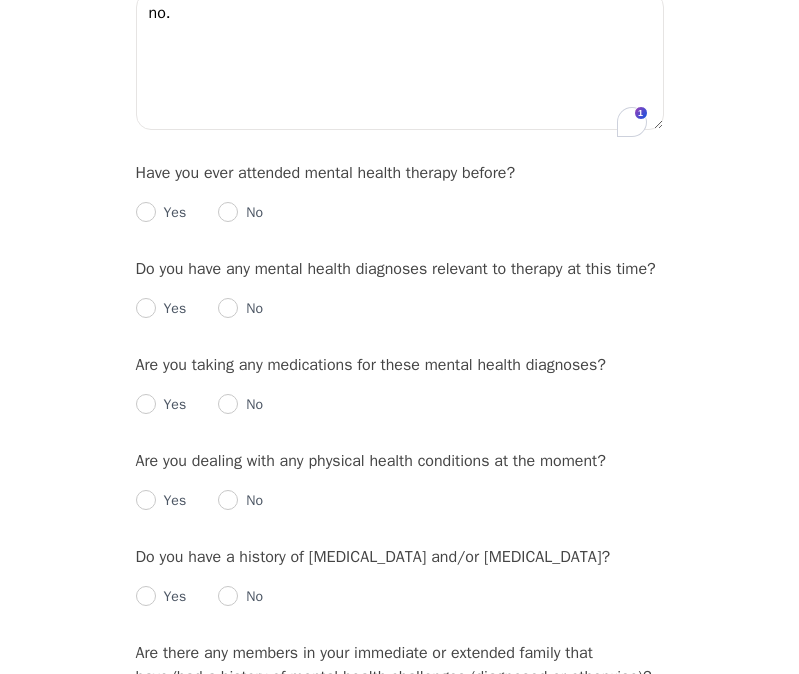click at bounding box center [146, 212] 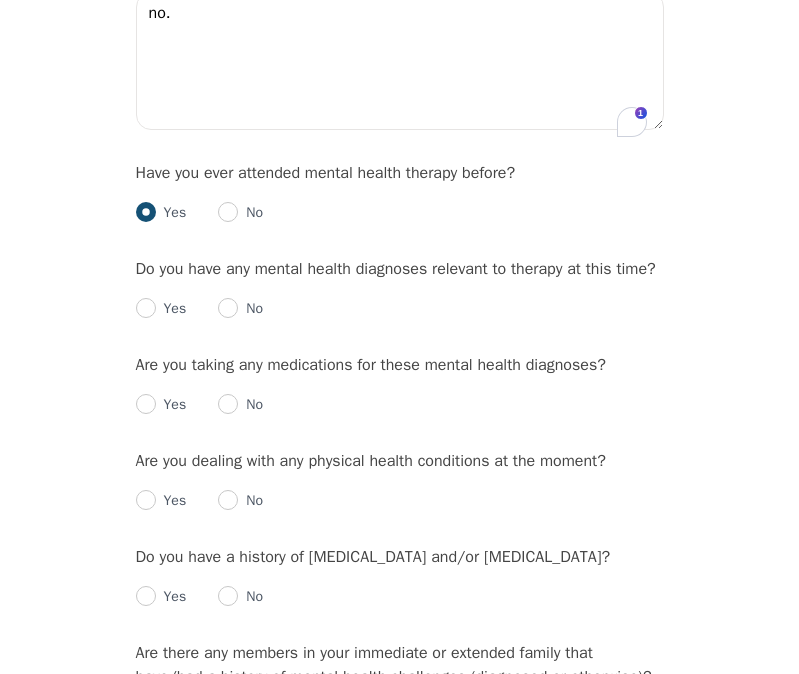 radio on "true" 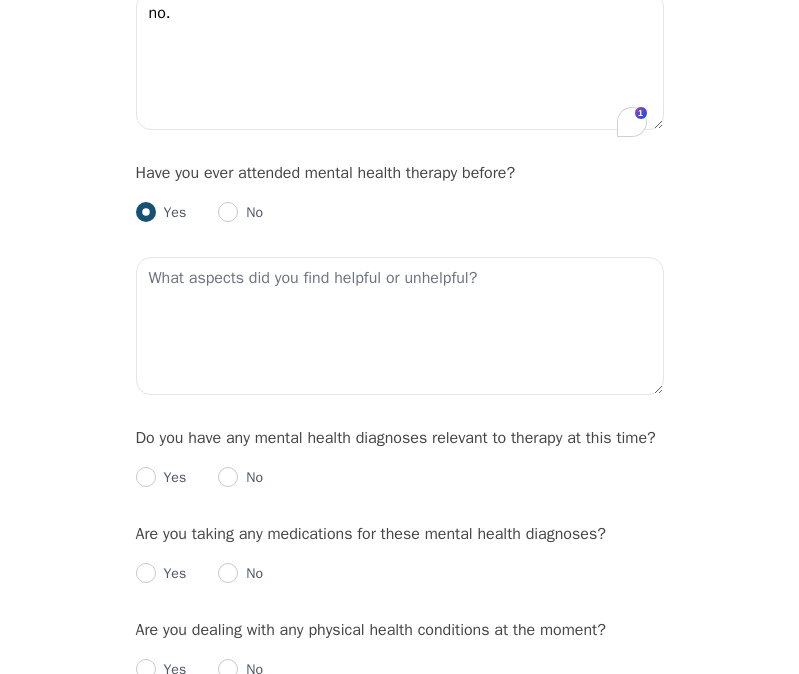 click on "Have you ever attended mental health therapy before? Yes No" at bounding box center [400, 281] 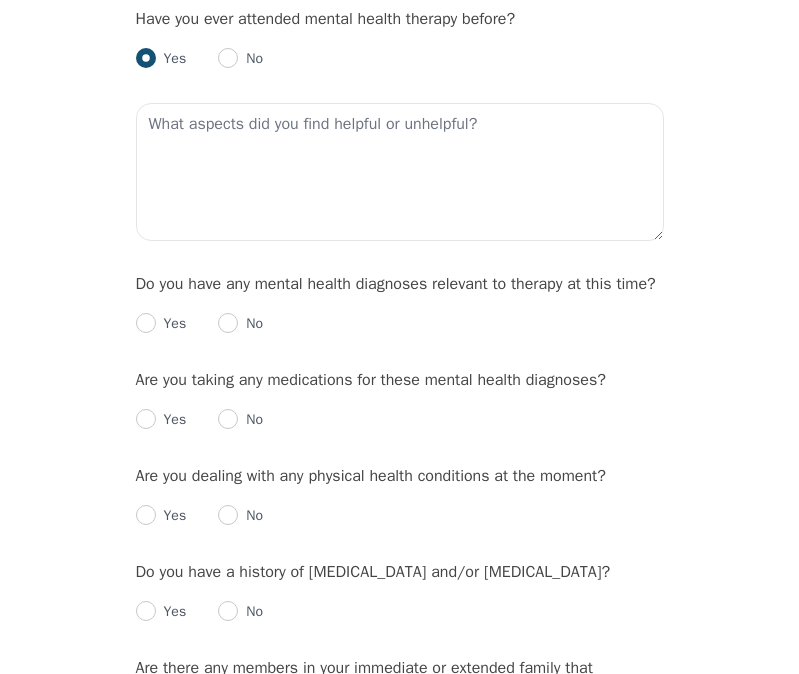 scroll, scrollTop: 2196, scrollLeft: 0, axis: vertical 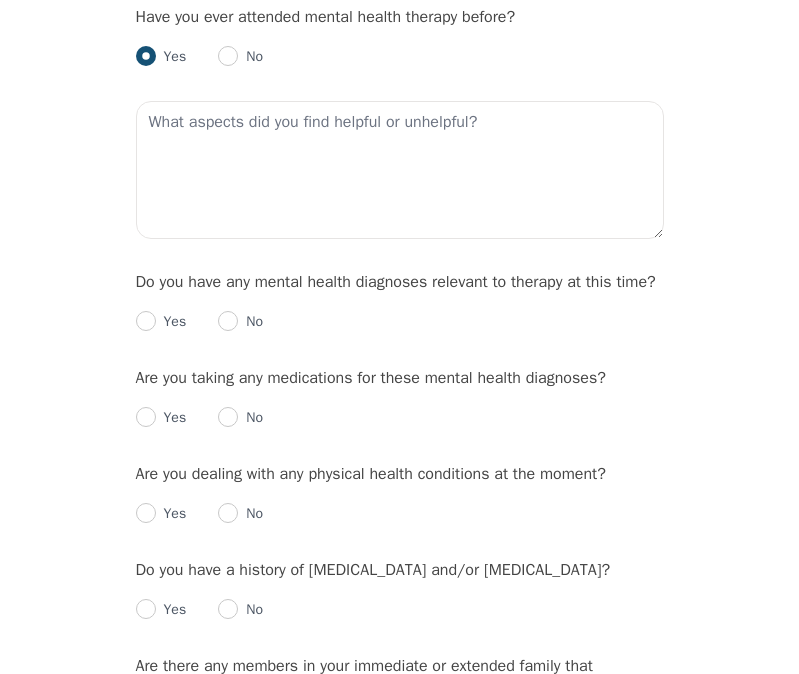click on "Yes" at bounding box center (171, 322) 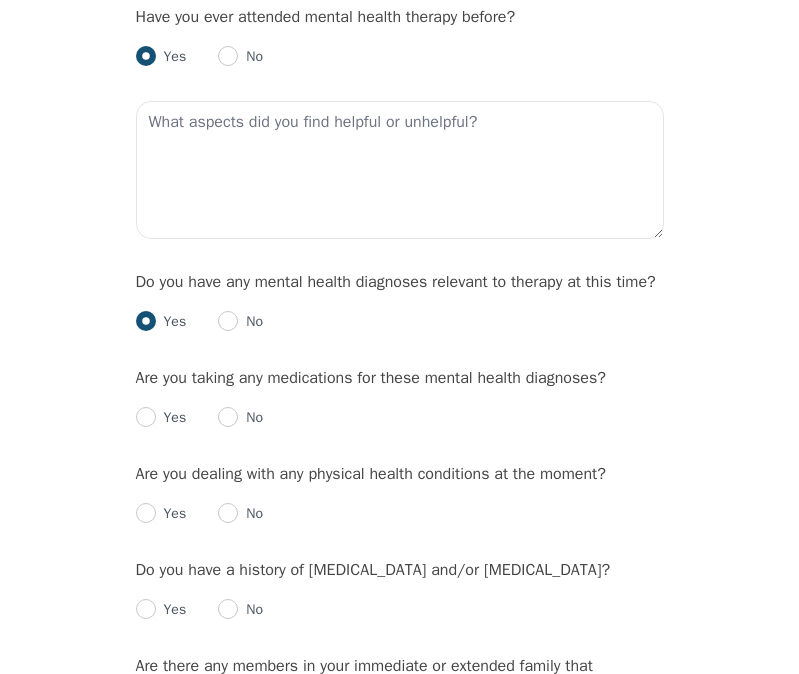 radio on "true" 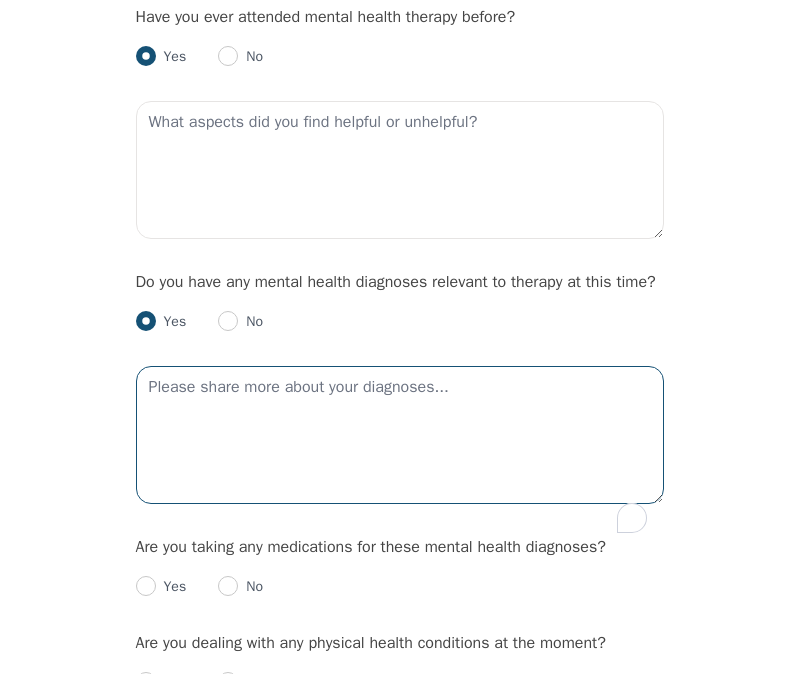 click at bounding box center (400, 435) 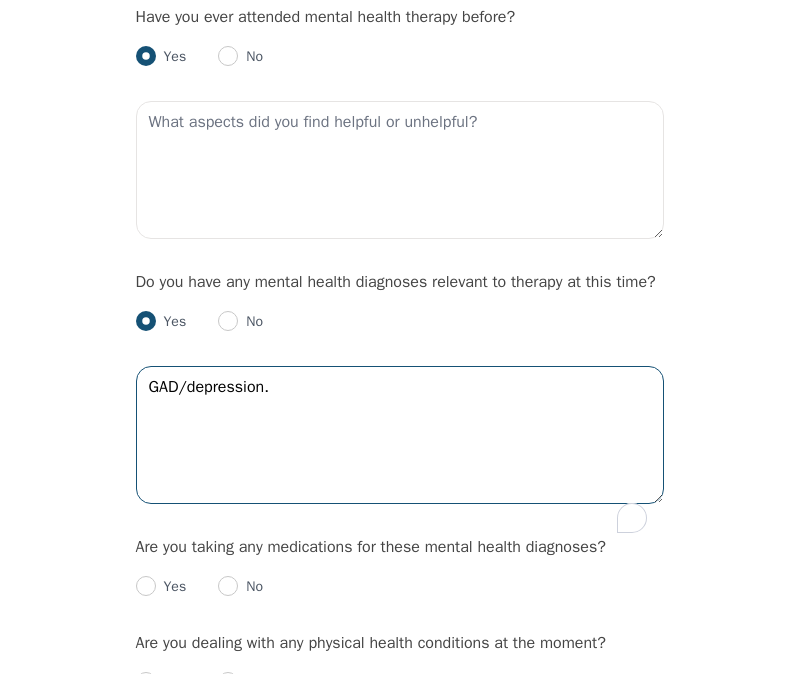 type on "GAD/depression." 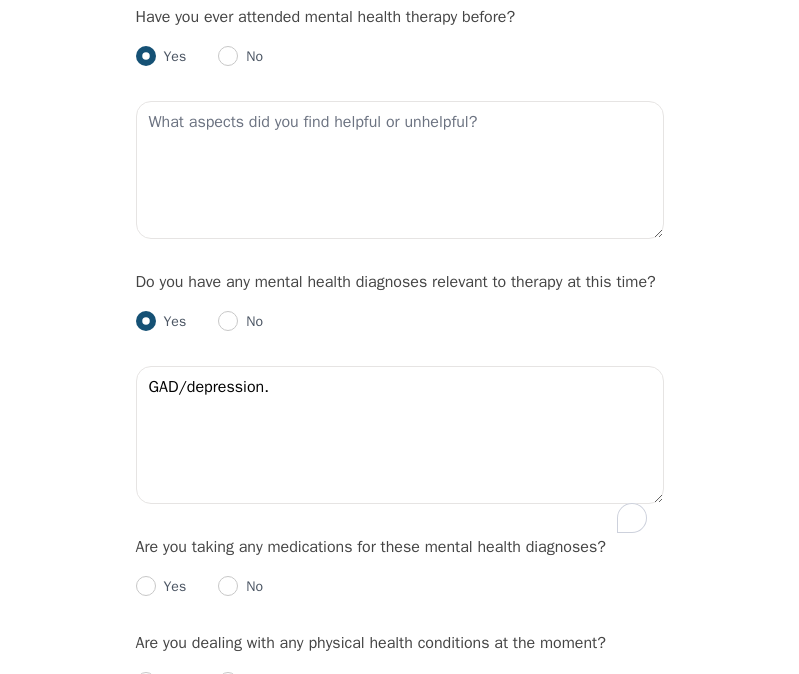 click on "Intake Assessment for Andrea Sojleva Part 2 of 2: Clinical Self-Report Please complete the following information before your initial session. This step is crucial to kickstart your therapeutic journey with your therapist: Please describe what has brought you to seek therapy at this time? How are your current issues affecting your daily life, and for how long have you been experiencing them? These issues have been affecting my daily life for many years, but they’ve gotten worse in the past year. I often feel emotionally unstable, going from motivated to hopeless or irritable within hours. It’s hard to stay present or feel grounded. My most recent relationship has made things more intense. I struggled with conflict, trust, and emotional safety, and I often react in ways I regret. I want to feel more stable and in control of my emotions. On a daily basis, how do you typically feel? Rate your current emotional intensity on a scale of 1 (Low) to 10 (High): 1 2 3 4 5 6 7 8 9 10 Low Intensity High Intensity no." at bounding box center (399, -208) 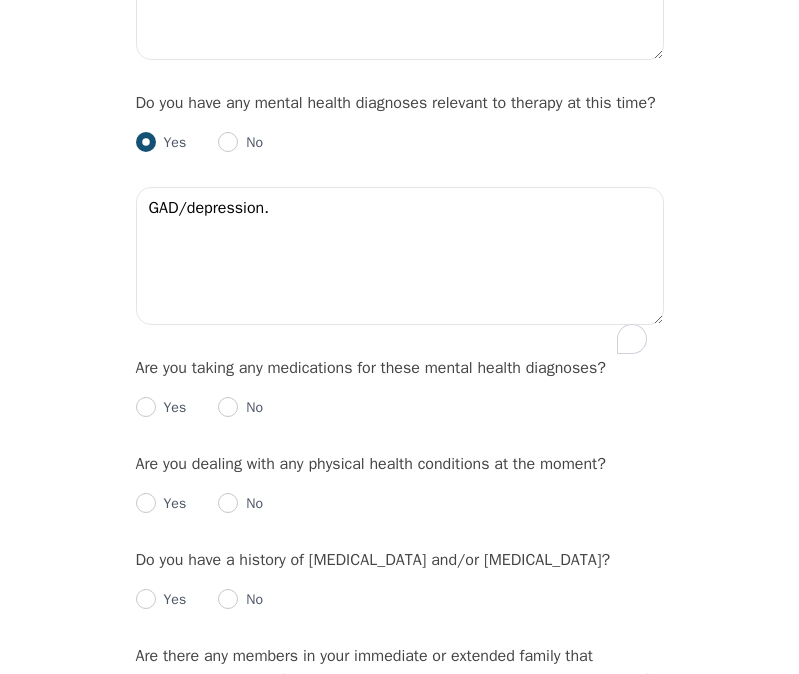 scroll, scrollTop: 2380, scrollLeft: 0, axis: vertical 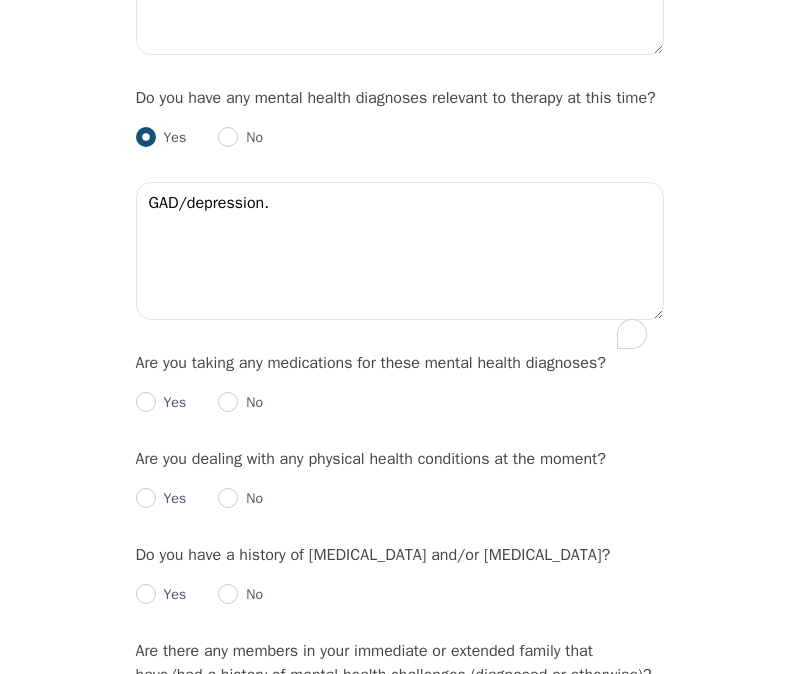 click on "Yes" at bounding box center (161, 403) 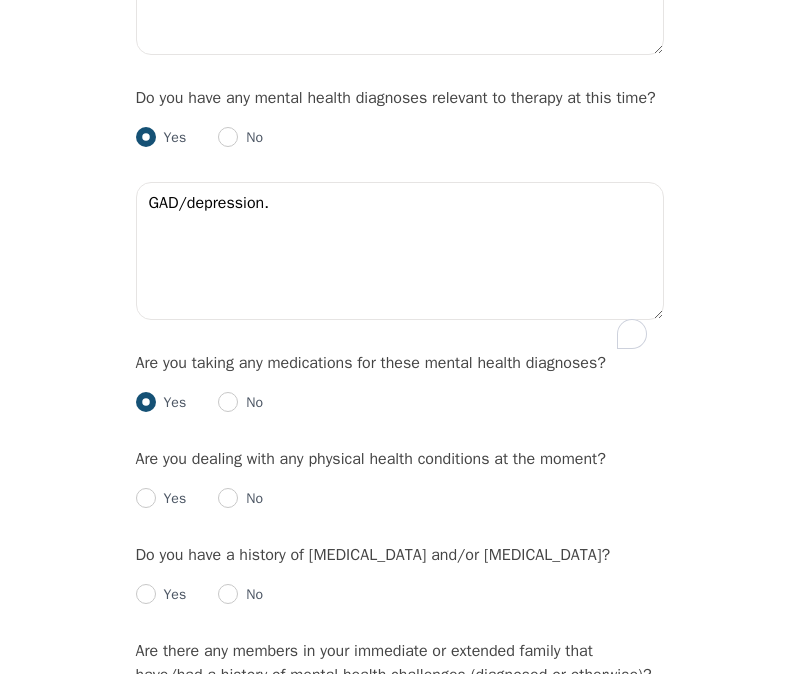 radio on "true" 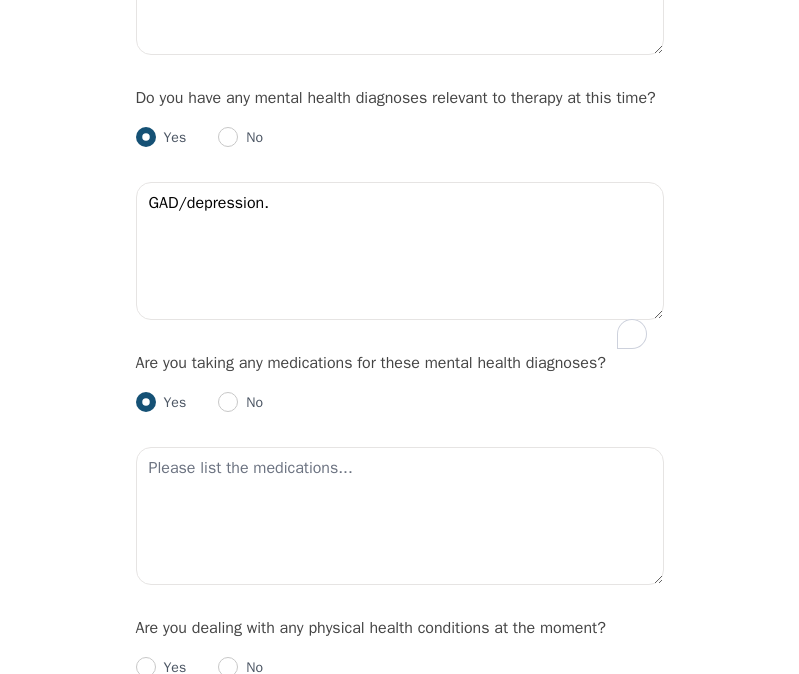 click on "Intake Assessment for Andrea Sojleva Part 2 of 2: Clinical Self-Report Please complete the following information before your initial session. This step is crucial to kickstart your therapeutic journey with your therapist: Please describe what has brought you to seek therapy at this time? How are your current issues affecting your daily life, and for how long have you been experiencing them? These issues have been affecting my daily life for many years, but they’ve gotten worse in the past year. I often feel emotionally unstable, going from motivated to hopeless or irritable within hours. It’s hard to stay present or feel grounded. My most recent relationship has made things more intense. I struggled with conflict, trust, and emotional safety, and I often react in ways I regret. I want to feel more stable and in control of my emotions. On a daily basis, how do you typically feel? Rate your current emotional intensity on a scale of 1 (Low) to 10 (High): 1 2 3 4 5 6 7 8 9 10 Low Intensity High Intensity no." at bounding box center (400, -308) 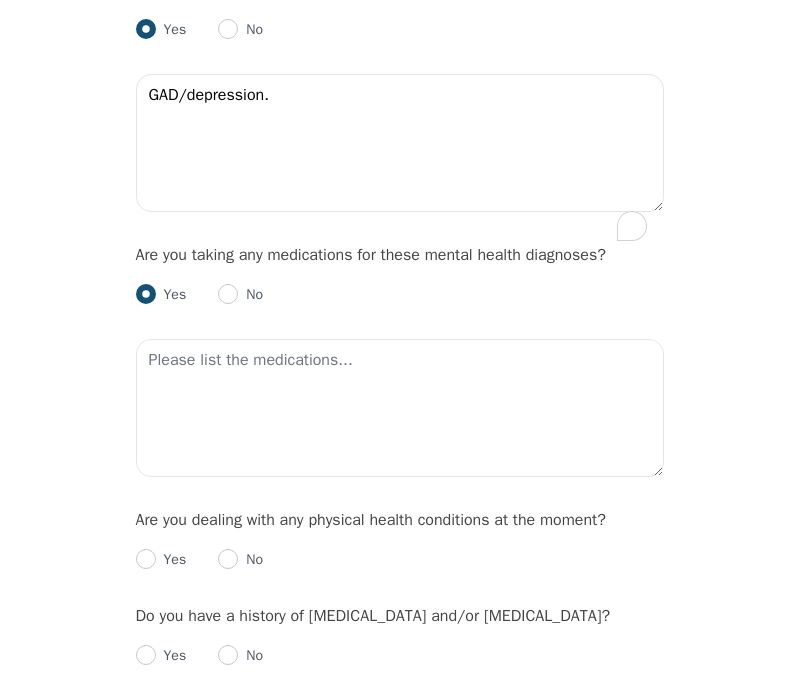 scroll, scrollTop: 2505, scrollLeft: 0, axis: vertical 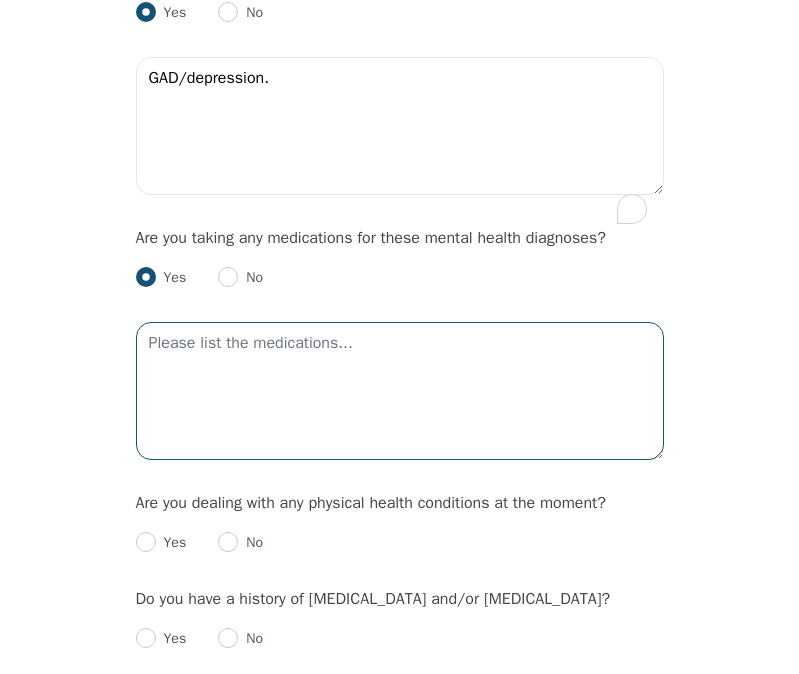 click at bounding box center (400, 391) 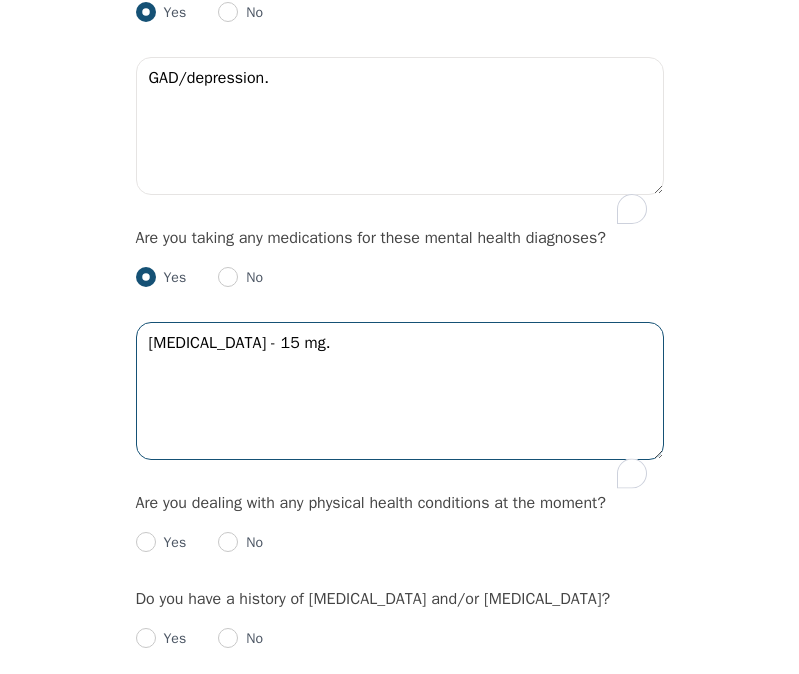 type on "Escitalopram - 15 mg." 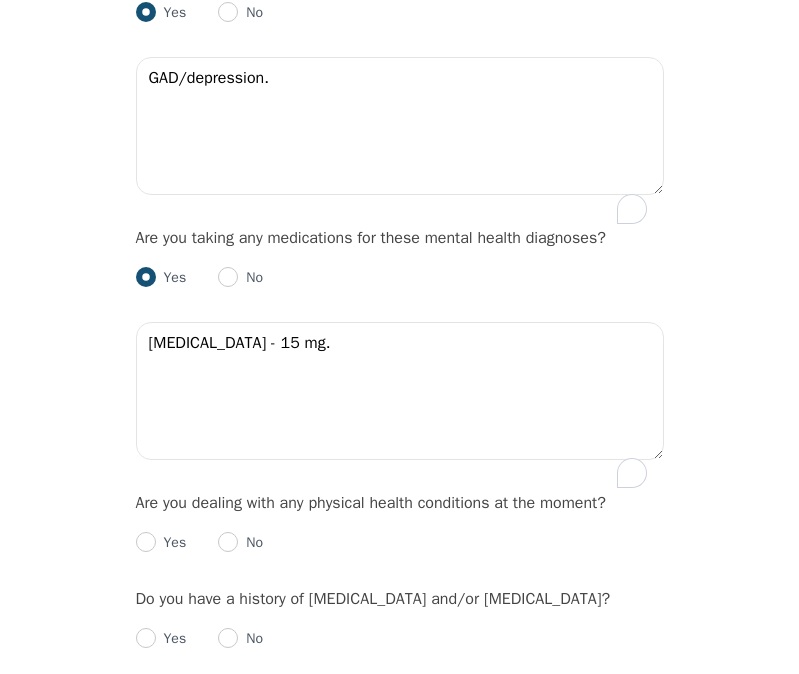 click on "Intake Assessment for Andrea Sojleva Part 2 of 2: Clinical Self-Report Please complete the following information before your initial session. This step is crucial to kickstart your therapeutic journey with your therapist: Please describe what has brought you to seek therapy at this time? How are your current issues affecting your daily life, and for how long have you been experiencing them? These issues have been affecting my daily life for many years, but they’ve gotten worse in the past year. I often feel emotionally unstable, going from motivated to hopeless or irritable within hours. It’s hard to stay present or feel grounded. My most recent relationship has made things more intense. I struggled with conflict, trust, and emotional safety, and I often react in ways I regret. I want to feel more stable and in control of my emotions. On a daily basis, how do you typically feel? Rate your current emotional intensity on a scale of 1 (Low) to 10 (High): 1 2 3 4 5 6 7 8 9 10 Low Intensity High Intensity no." at bounding box center [399, -433] 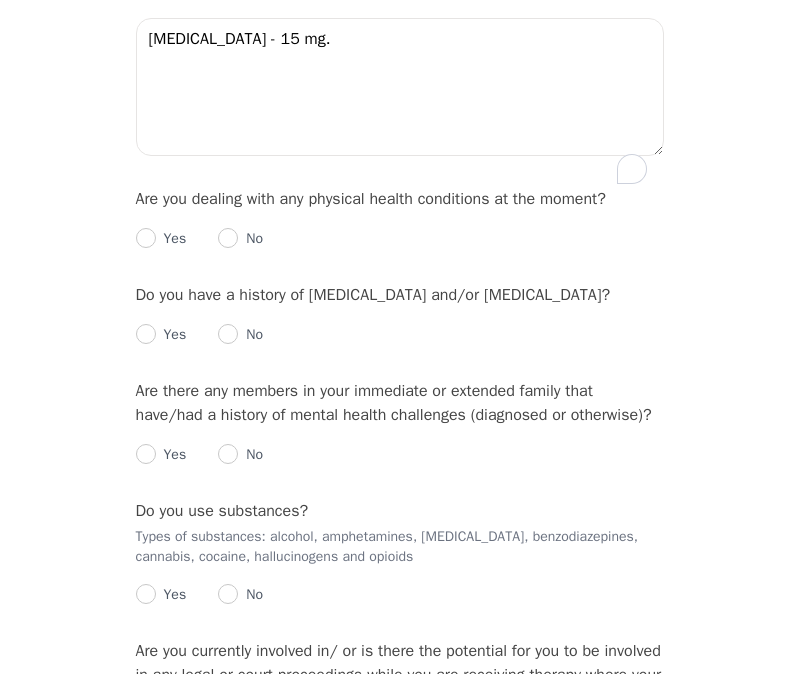 scroll, scrollTop: 2816, scrollLeft: 0, axis: vertical 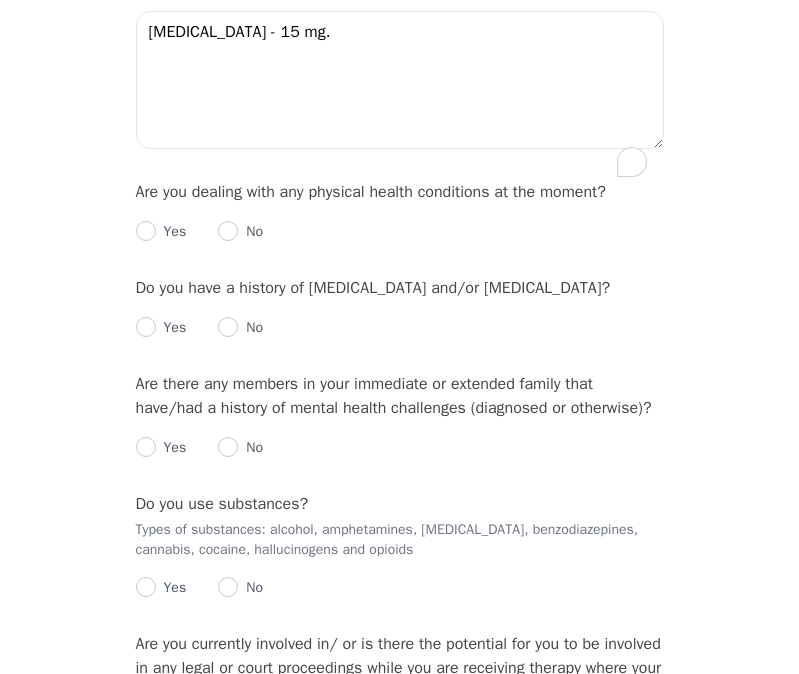 click at bounding box center (228, 231) 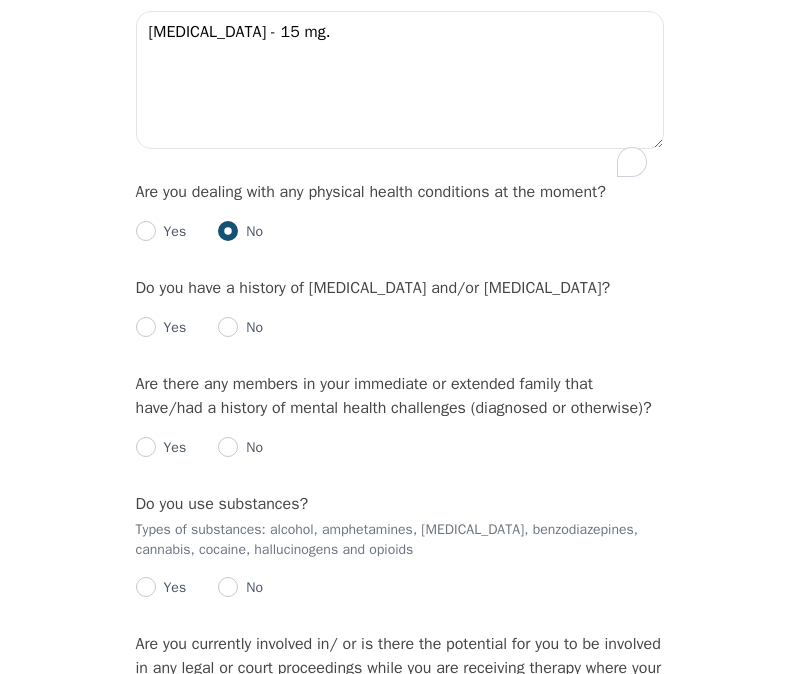 radio on "true" 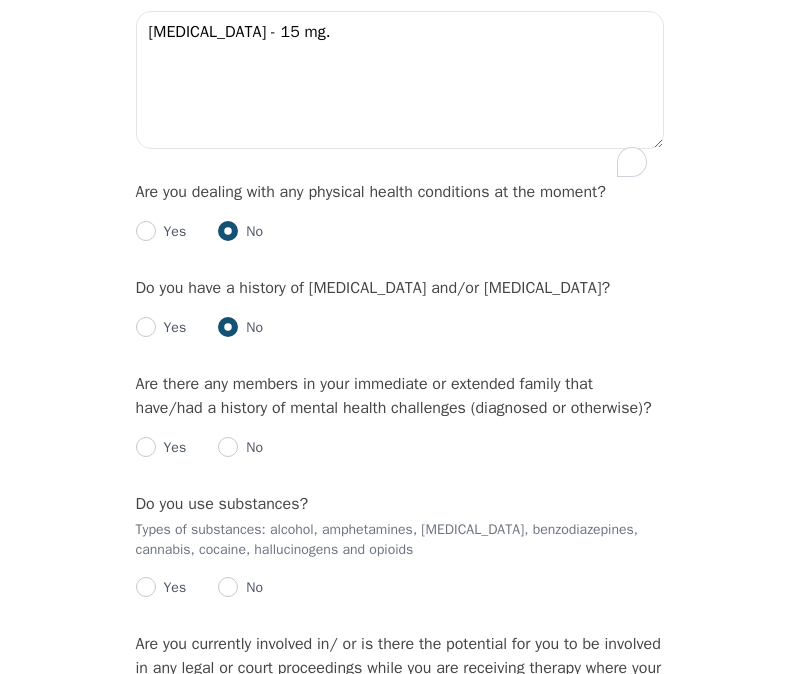 radio on "true" 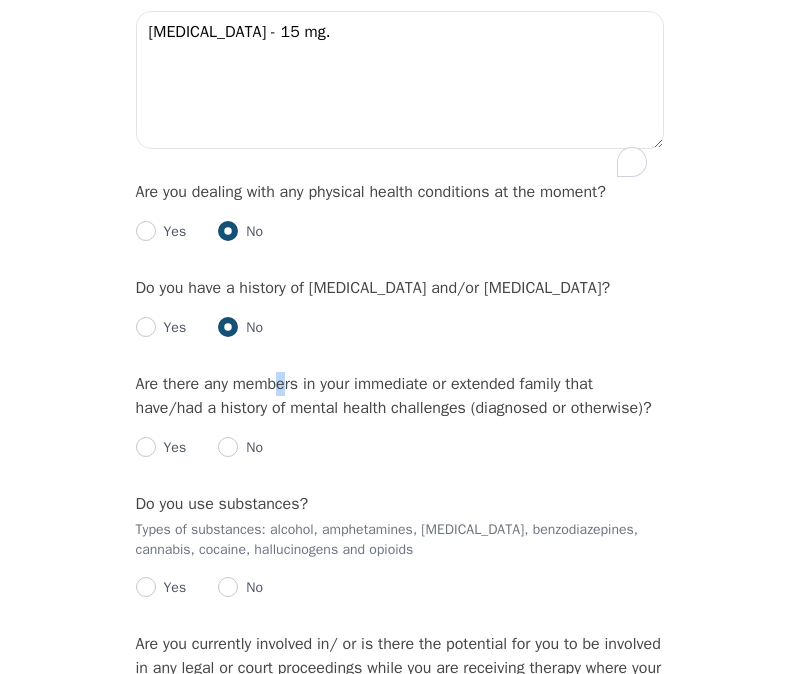 click on "Are there any members in your immediate or extended family that have/had a history of mental health challenges (diagnosed or otherwise)?" at bounding box center (394, 396) 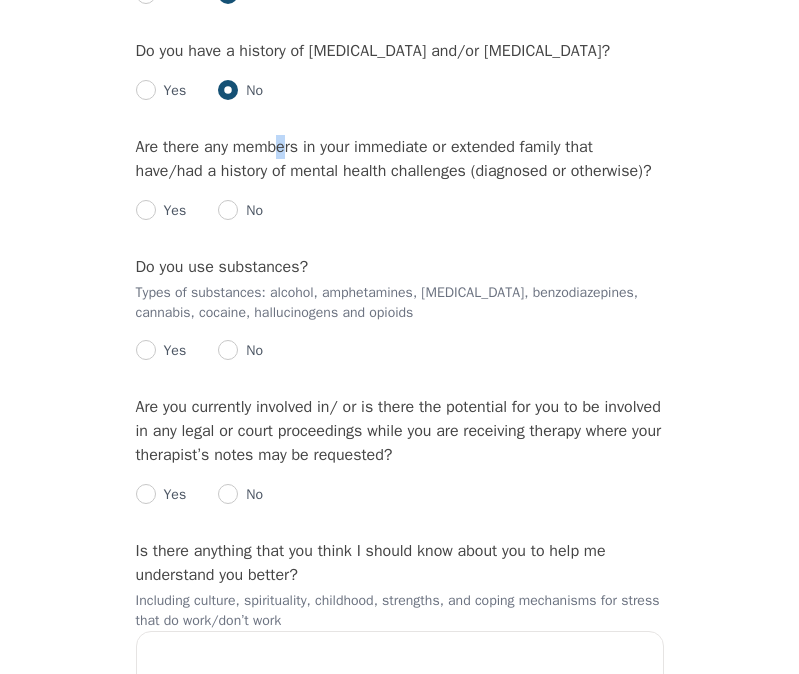 scroll, scrollTop: 3056, scrollLeft: 0, axis: vertical 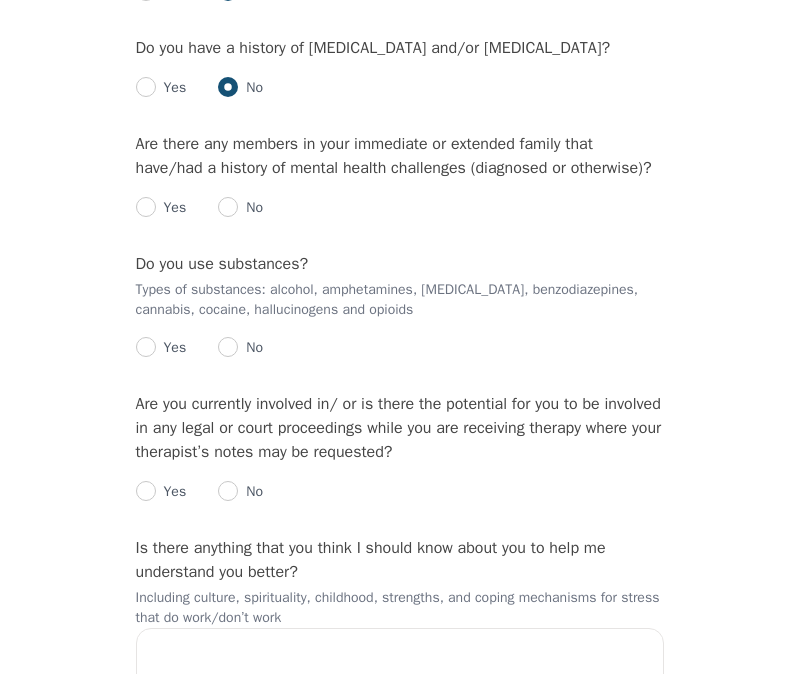click on "Yes" at bounding box center [171, 208] 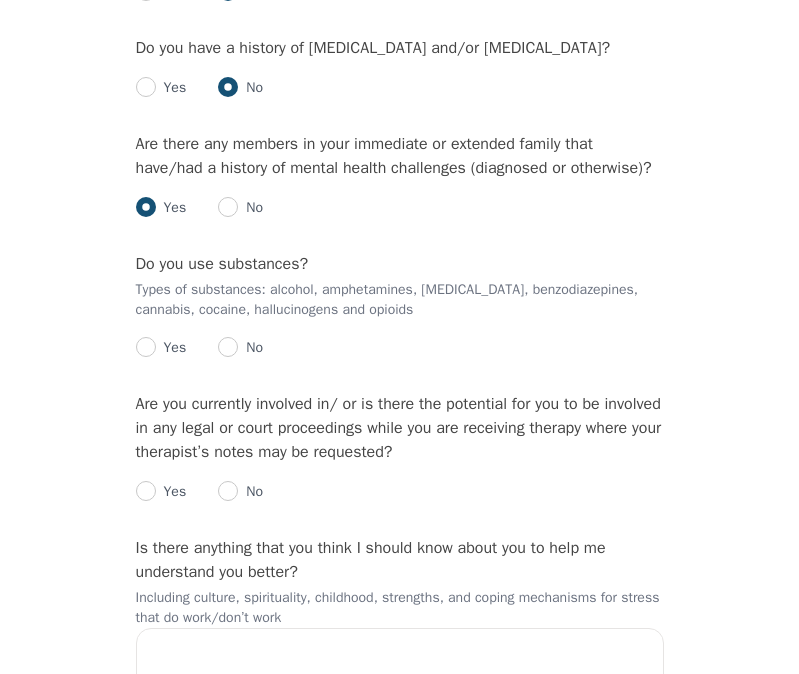 radio on "true" 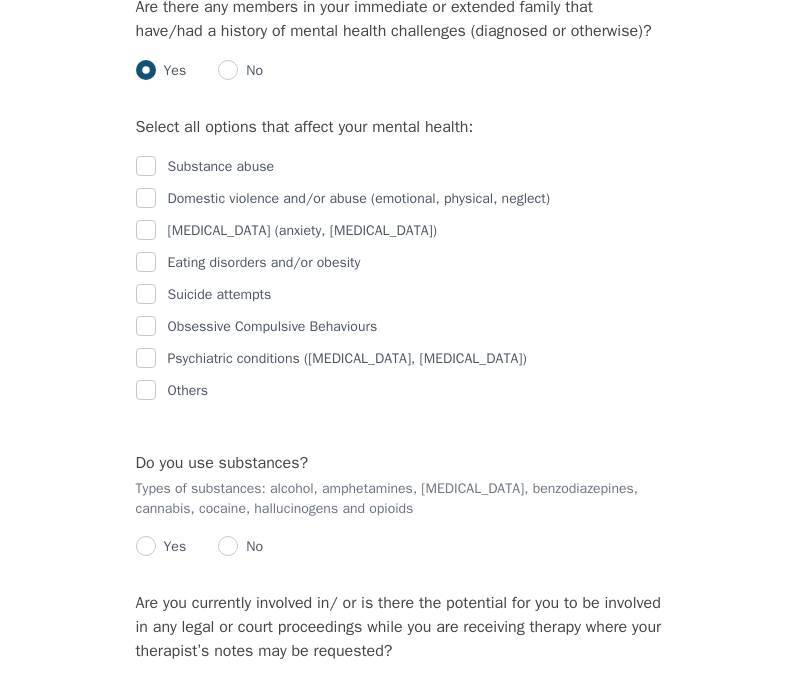 scroll, scrollTop: 3194, scrollLeft: 0, axis: vertical 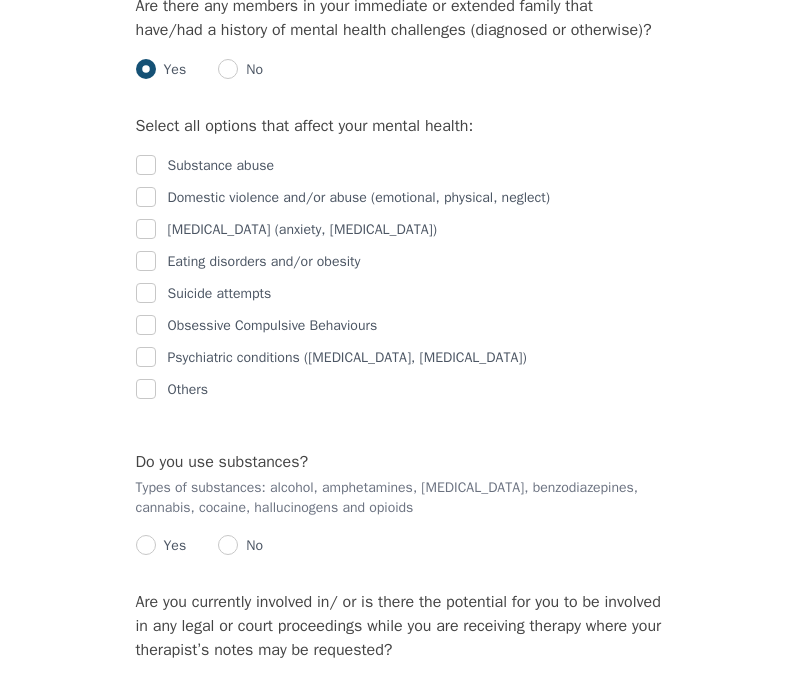 click at bounding box center (146, 165) 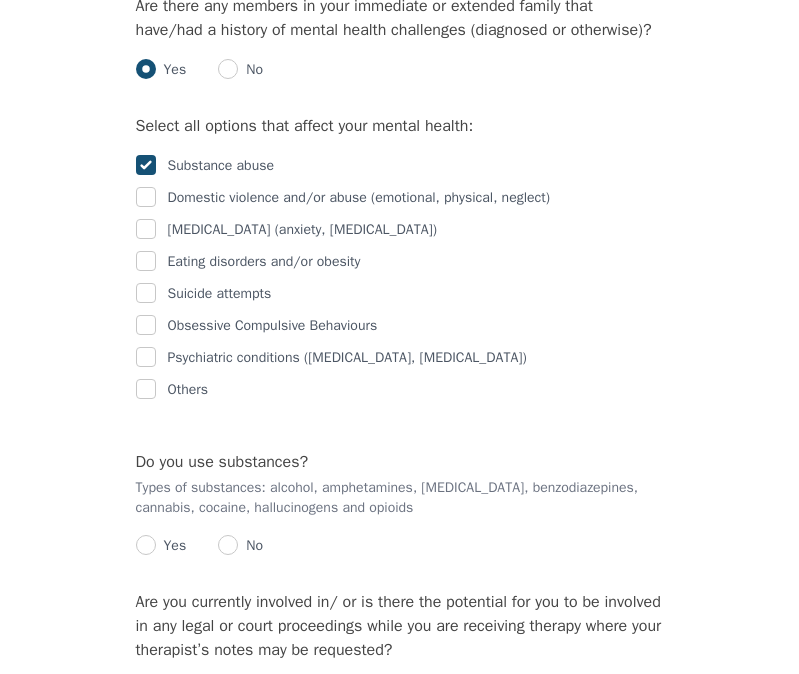 checkbox on "true" 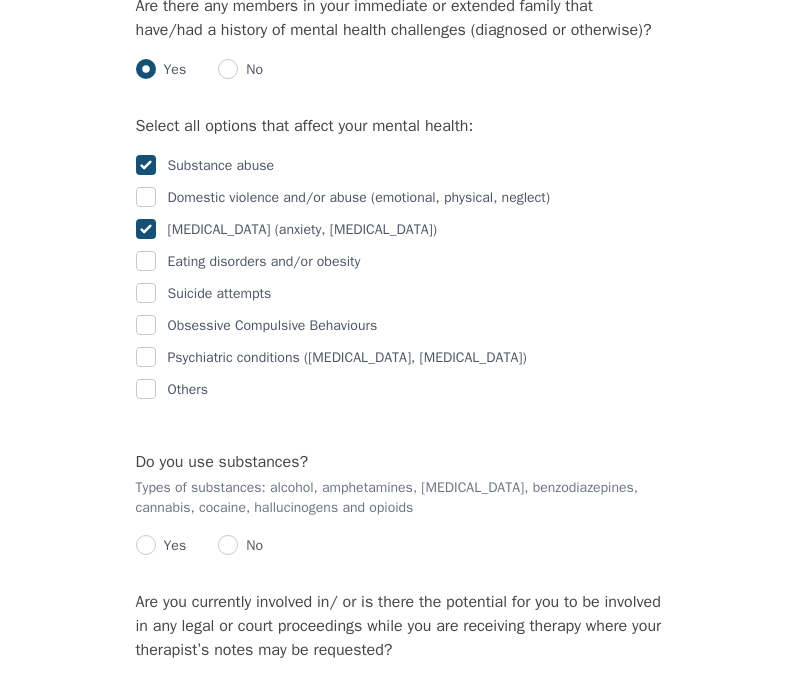 checkbox on "true" 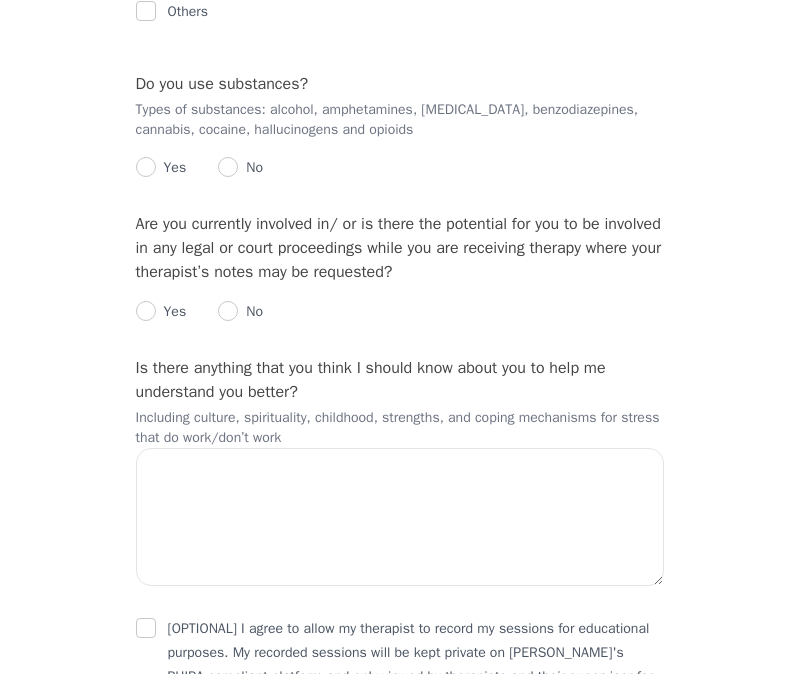 scroll, scrollTop: 3607, scrollLeft: 0, axis: vertical 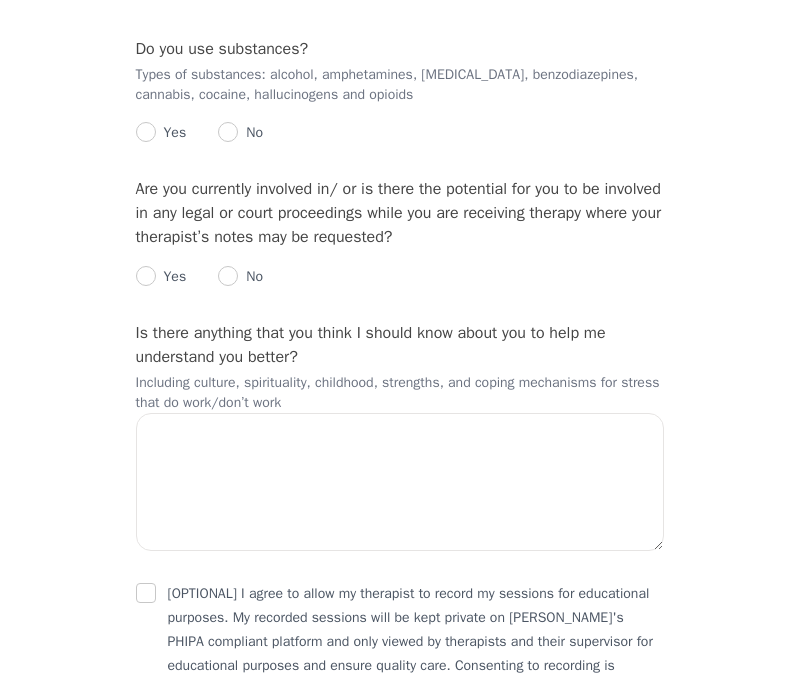 click at bounding box center [228, 132] 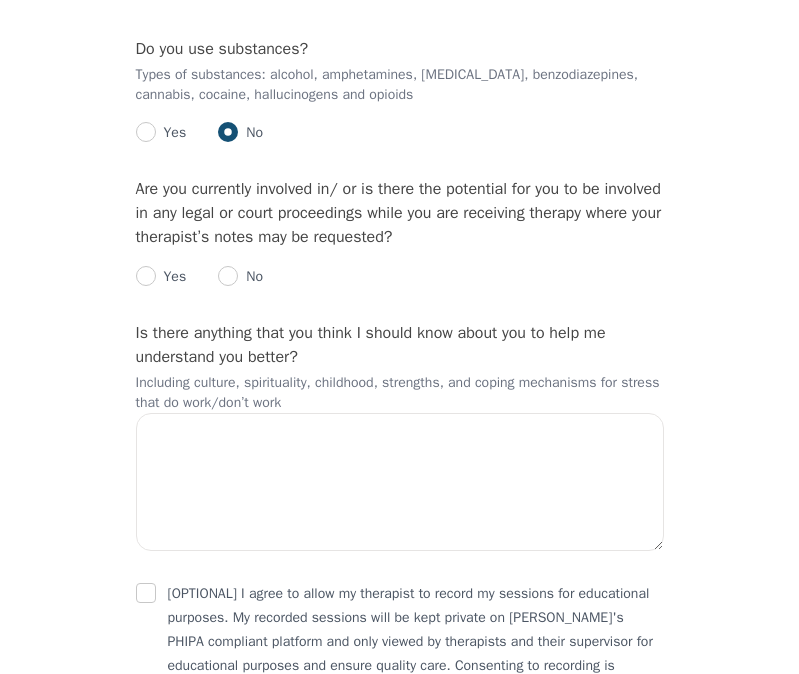 radio on "true" 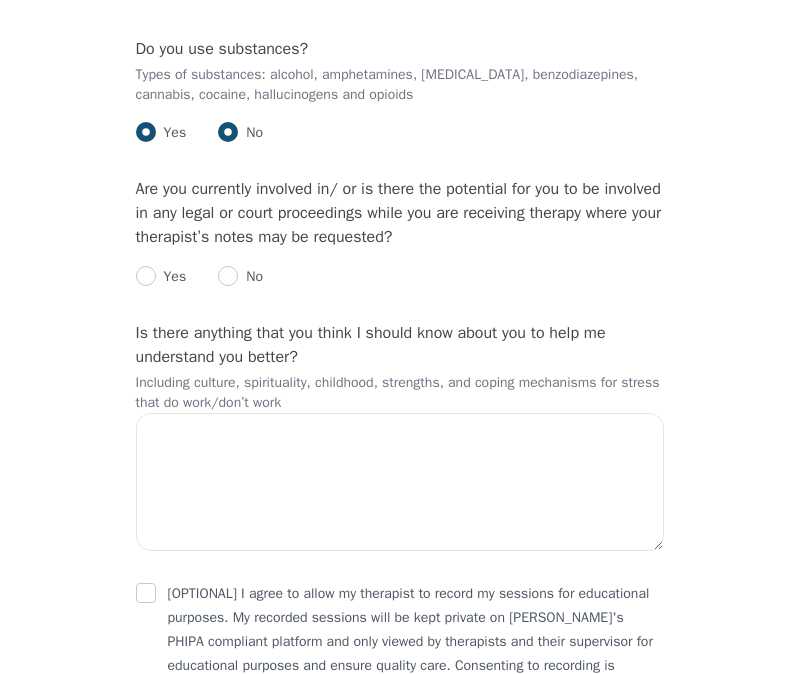 radio on "true" 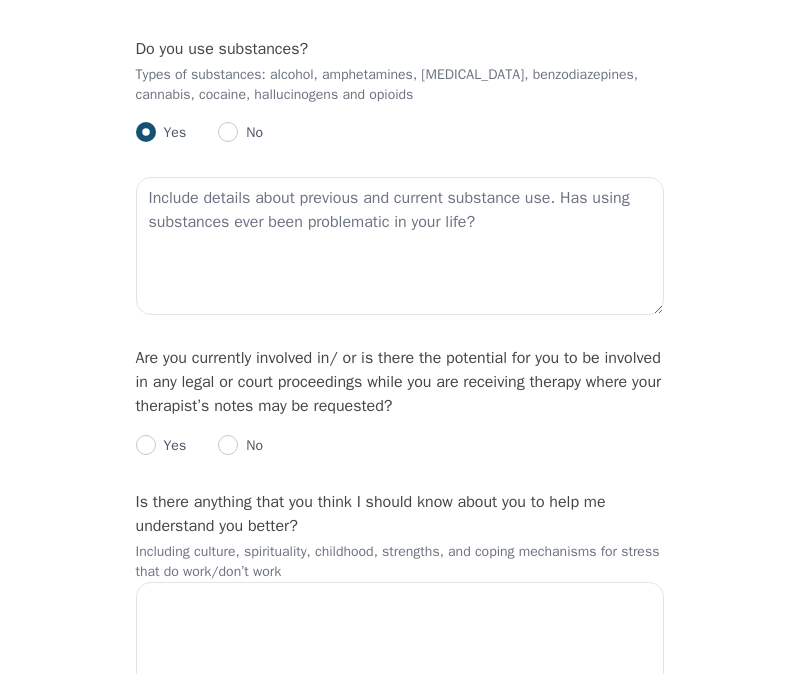 click on "No" at bounding box center (250, 133) 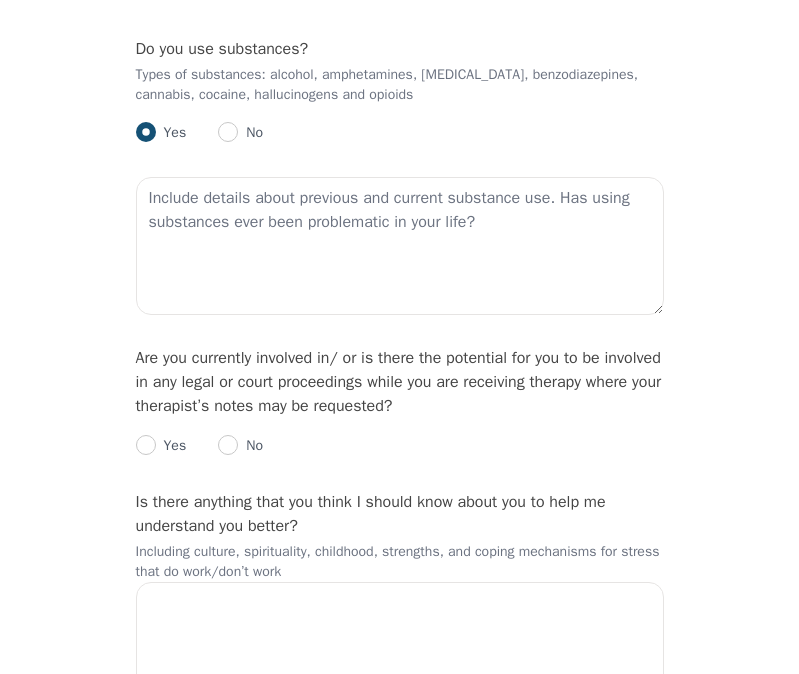 radio on "true" 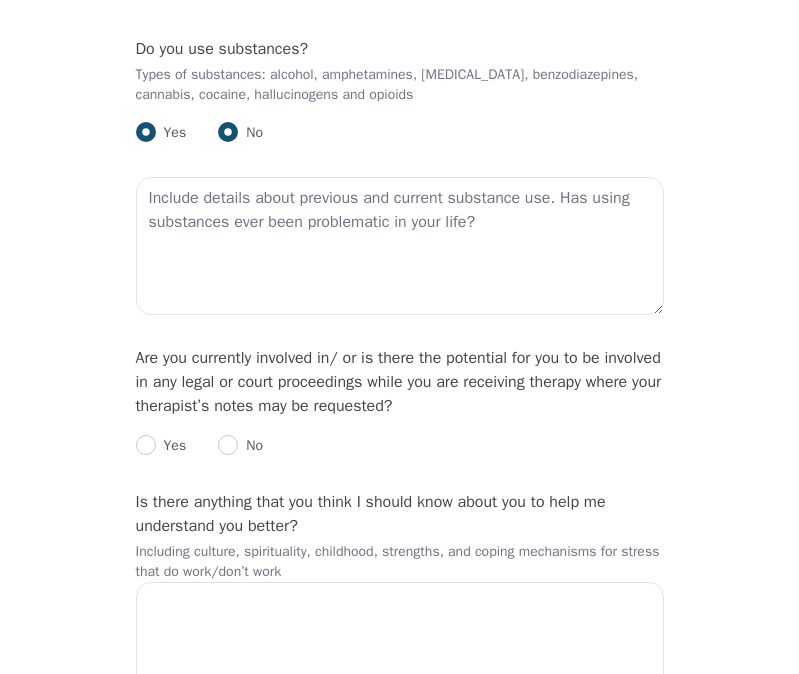 radio on "false" 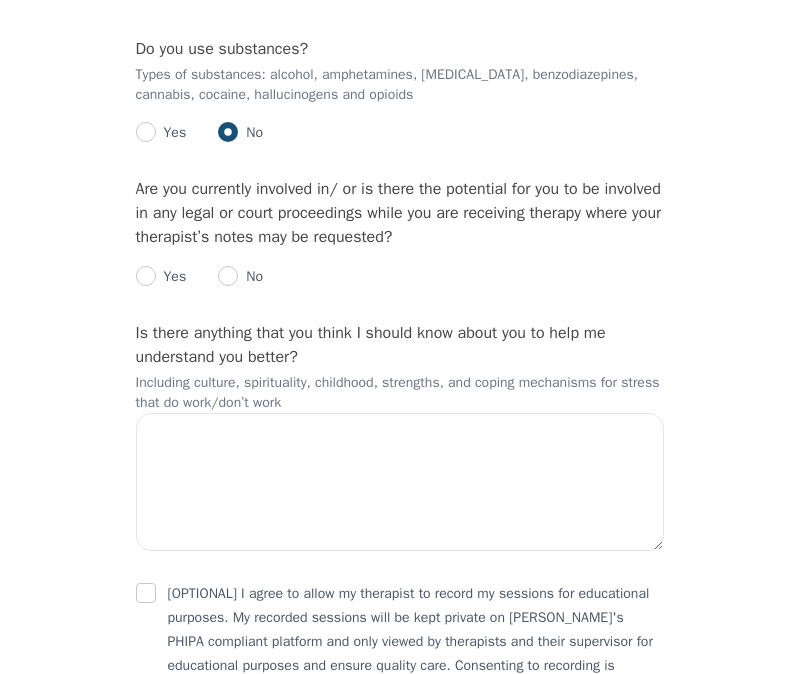 click on "No" at bounding box center (240, 277) 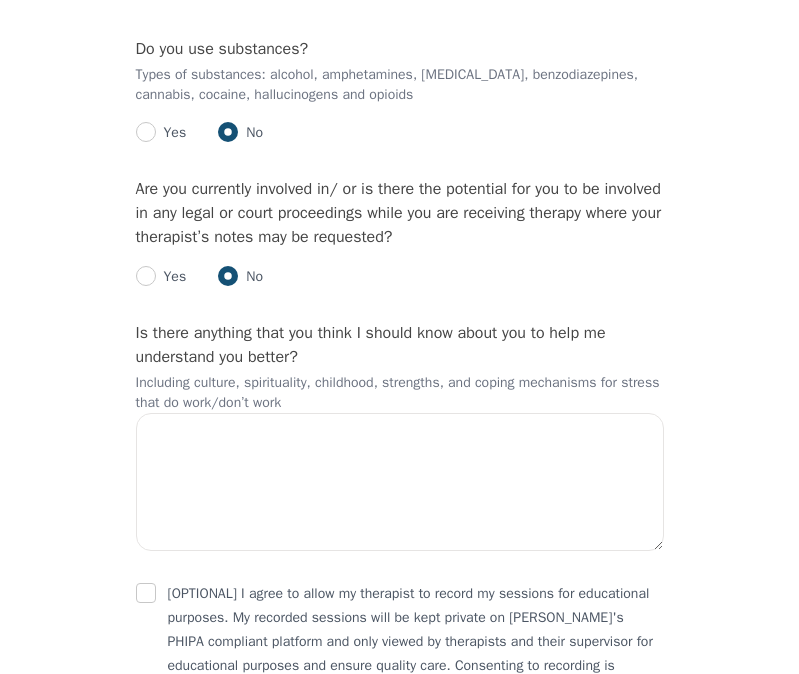 radio on "true" 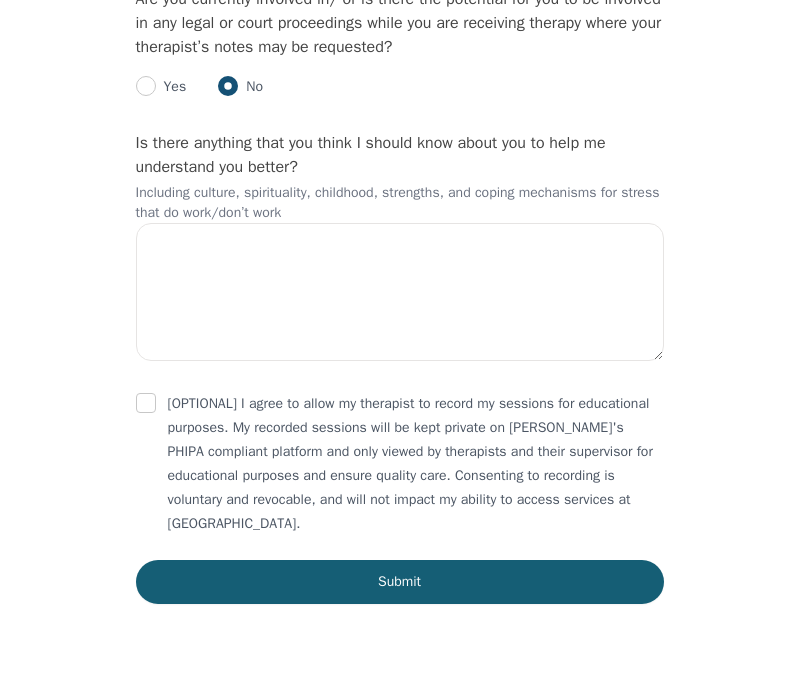 scroll, scrollTop: 3871, scrollLeft: 0, axis: vertical 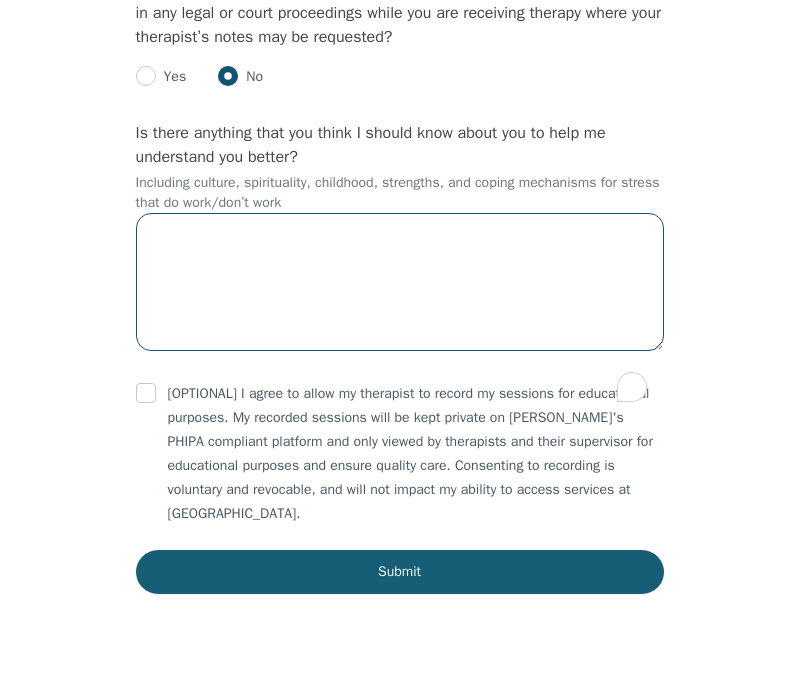 click at bounding box center [400, 282] 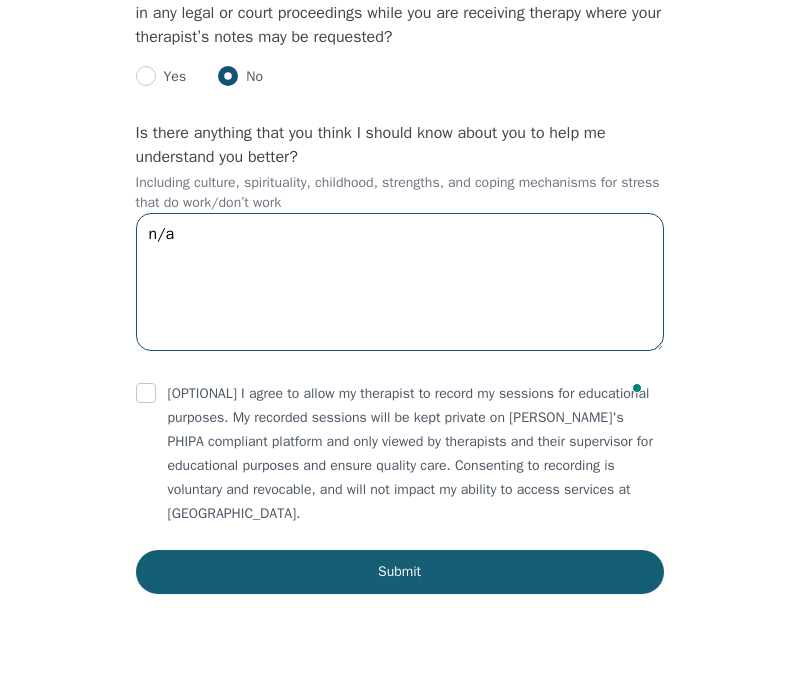 type on "n/a" 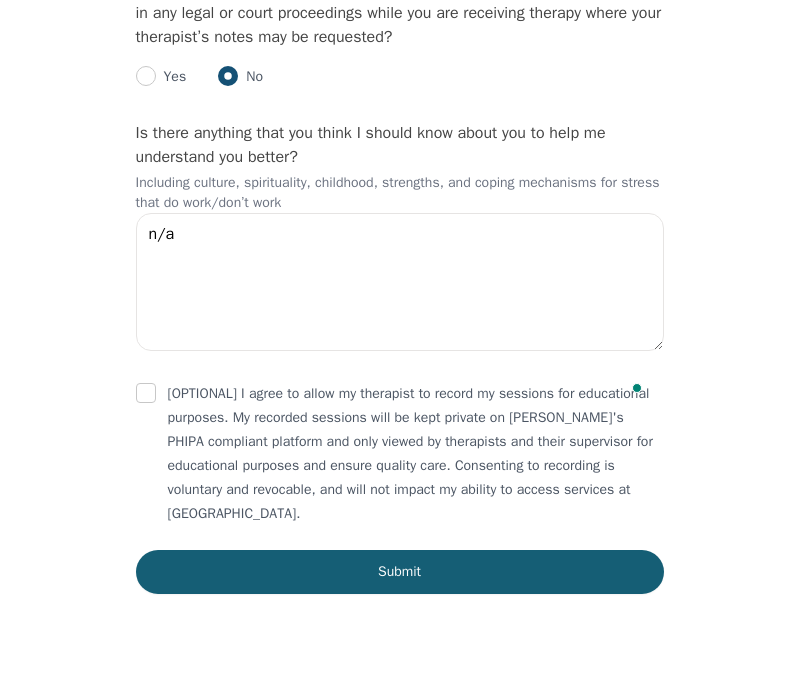 click at bounding box center [146, 393] 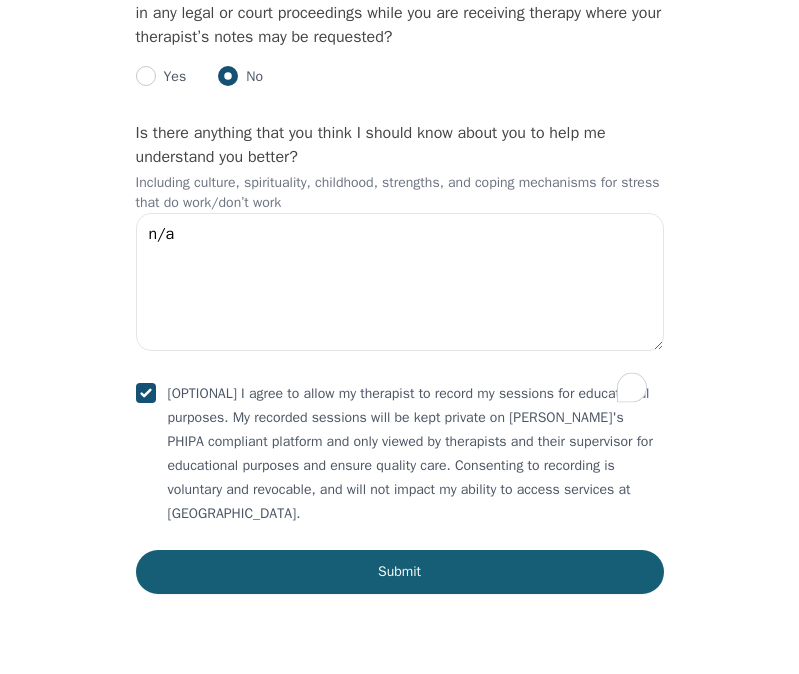 click at bounding box center [146, 393] 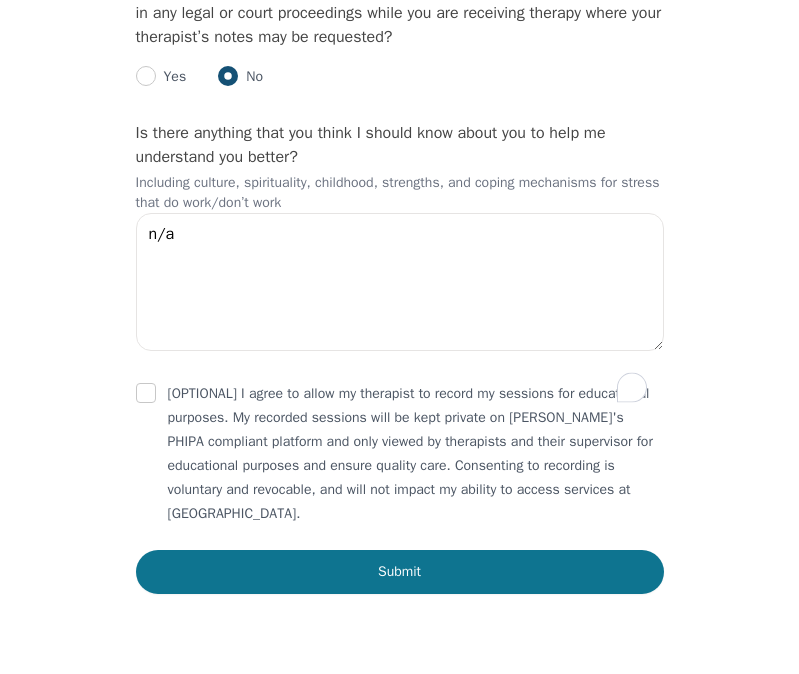 click on "Submit" at bounding box center (400, 572) 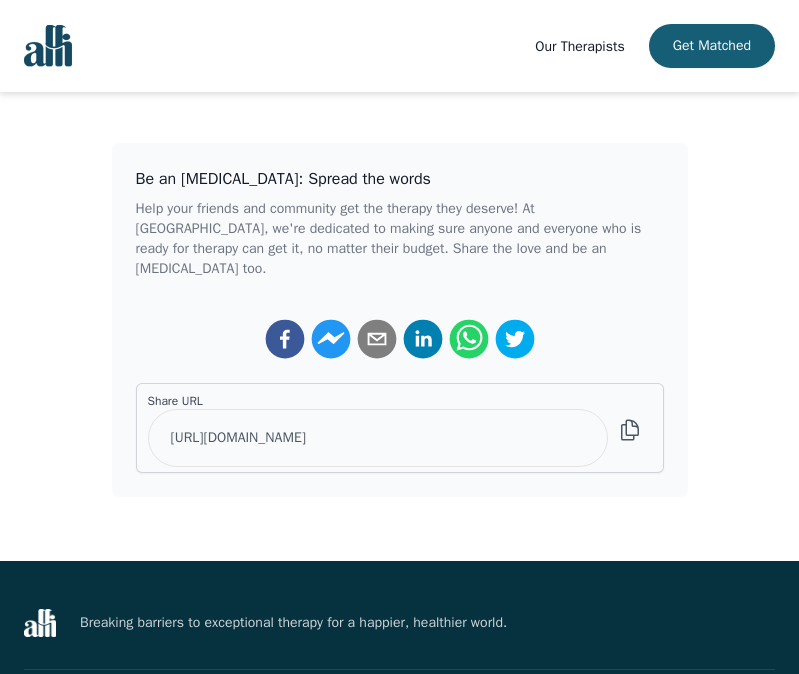 scroll, scrollTop: 404, scrollLeft: 0, axis: vertical 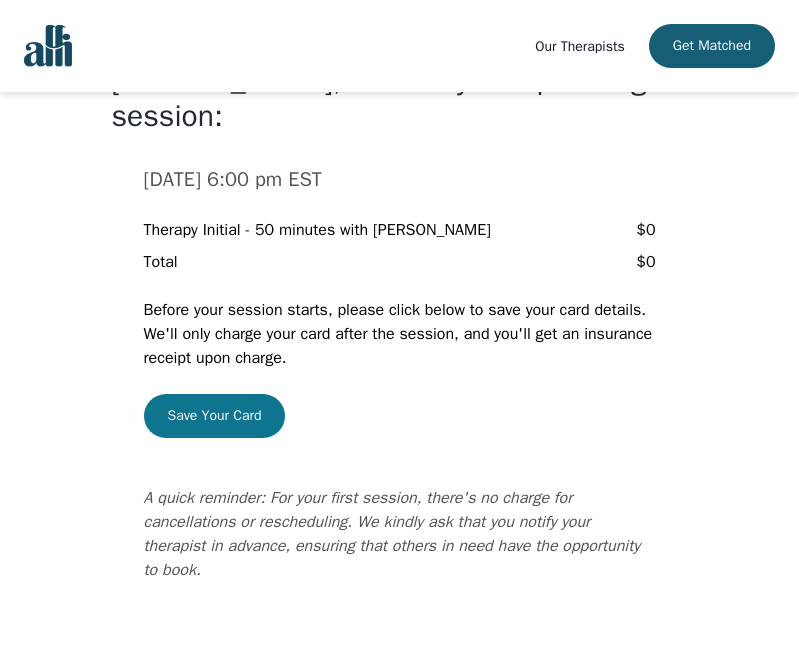click on "Save Your Card" at bounding box center [215, 416] 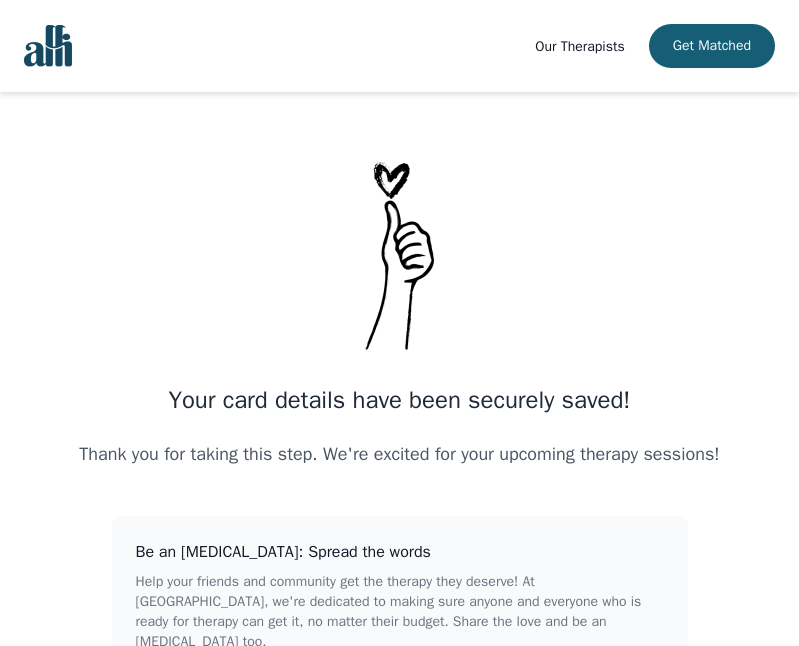 scroll, scrollTop: 0, scrollLeft: 0, axis: both 